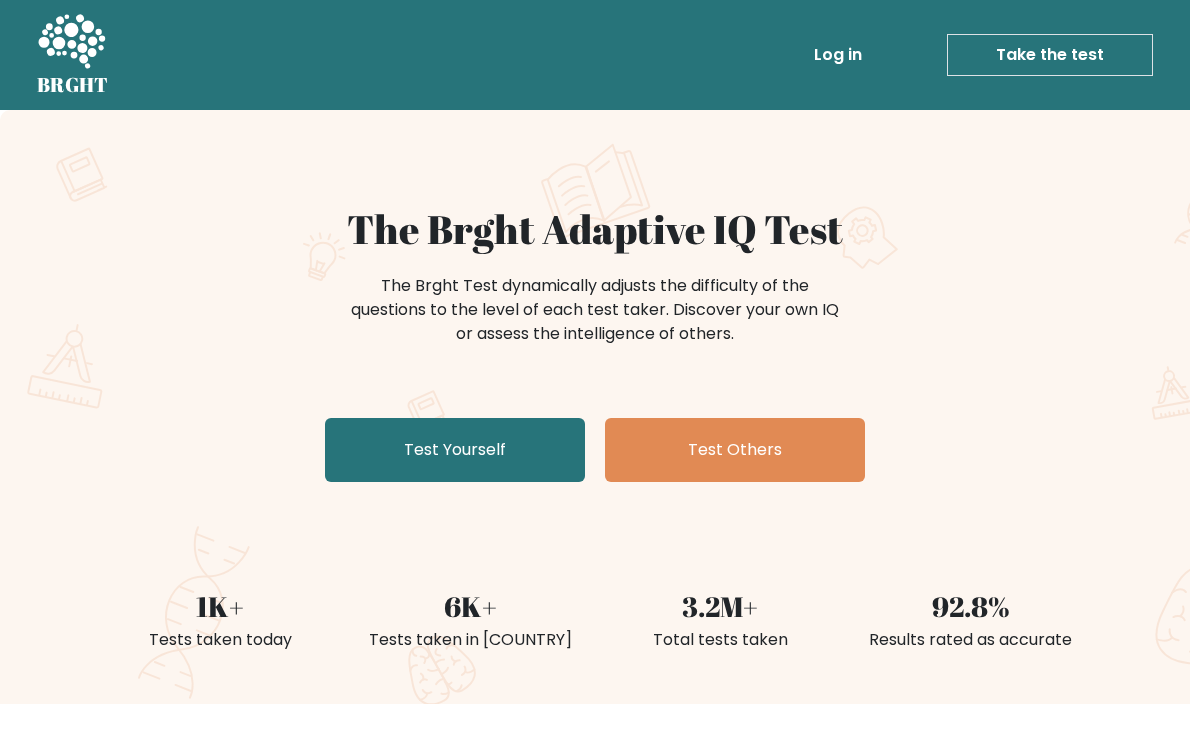 scroll, scrollTop: 0, scrollLeft: 0, axis: both 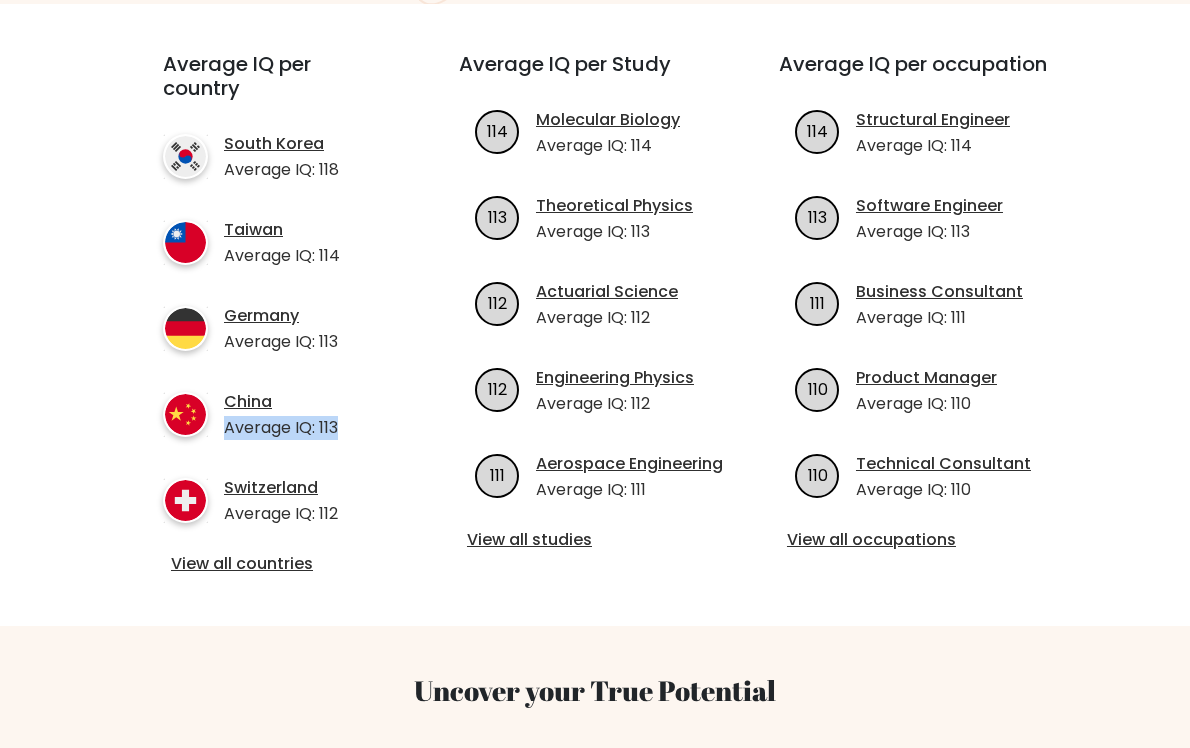drag, startPoint x: 137, startPoint y: 405, endPoint x: 266, endPoint y: 405, distance: 129 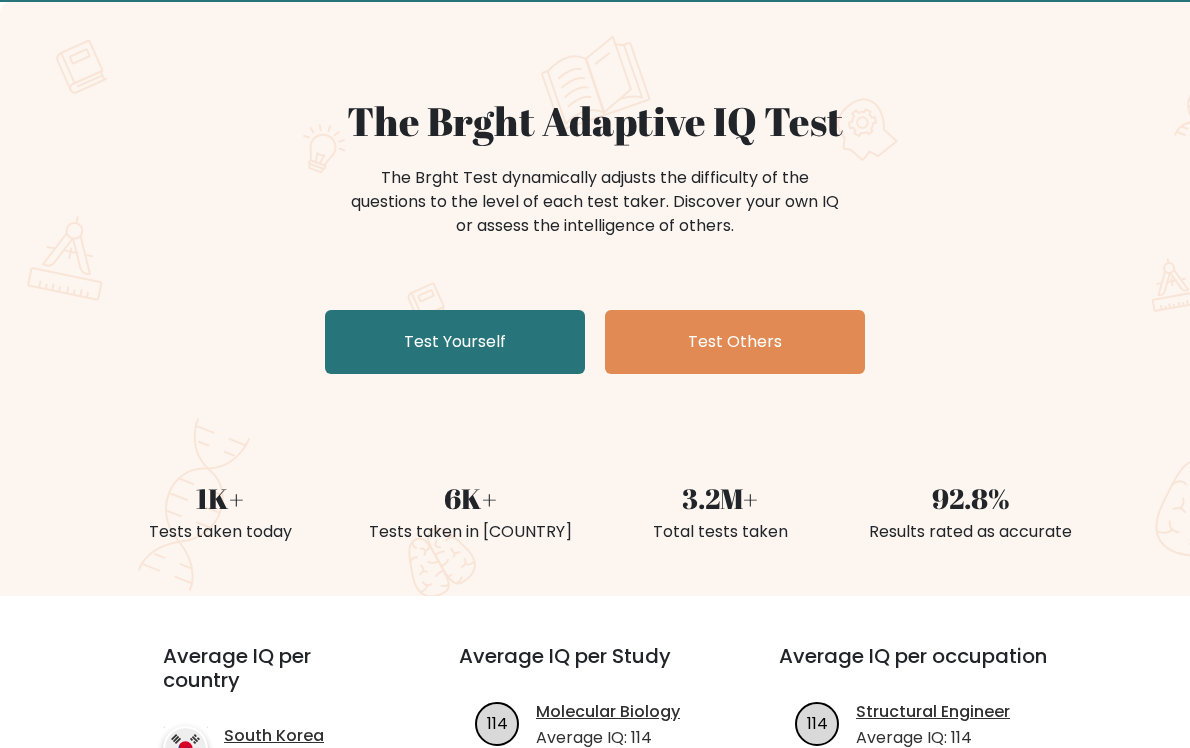 scroll, scrollTop: 100, scrollLeft: 0, axis: vertical 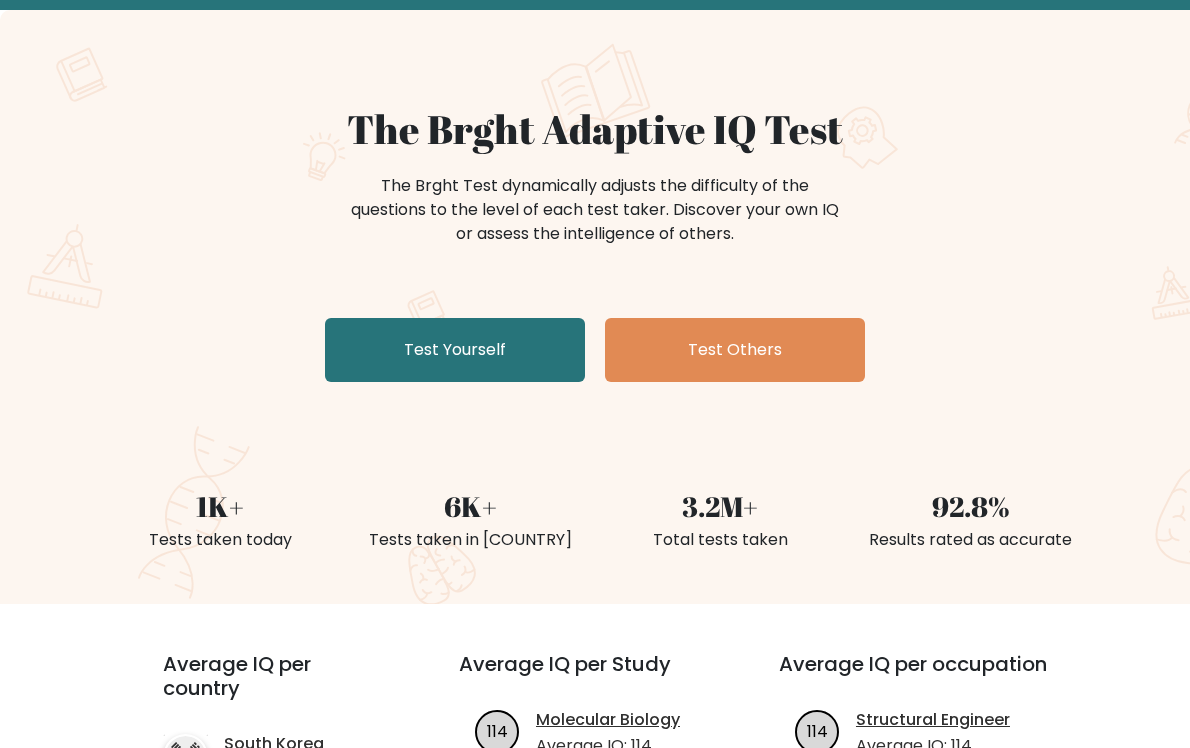 click on "The Brght Adaptive IQ Test
The Brght Test dynamically adjusts the difficulty of the questions to the level of each test taker. Discover your own IQ or assess the intelligence of others.
Test Yourself
Test Others" at bounding box center (595, 248) 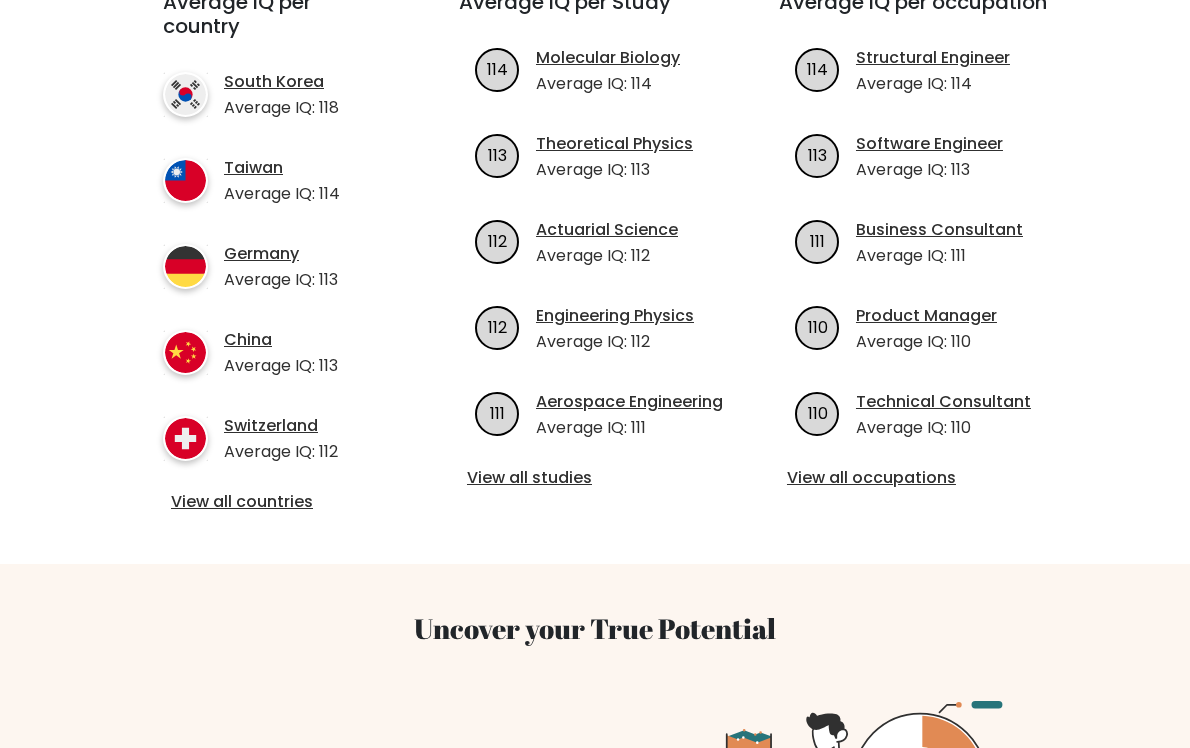 scroll, scrollTop: 700, scrollLeft: 0, axis: vertical 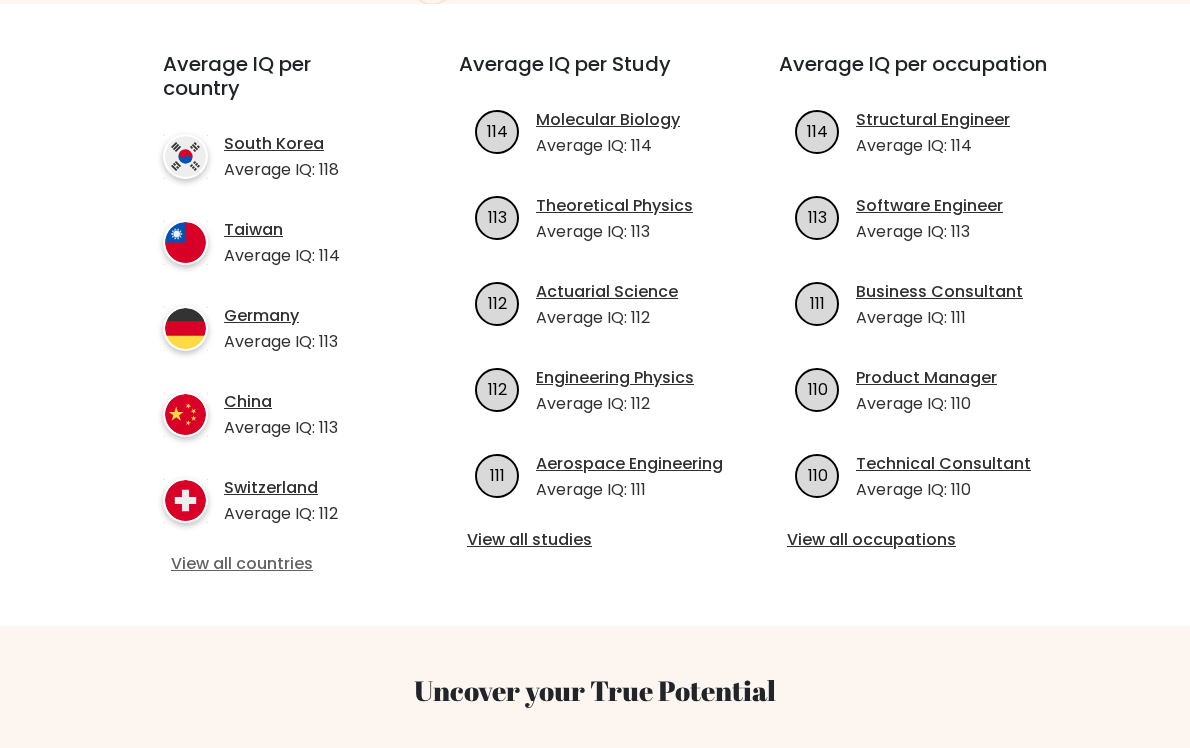 click on "View all countries" at bounding box center (275, 564) 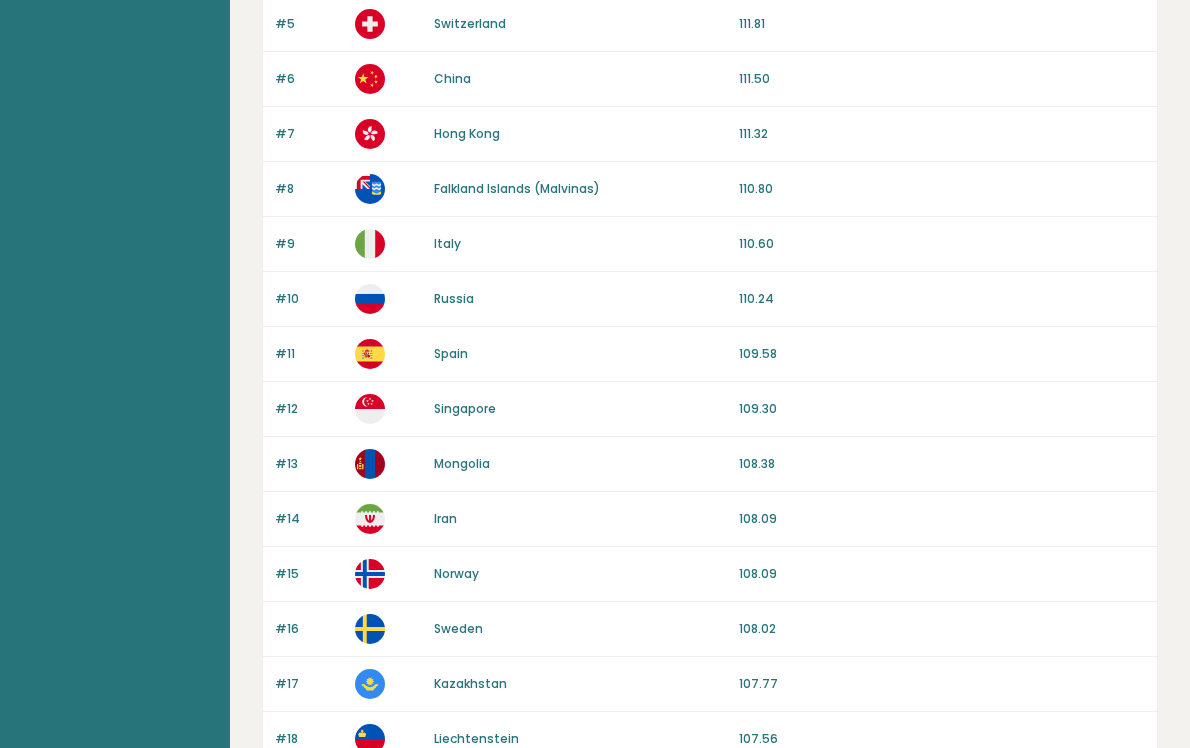 scroll, scrollTop: 0, scrollLeft: 0, axis: both 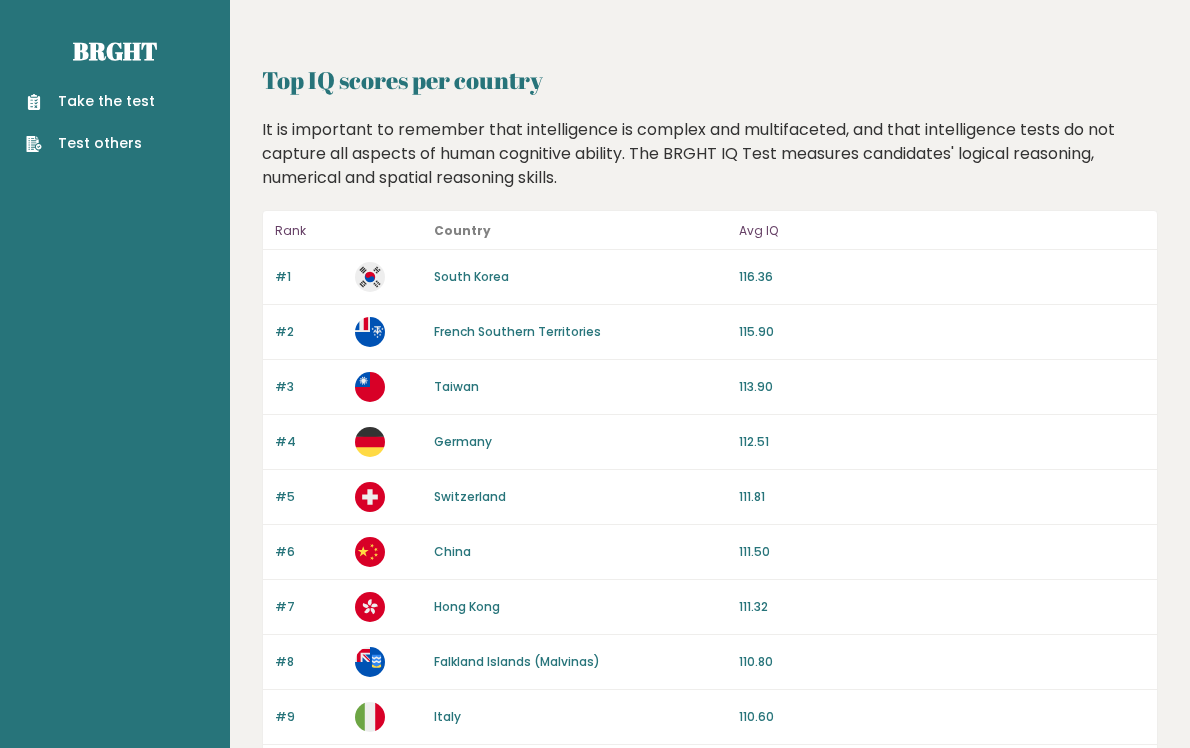 click on "Take the test
Test others" at bounding box center [90, 122] 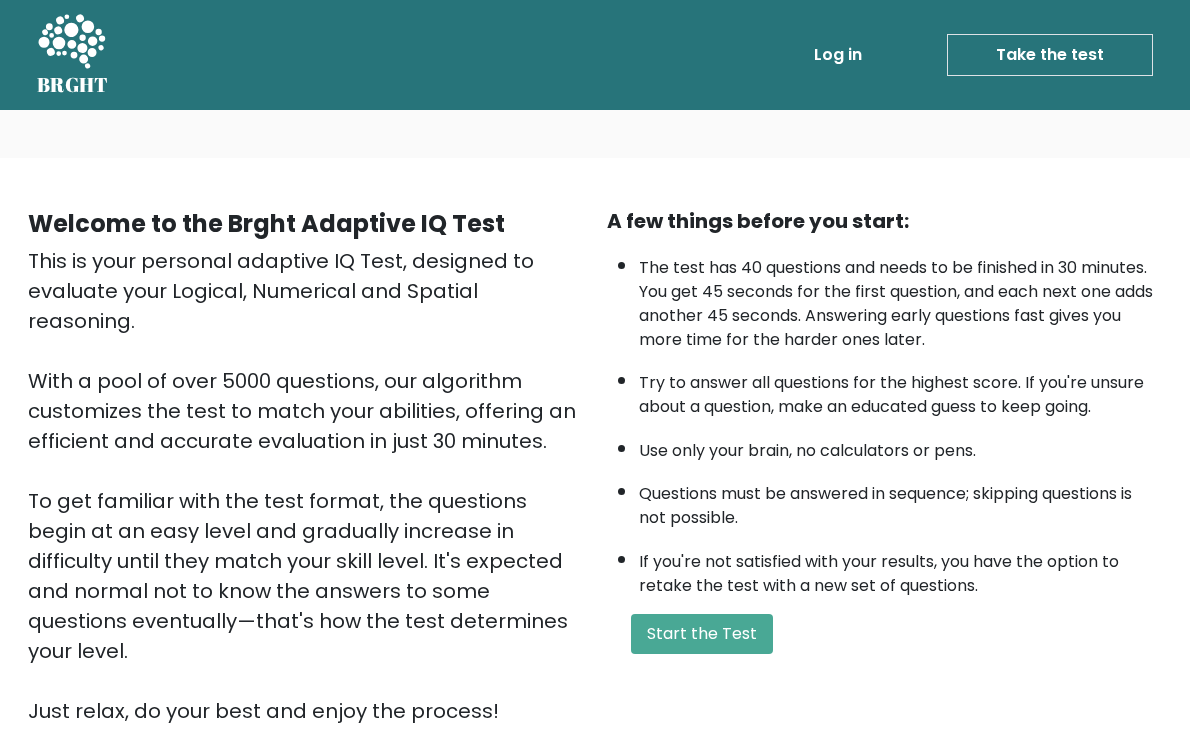 scroll, scrollTop: 0, scrollLeft: 0, axis: both 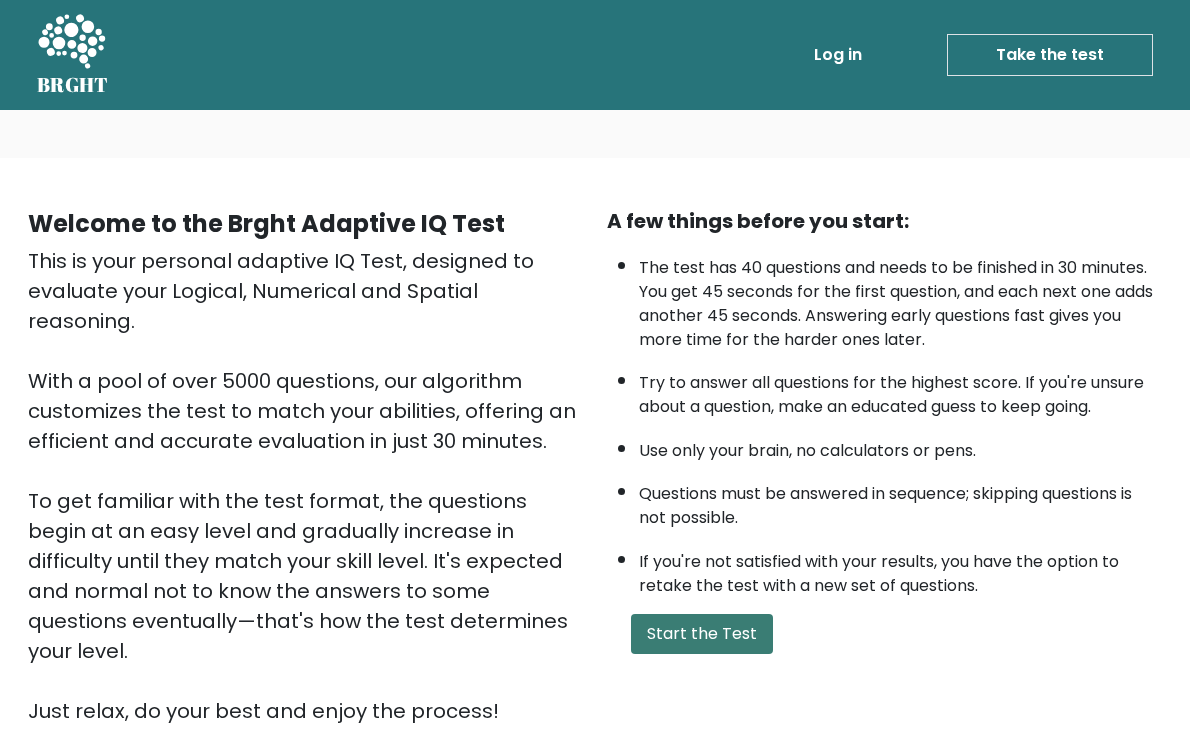 click on "Start the Test" at bounding box center [702, 634] 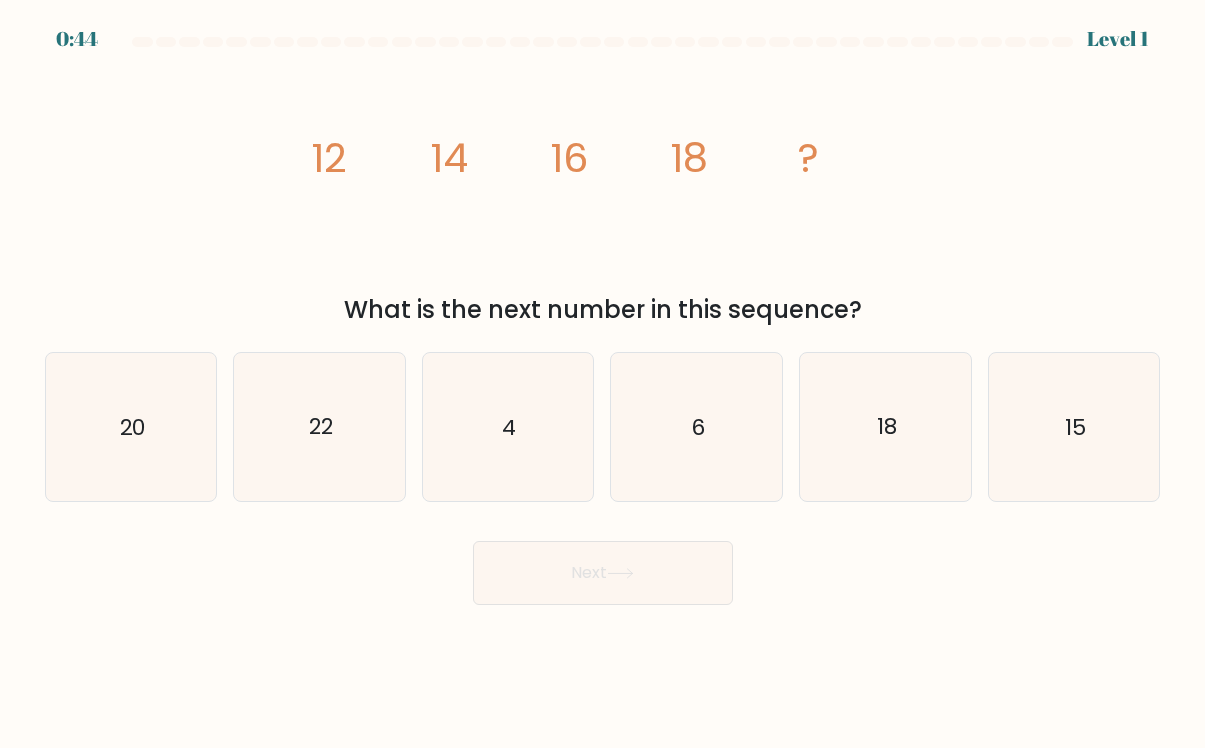 scroll, scrollTop: 0, scrollLeft: 0, axis: both 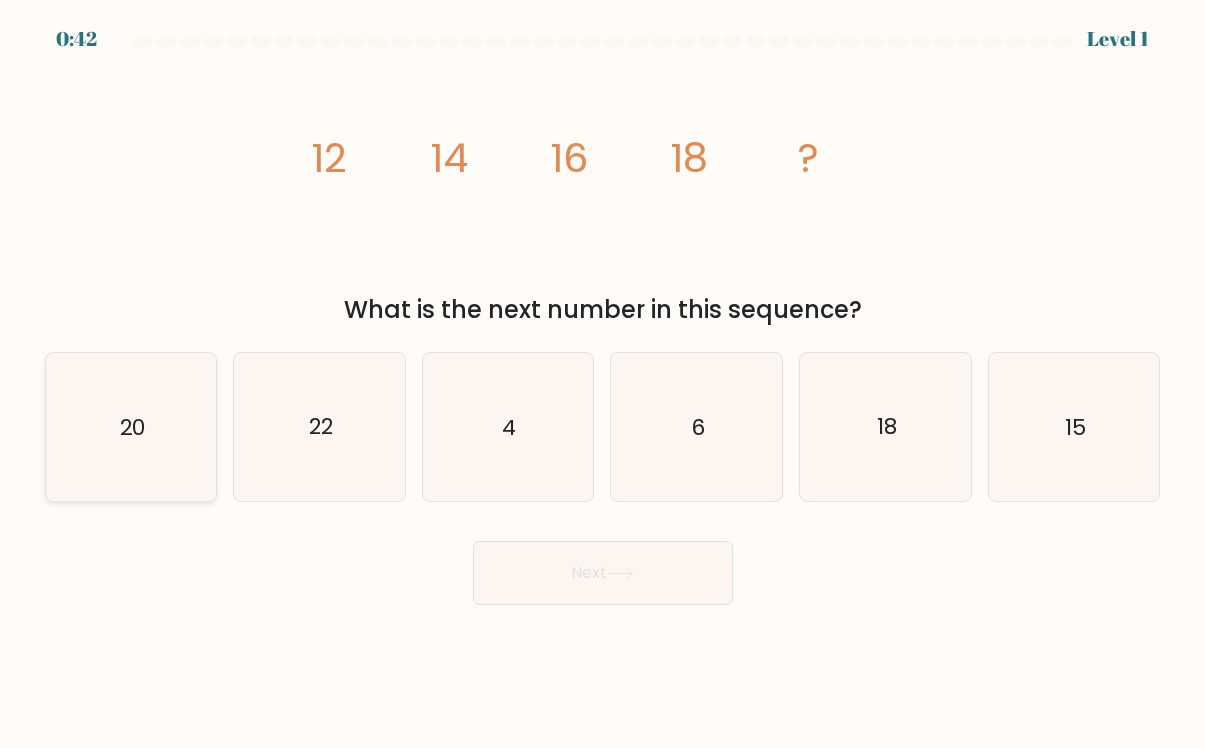 click on "20" 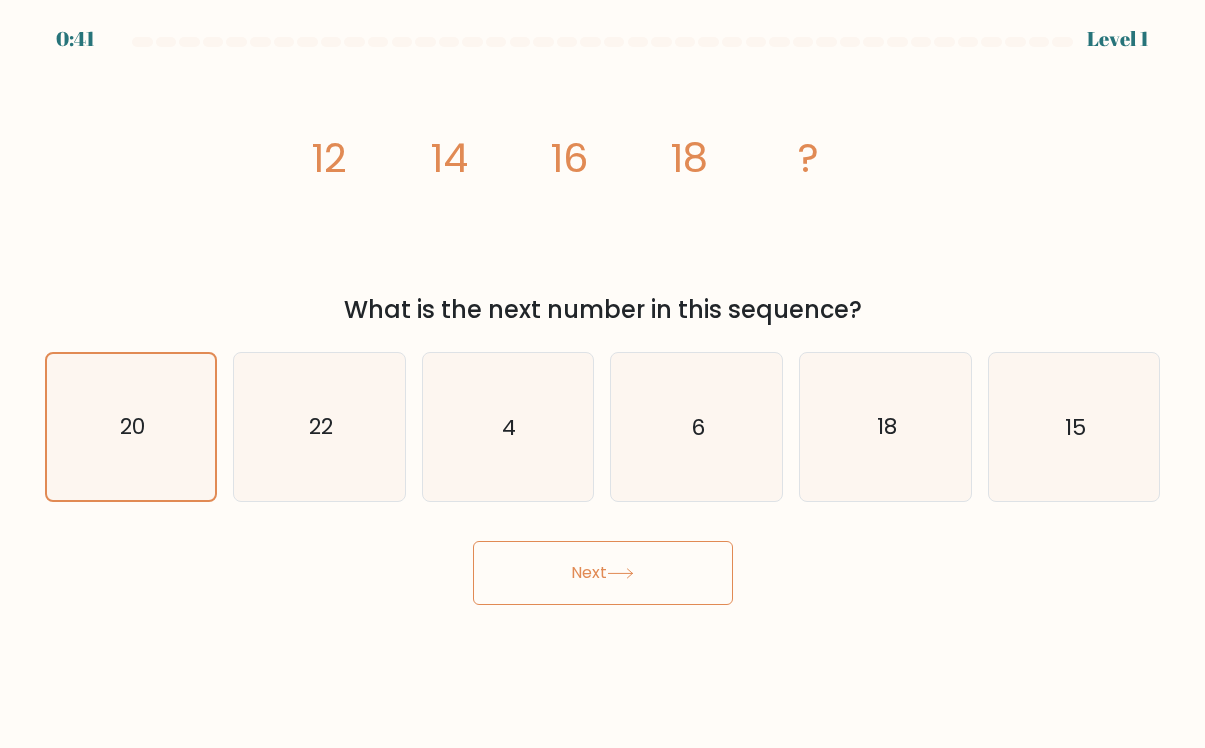 click on "Next" at bounding box center (603, 573) 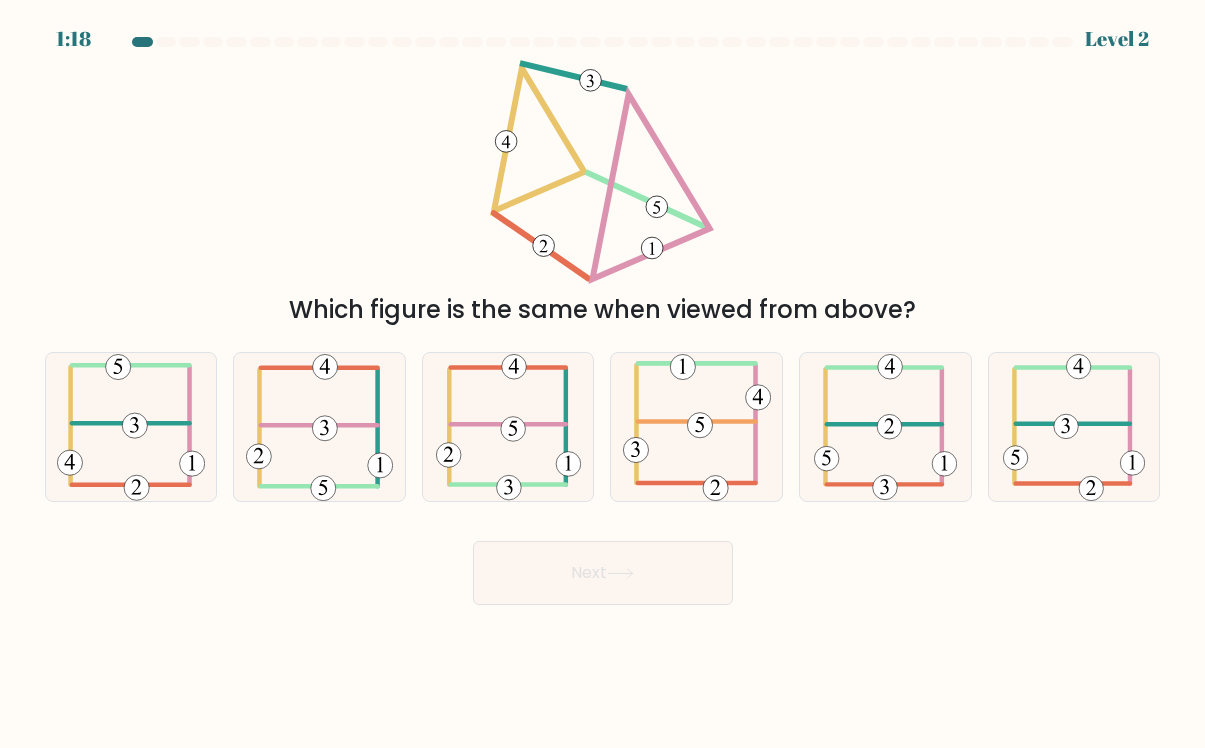 type 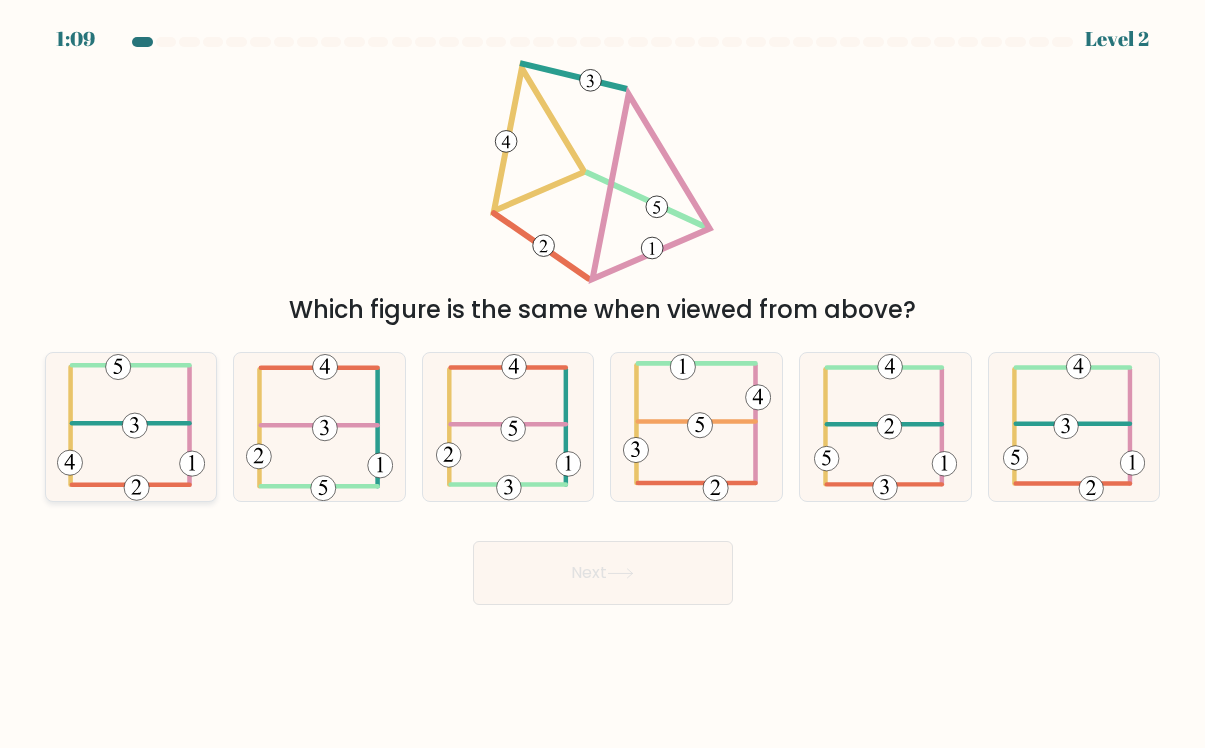 click 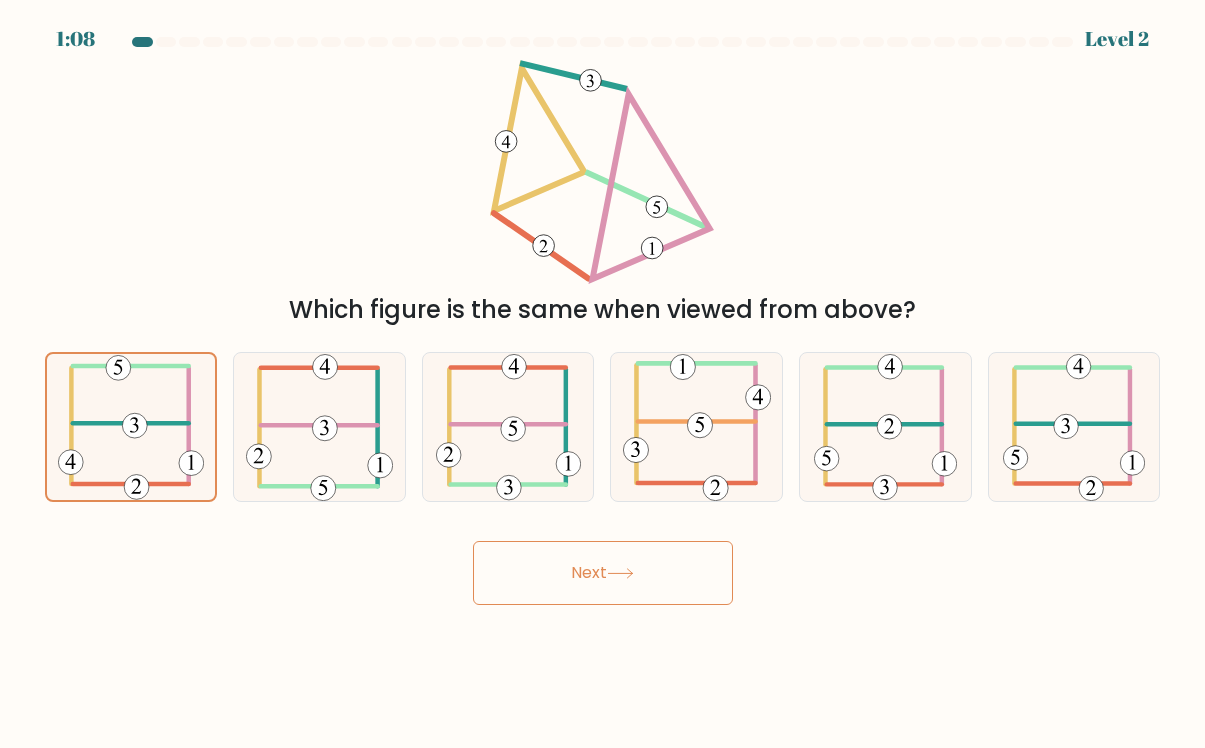 click on "Next" at bounding box center (603, 573) 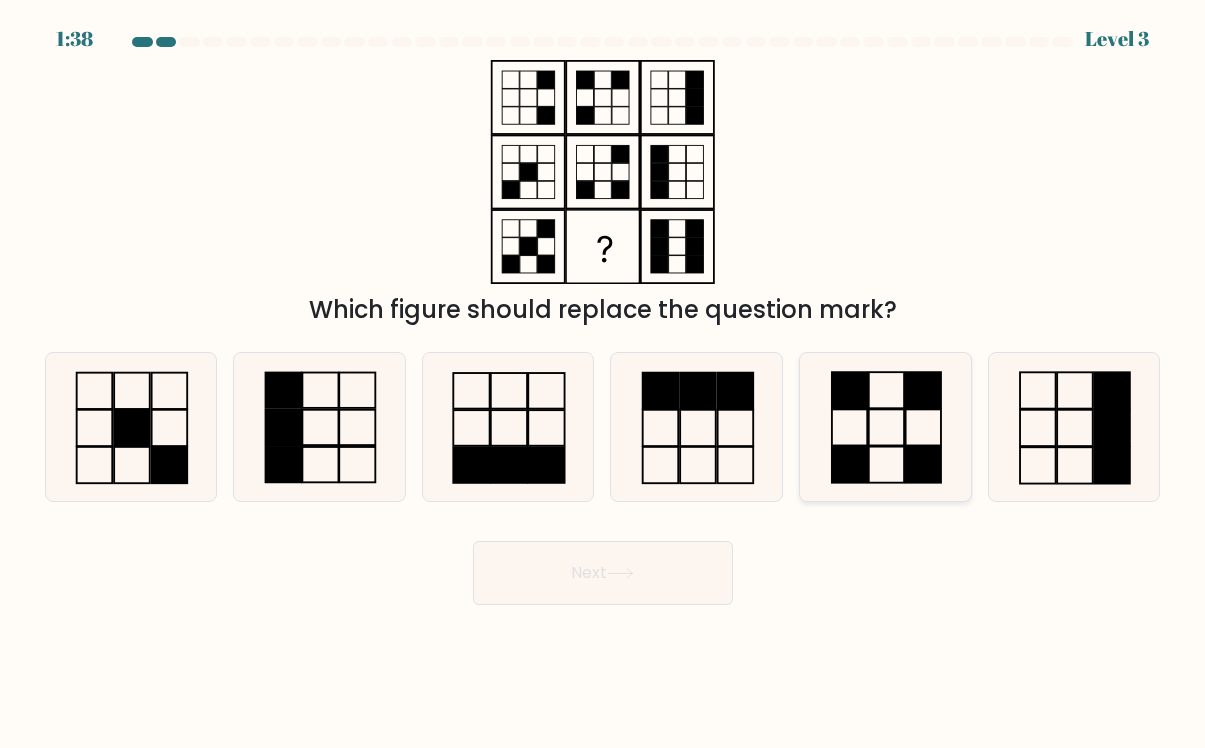click 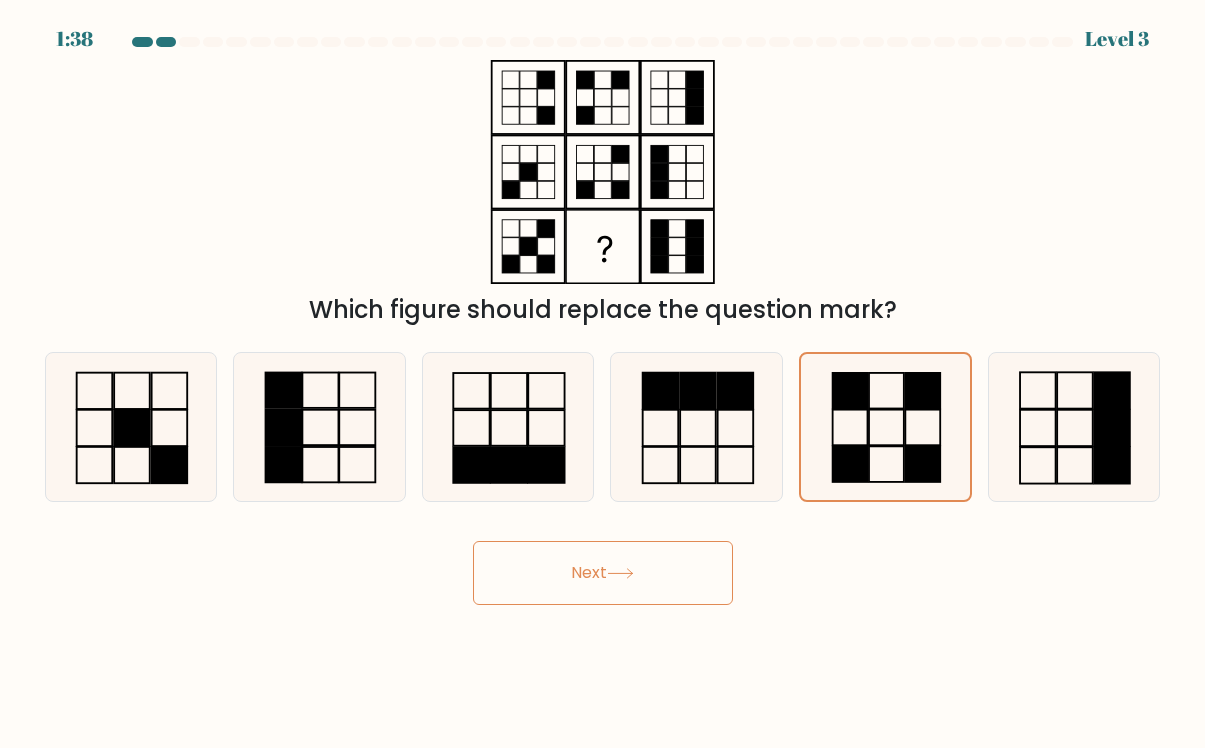 click on "Next" at bounding box center (603, 573) 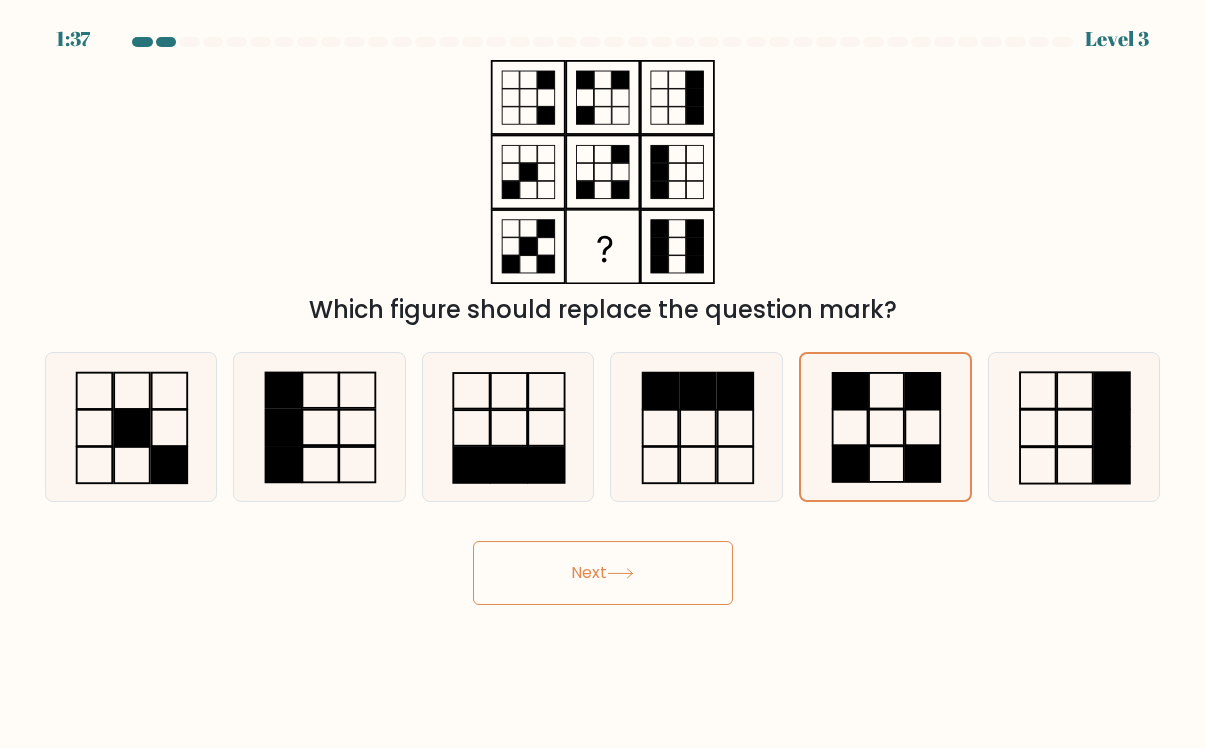 click on "Next" at bounding box center (603, 573) 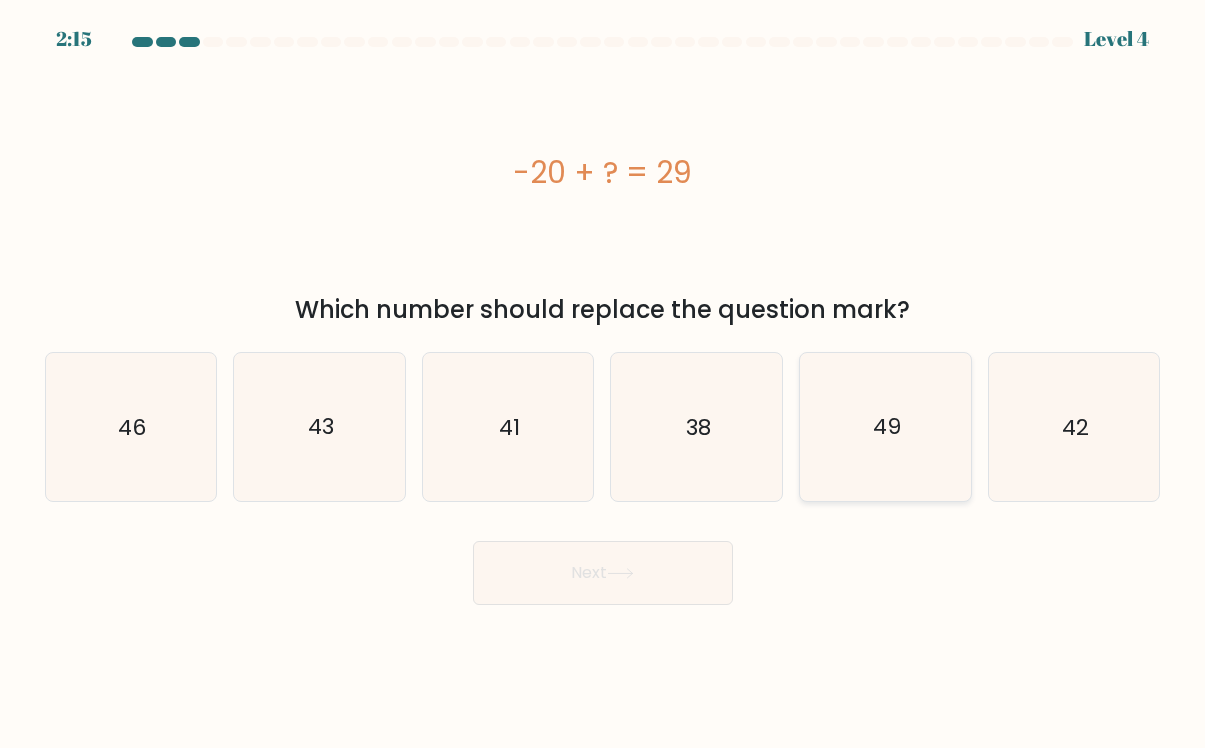 click on "49" 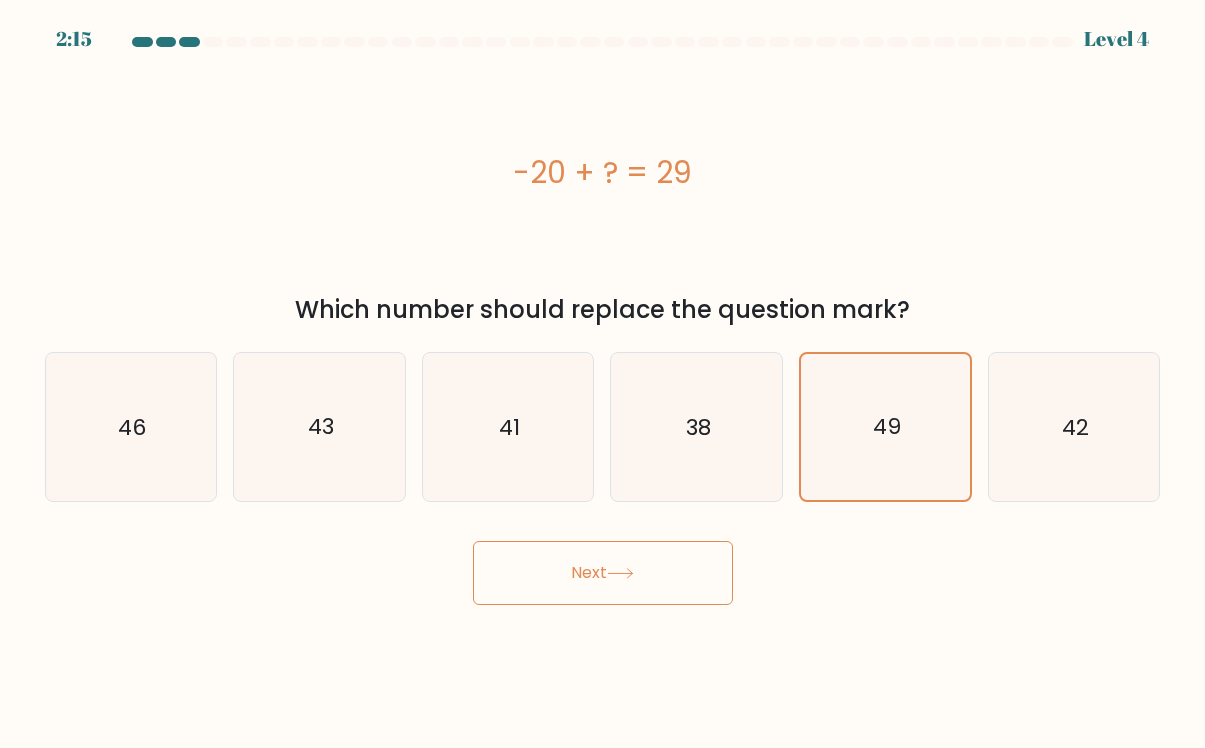 click on "Next" at bounding box center (603, 573) 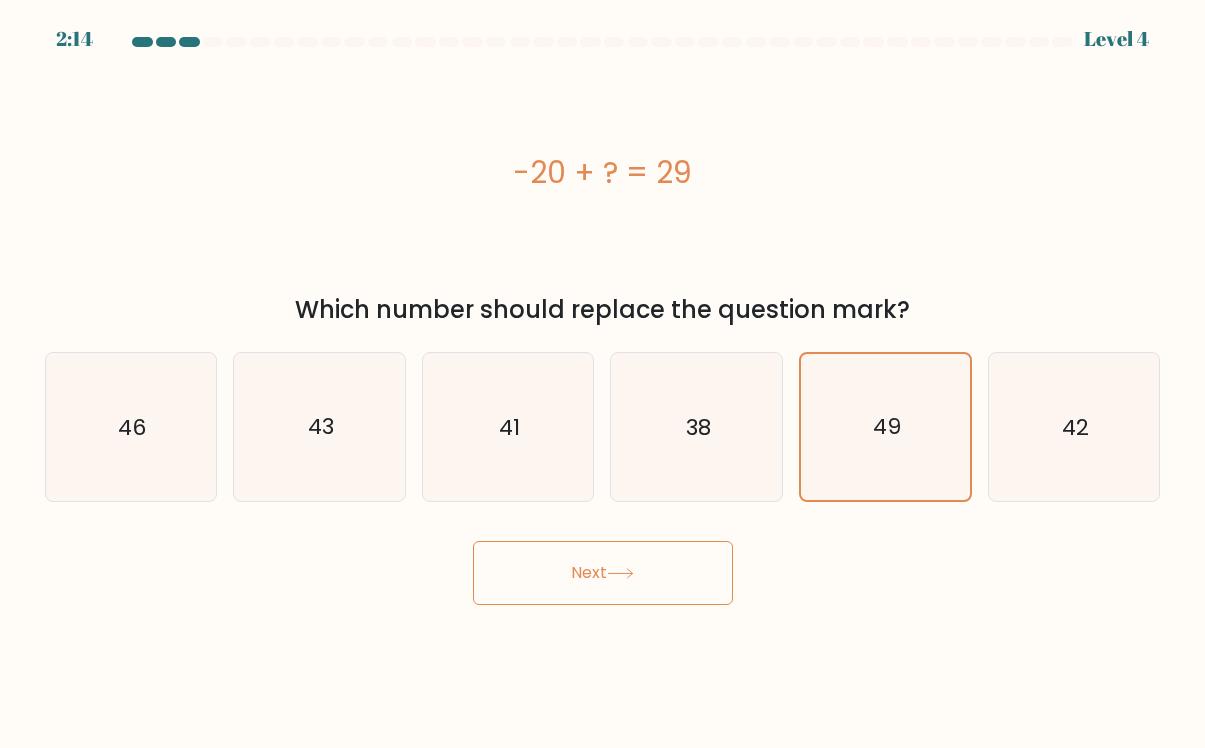 click on "Next" at bounding box center (603, 573) 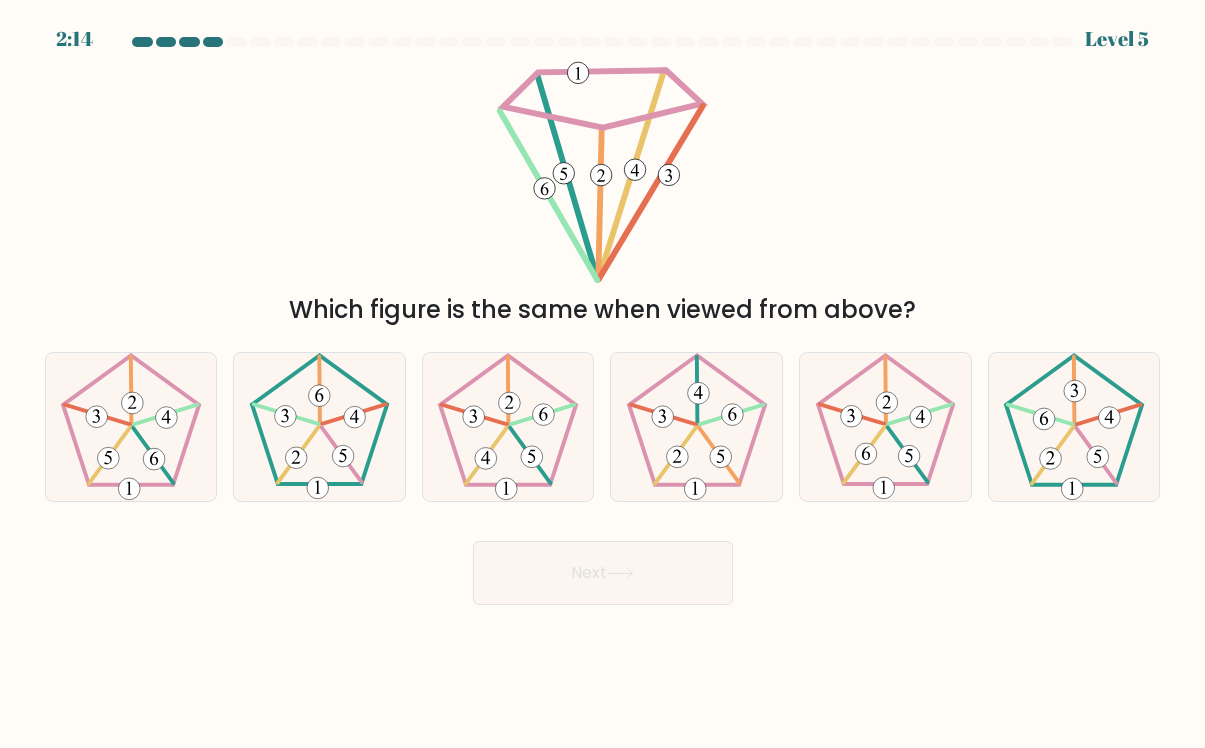 click on "Next" at bounding box center [603, 573] 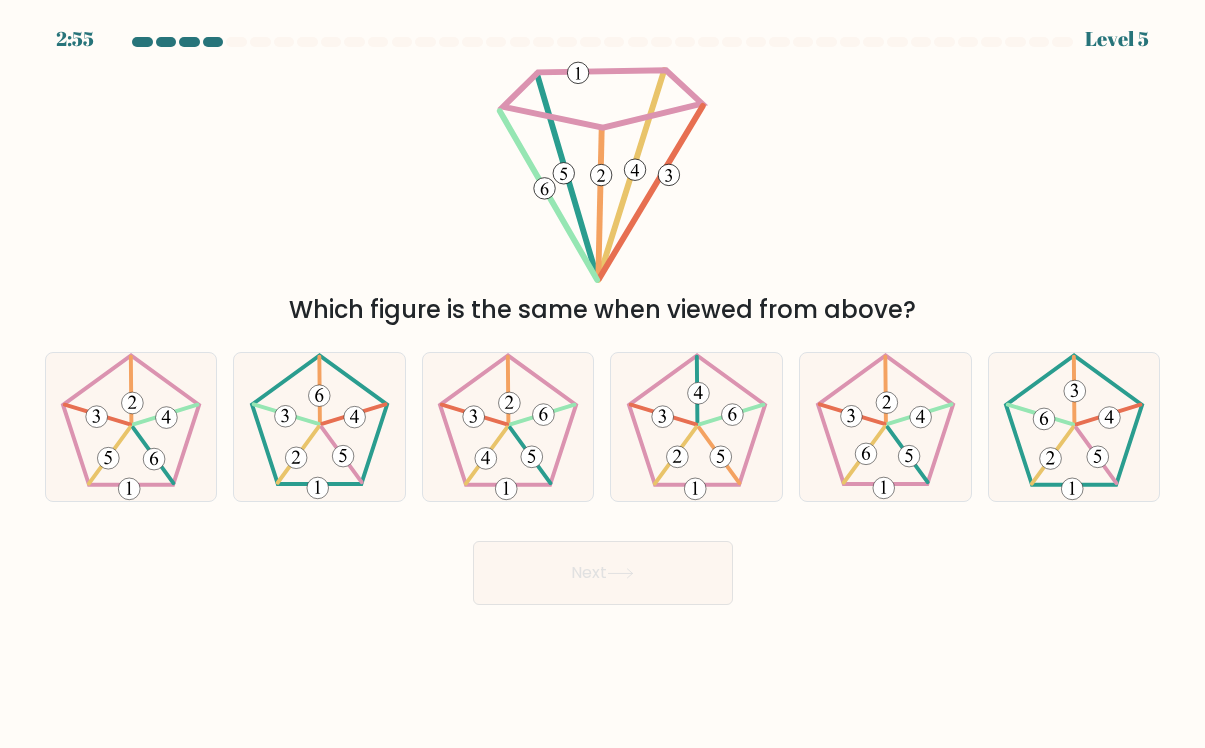 click on "d." at bounding box center [696, 426] 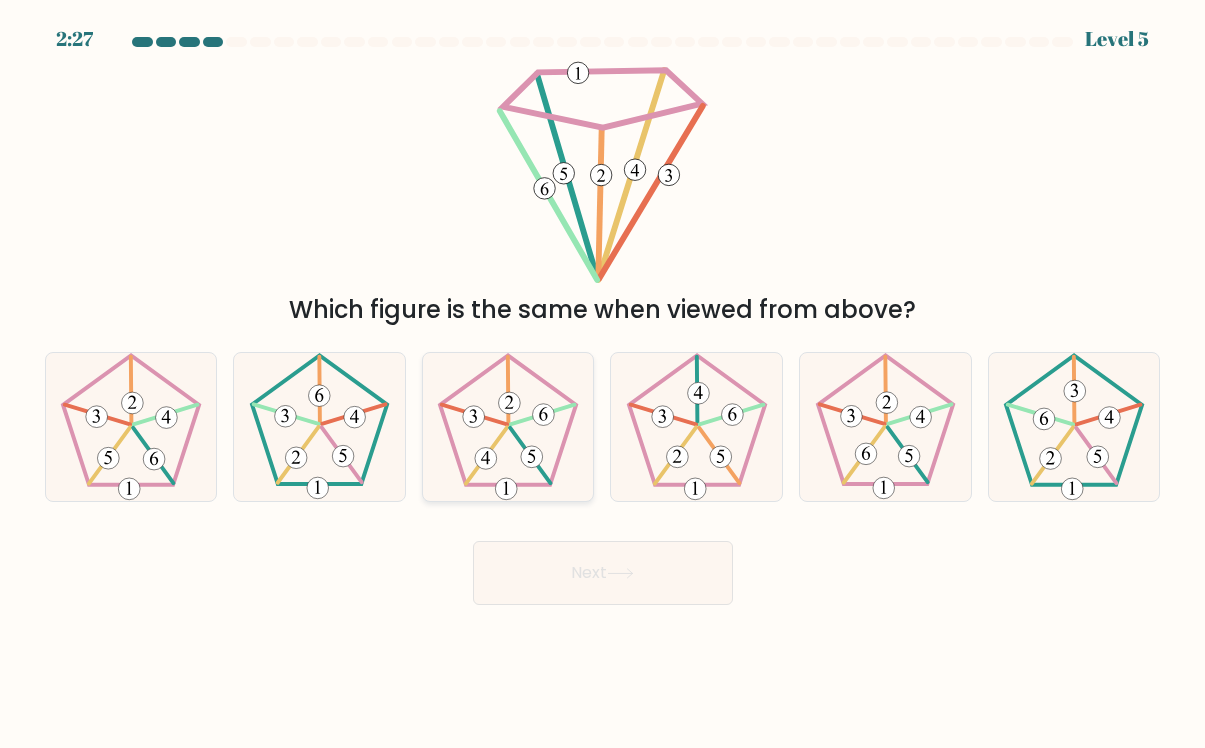 click 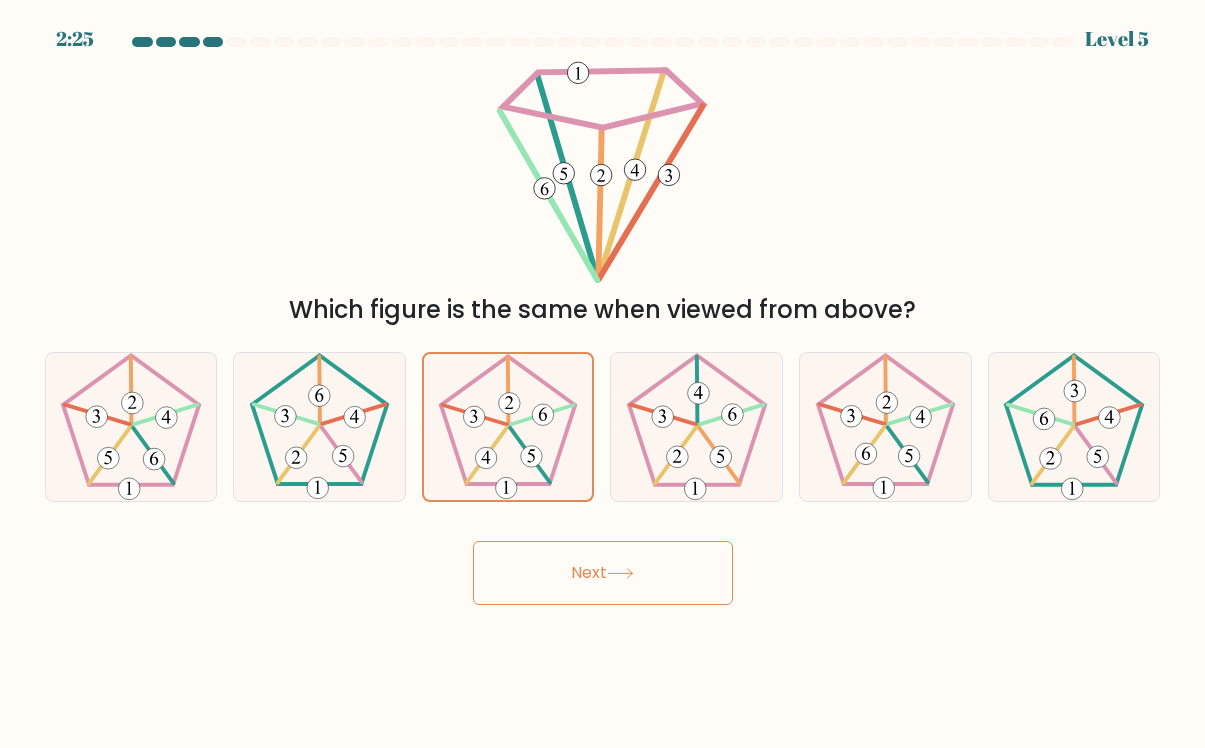 click on "Next" at bounding box center (603, 573) 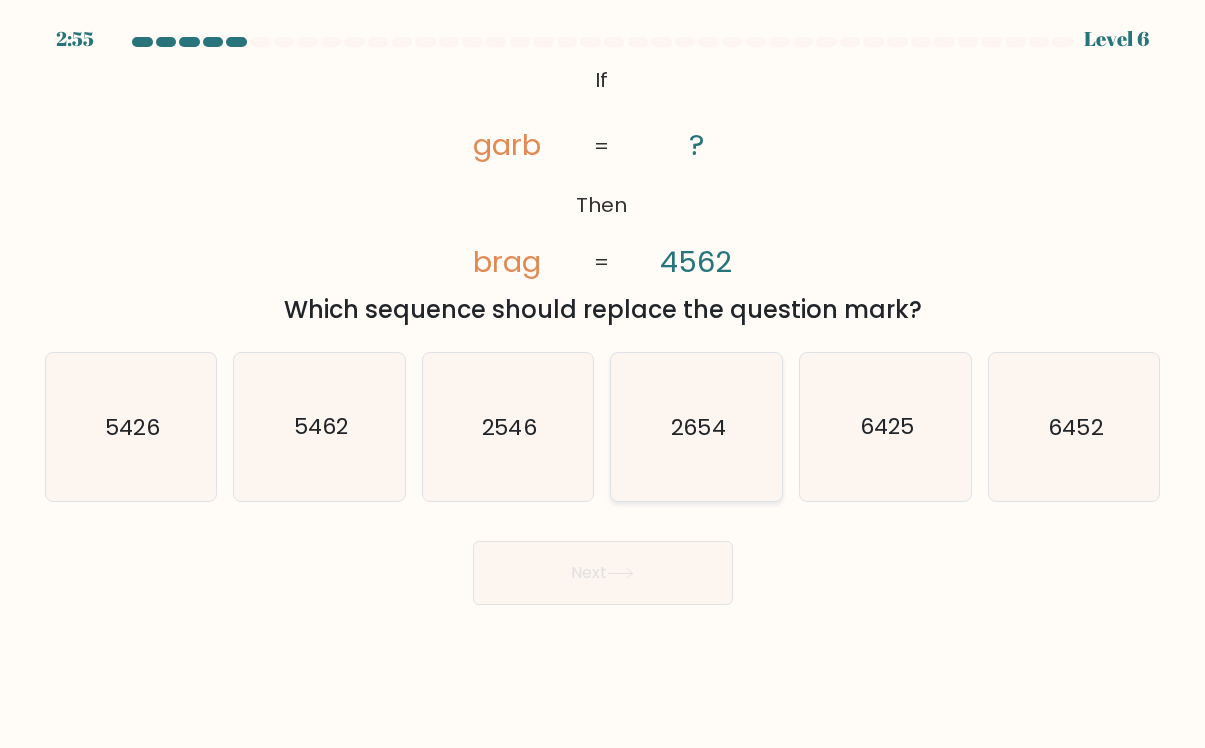 click on "2654" 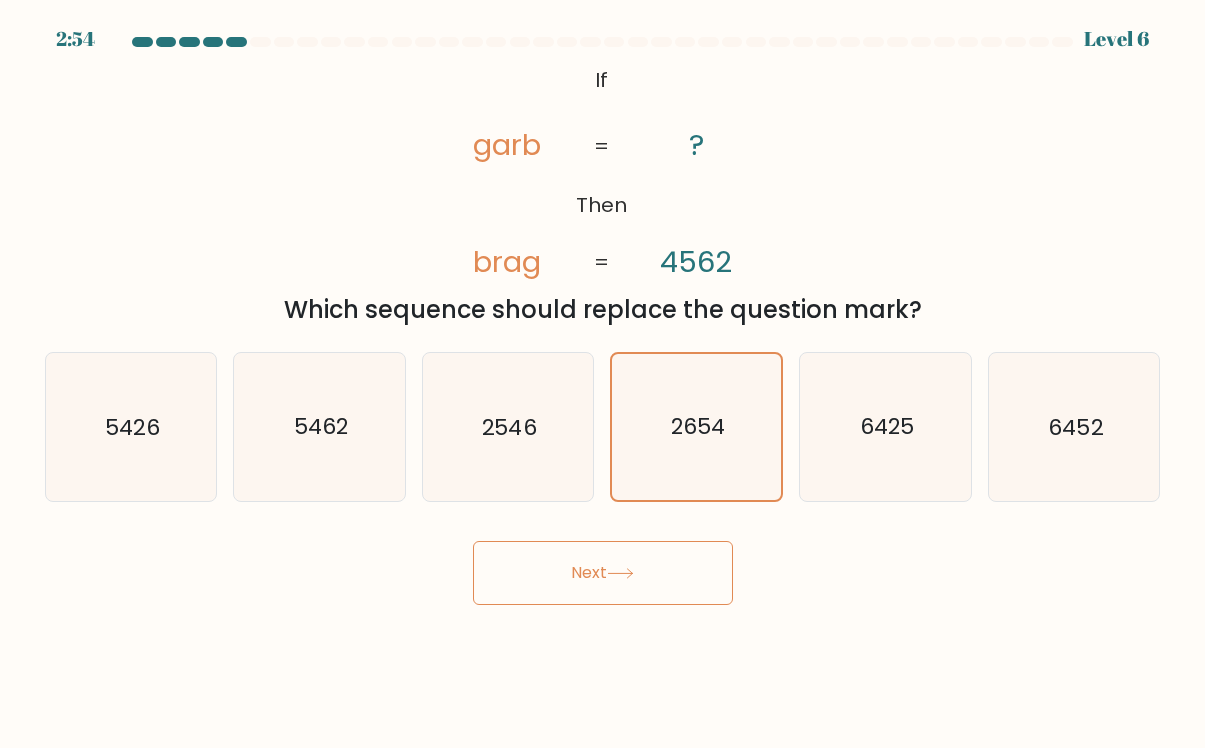click on "Next" at bounding box center (603, 573) 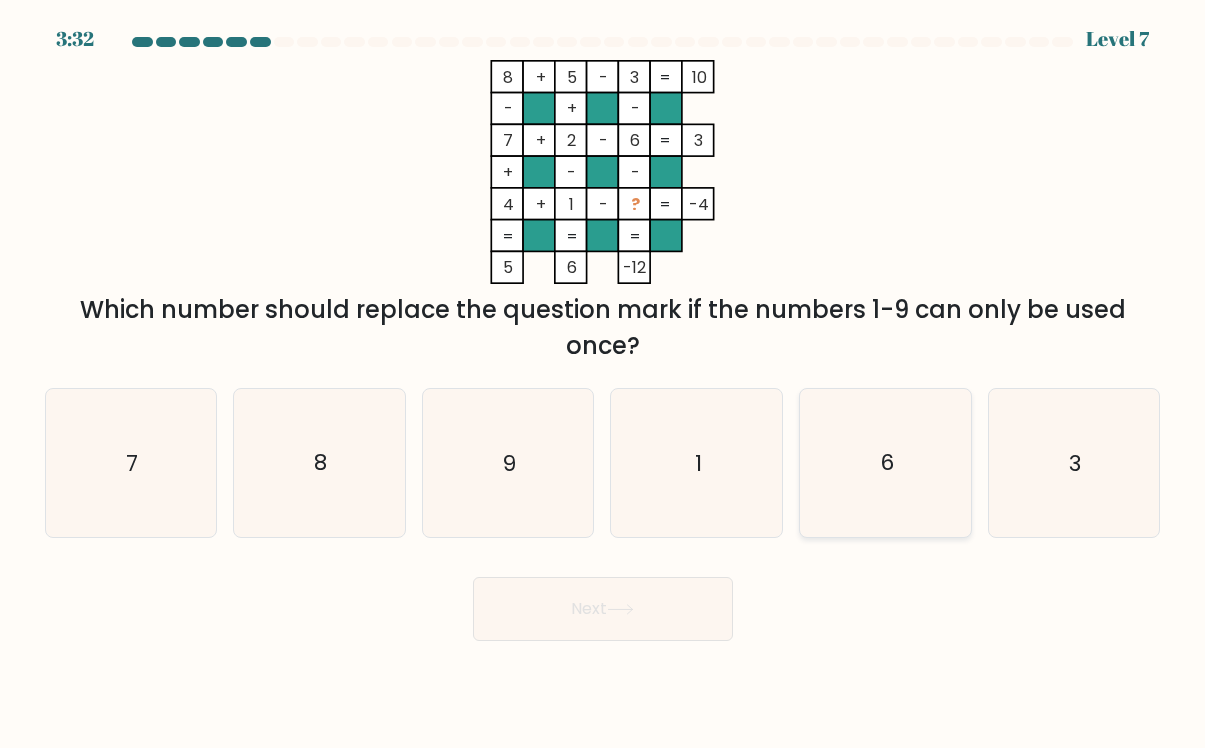 click on "6" 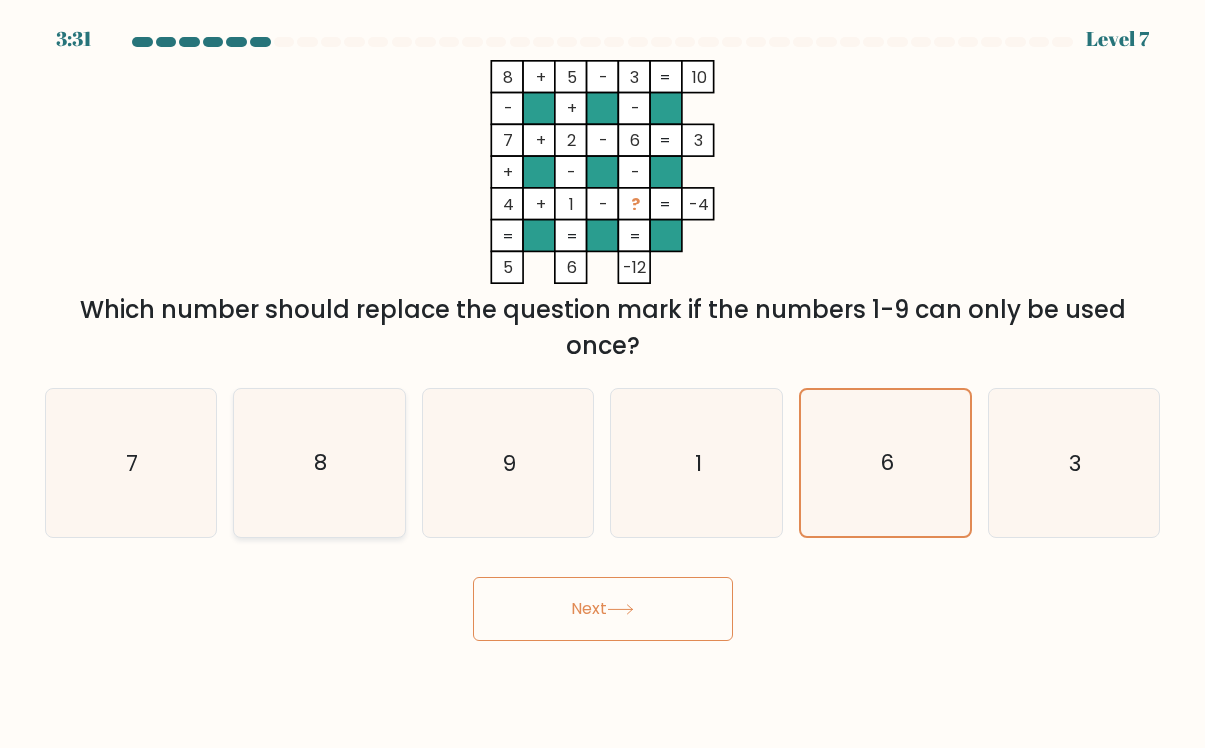 click on "8" 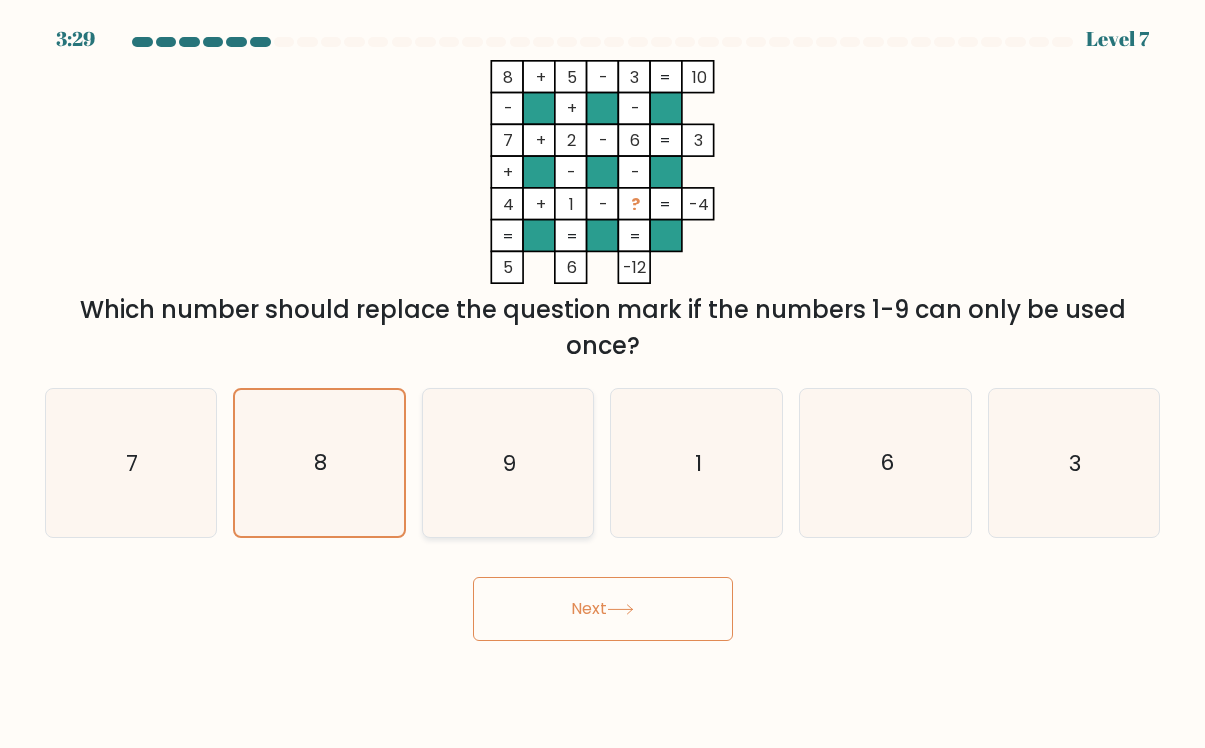 click on "9" 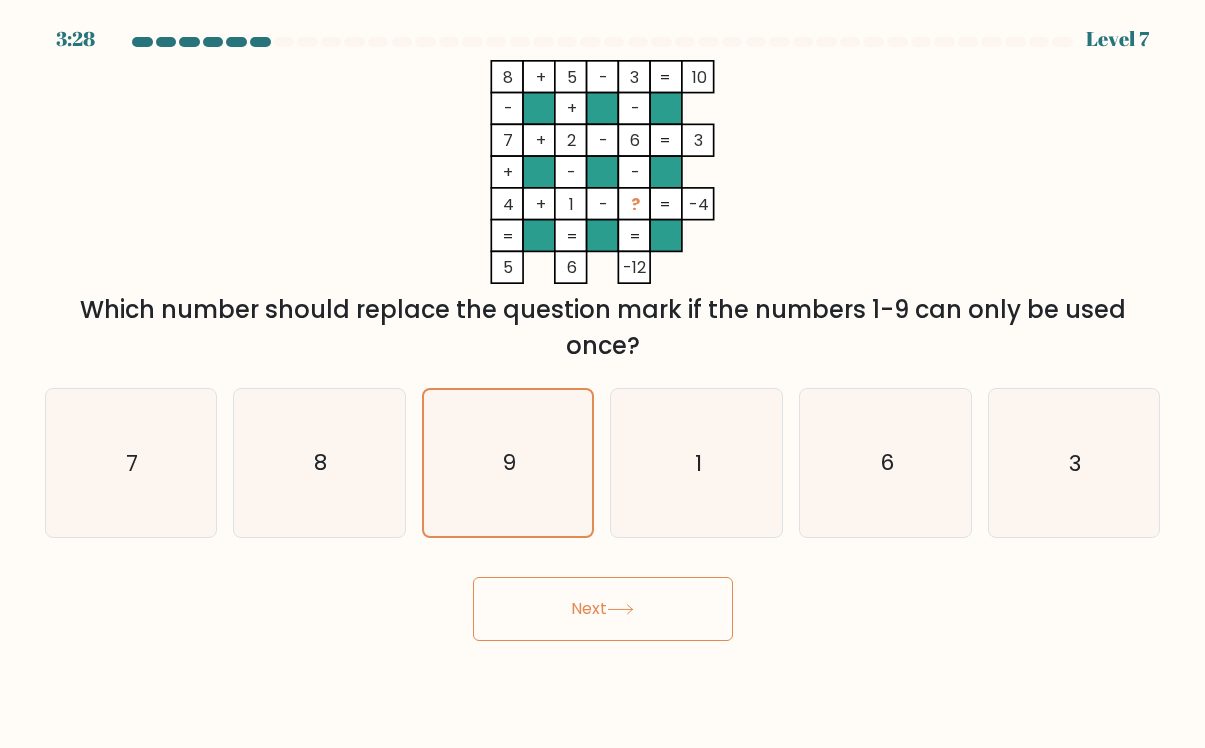 click on "Next" at bounding box center [603, 609] 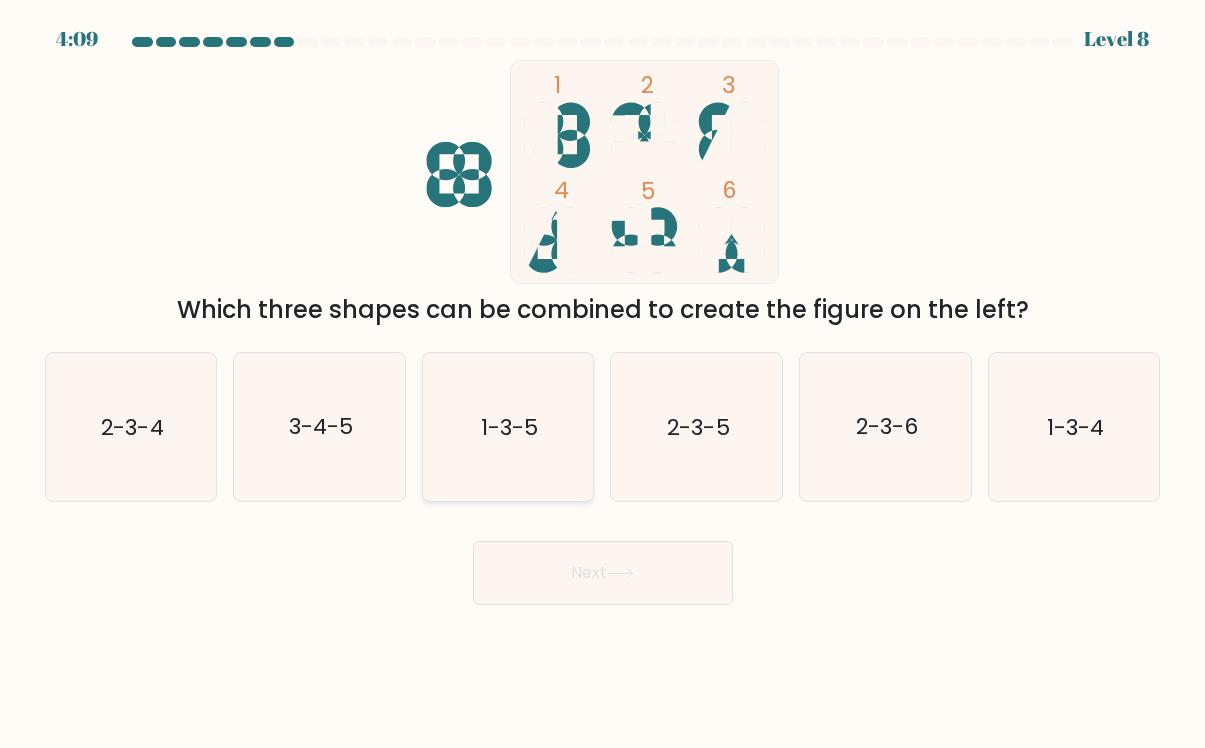 click on "1-3-5" 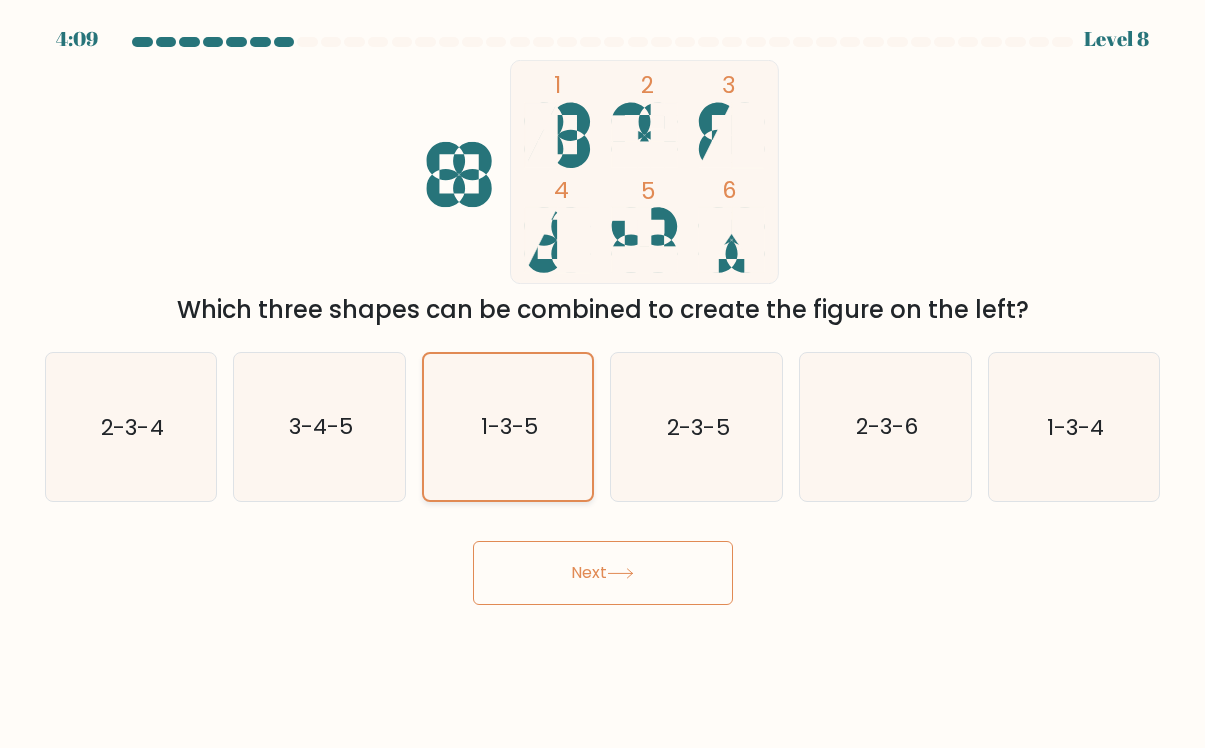 click on "1-3-5" 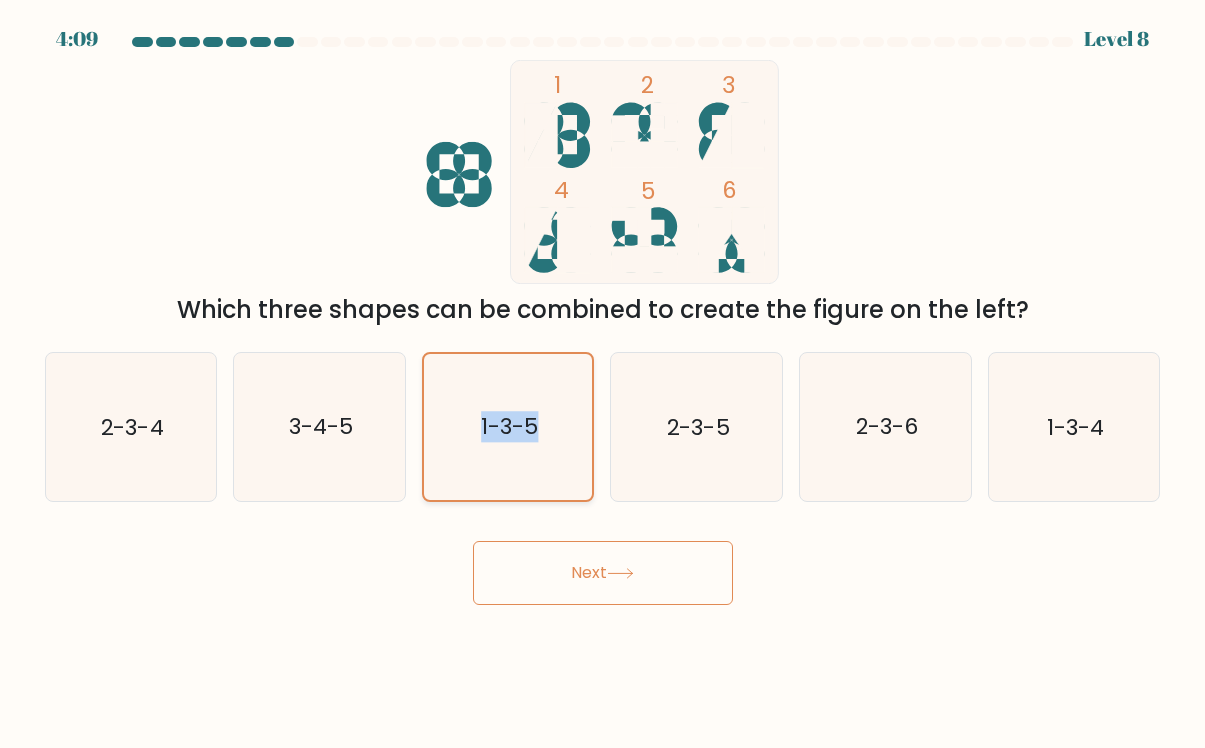 click on "1-3-5" 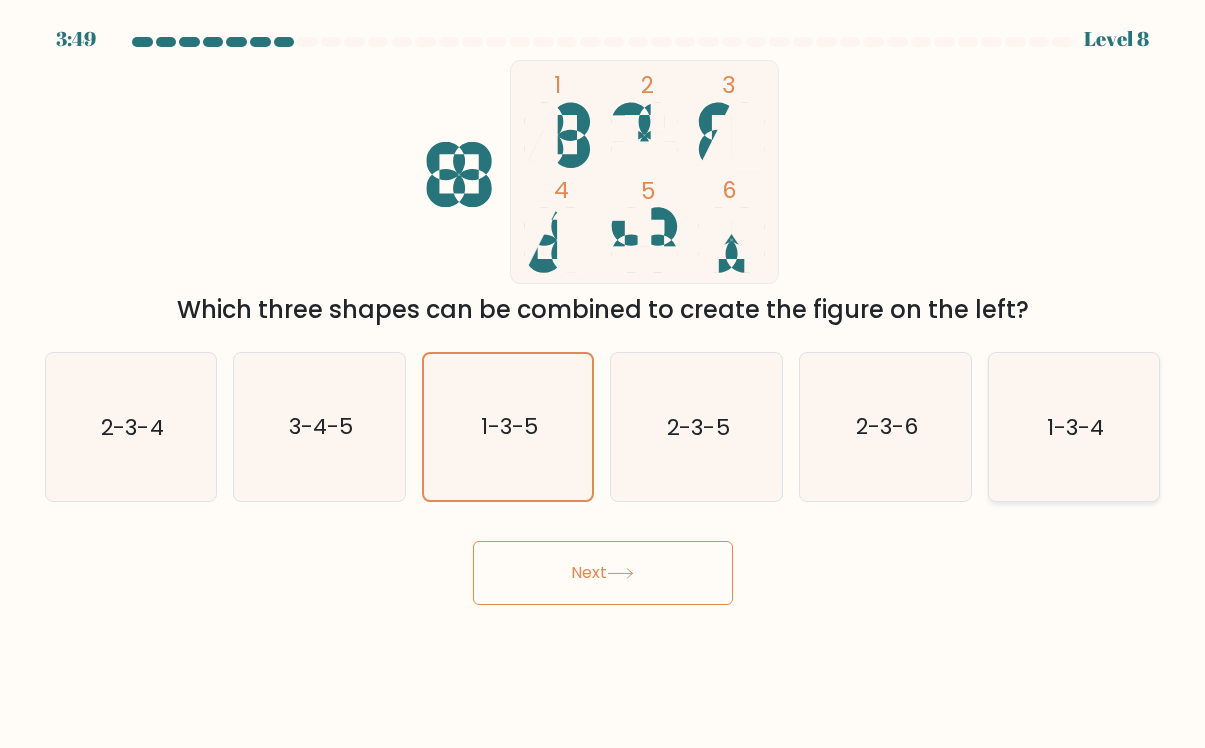 click on "1-3-4" 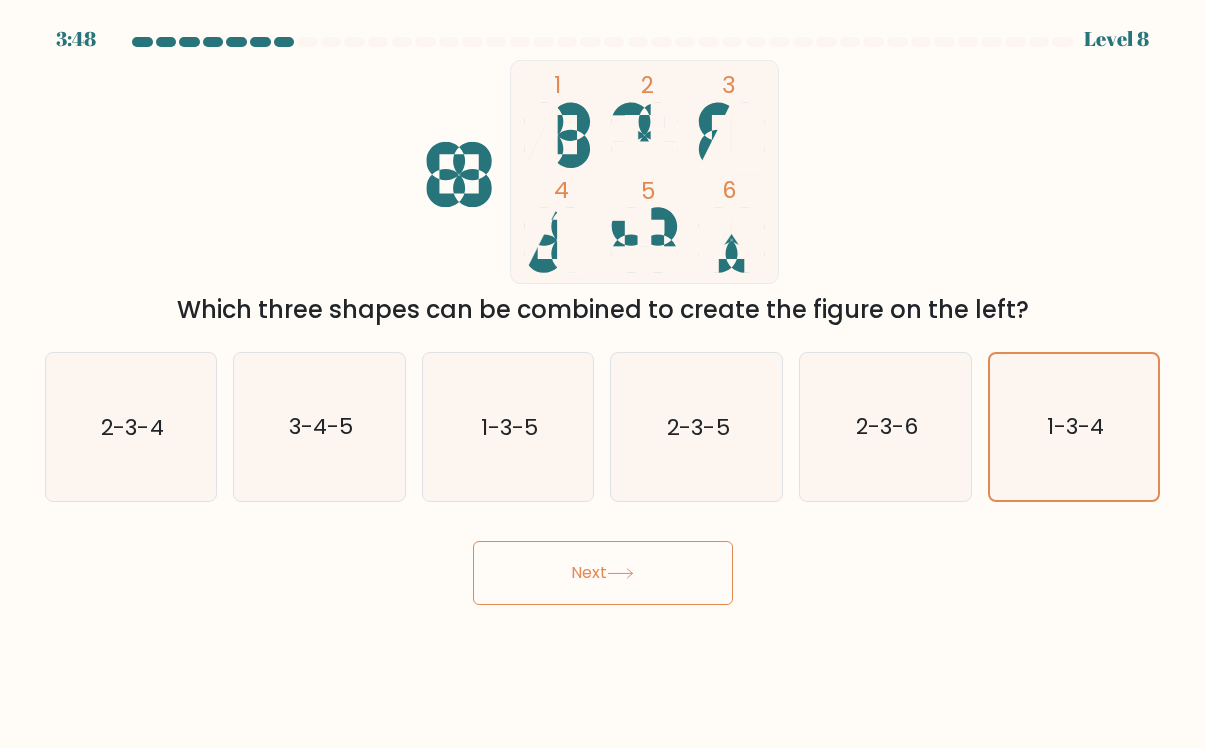 click on "Next" at bounding box center [603, 573] 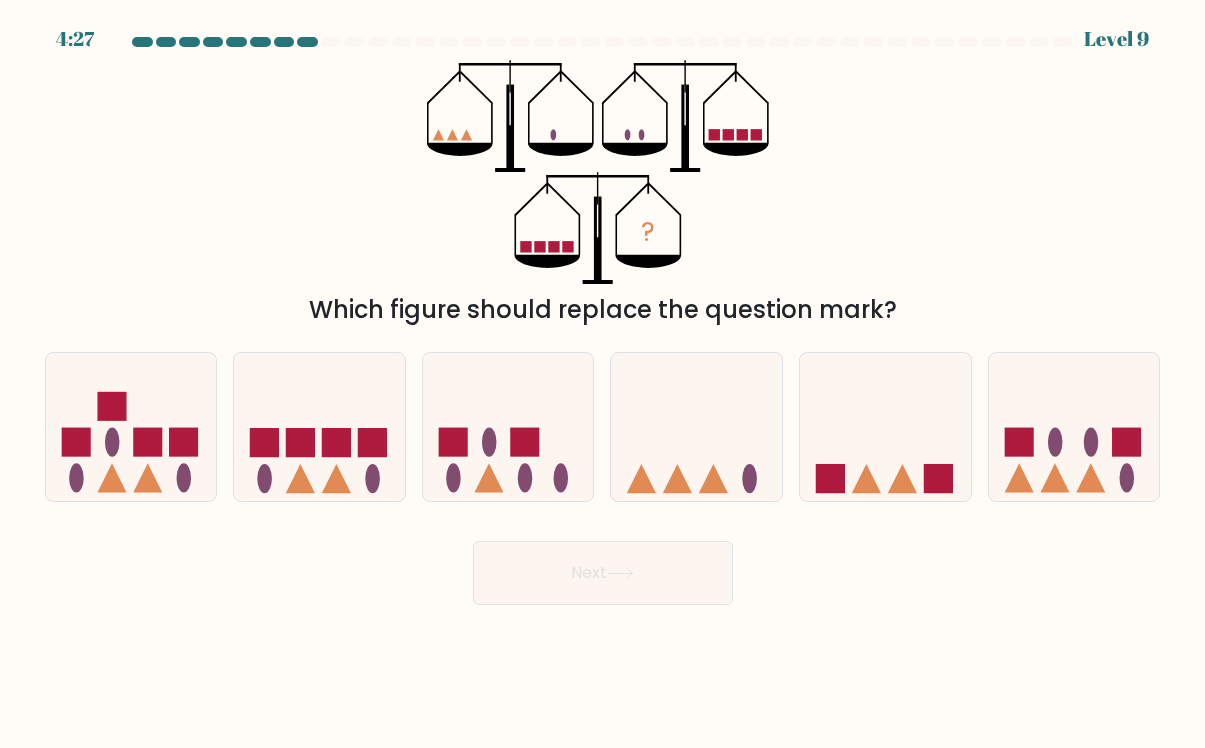 drag, startPoint x: 743, startPoint y: 240, endPoint x: 731, endPoint y: 266, distance: 28.635643 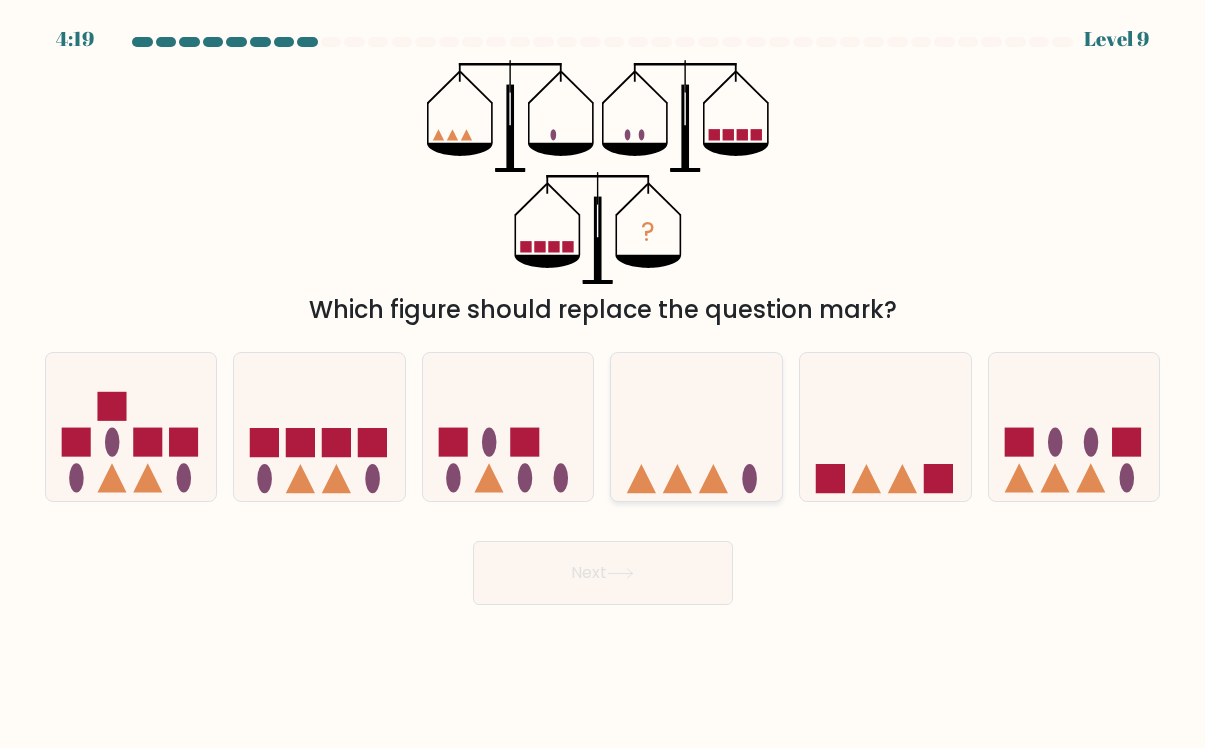 click 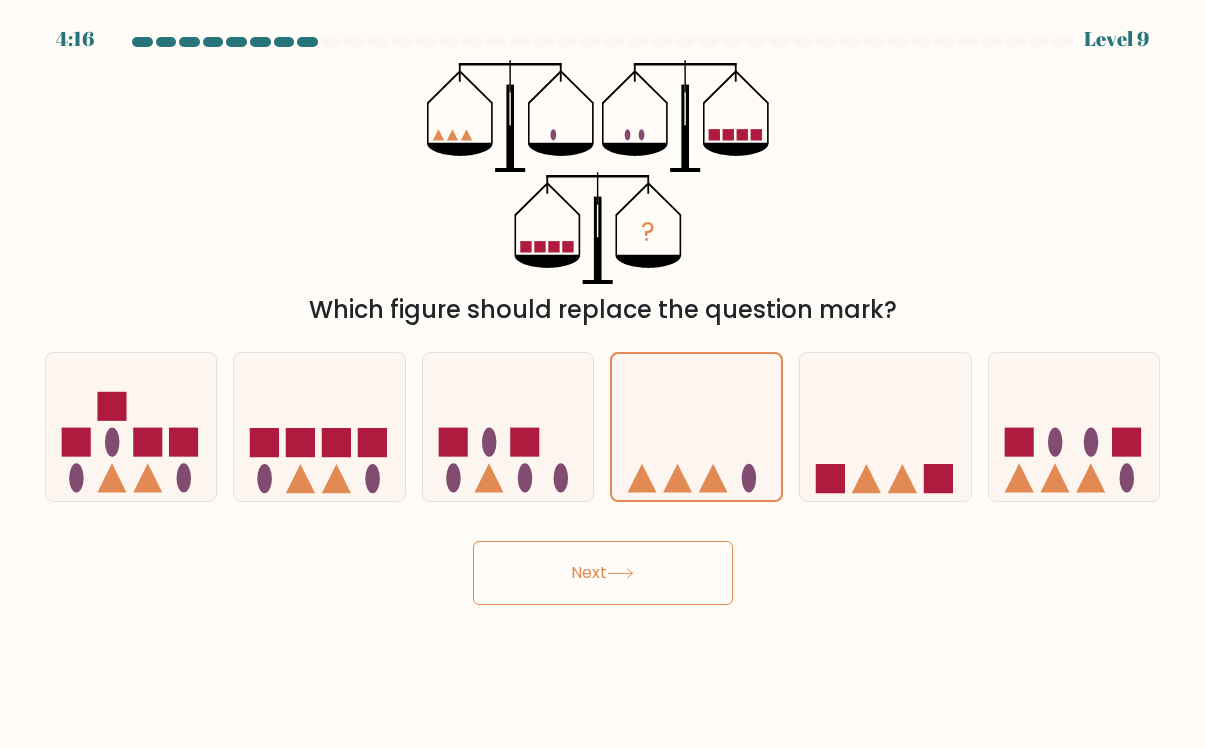 click on "Next" at bounding box center (603, 573) 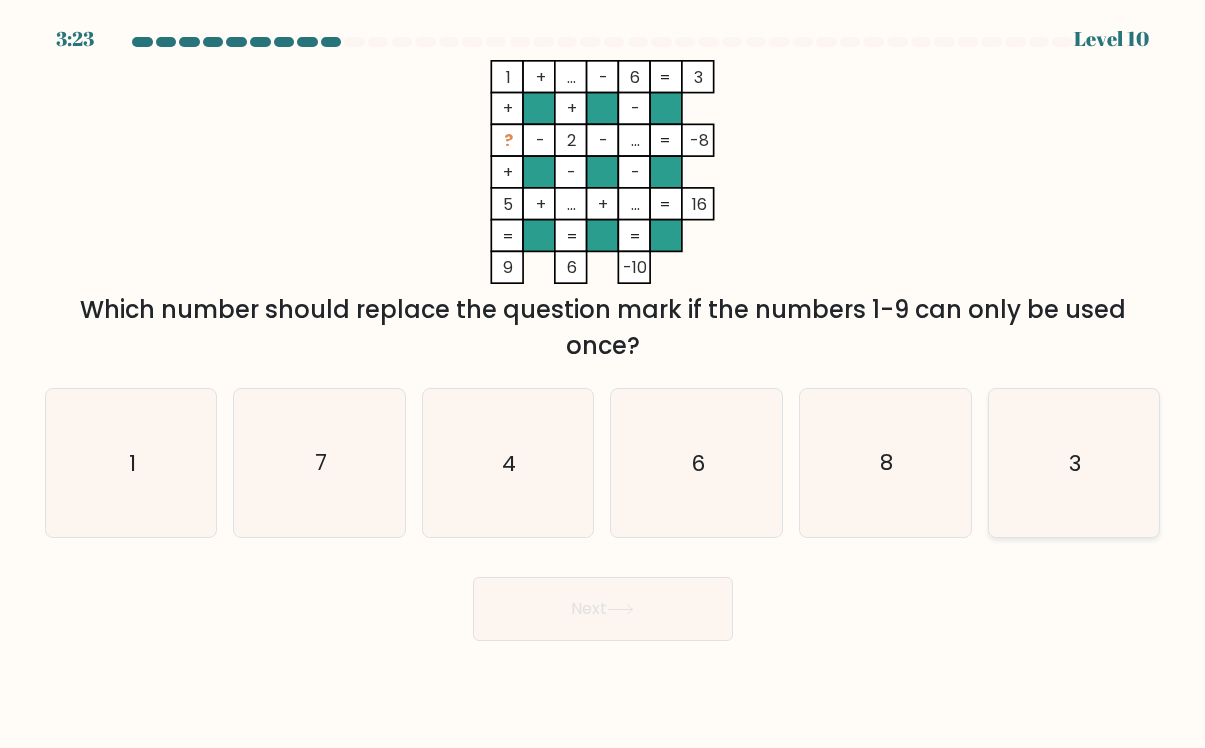 click on "3" 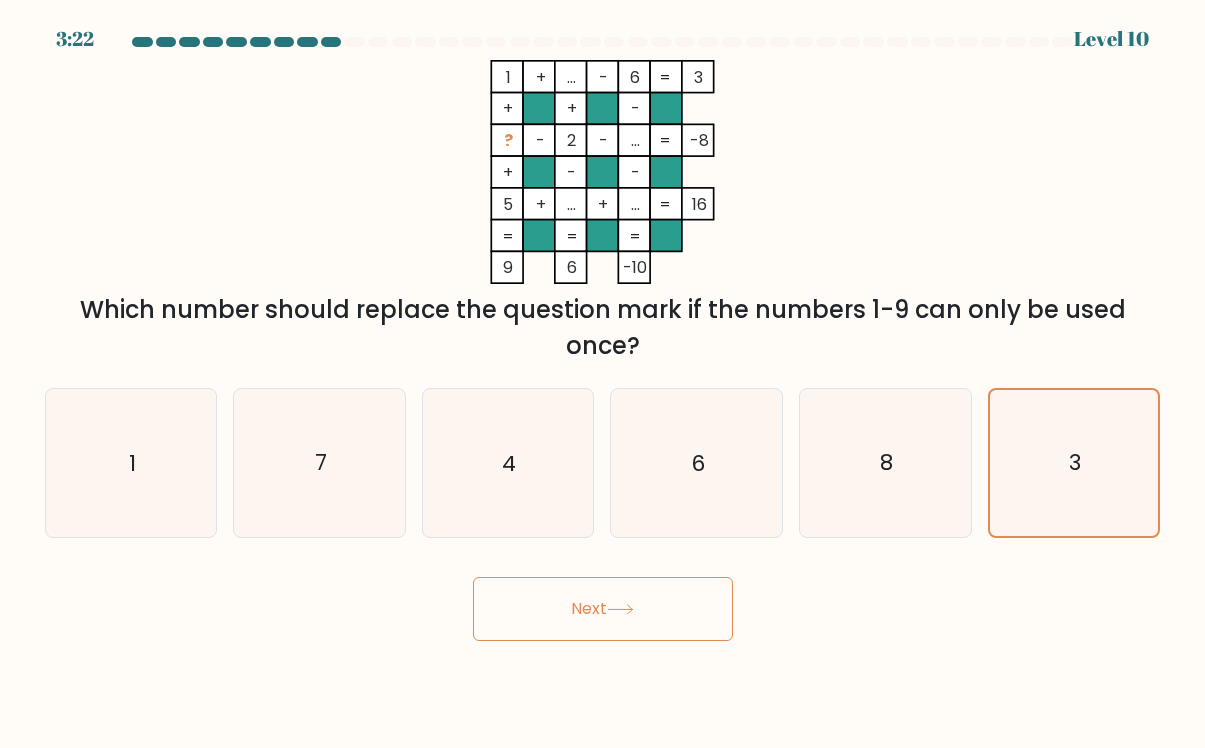 click on "Next" at bounding box center (603, 609) 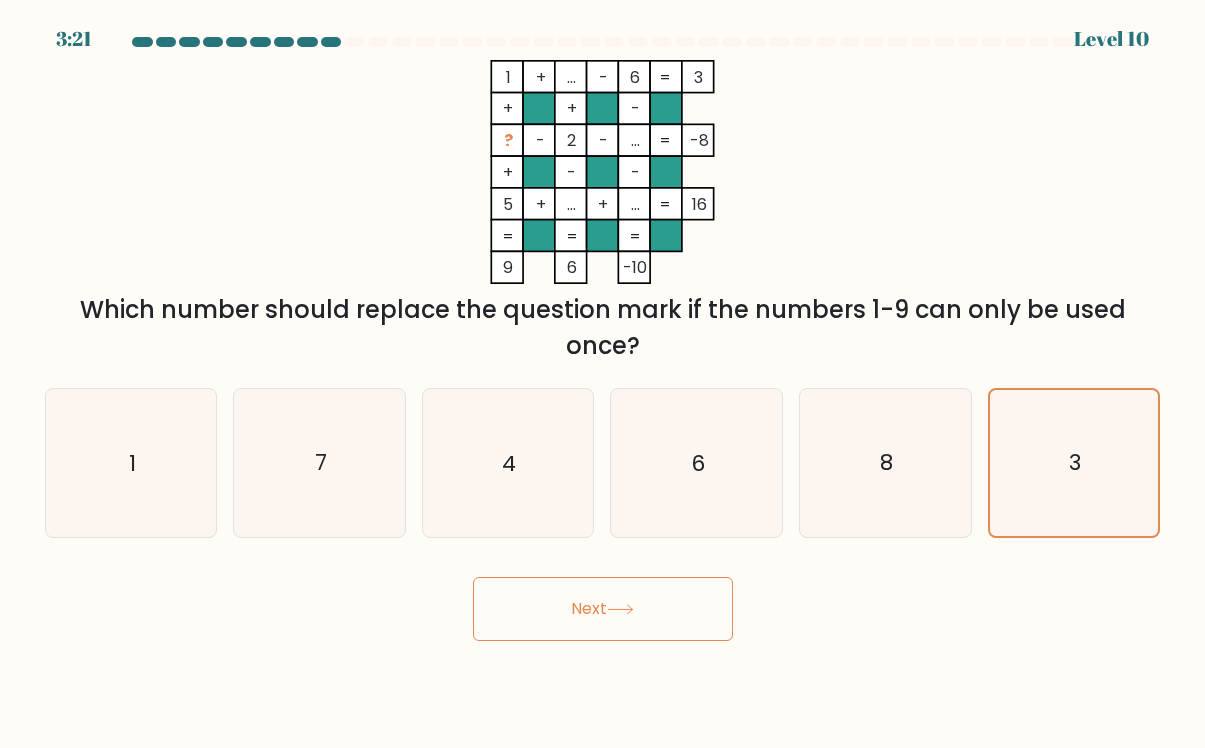 click on "Next" at bounding box center (603, 609) 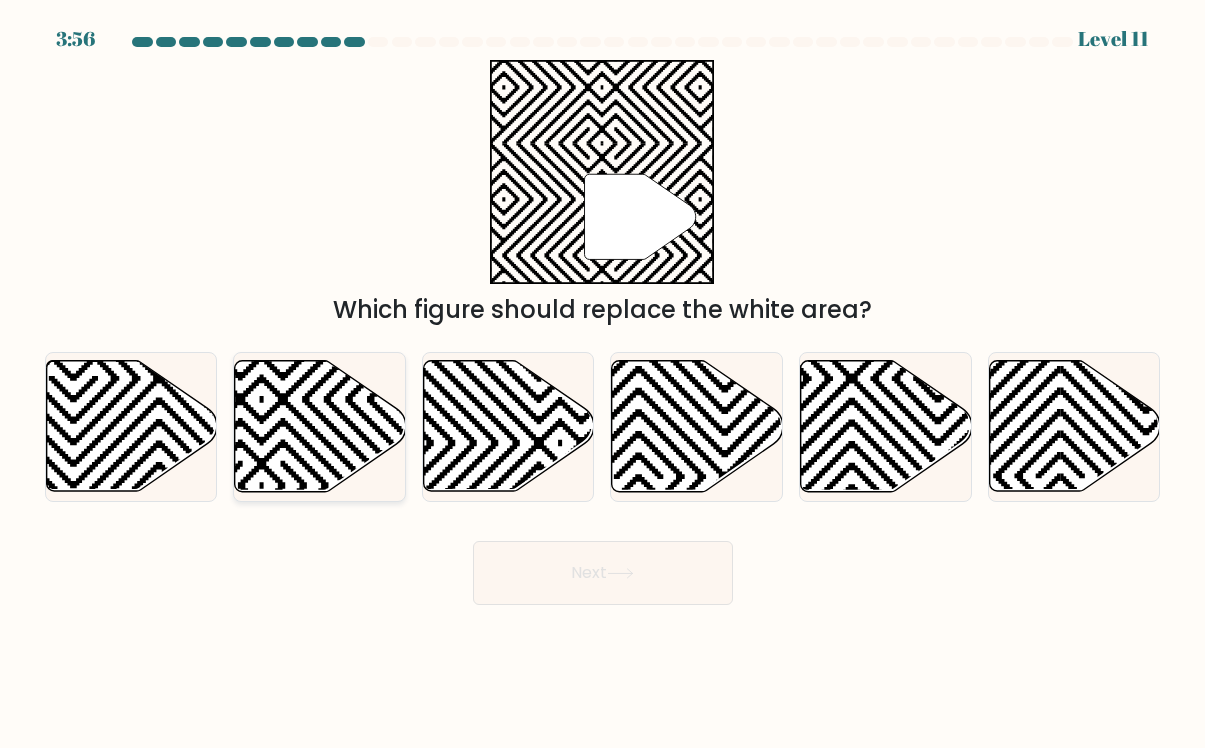 click 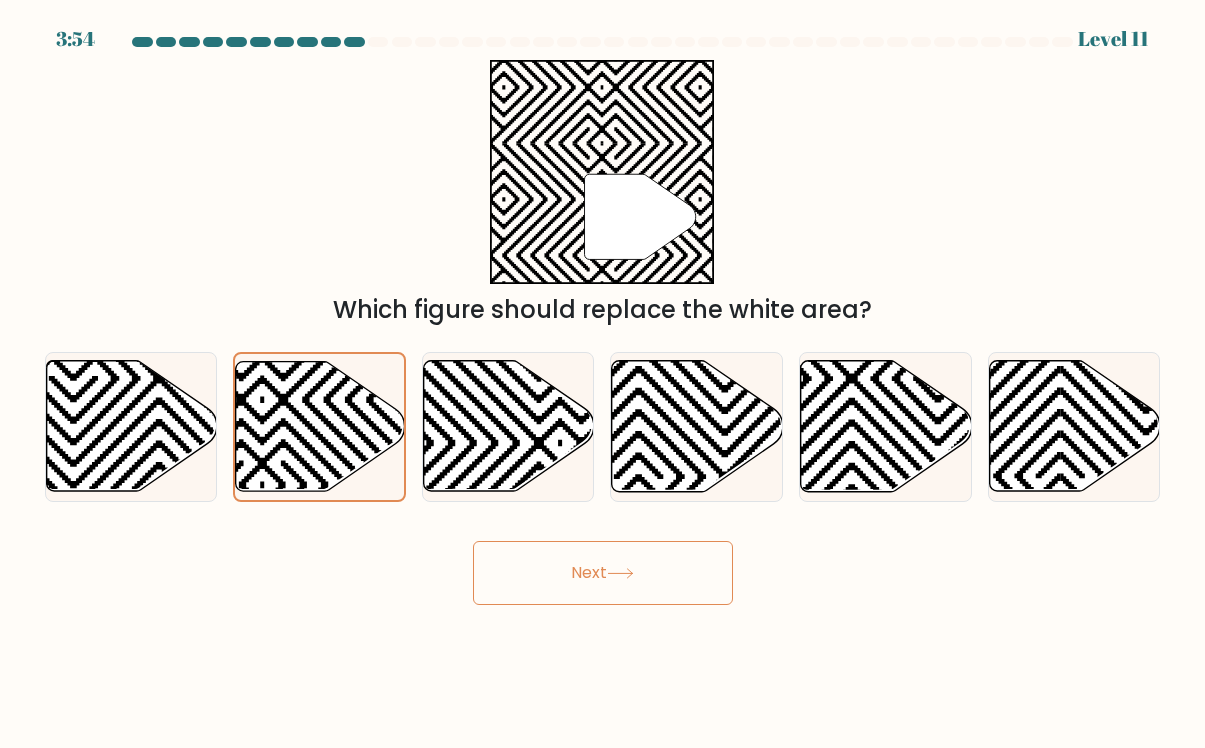 click on "Next" at bounding box center [603, 573] 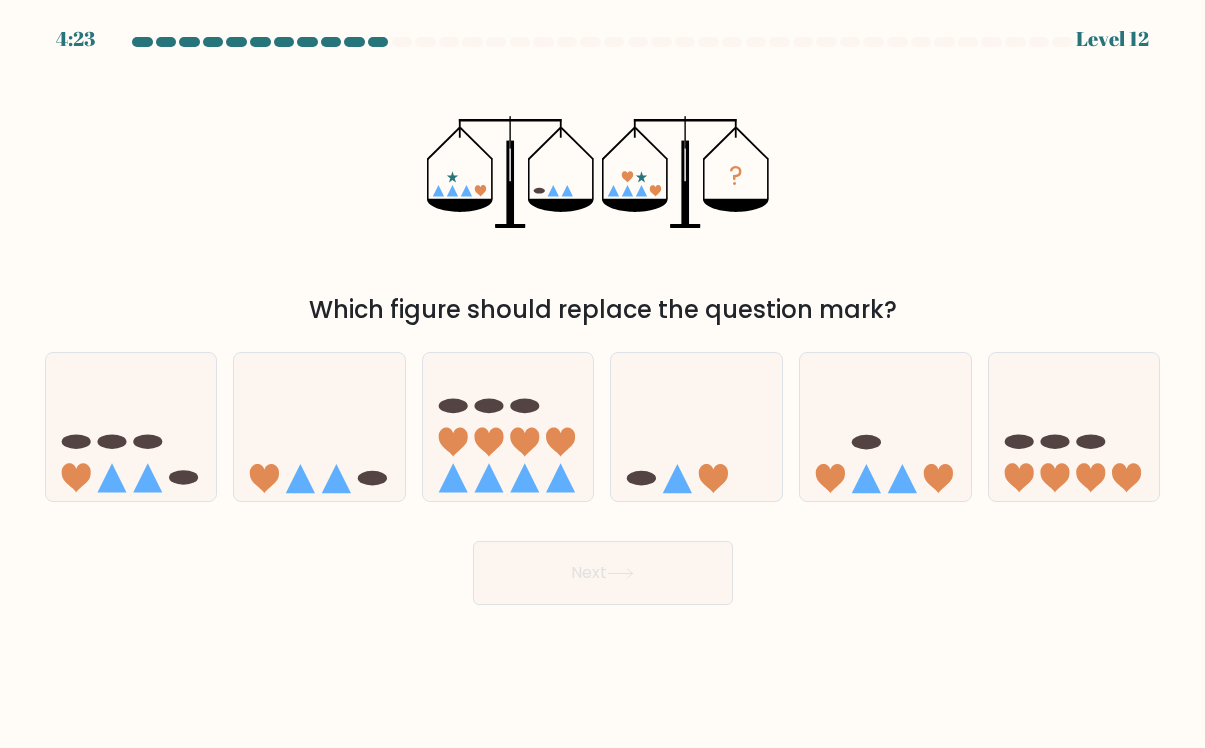 click on "4:23
Level 12" at bounding box center [602, 27] 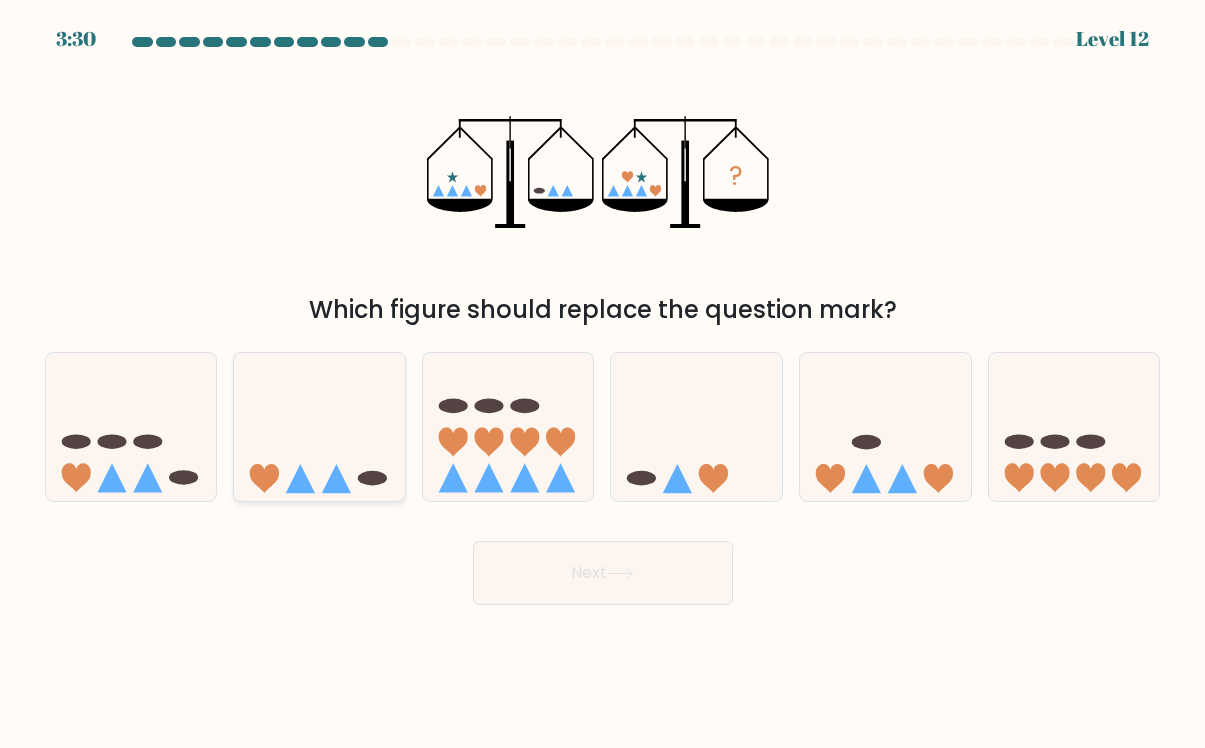 click 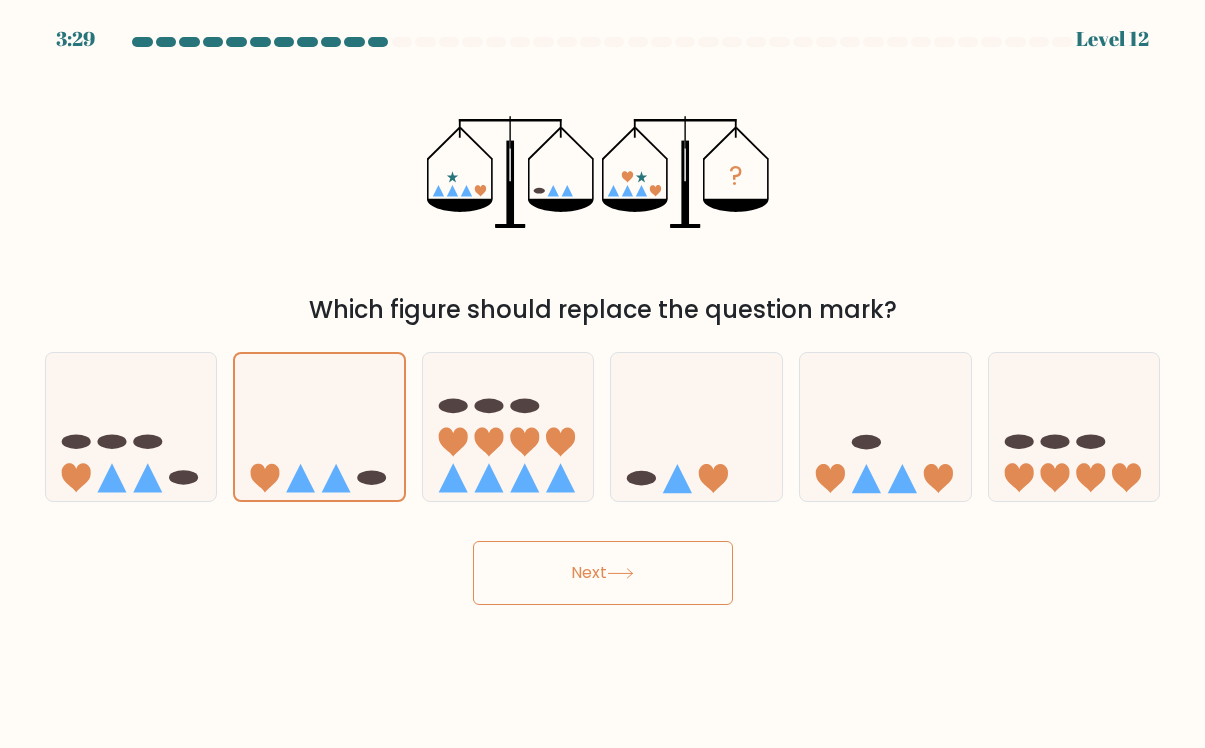 click on "Next" at bounding box center [603, 573] 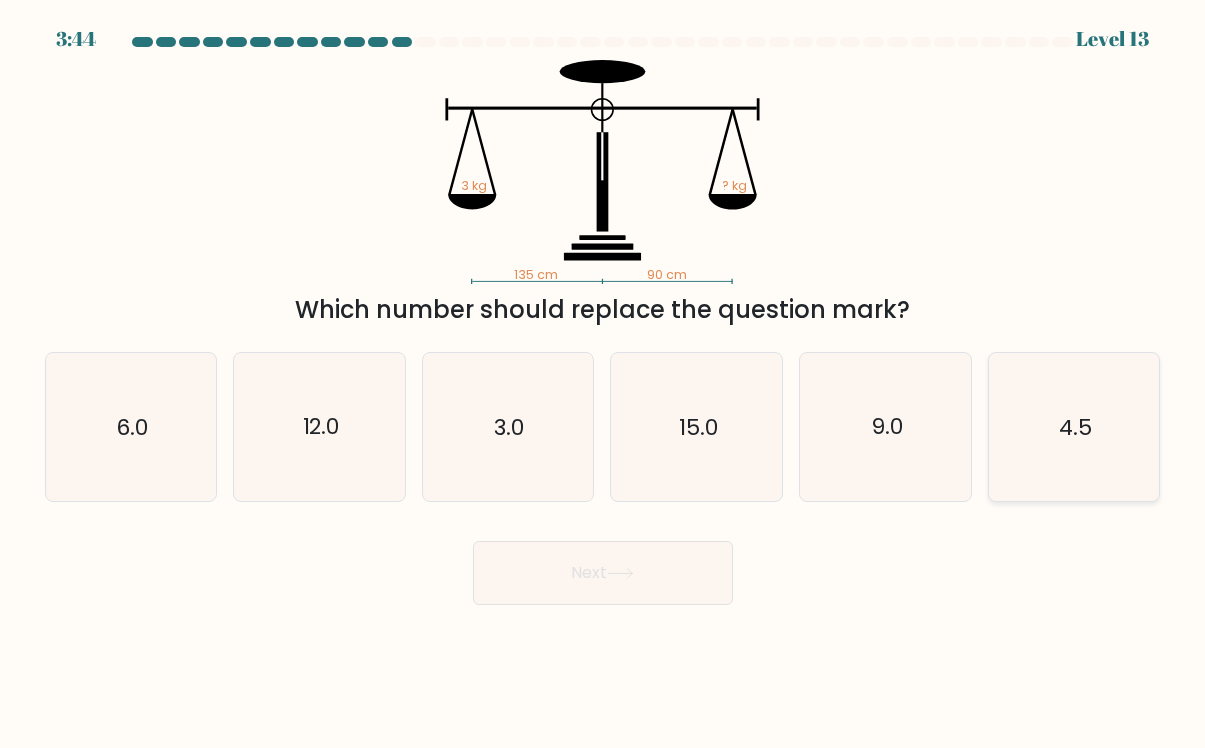 click on "4.5" 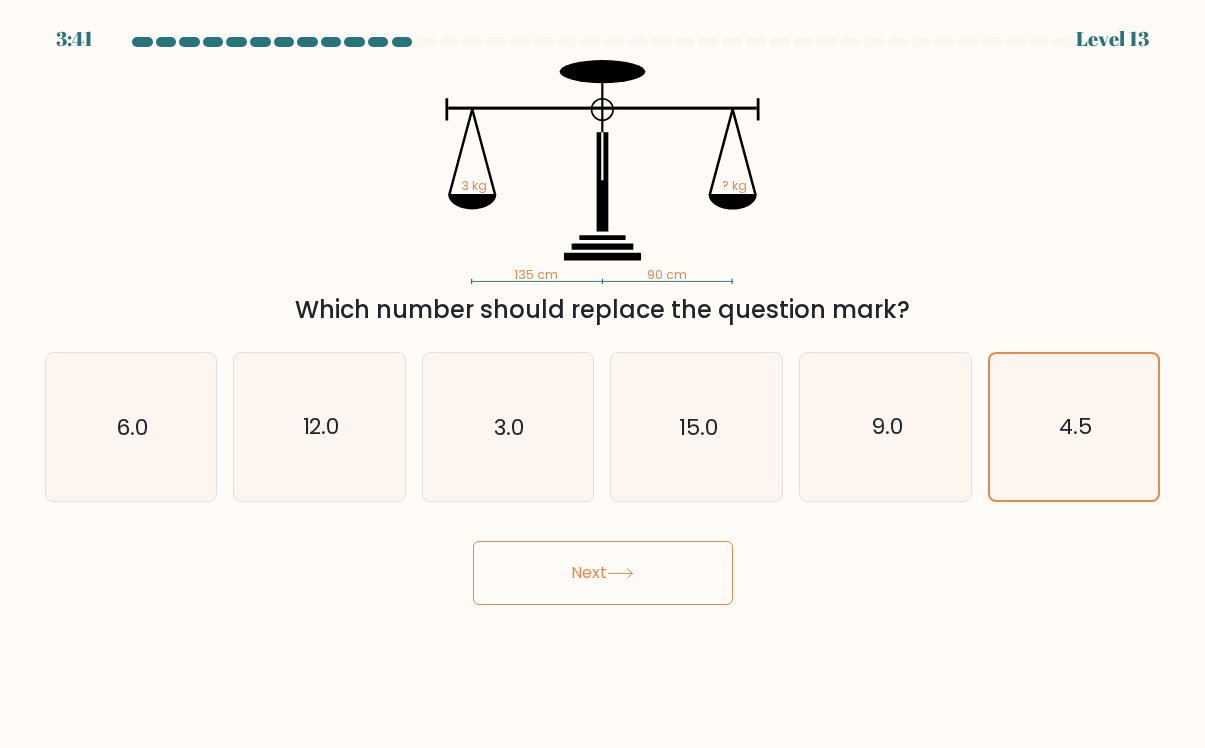 click on "Next" at bounding box center [603, 573] 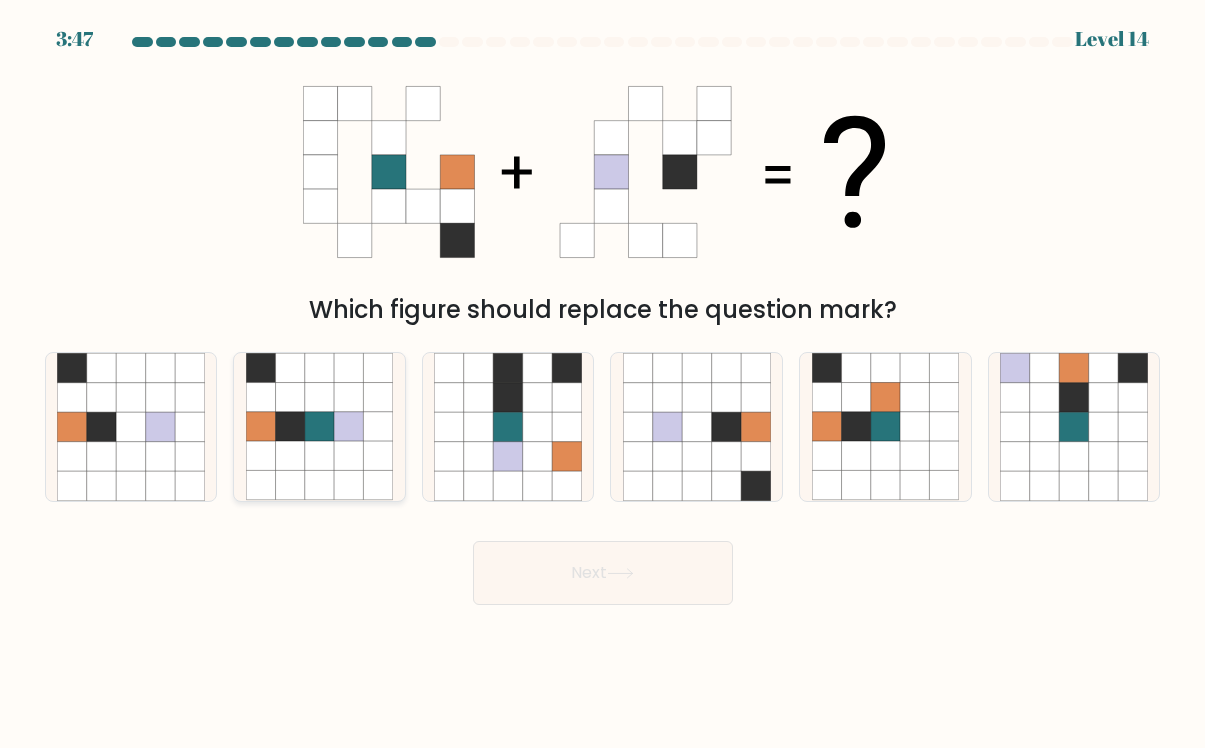 click 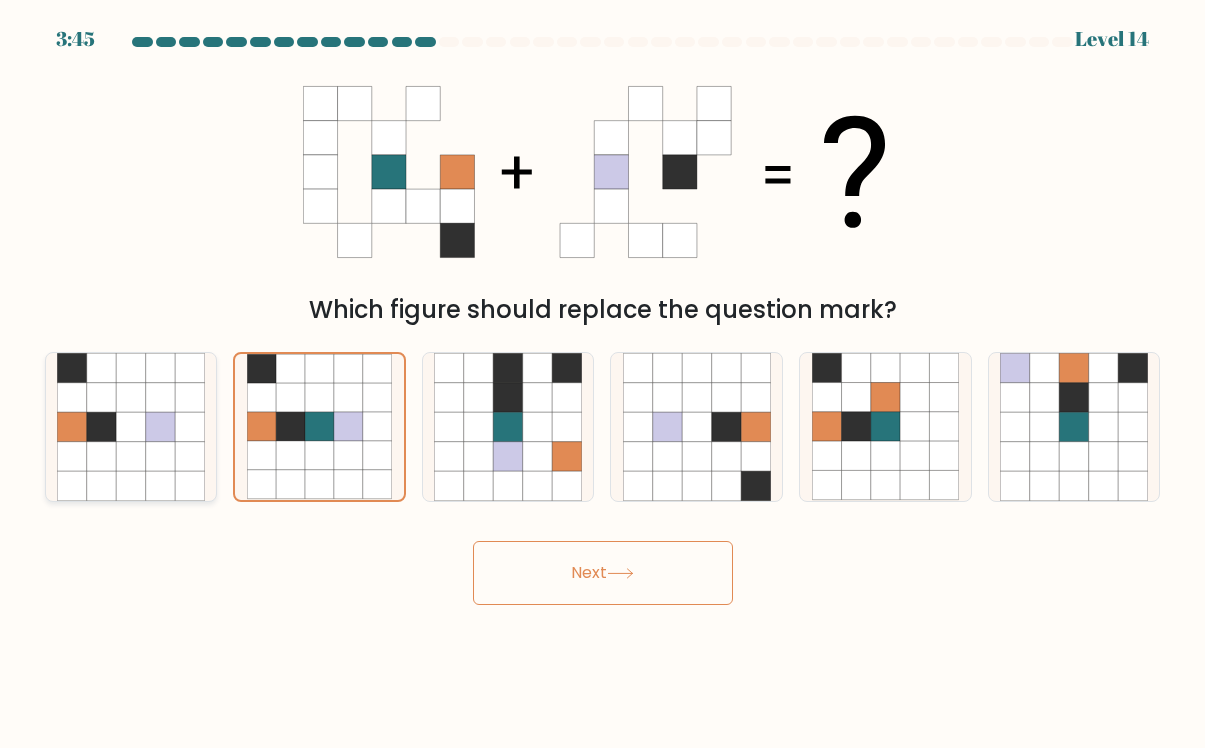 click 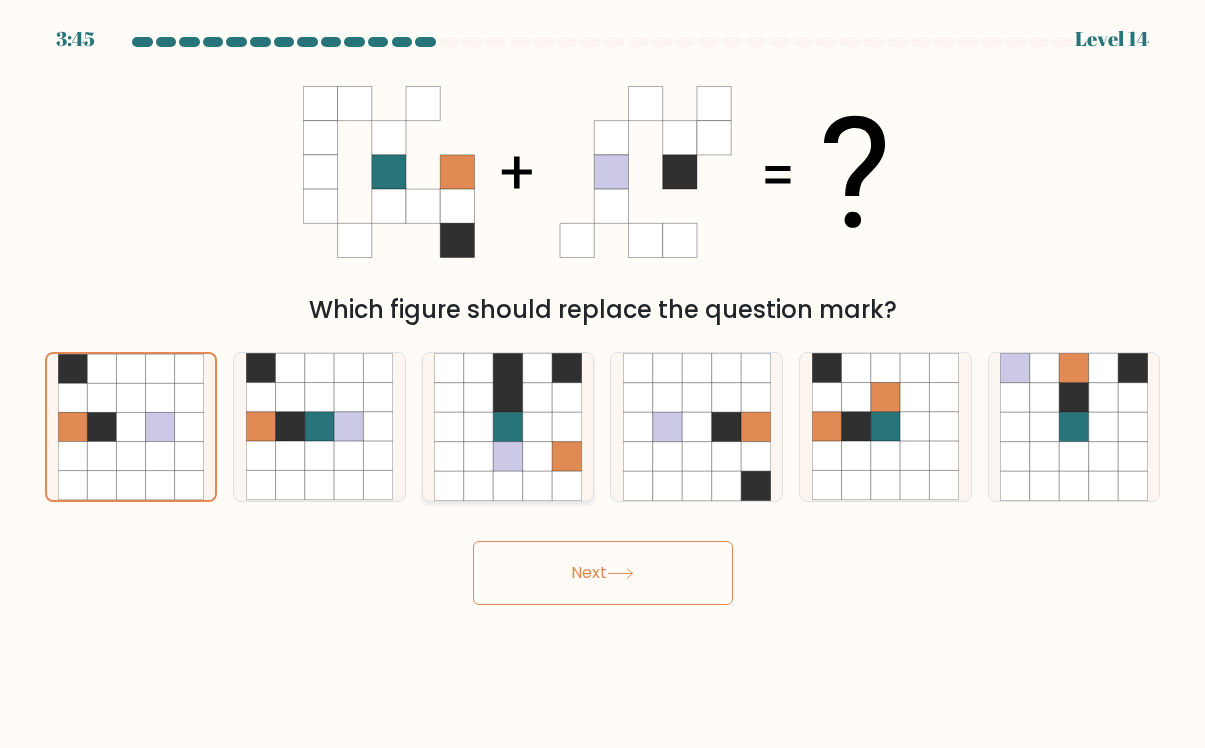 click 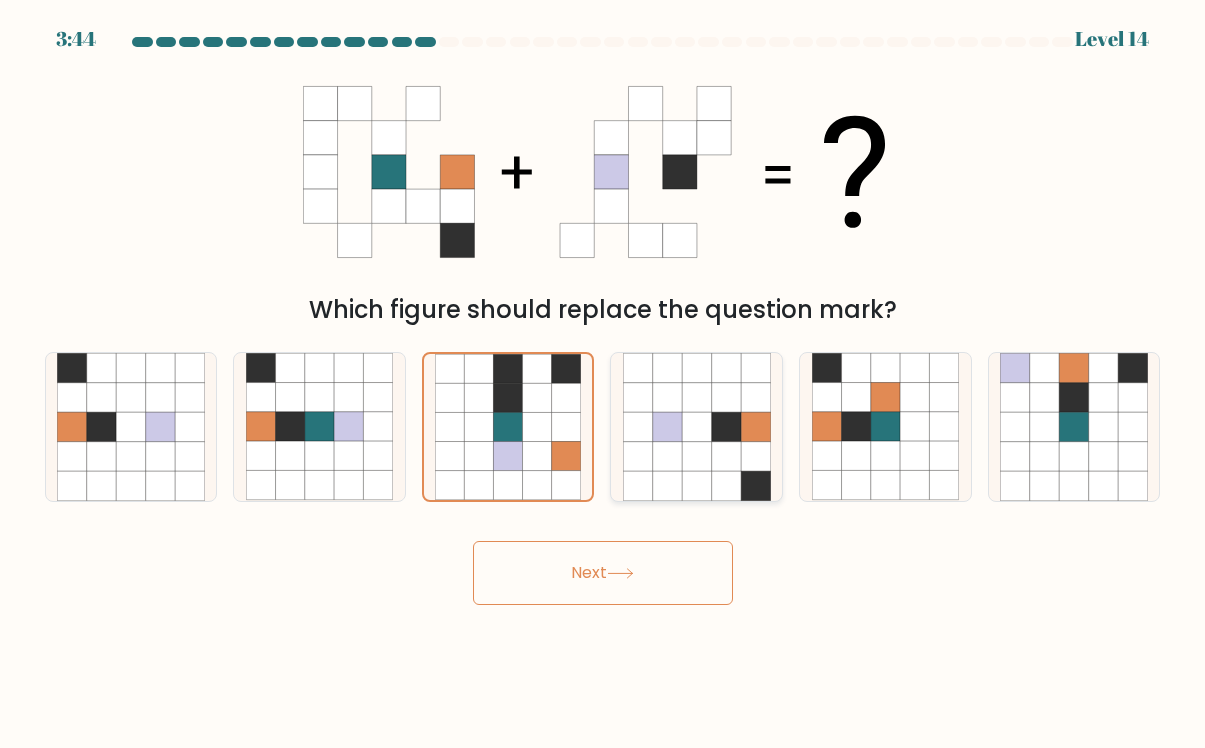 click 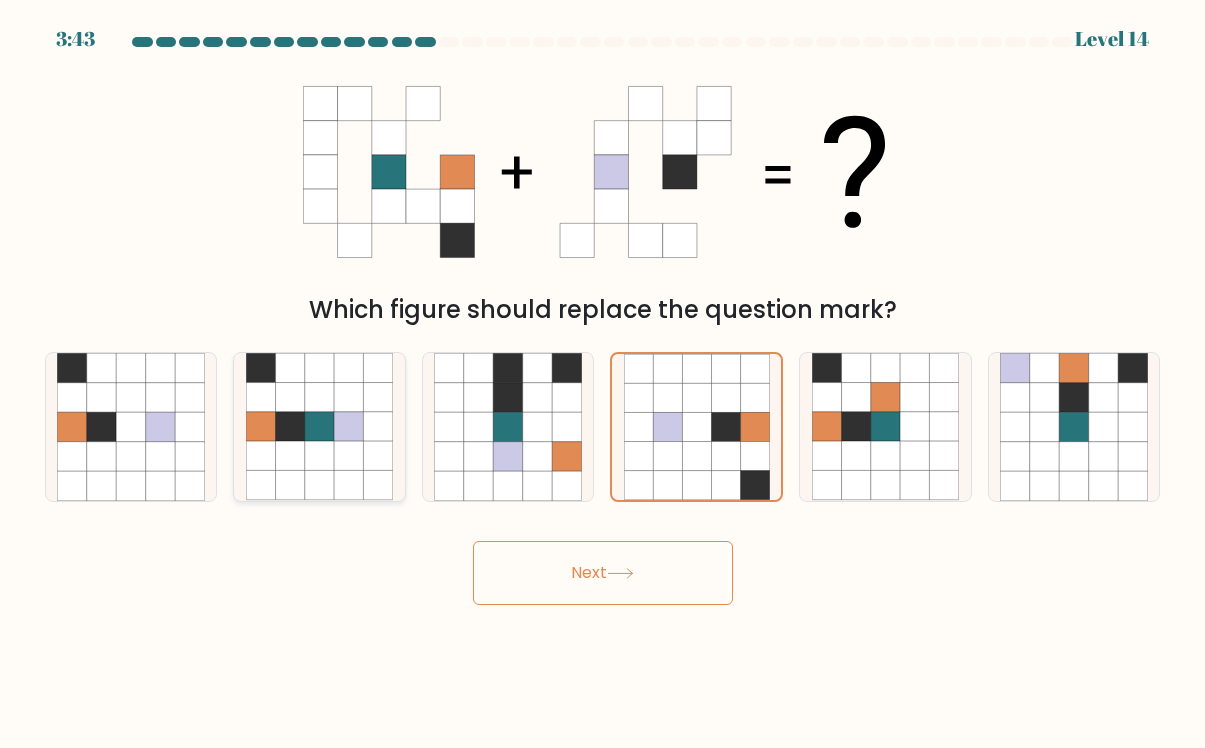 drag, startPoint x: 338, startPoint y: 428, endPoint x: 315, endPoint y: 435, distance: 24.04163 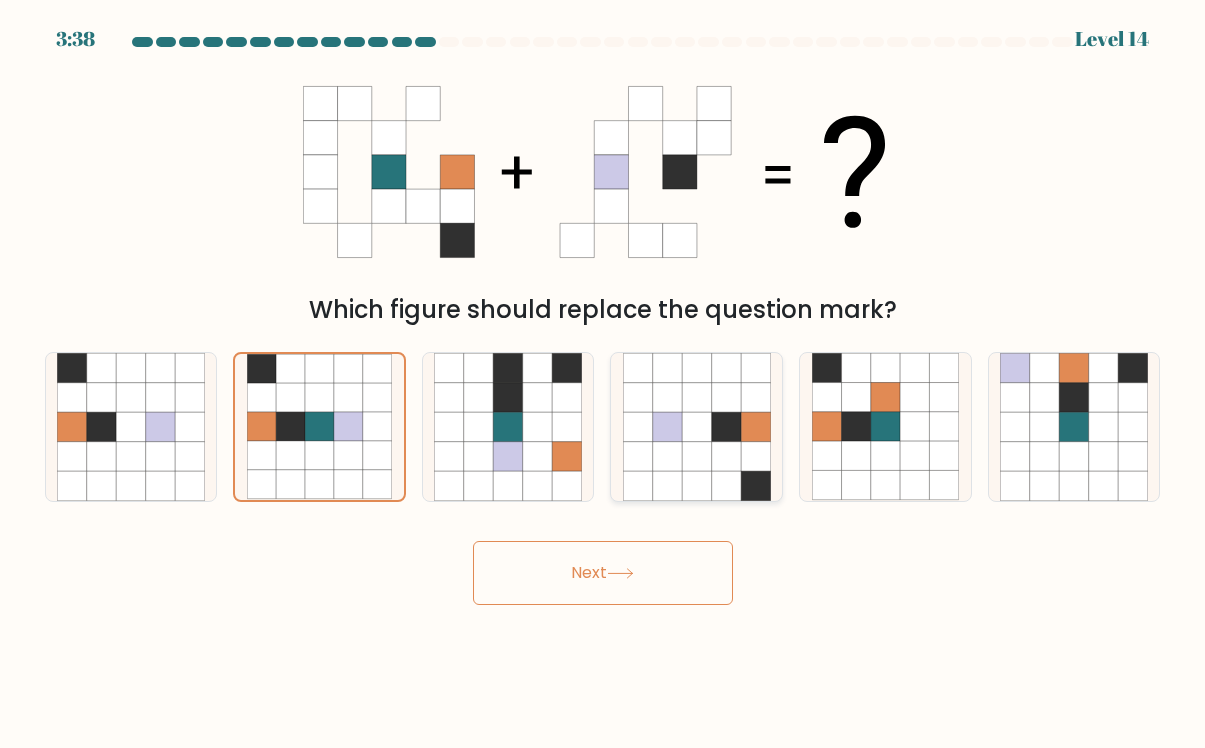 click 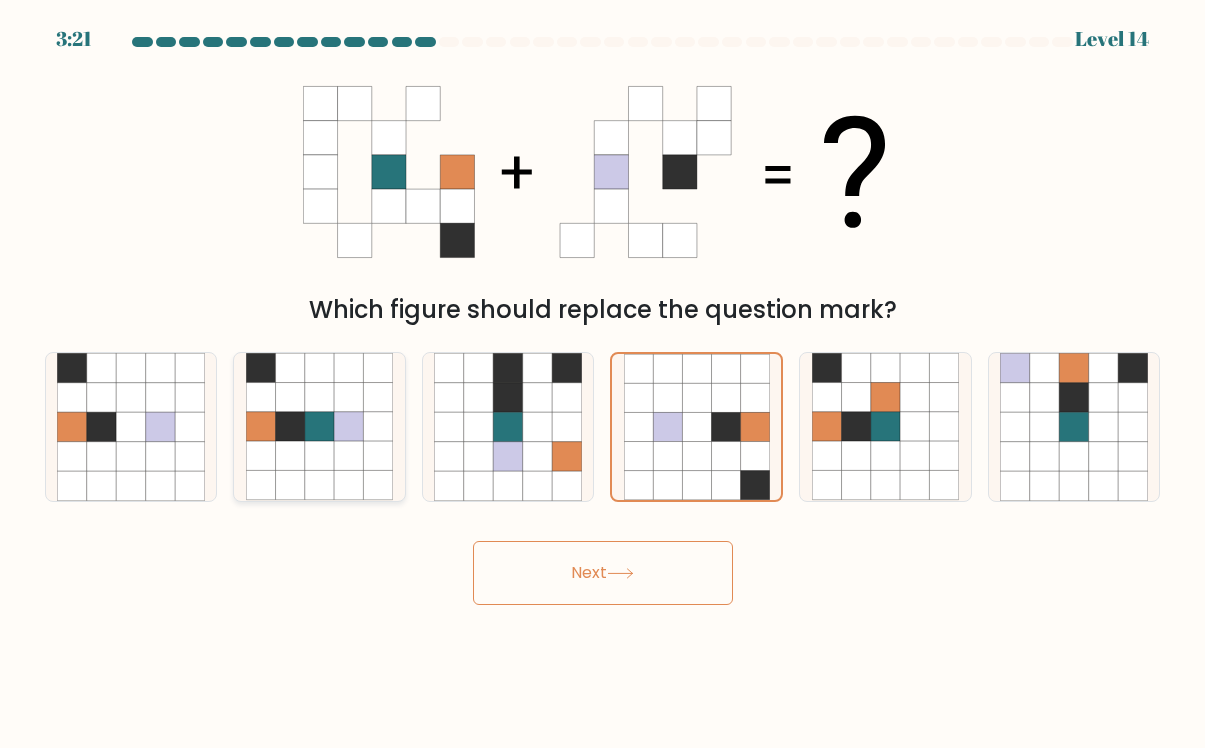 click 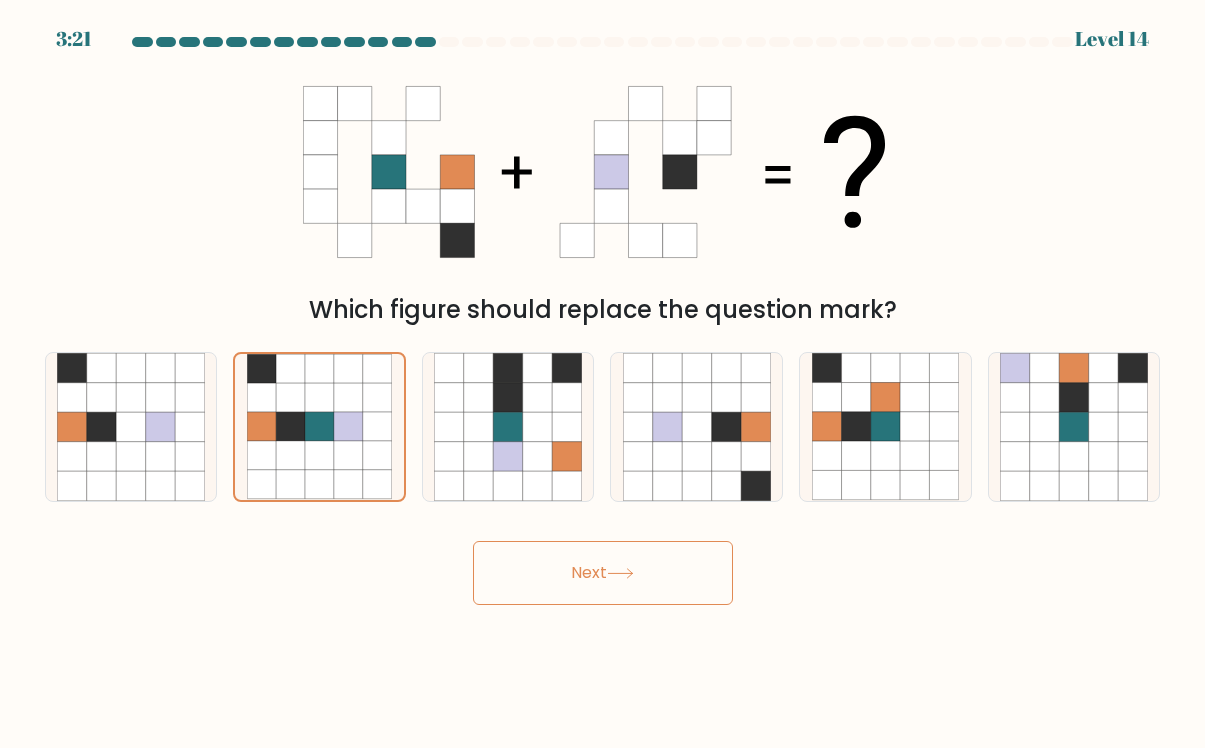 click on "Next" at bounding box center [603, 573] 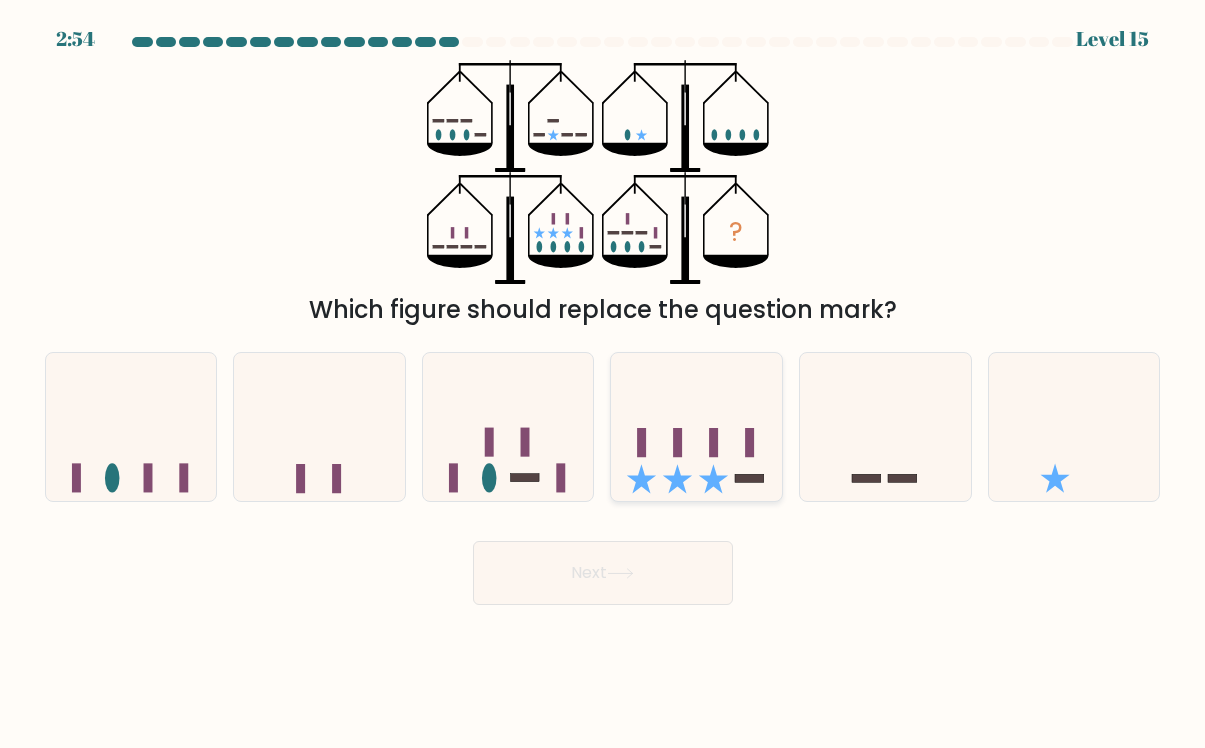 click 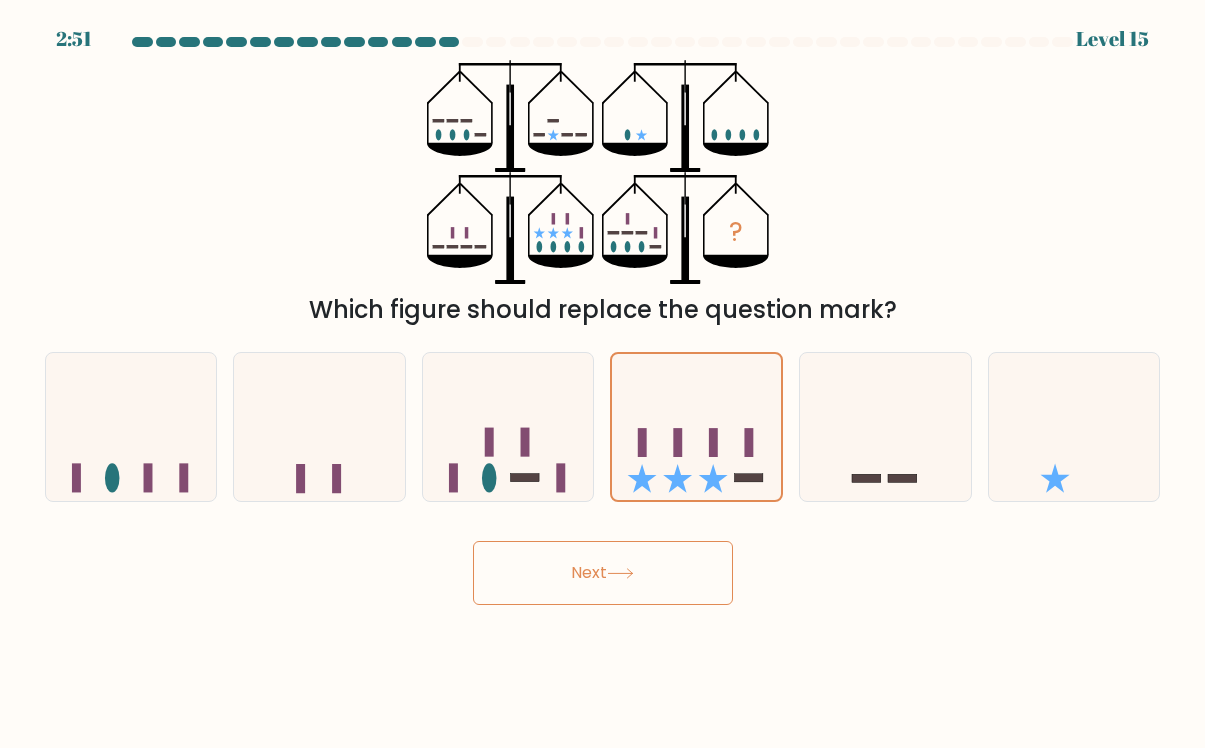 click on "Next" at bounding box center [603, 573] 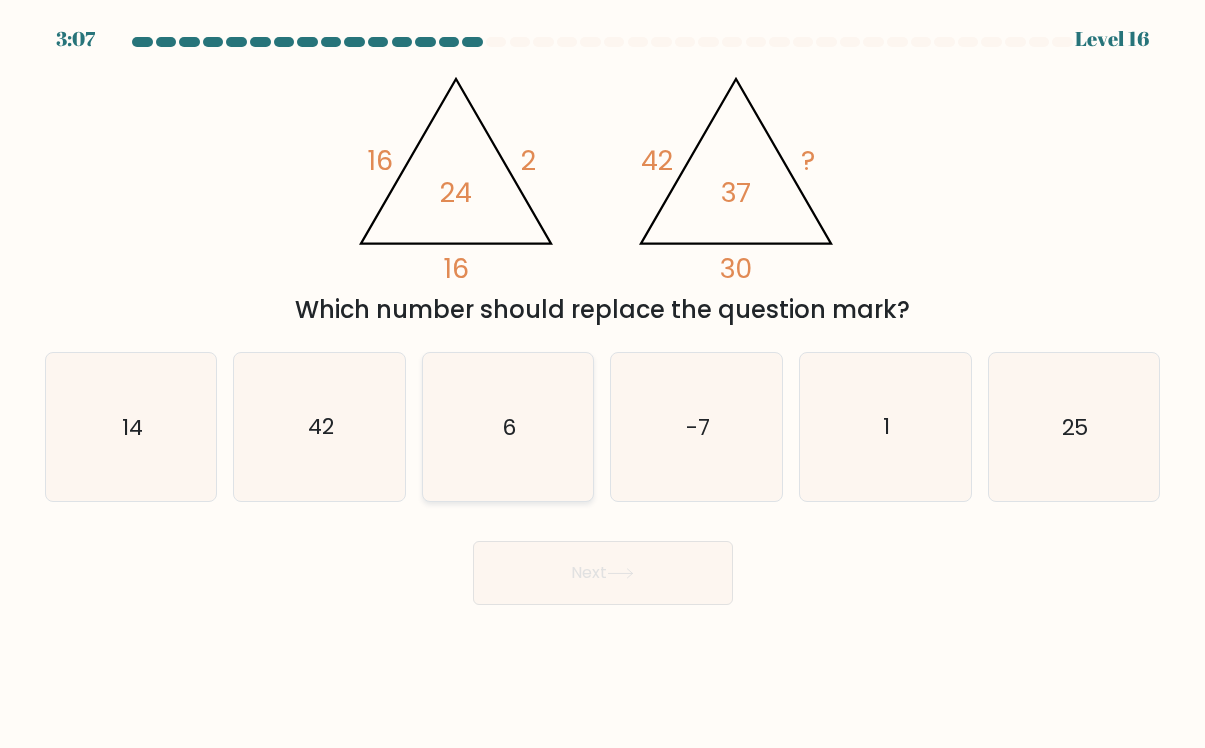 click on "6" 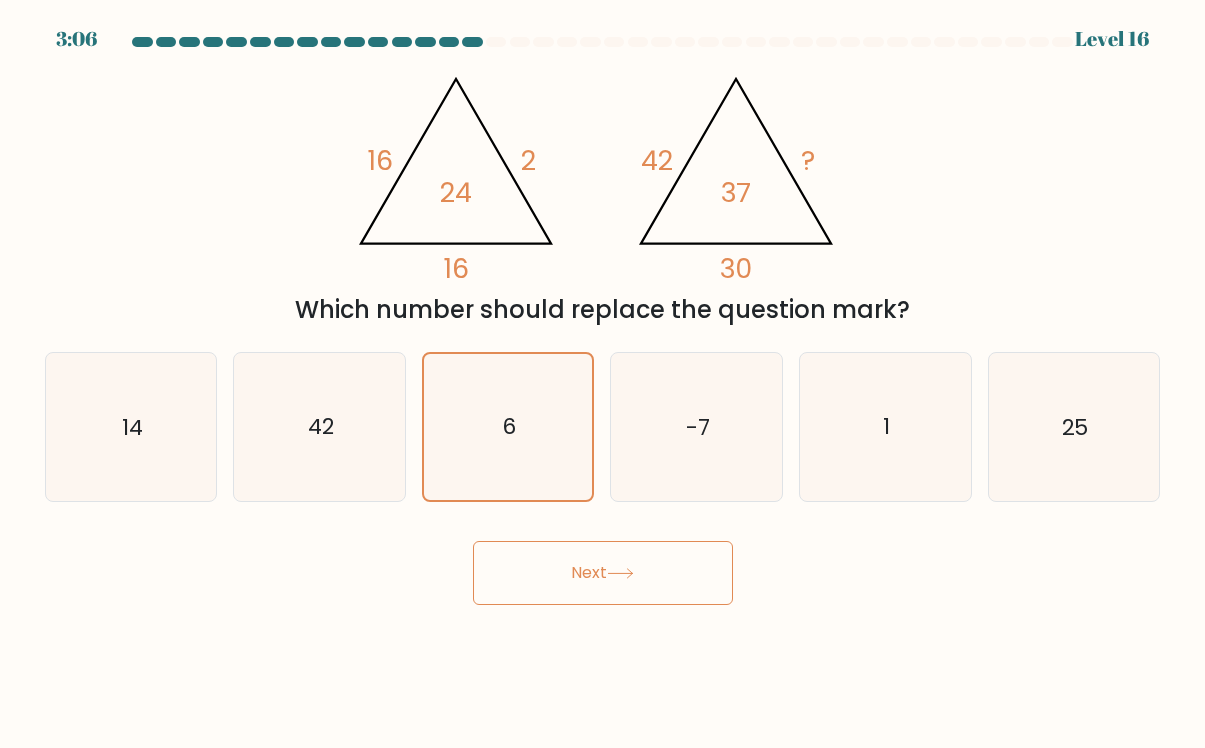 click on "Next" at bounding box center (603, 573) 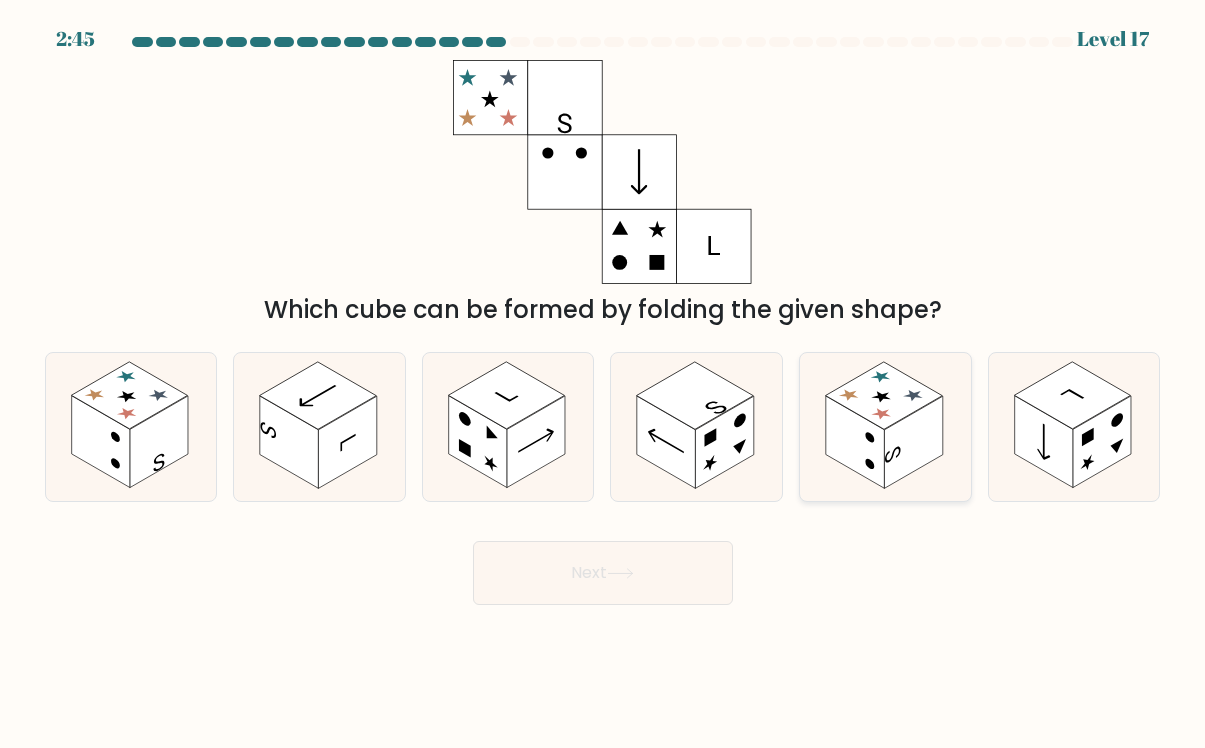 click 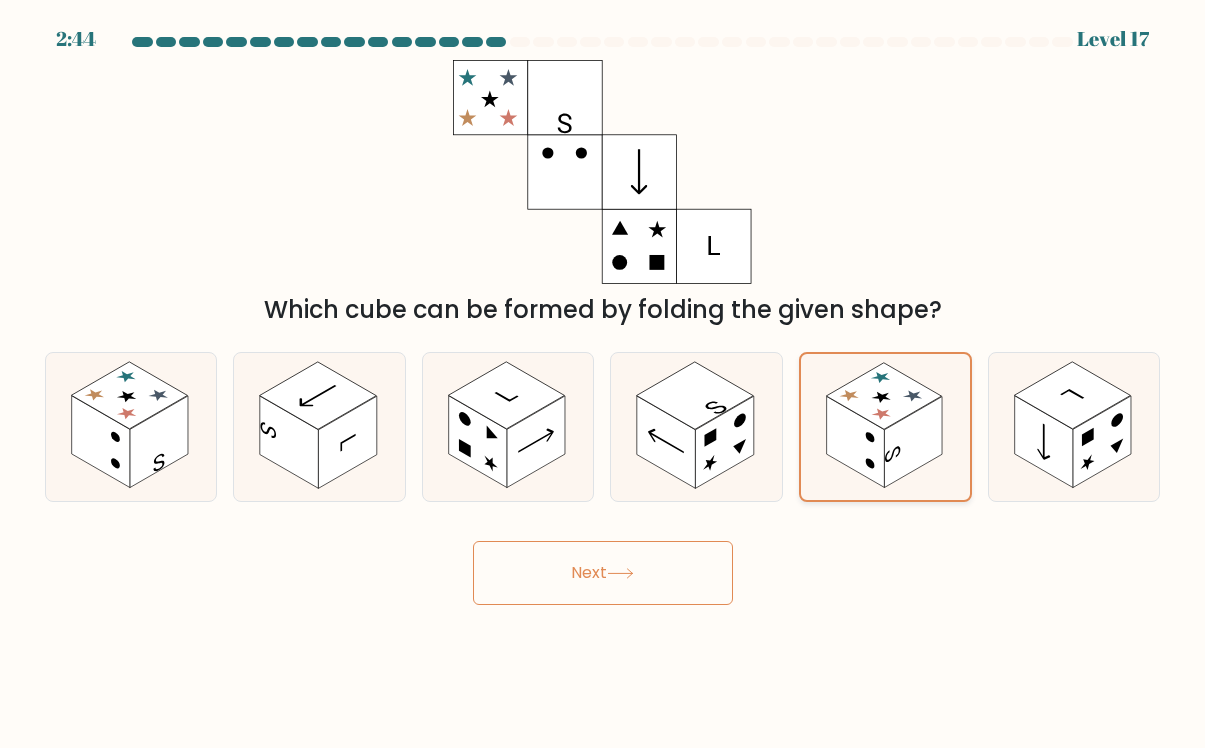 click 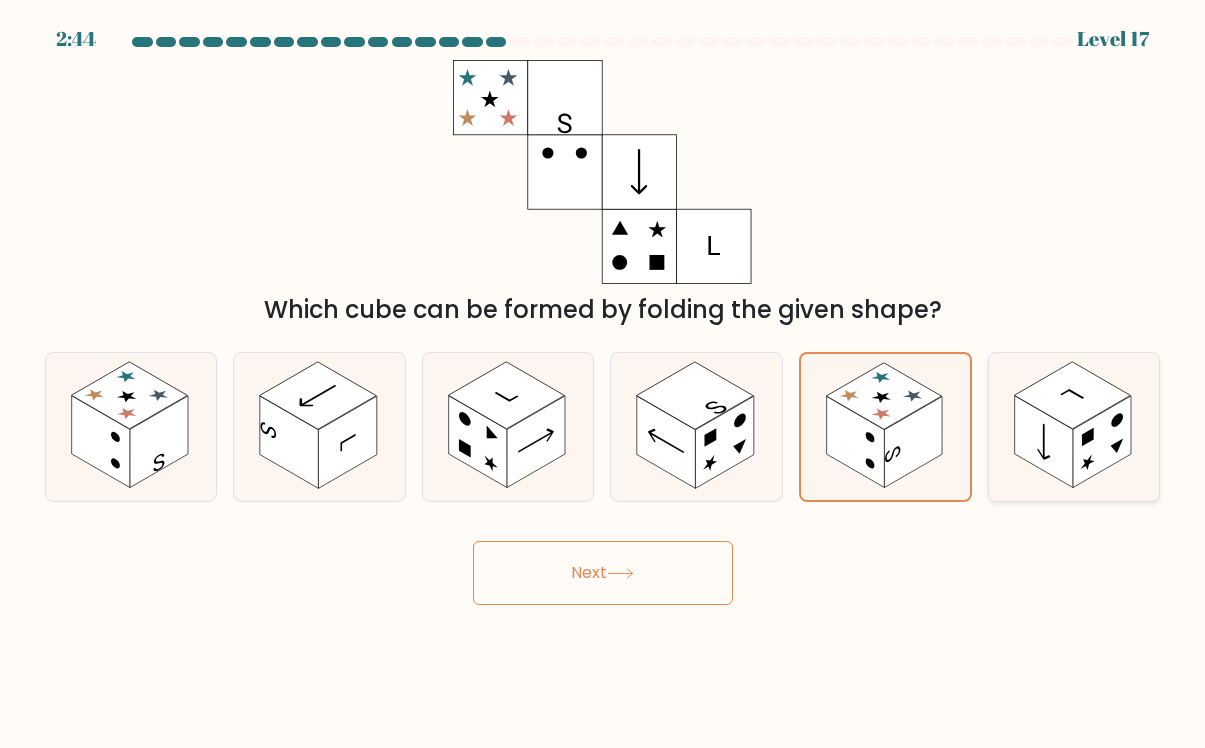 click on "2:44
Level 17" at bounding box center (602, 374) 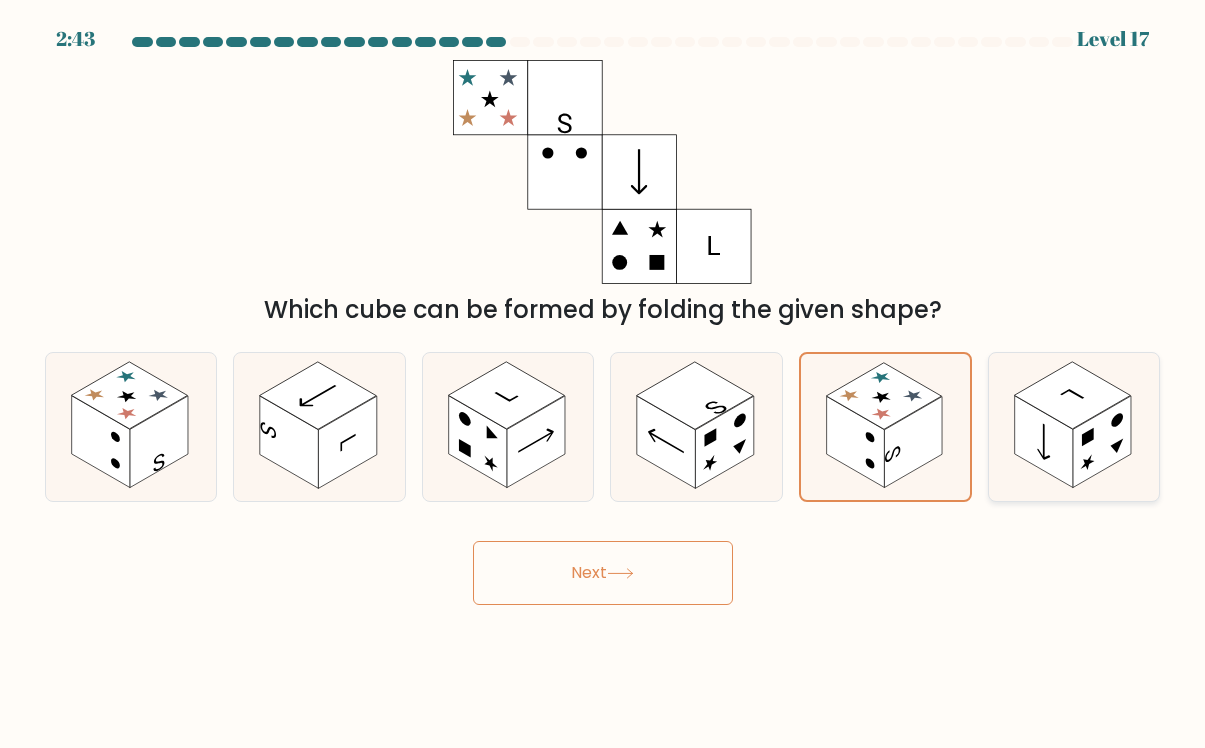 click 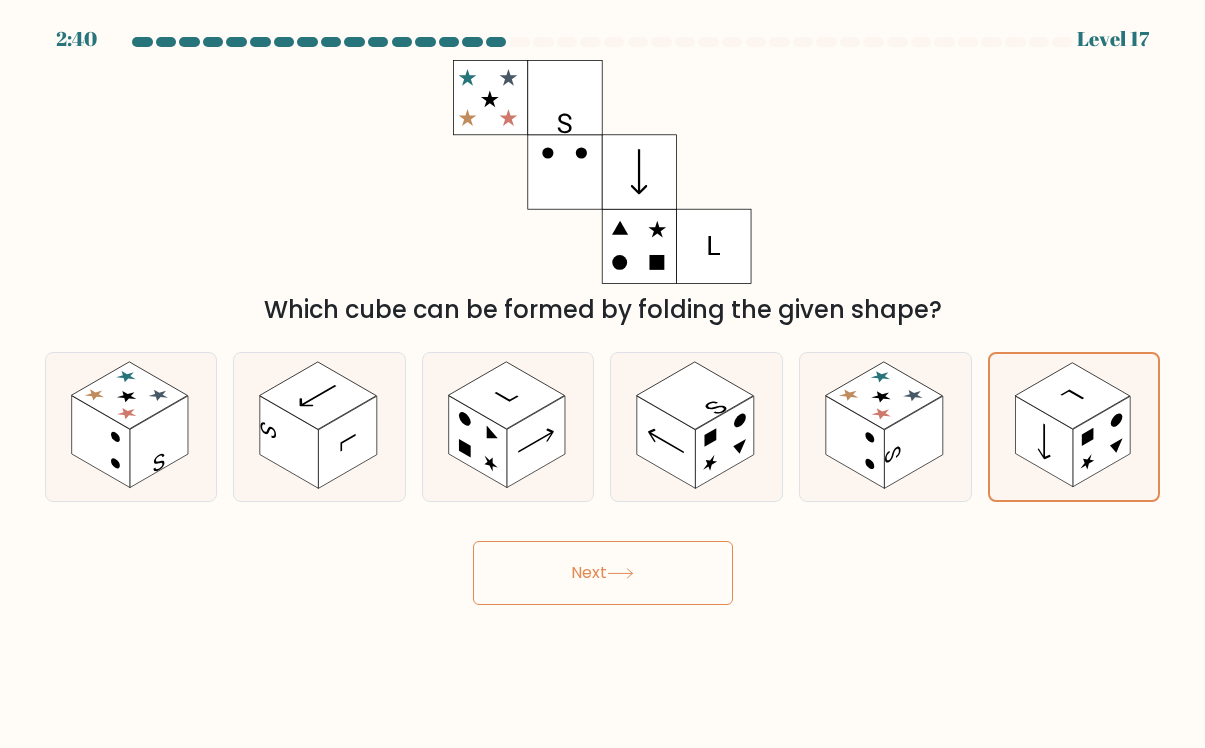 click on "Next" at bounding box center (603, 573) 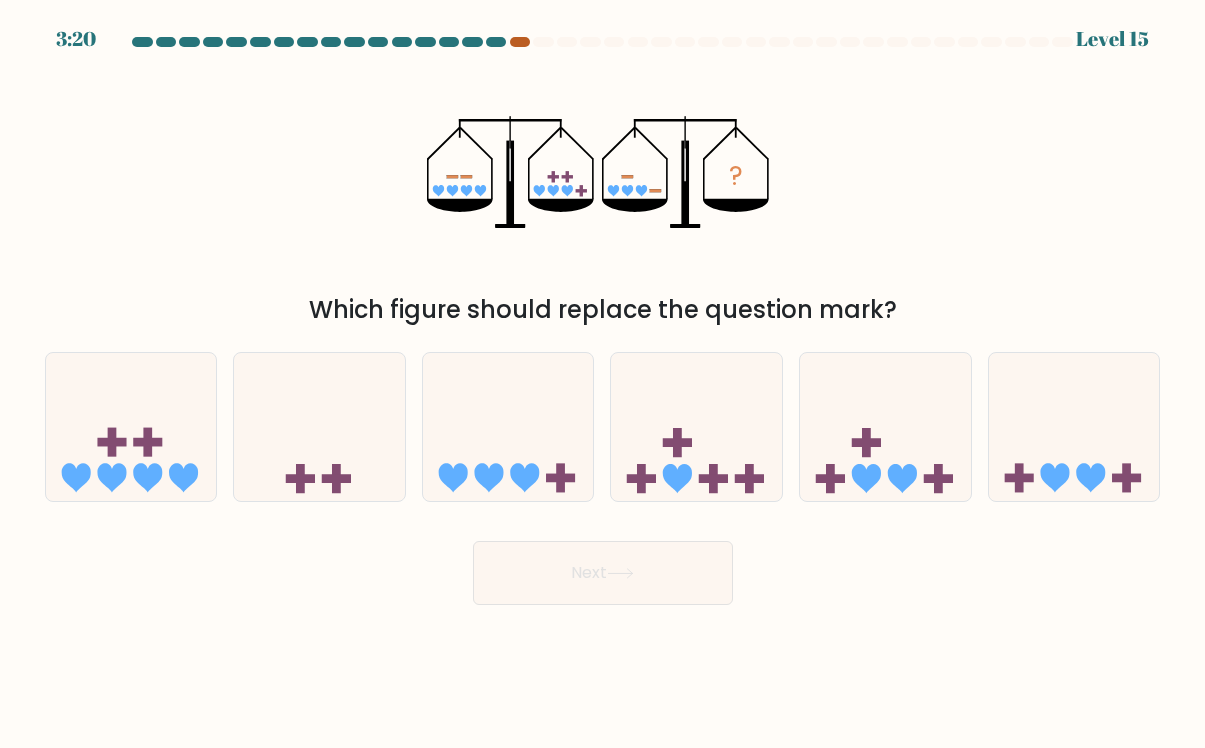 click at bounding box center (520, 42) 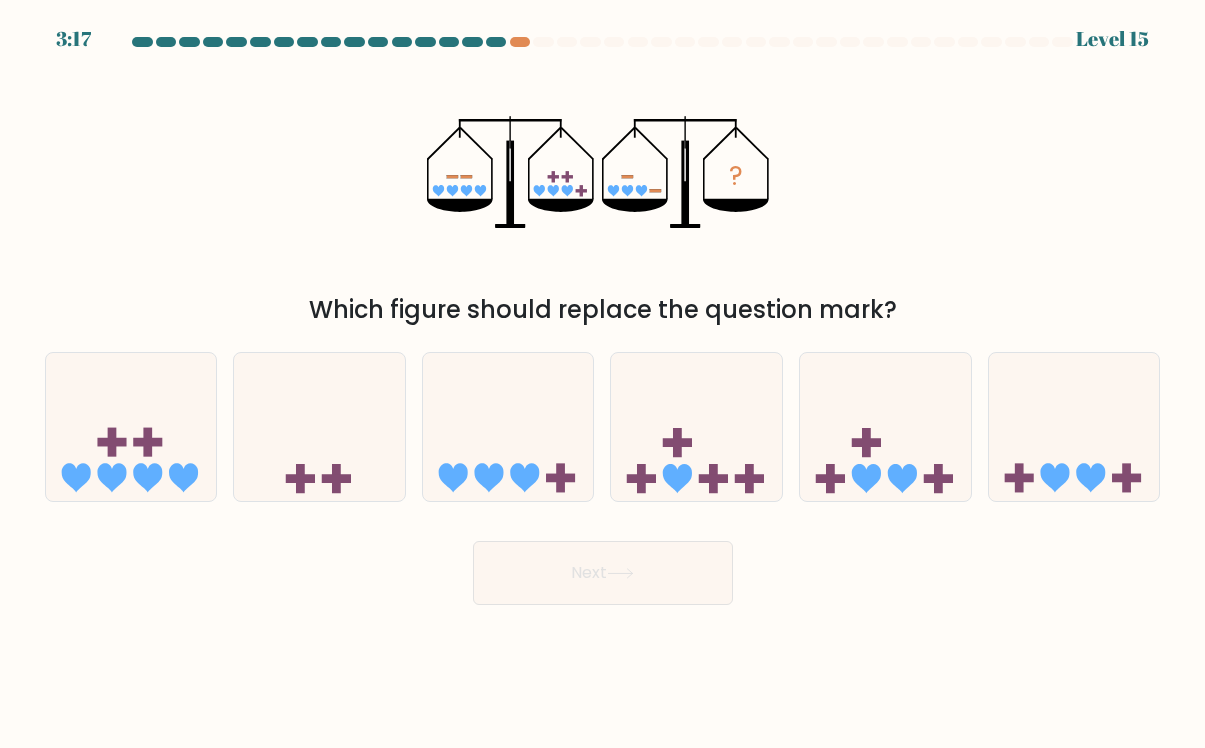drag, startPoint x: 515, startPoint y: 38, endPoint x: 475, endPoint y: 105, distance: 78.03204 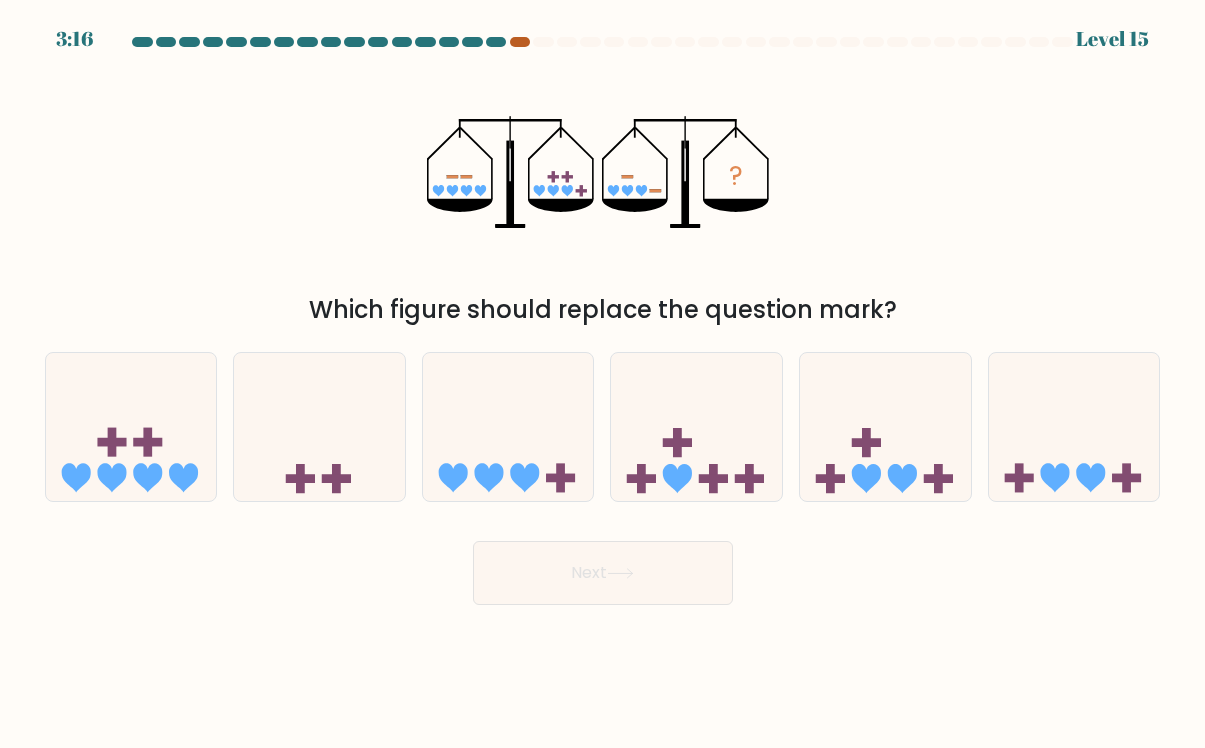 click at bounding box center (520, 42) 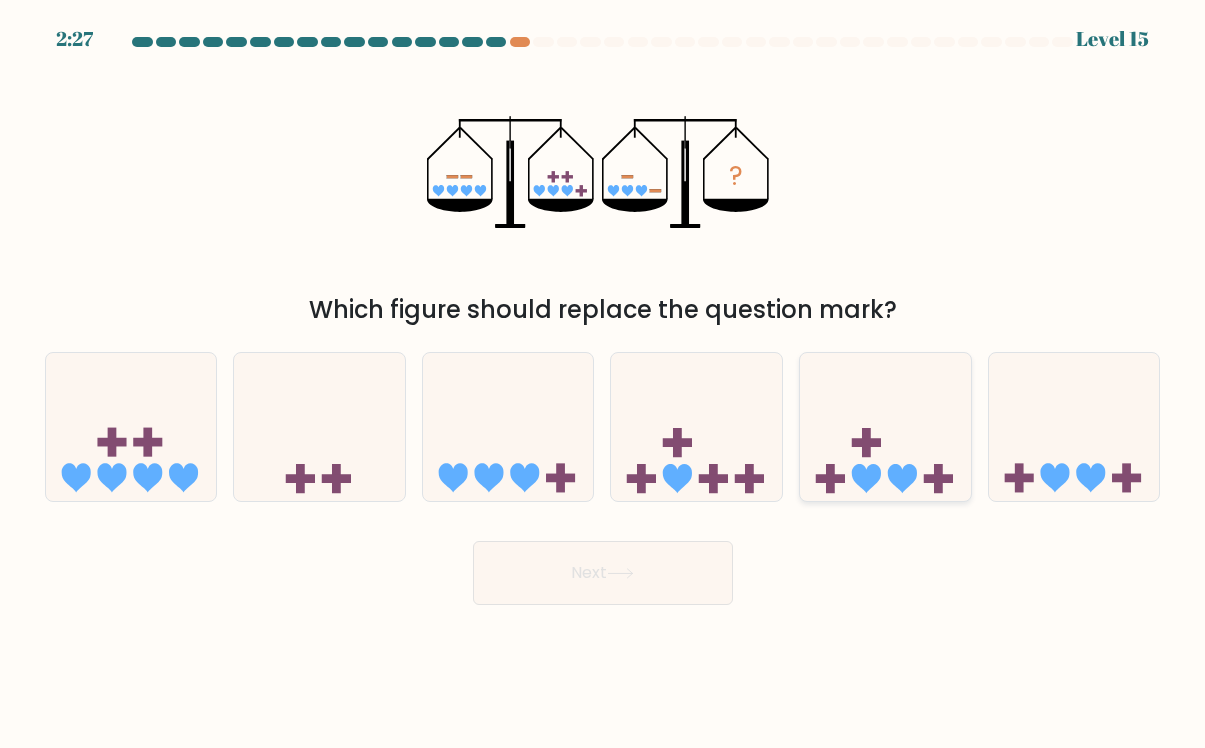 click 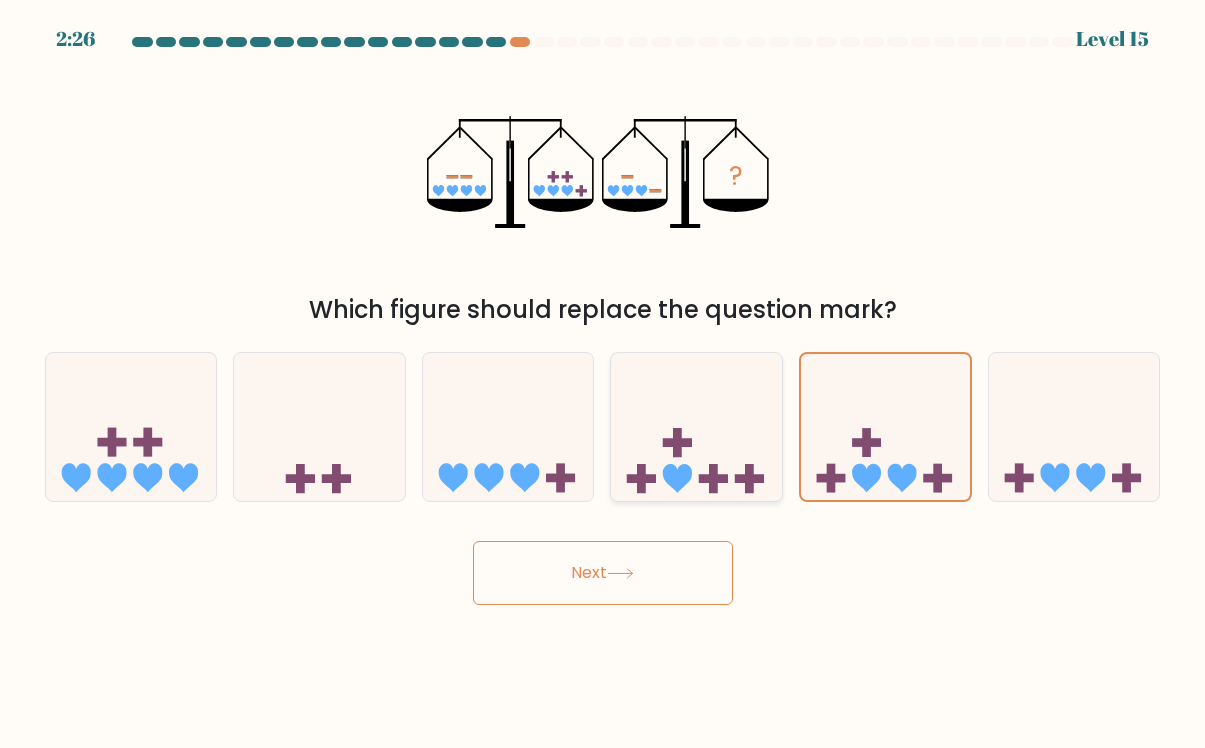 click 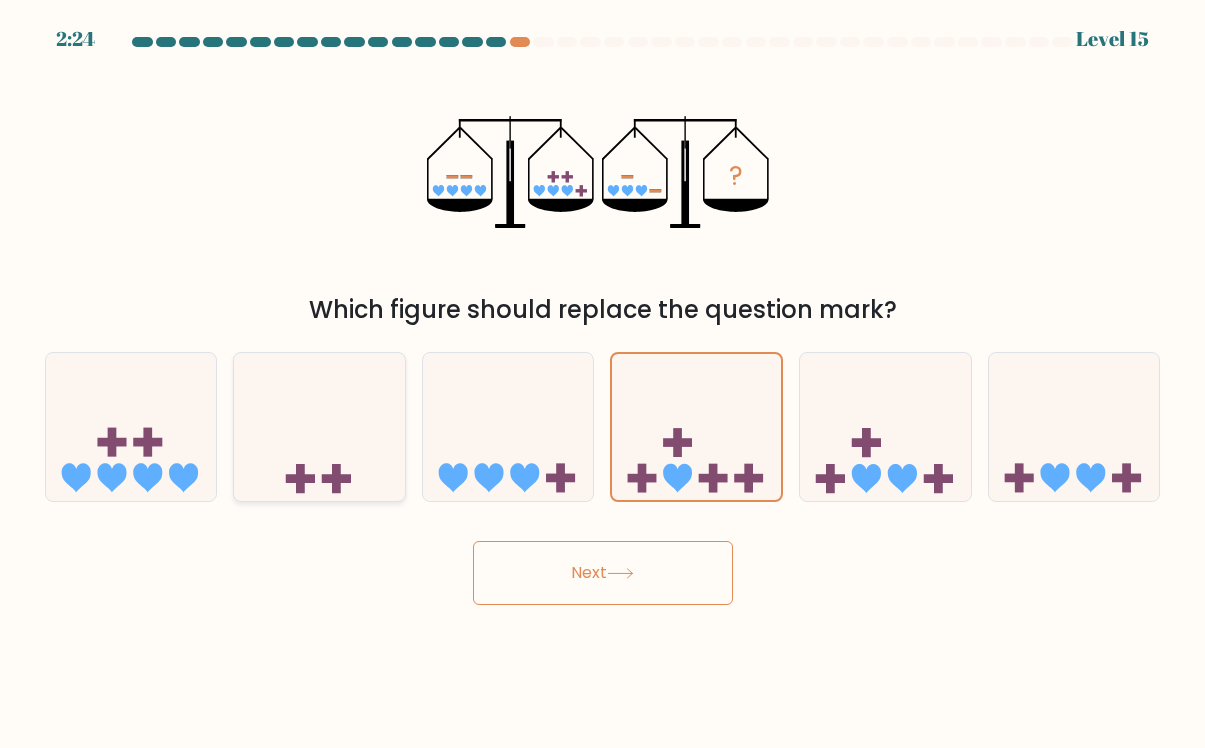 click 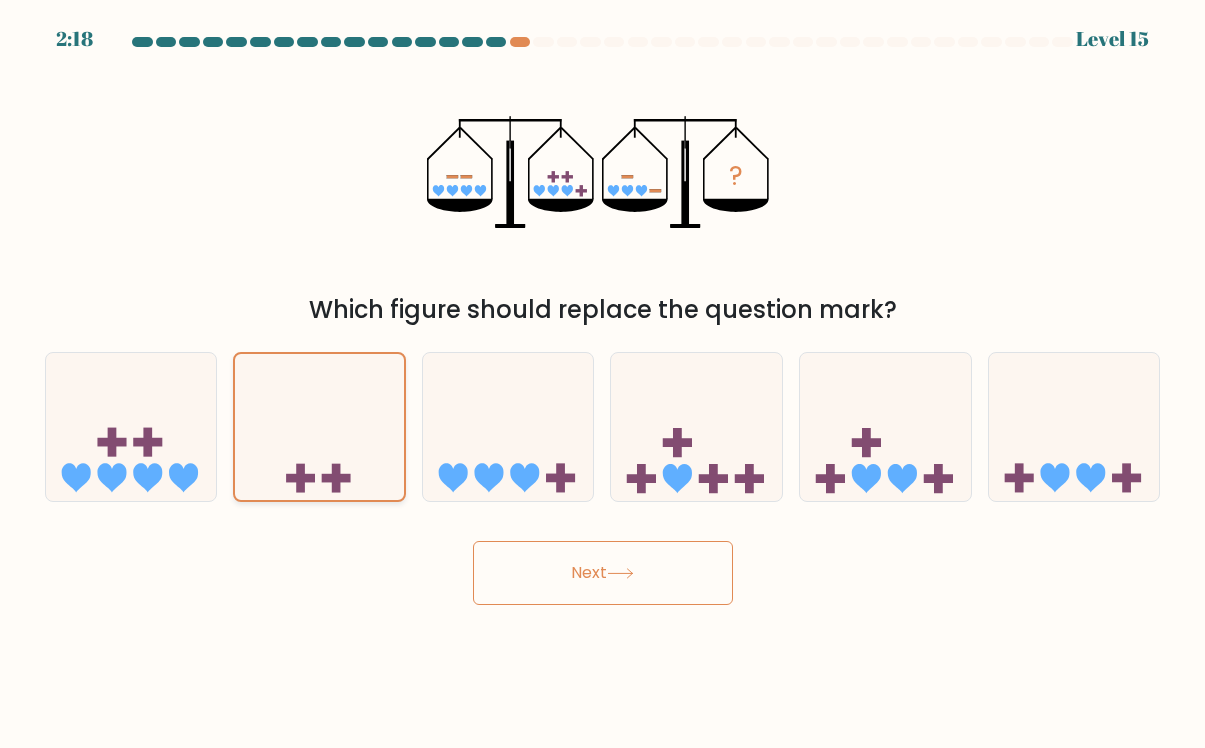 click 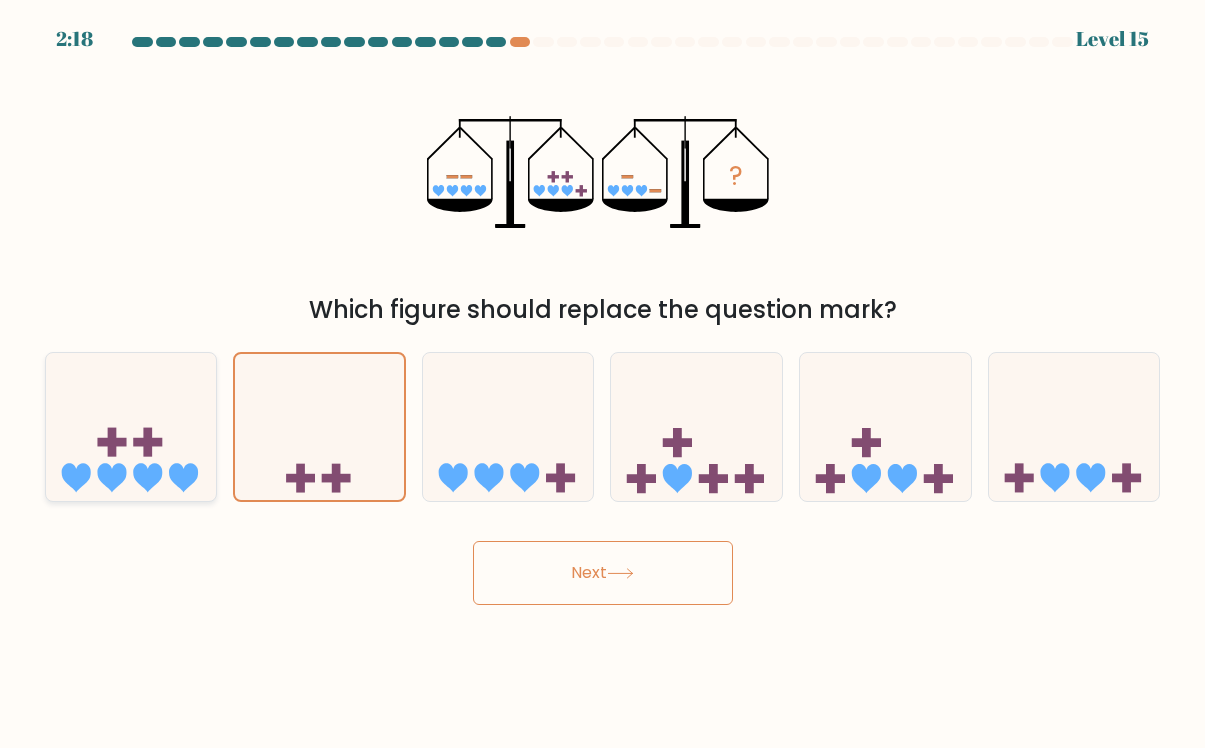 click 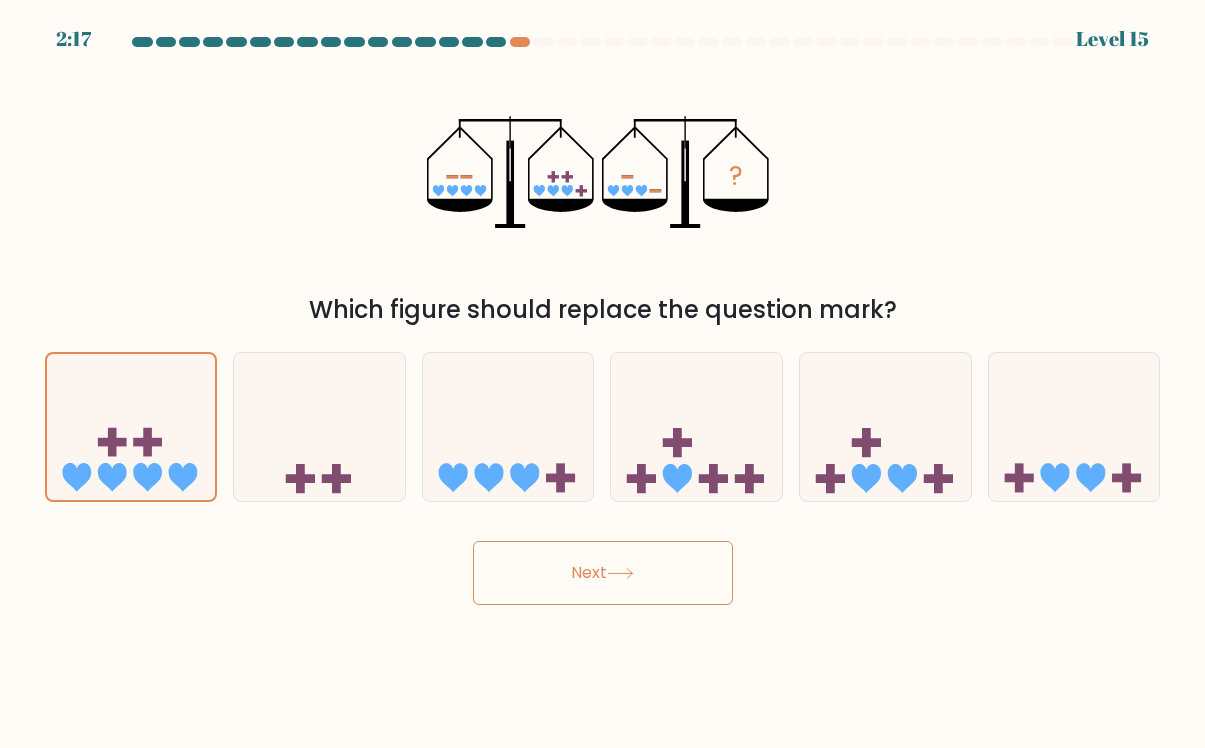 click on "c." at bounding box center [508, 426] 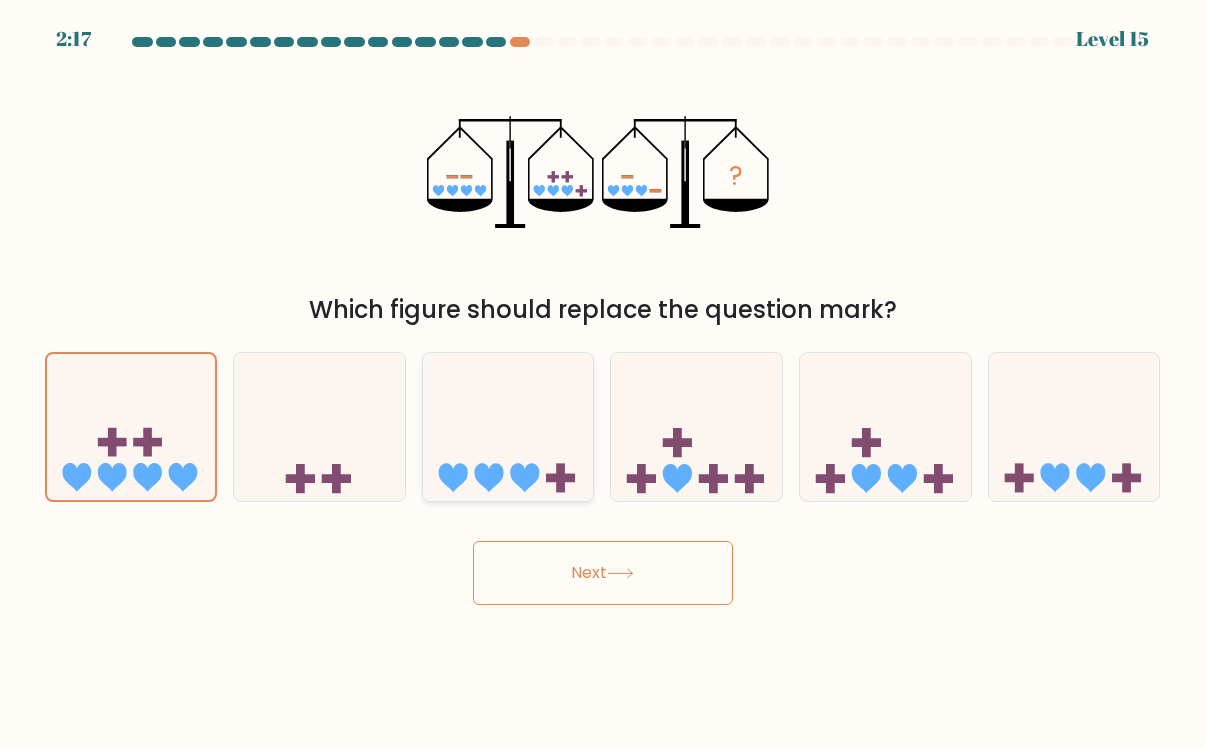 click 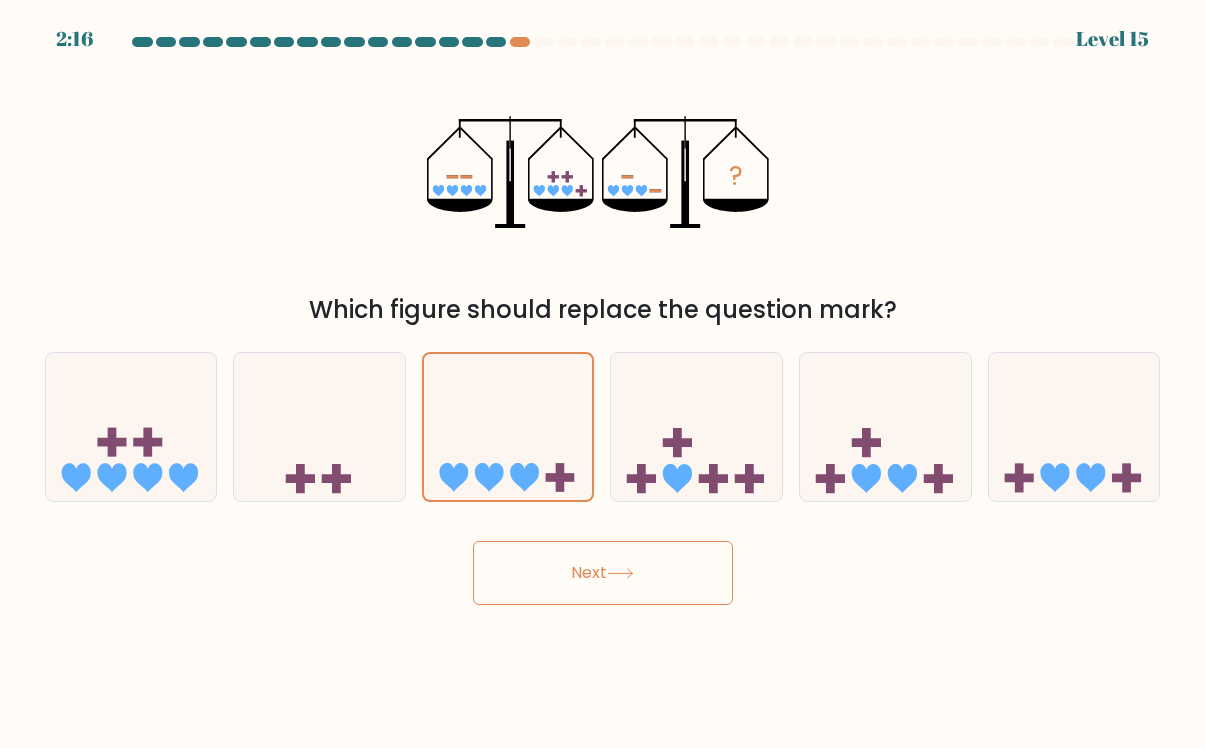 click on "Next" at bounding box center (603, 573) 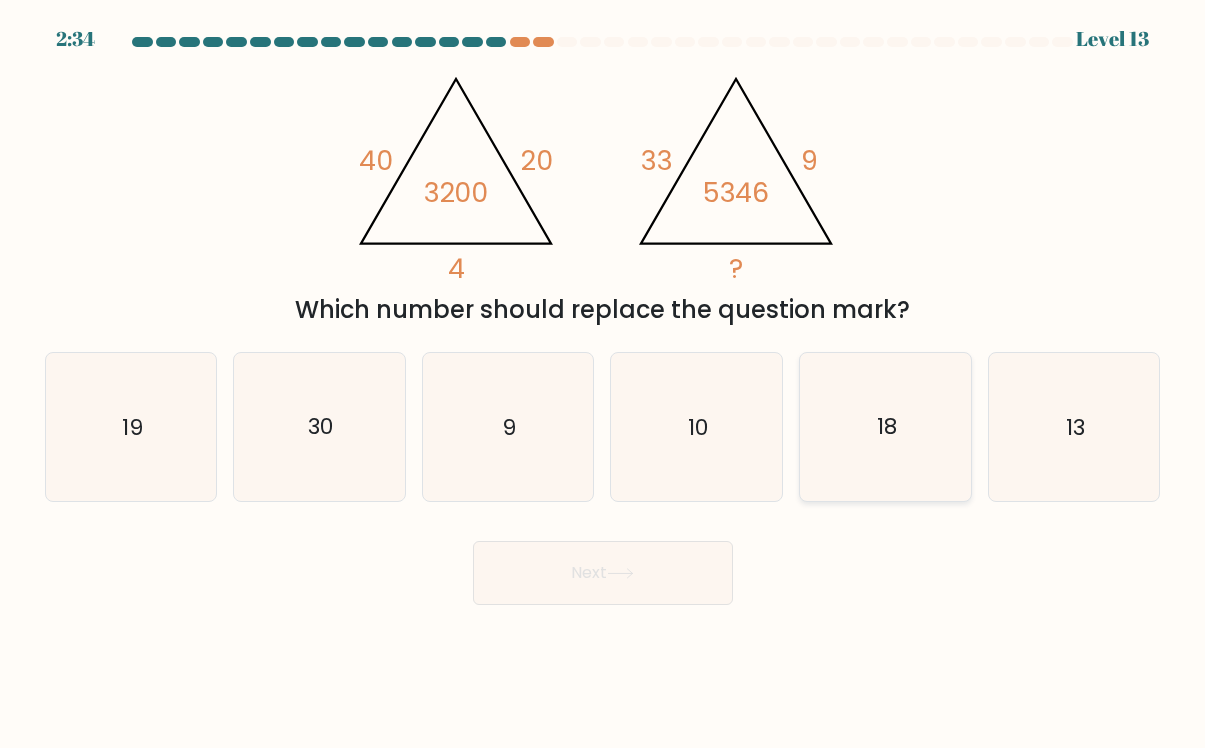 click on "18" 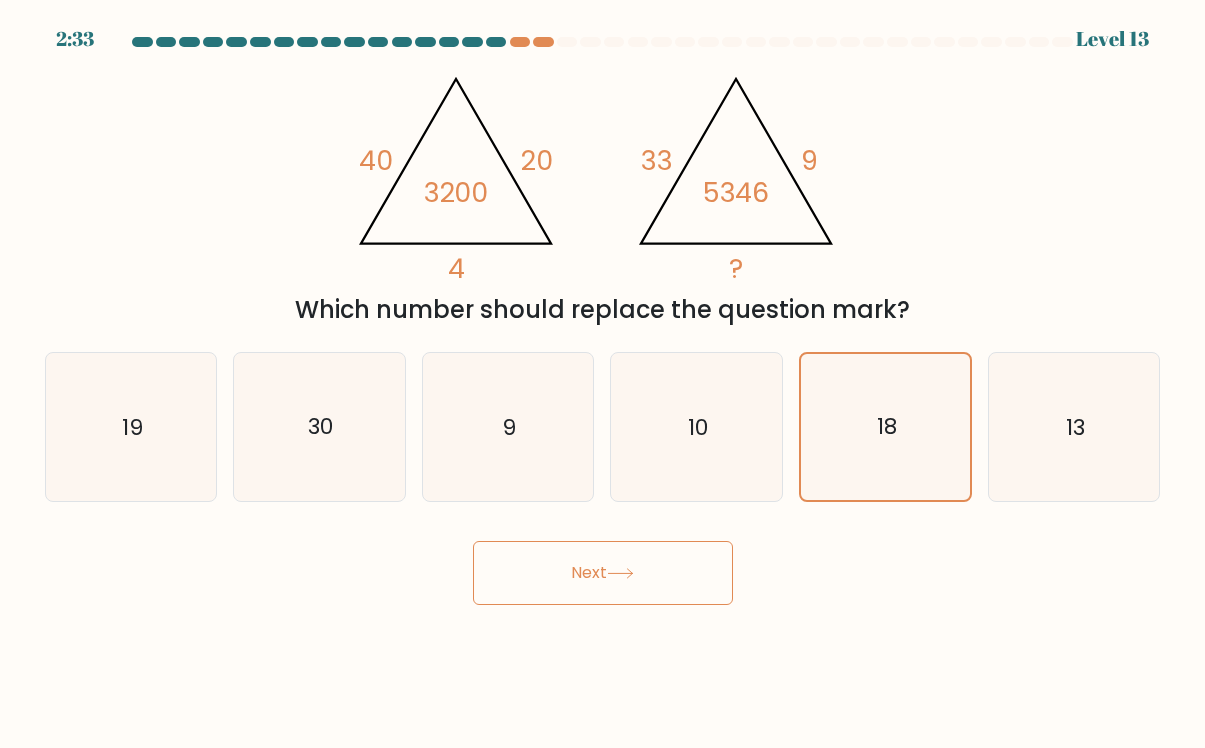 click on "Next" at bounding box center [603, 573] 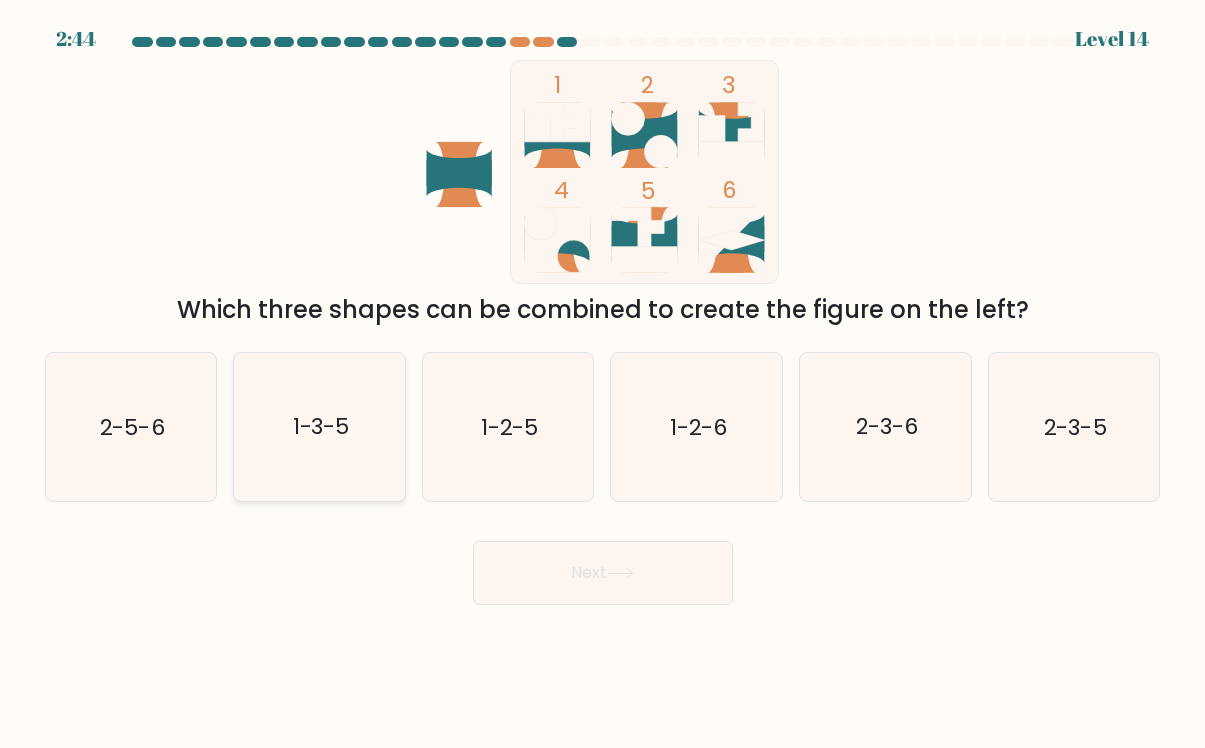 click on "1-3-5" 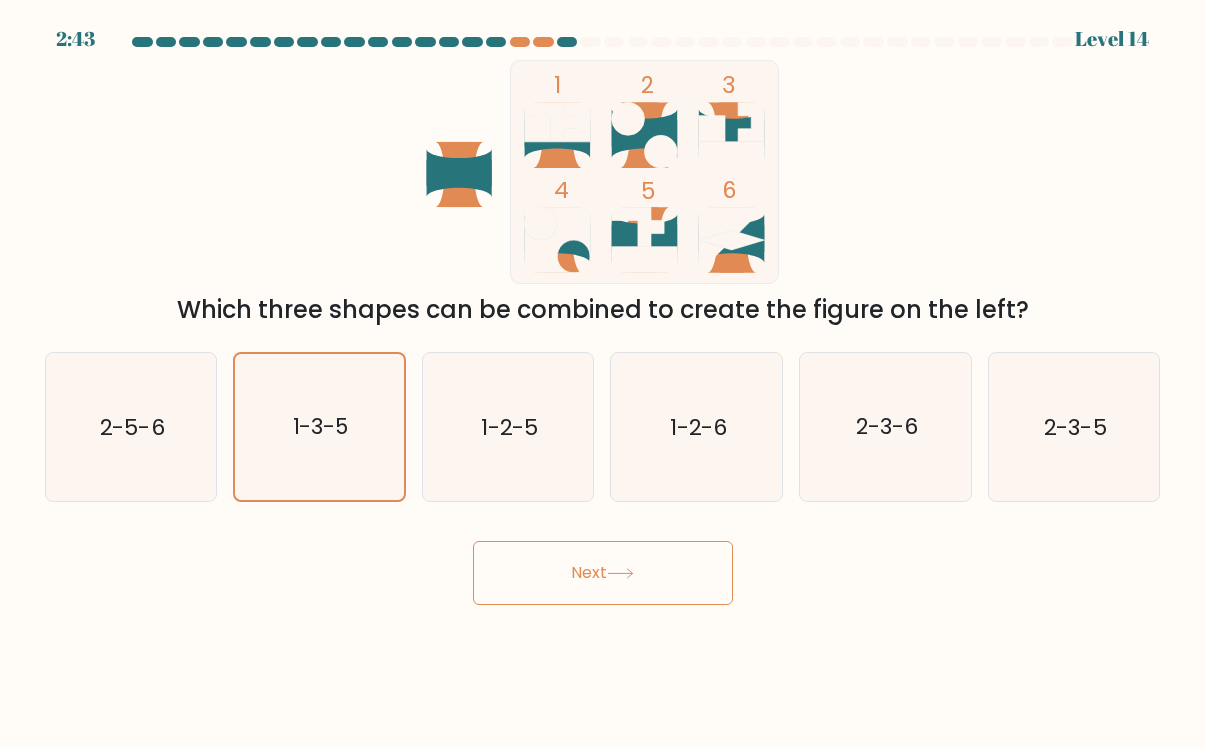 click on "Next" at bounding box center [603, 573] 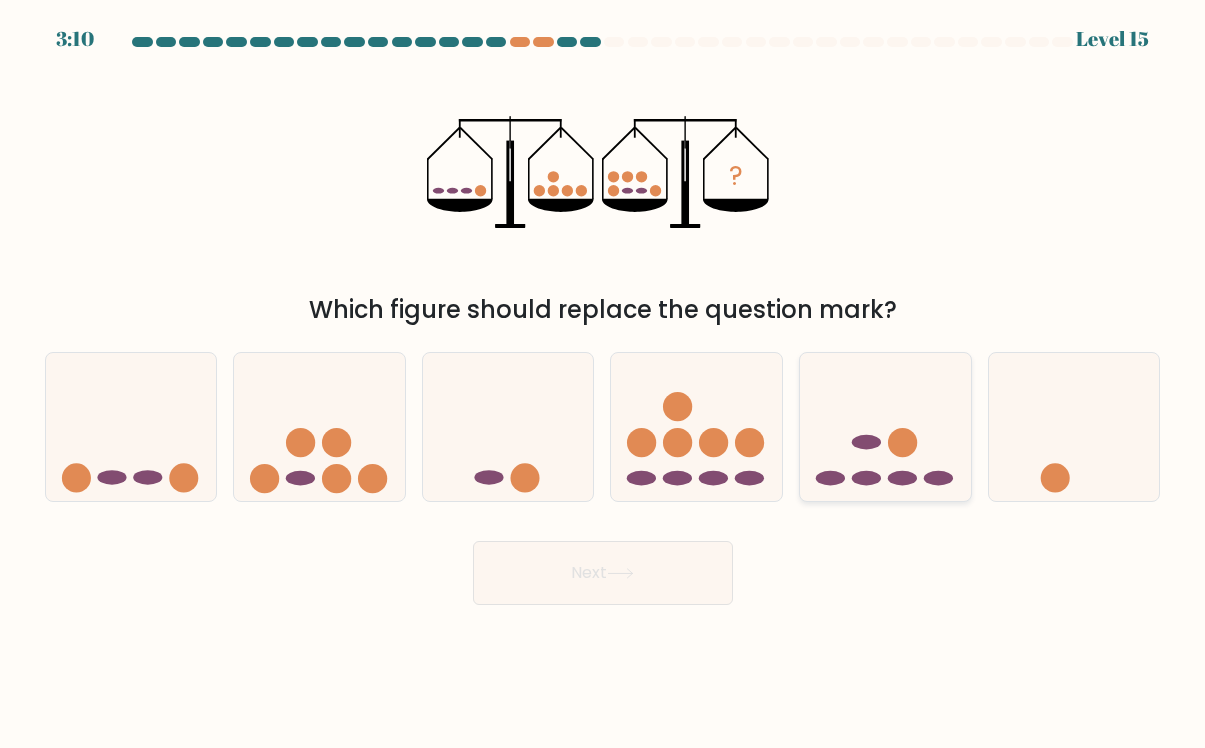 click 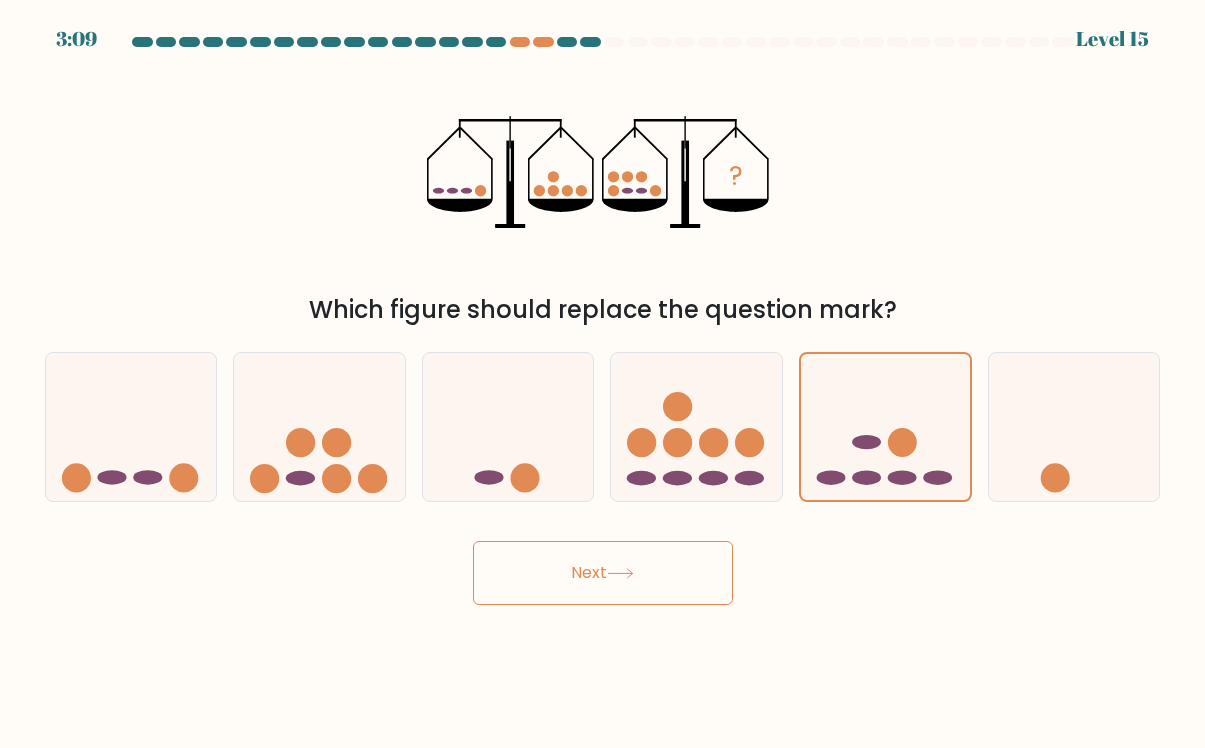 click on "Next" at bounding box center [603, 573] 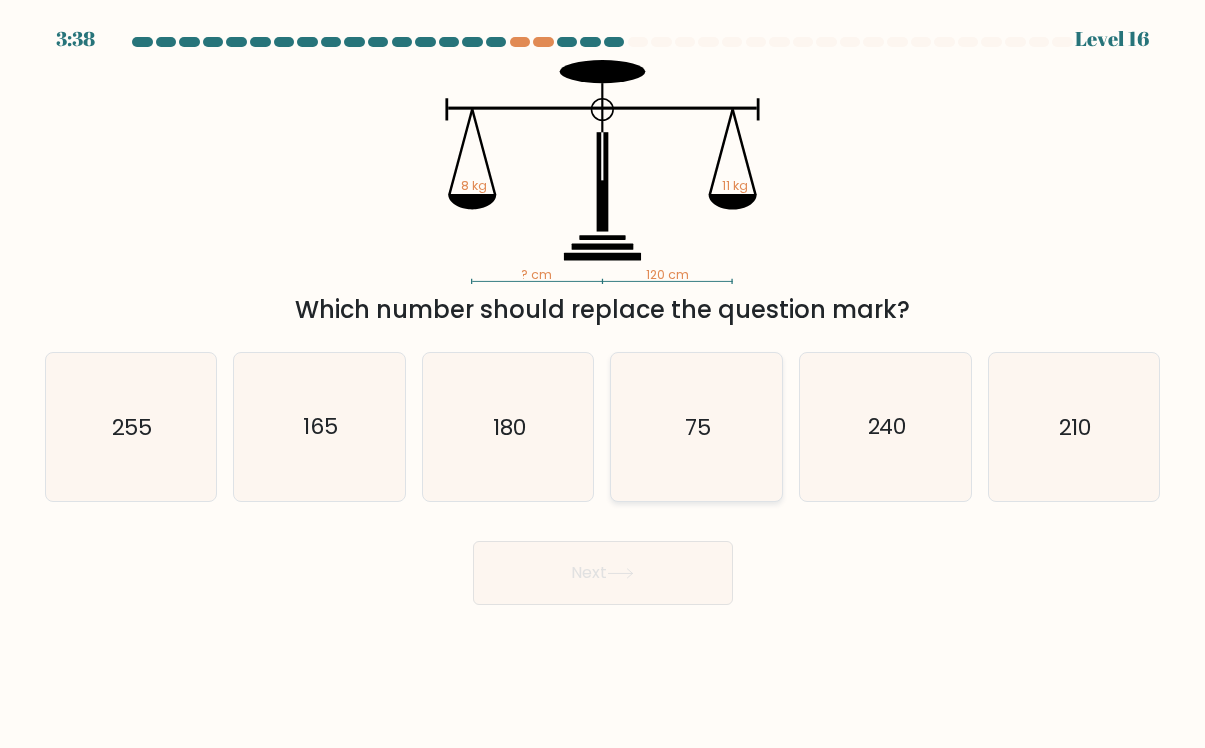 click on "75" 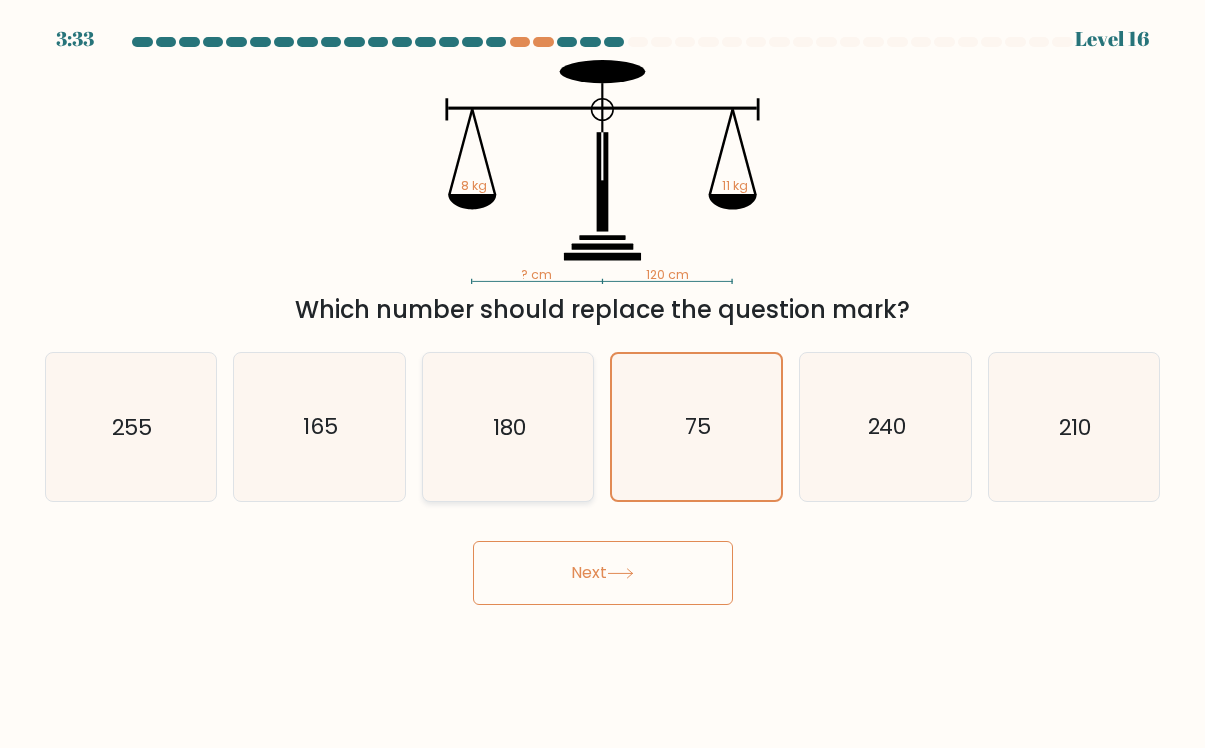 click on "180" 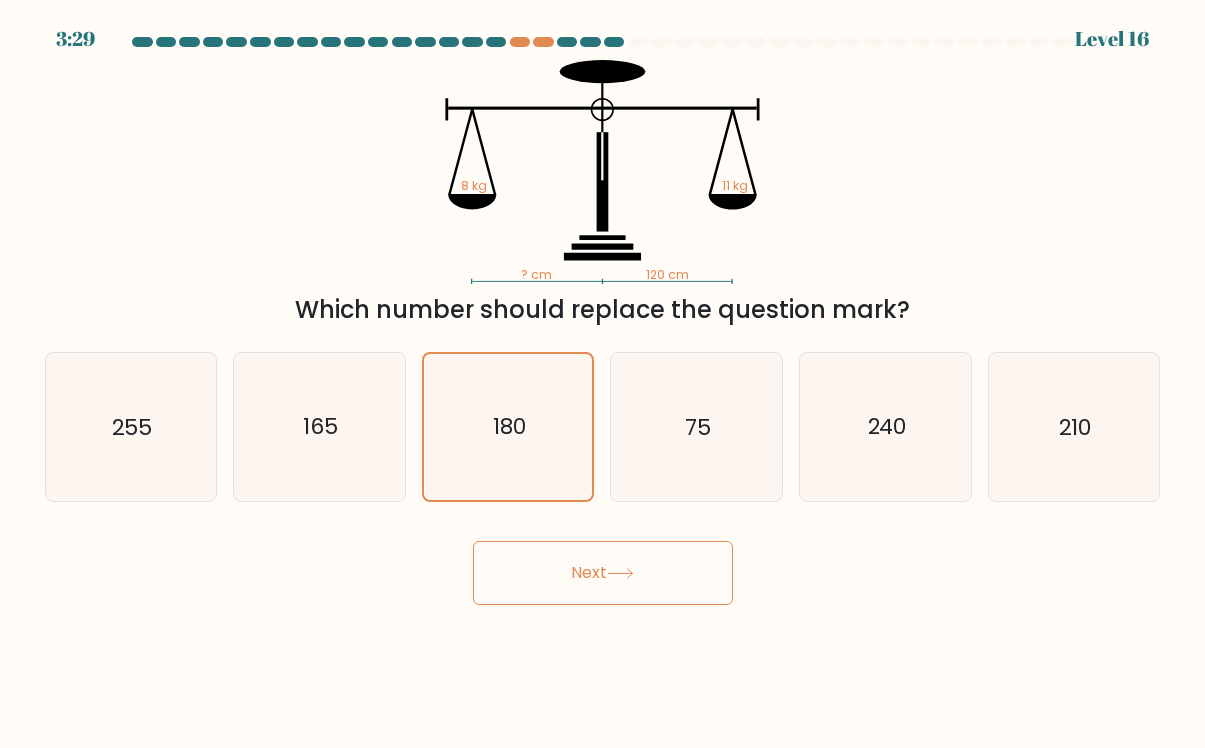 click on "Next" at bounding box center [603, 573] 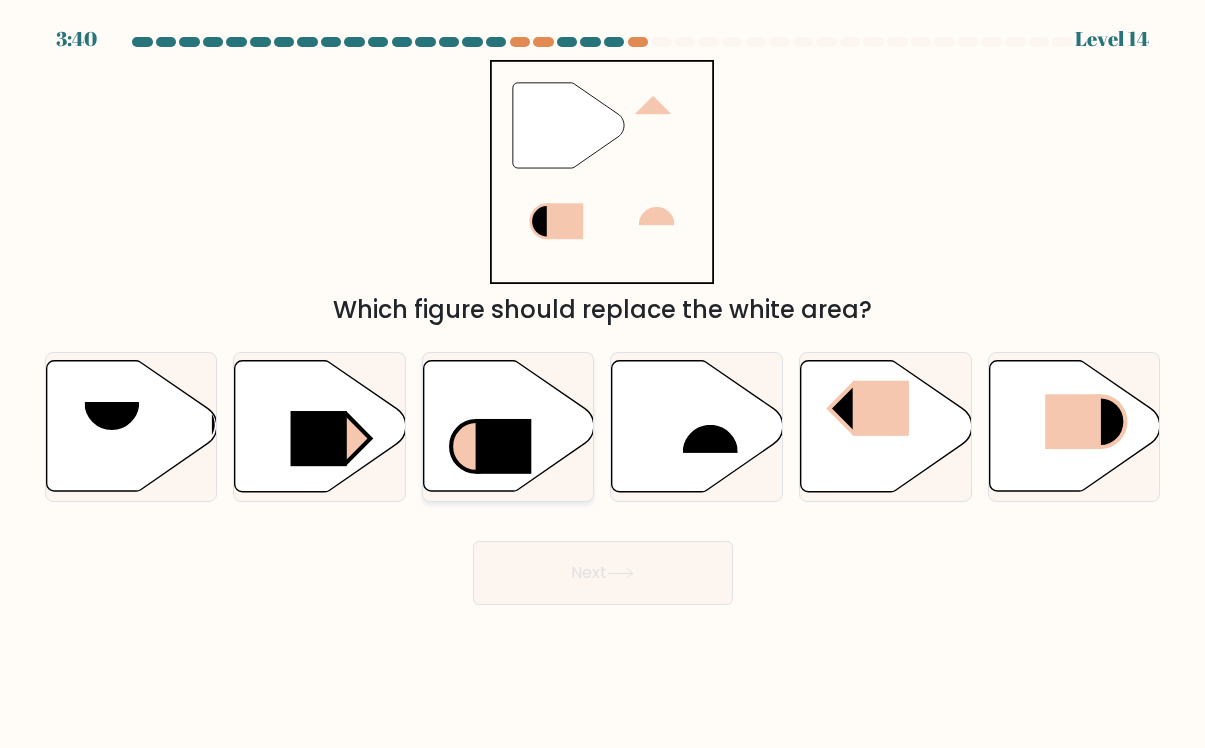 click 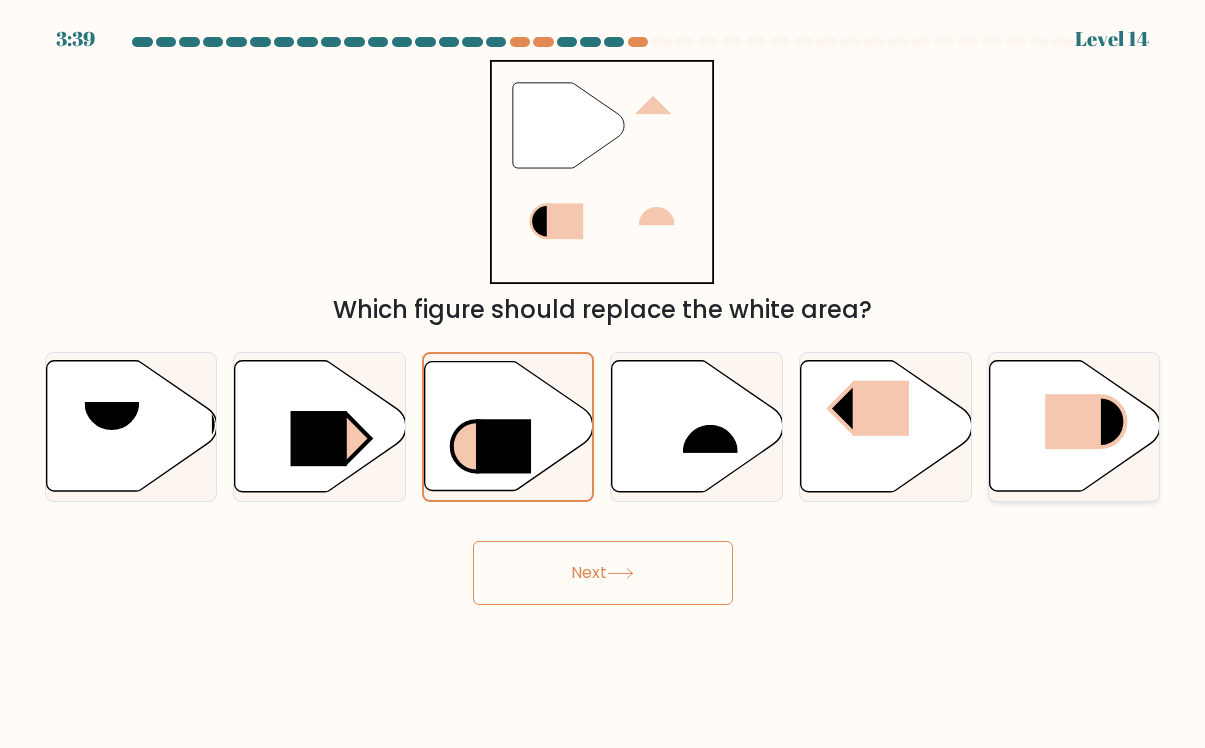 click 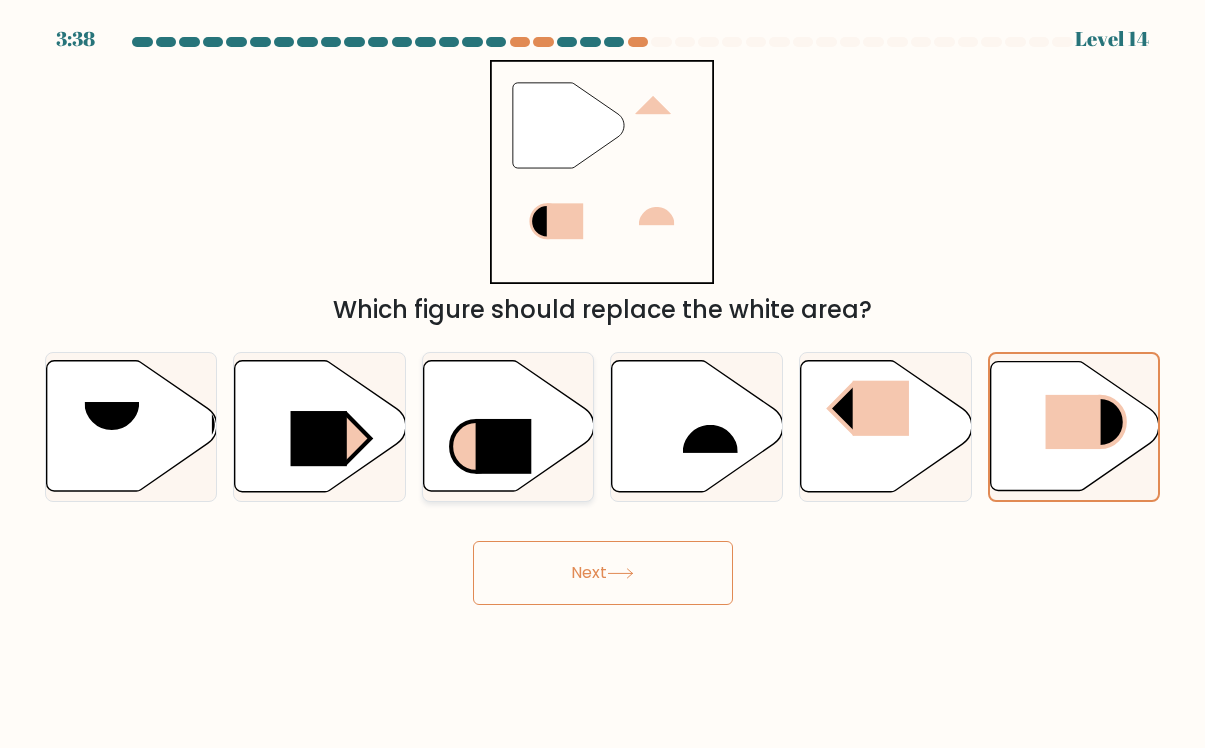 click 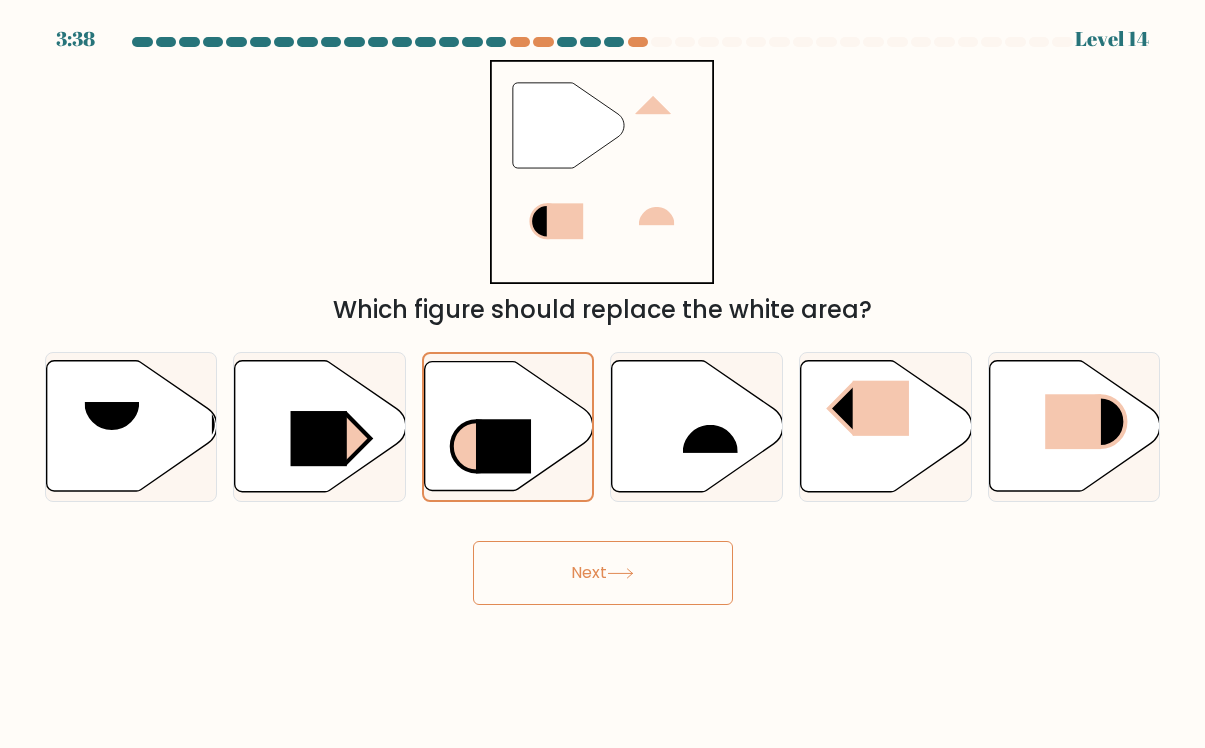 click on "Next" at bounding box center [603, 573] 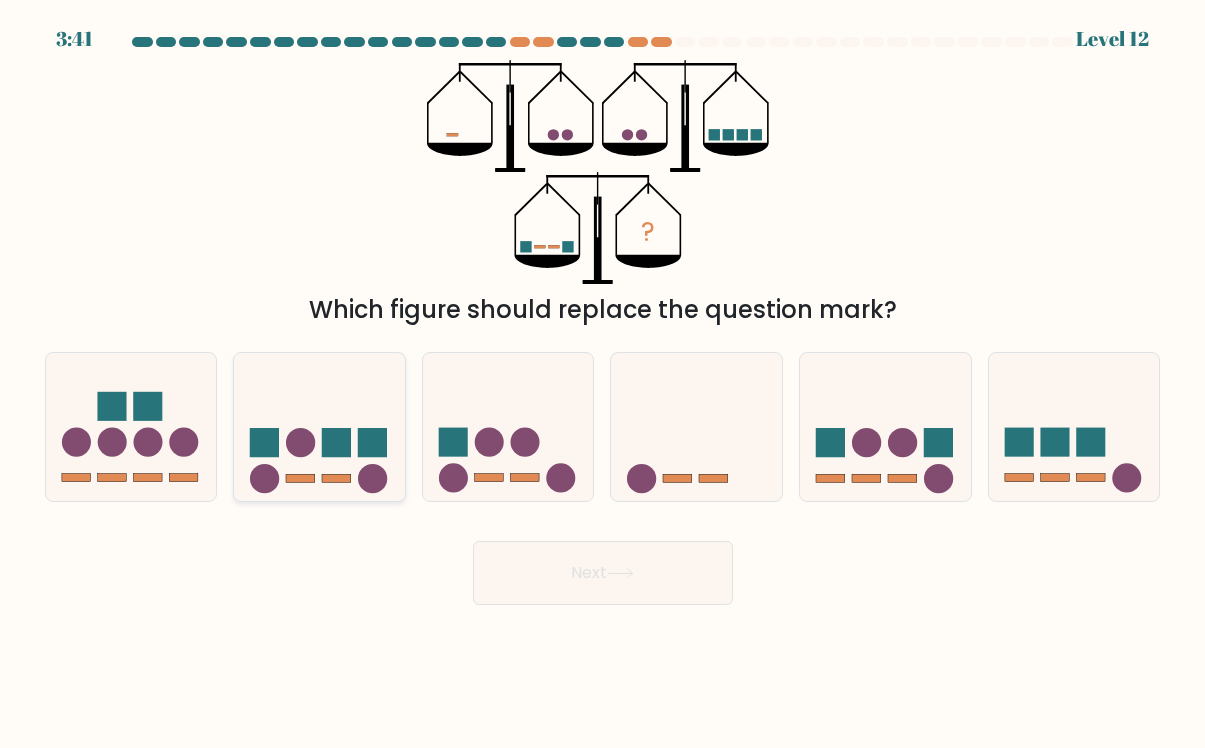 click 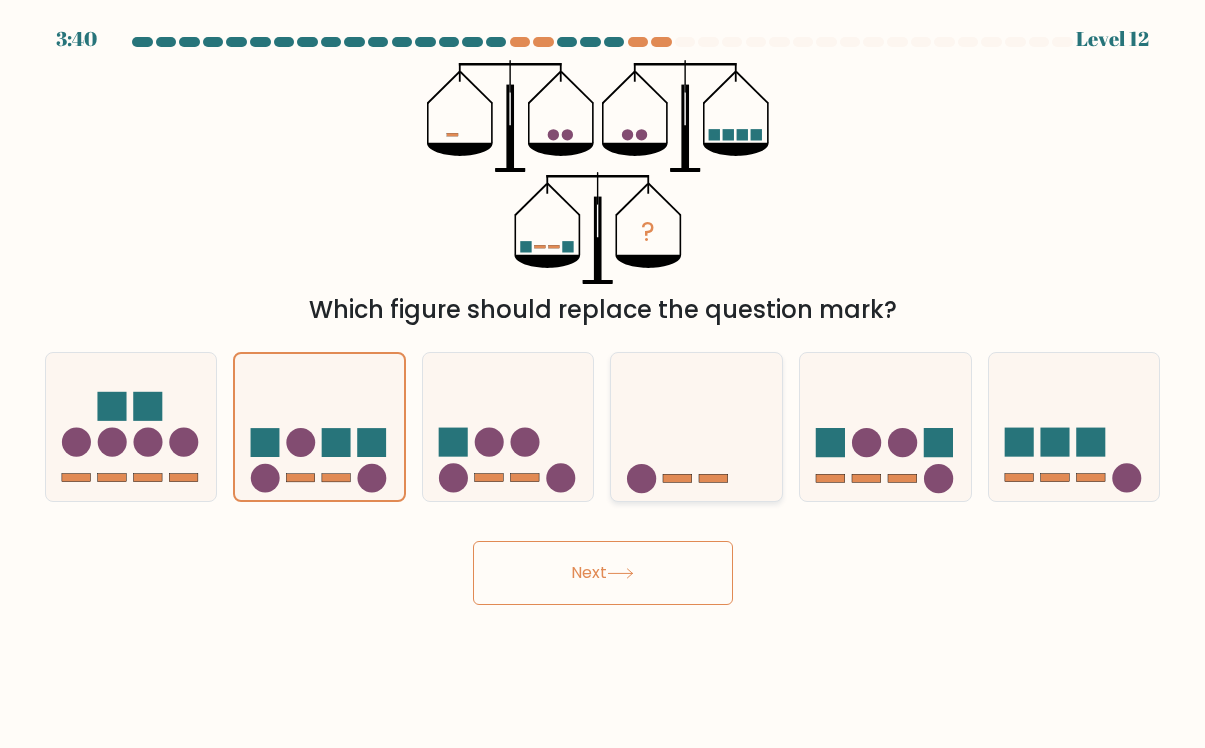 click 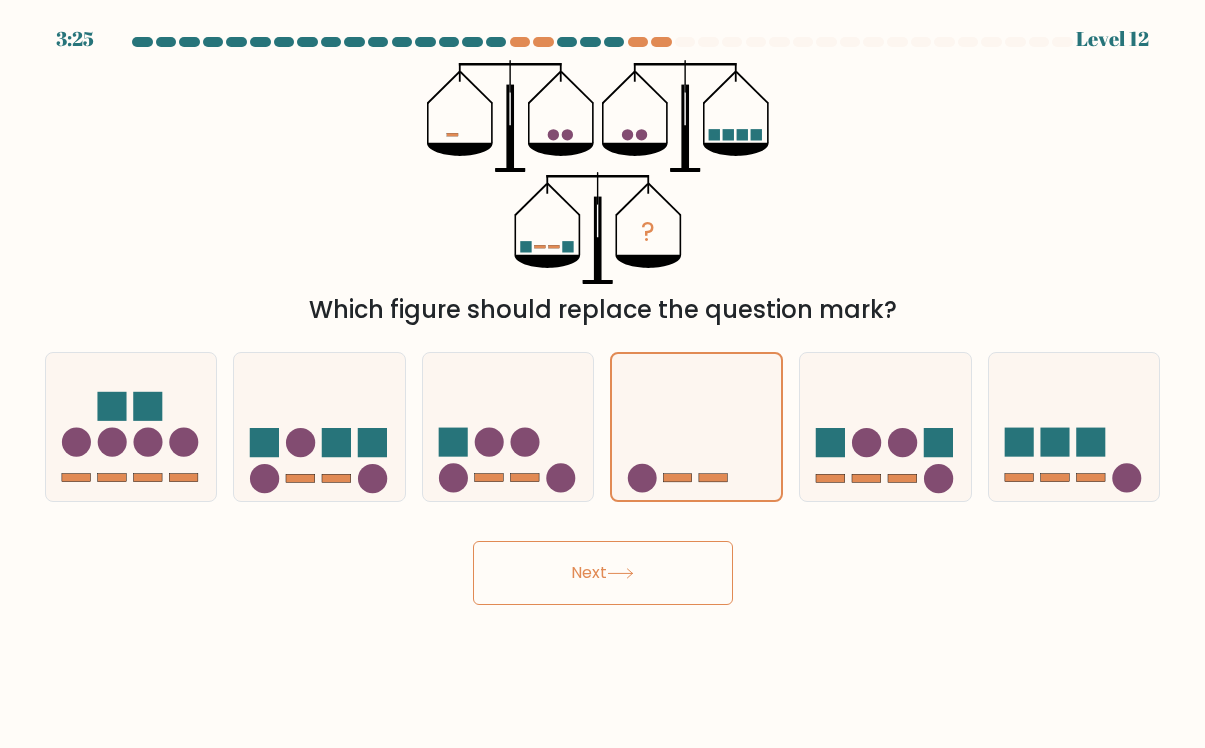 click on "Next" at bounding box center (603, 573) 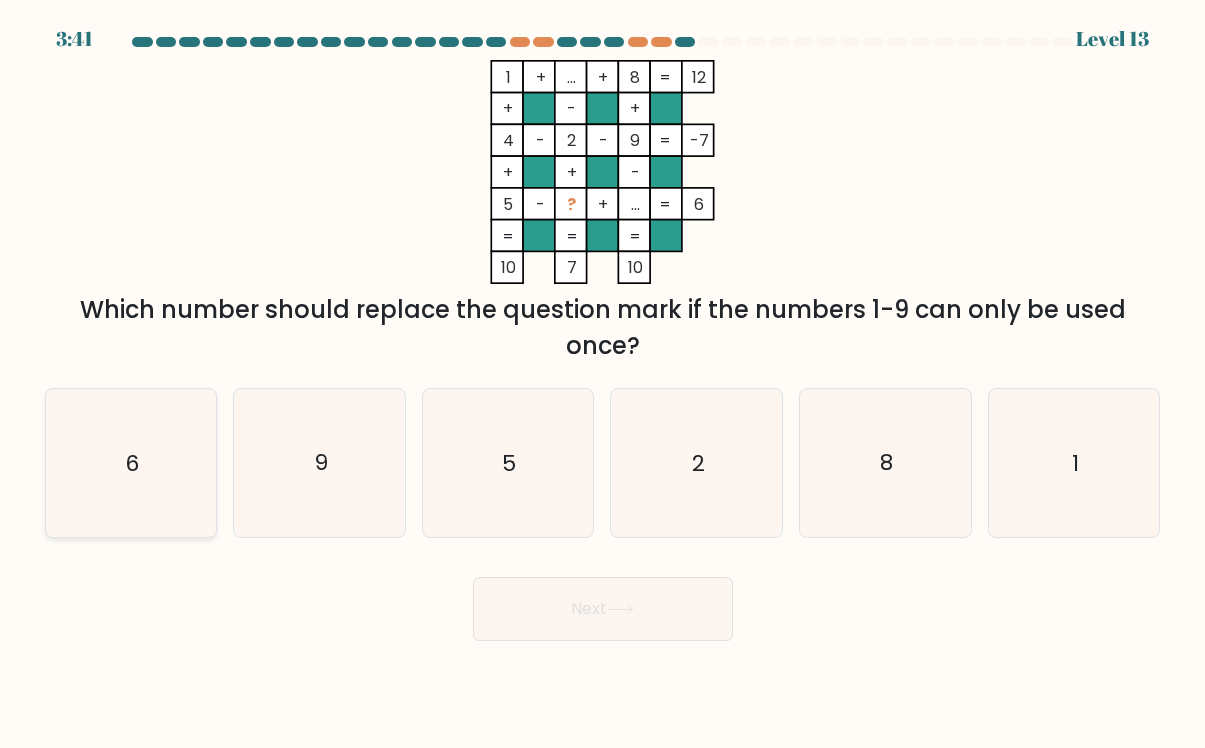 click on "6" 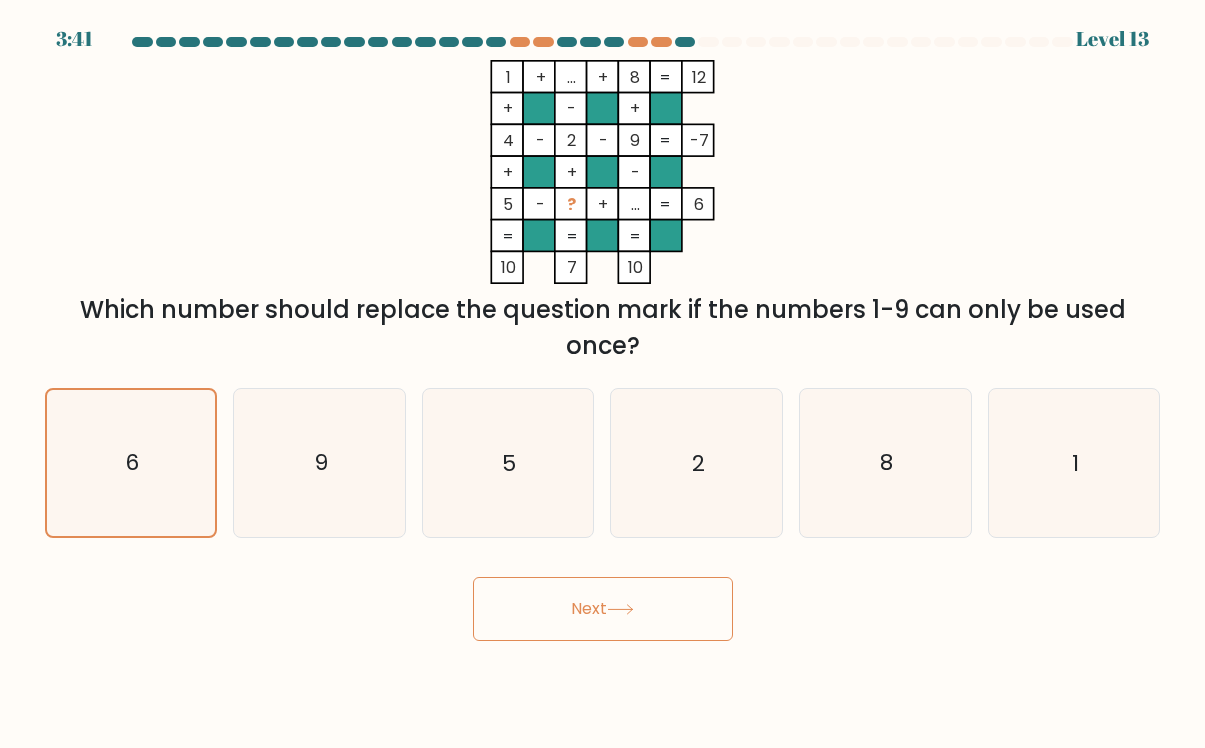 click on "Next" at bounding box center [603, 609] 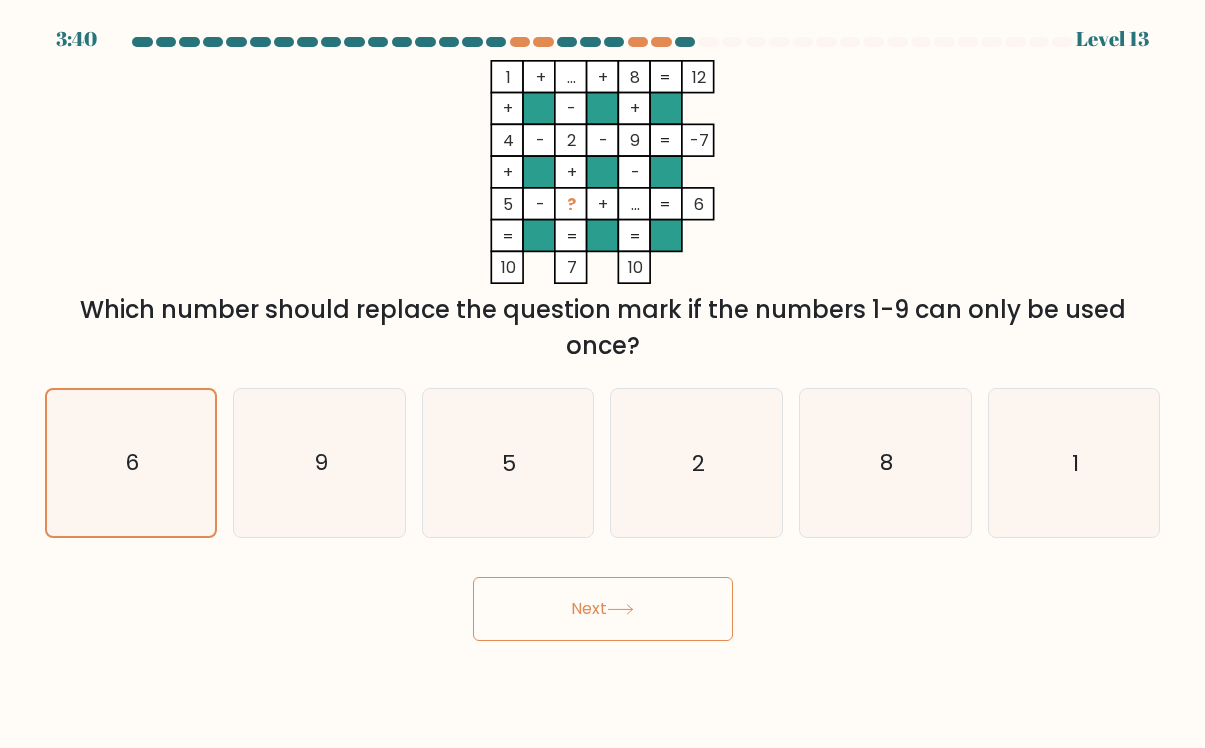 click on "3:40
Level 13" at bounding box center [602, 374] 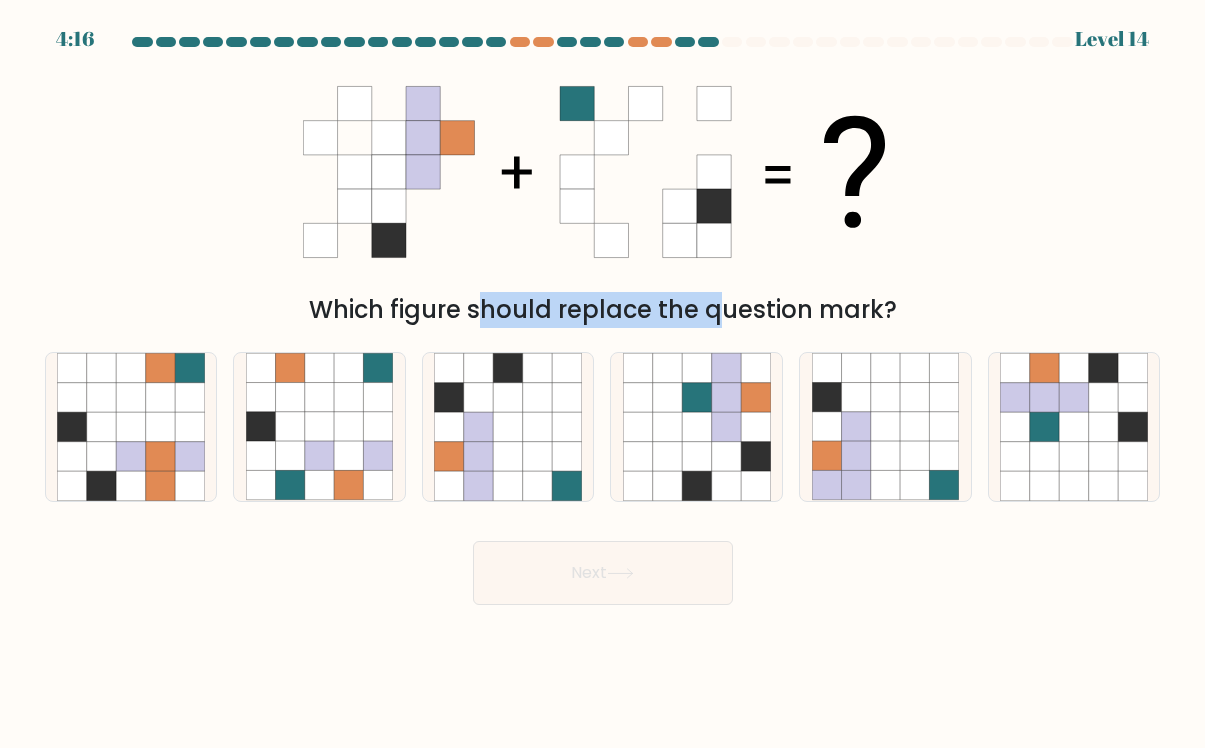 drag, startPoint x: 297, startPoint y: 272, endPoint x: 549, endPoint y: 313, distance: 255.31354 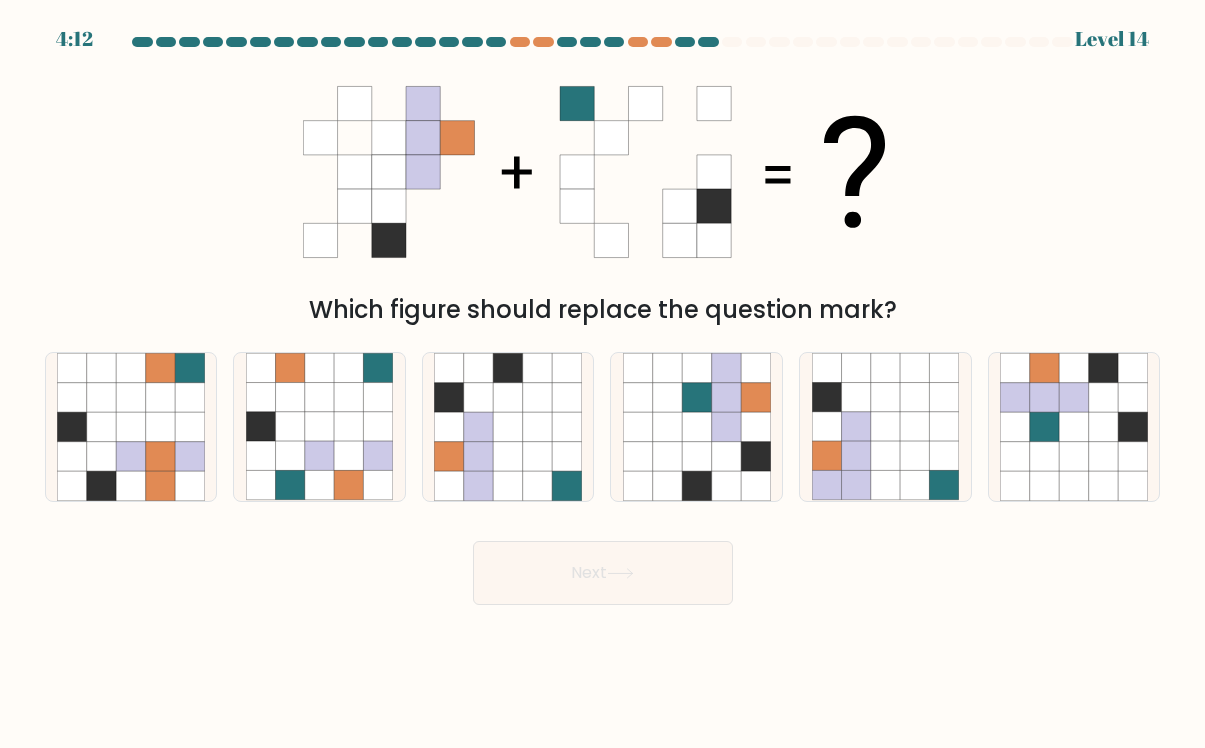 drag, startPoint x: 1162, startPoint y: 187, endPoint x: 1142, endPoint y: 200, distance: 23.853722 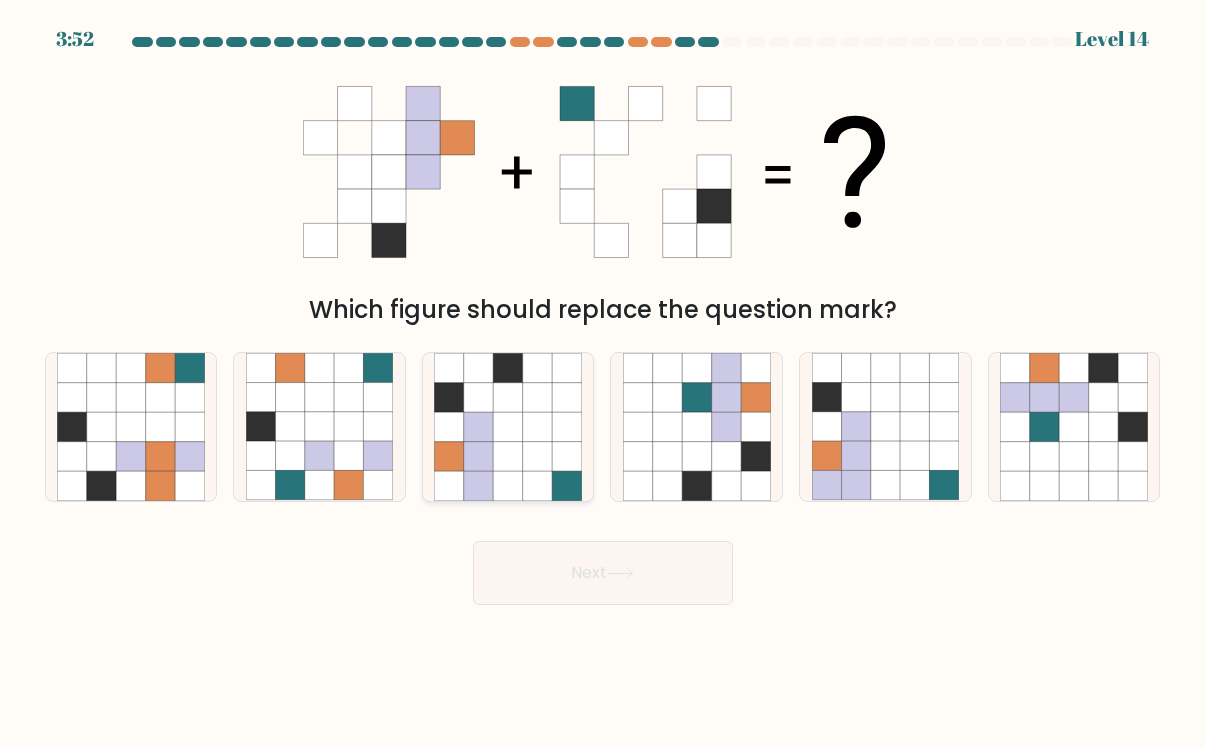click 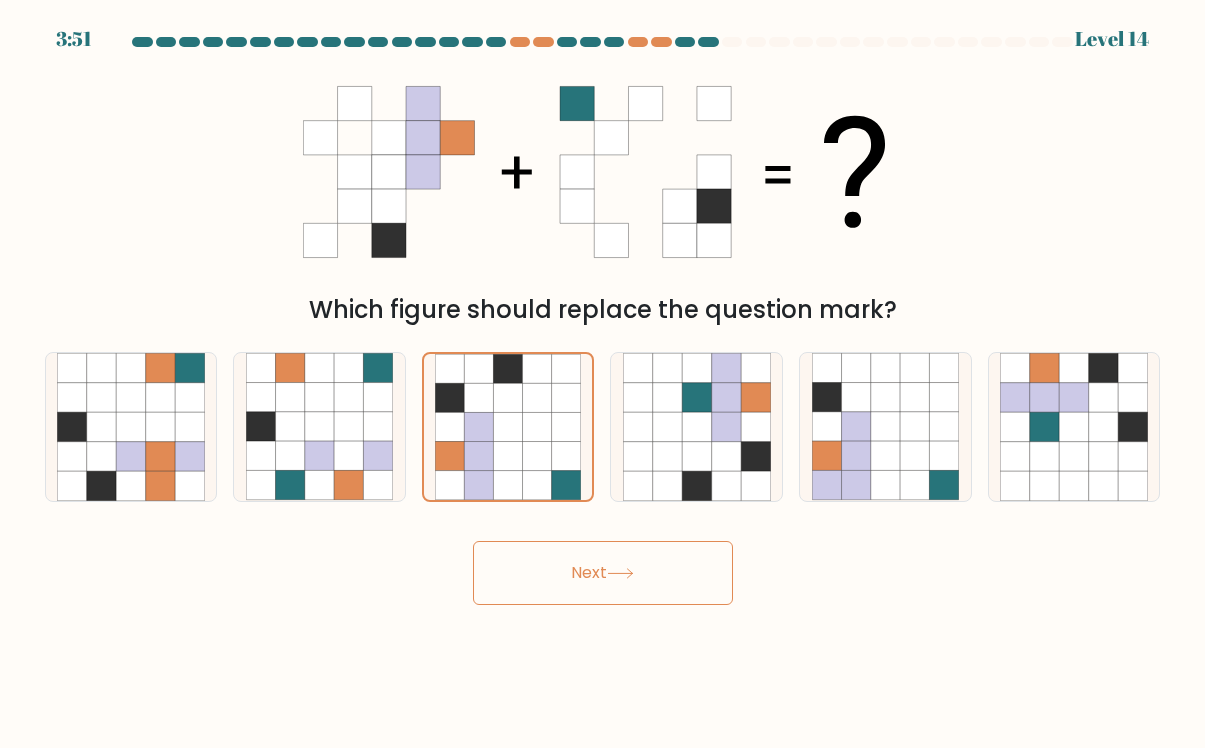 click on "Next" at bounding box center (603, 573) 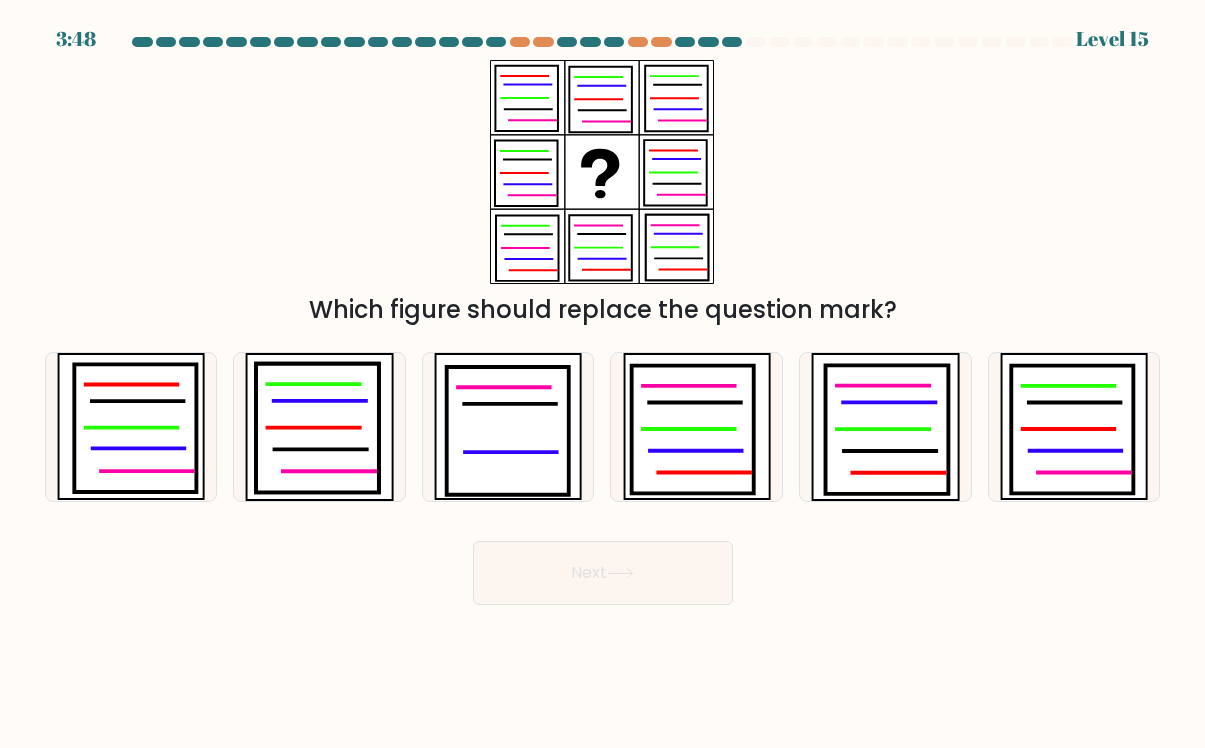 click 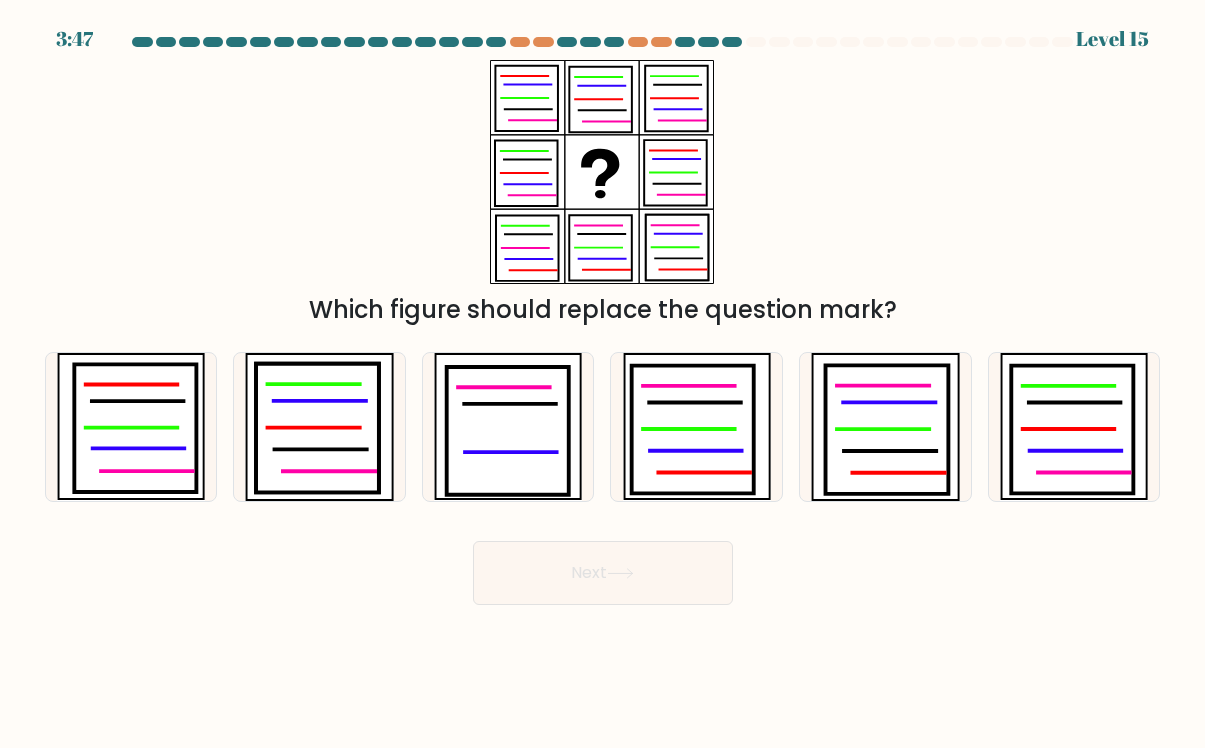 click 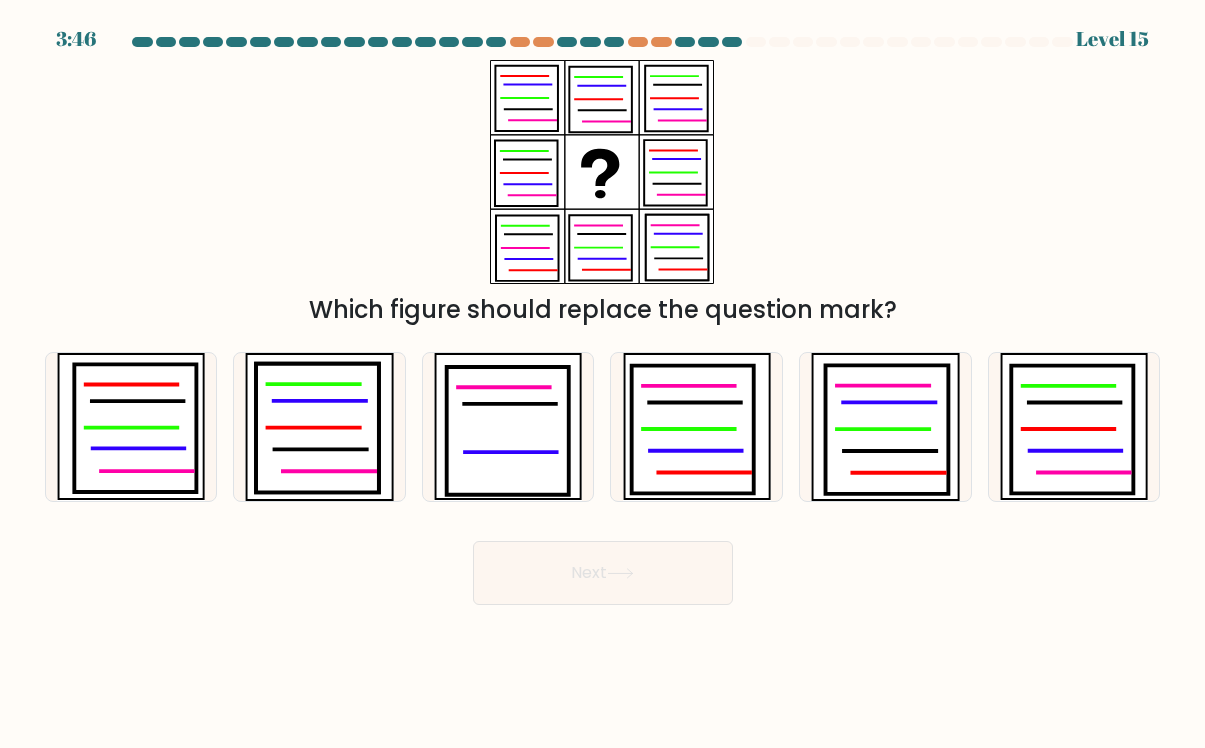 click 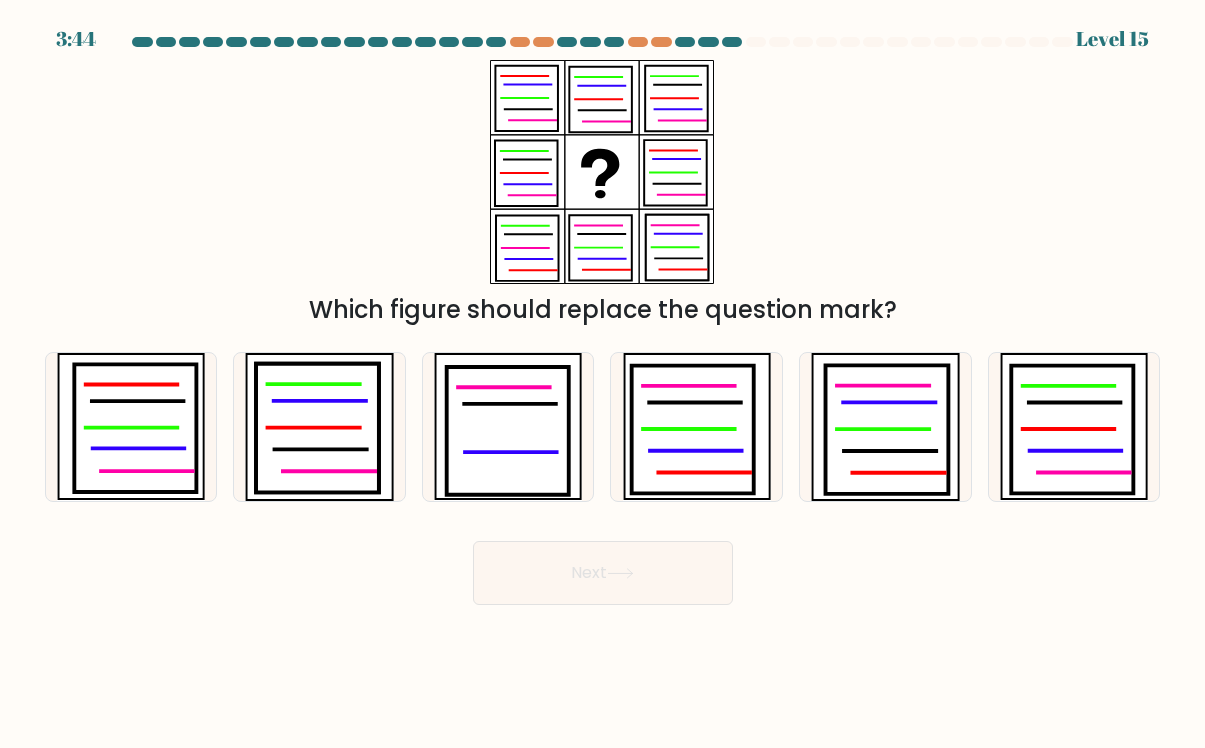 click 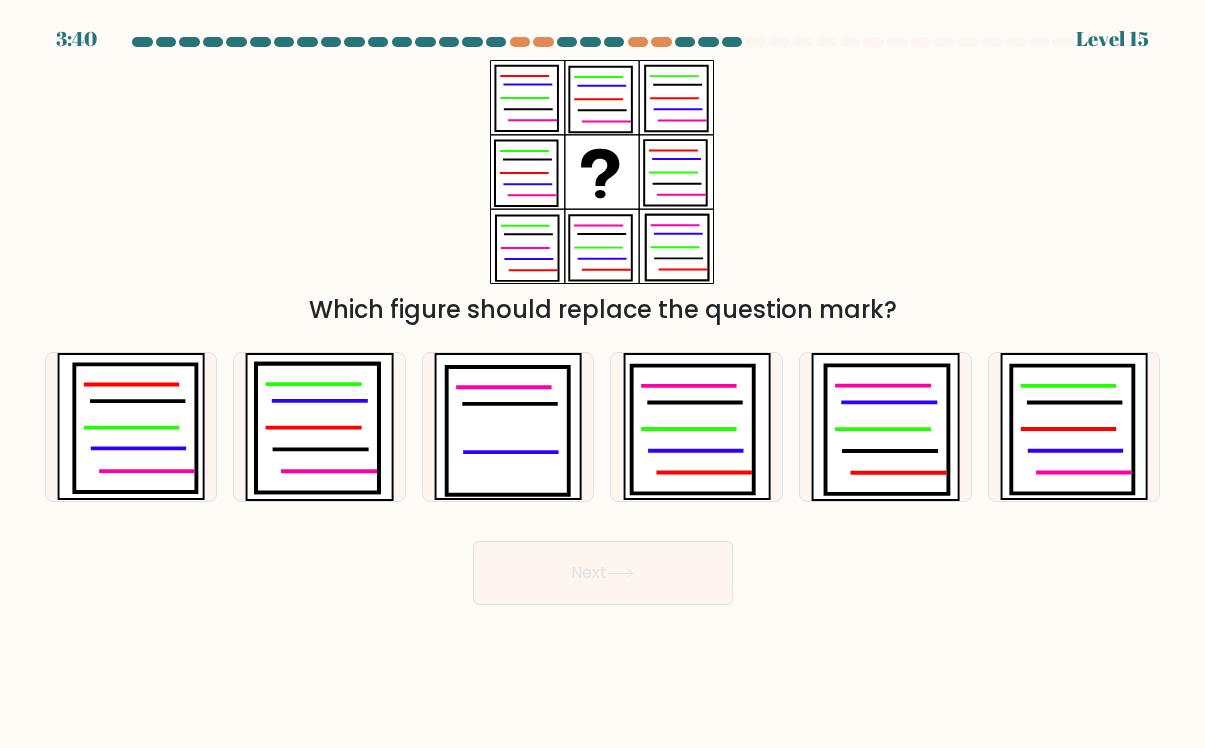 drag, startPoint x: 617, startPoint y: 272, endPoint x: 574, endPoint y: 274, distance: 43.046486 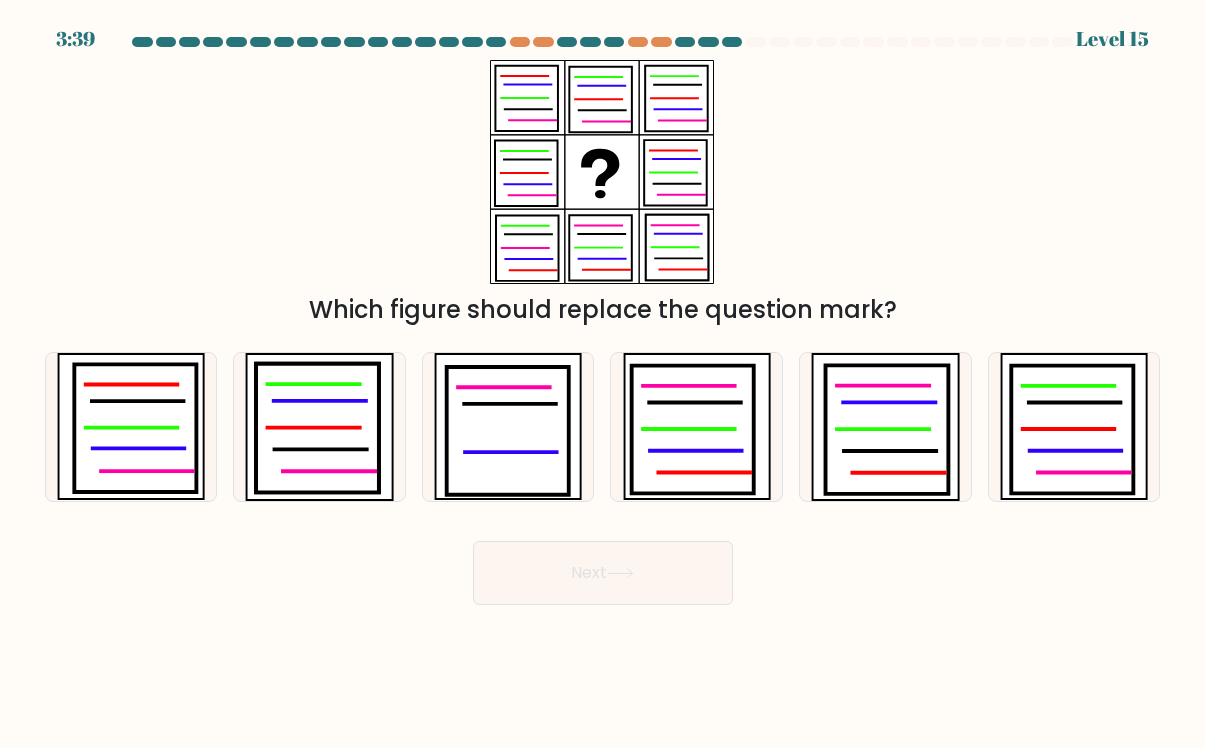 click on "Which figure should replace the question mark?" at bounding box center (603, 194) 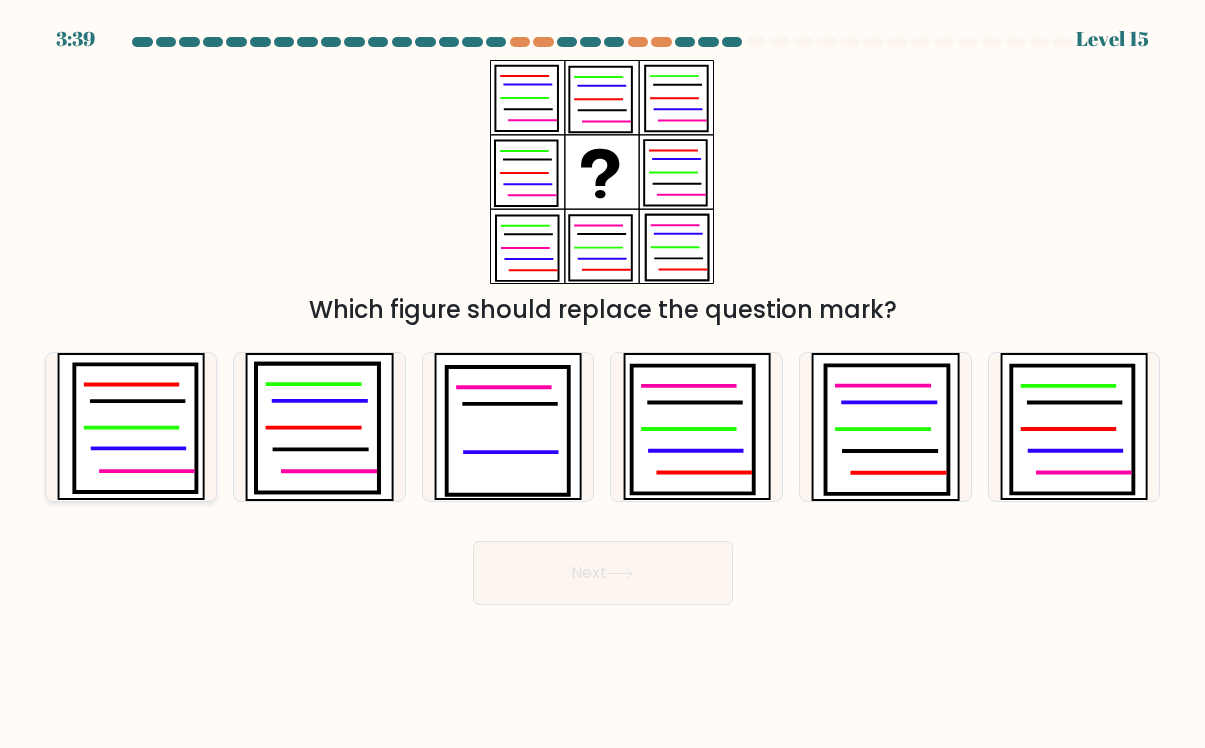 click 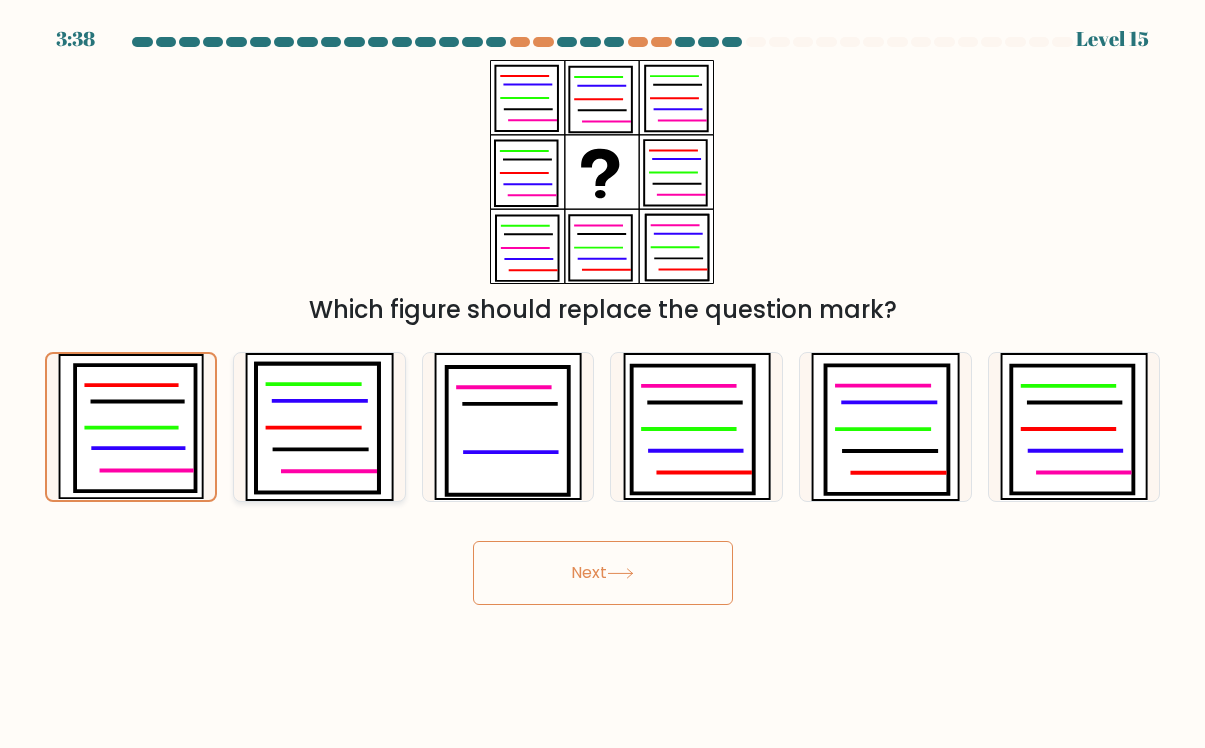 click 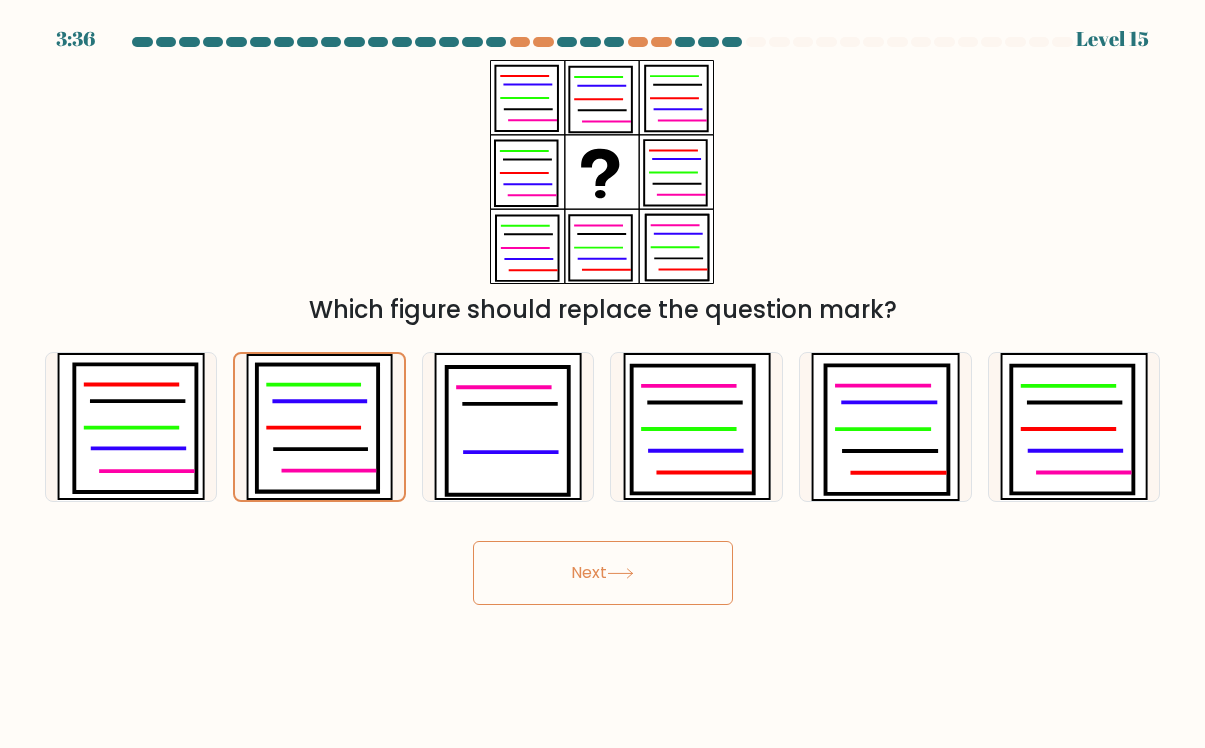 click on "Next" at bounding box center [603, 573] 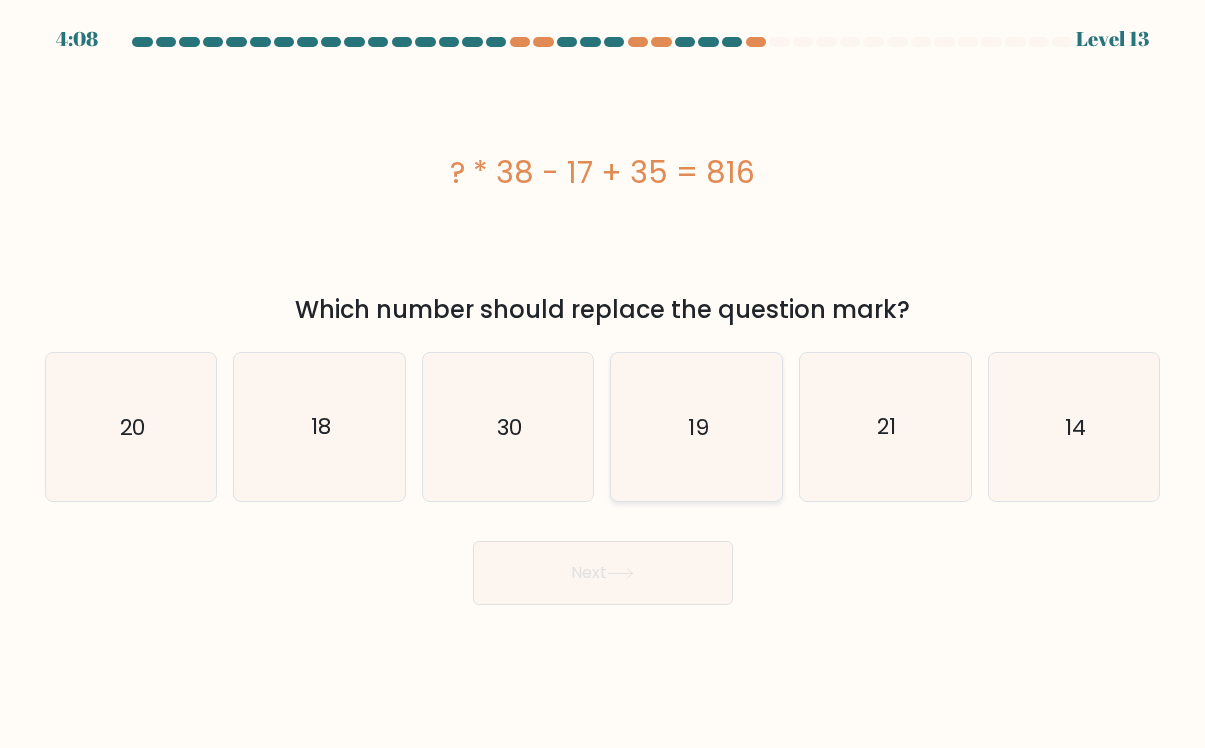 click on "19" 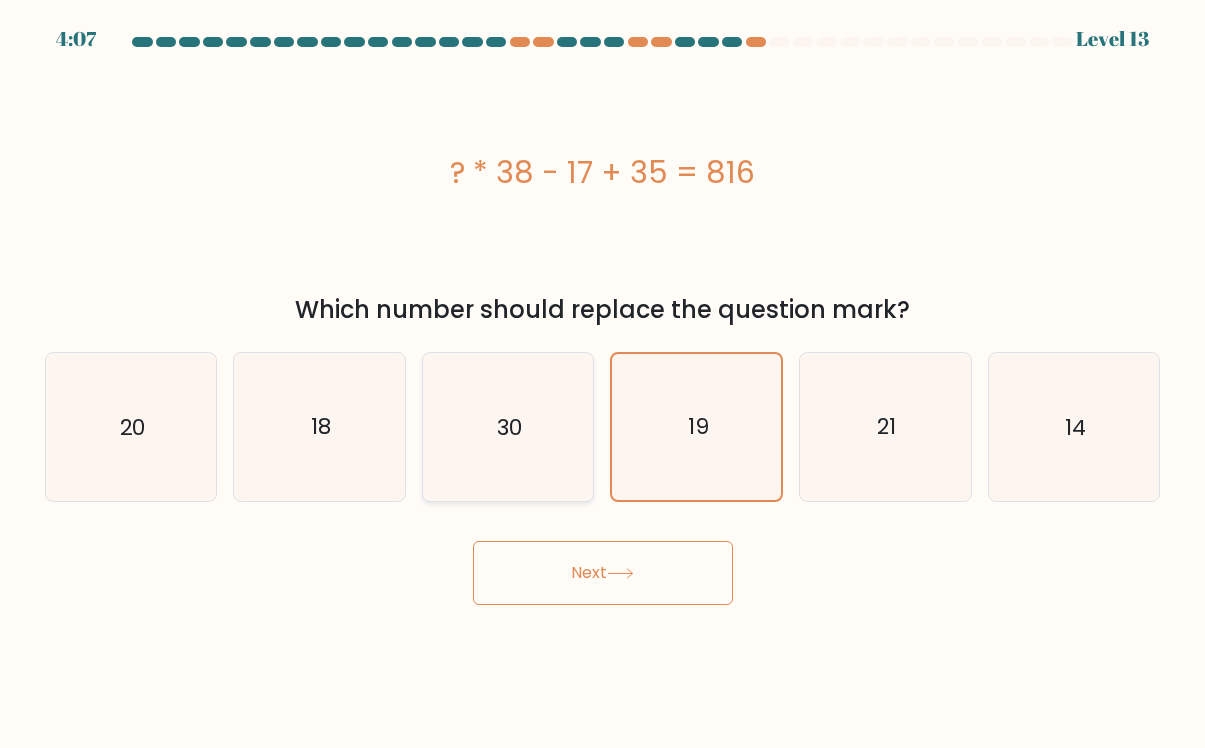 click on "30" 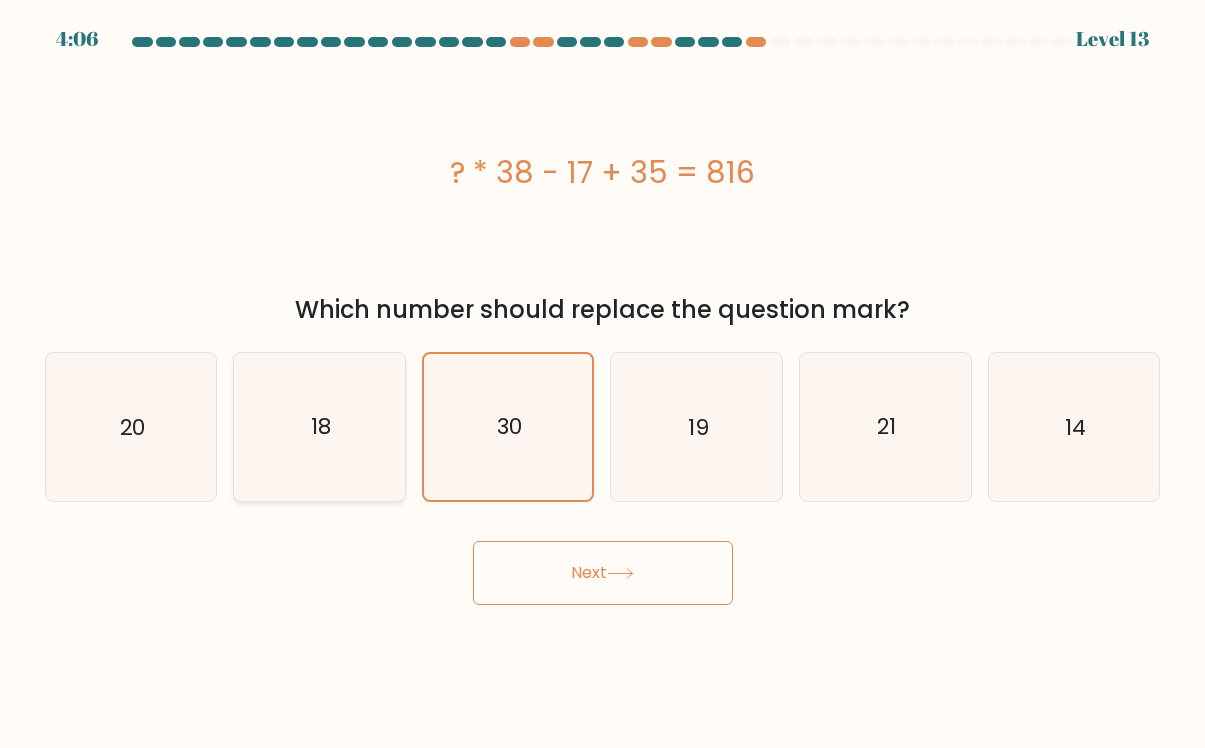 click on "18" 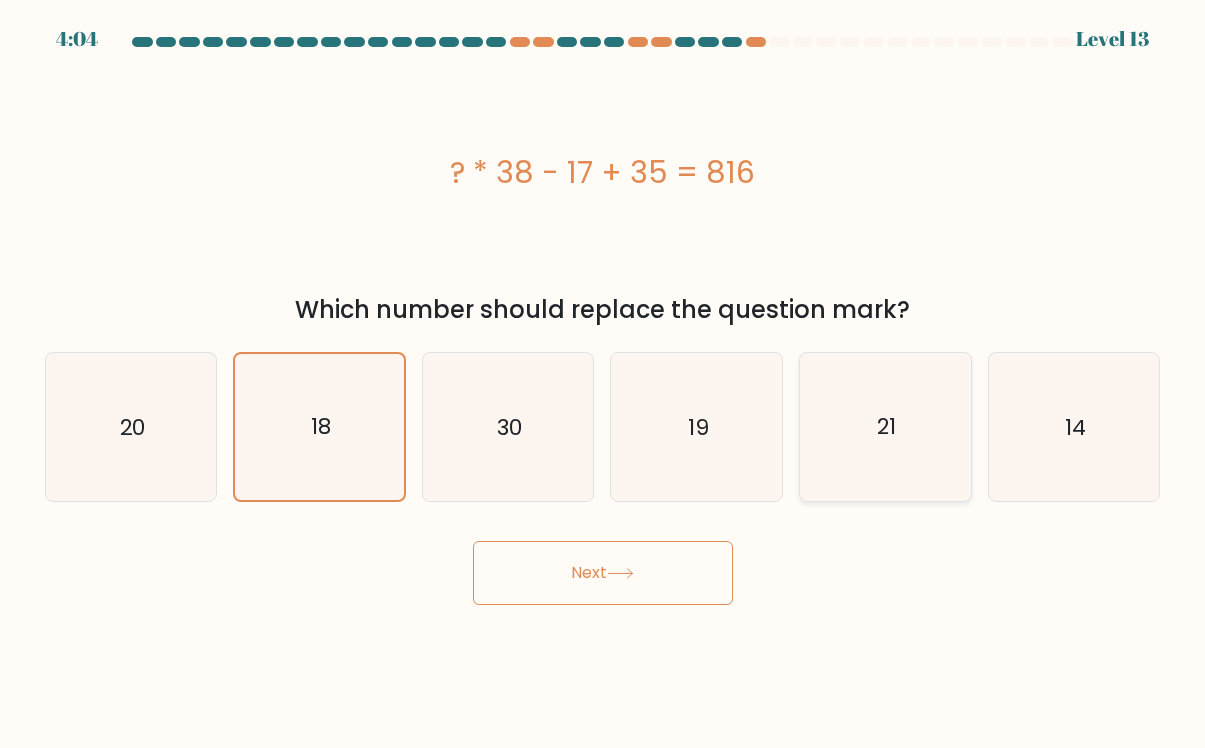 click on "21" 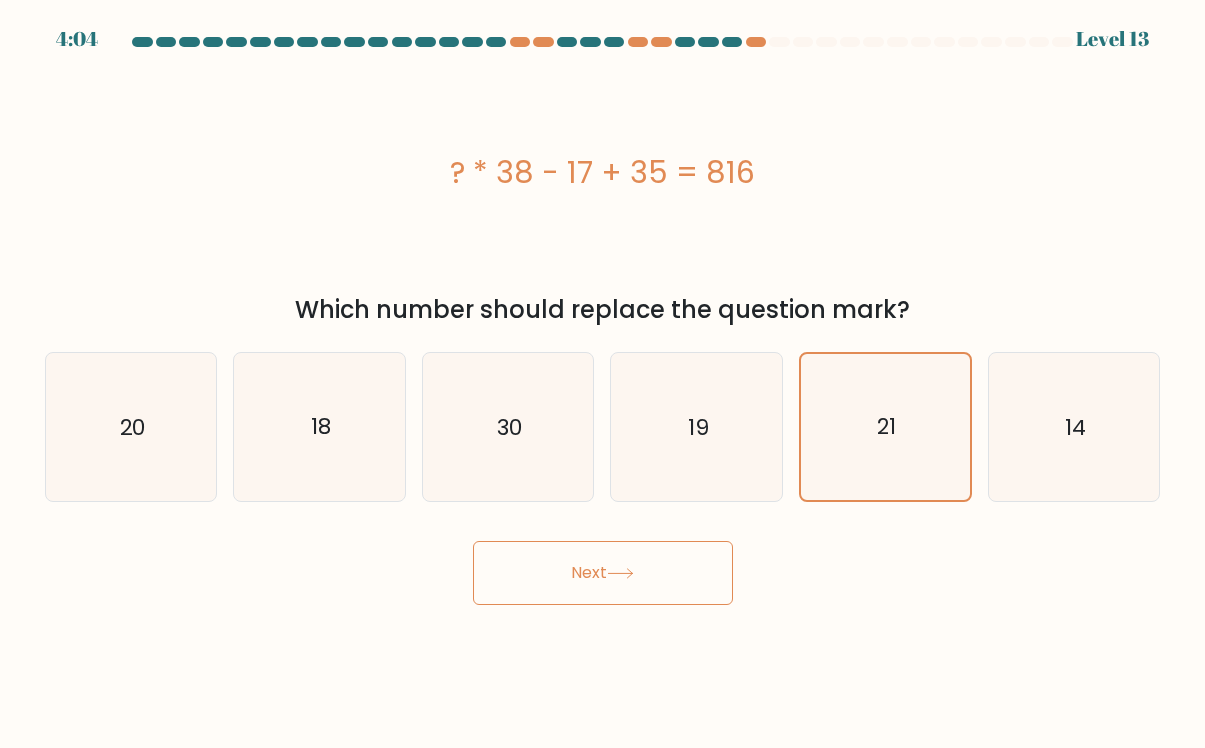 click on "Next" at bounding box center (603, 573) 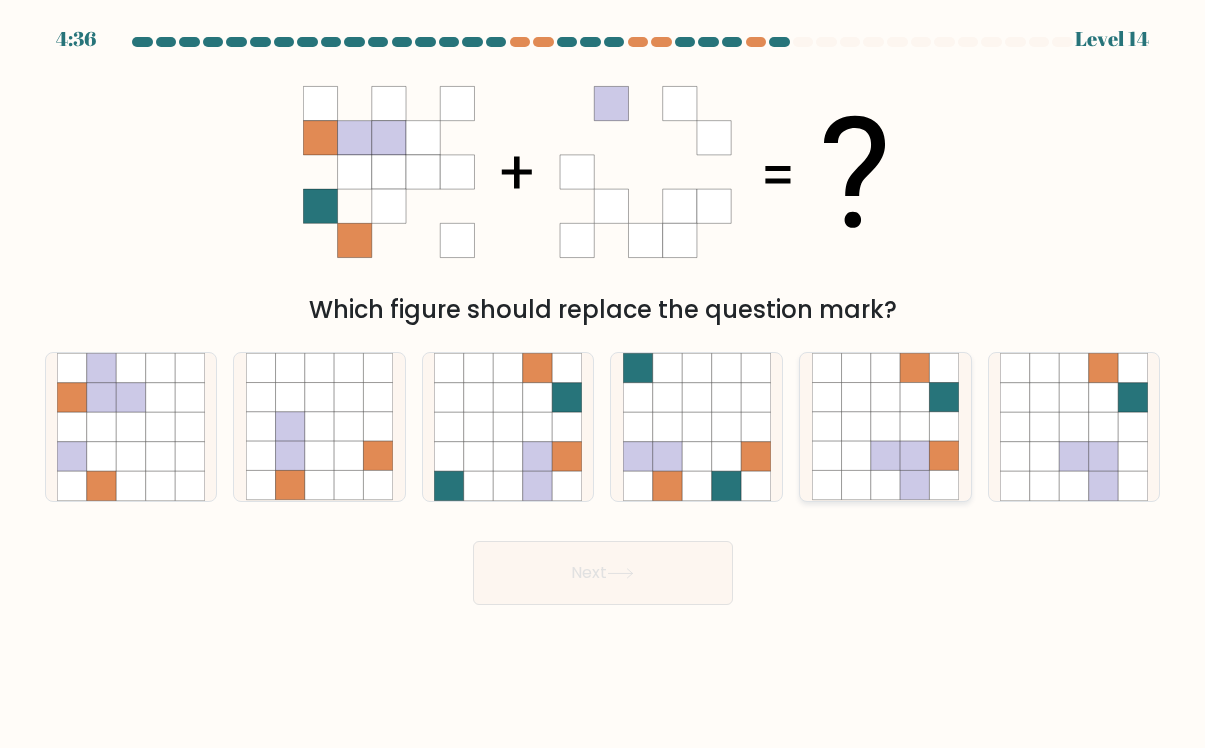 click 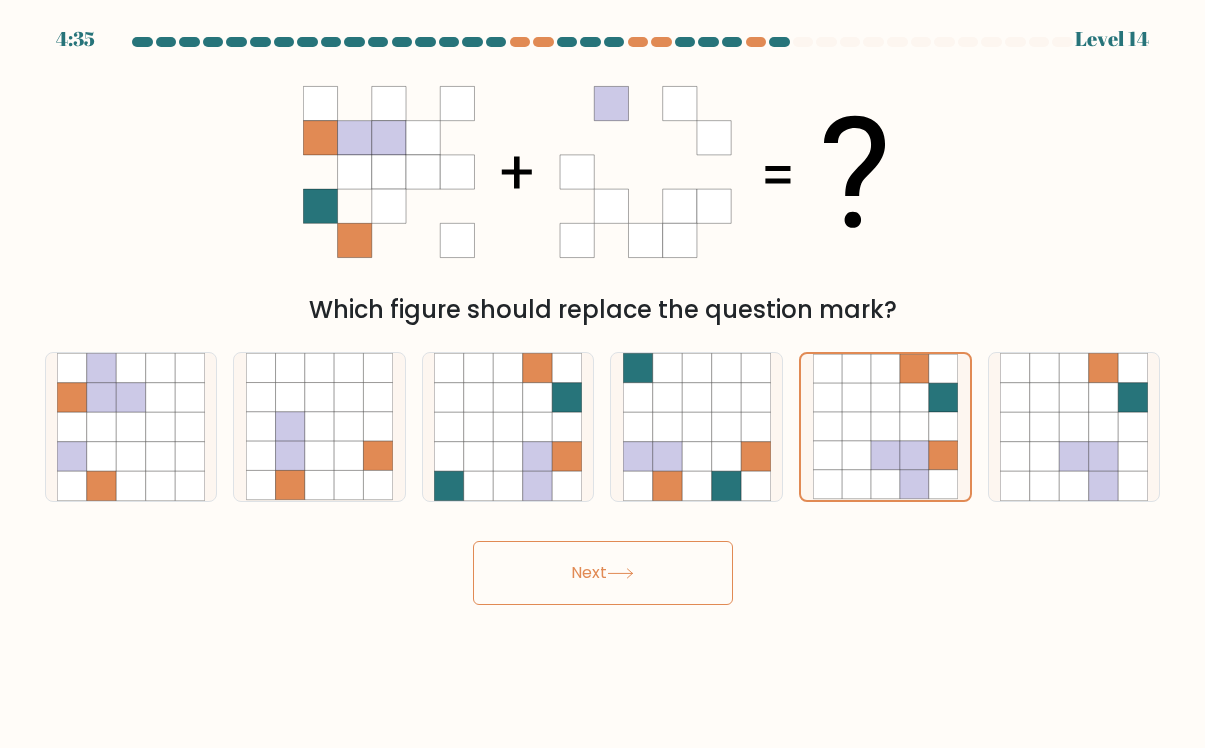 click on "Next" at bounding box center [603, 573] 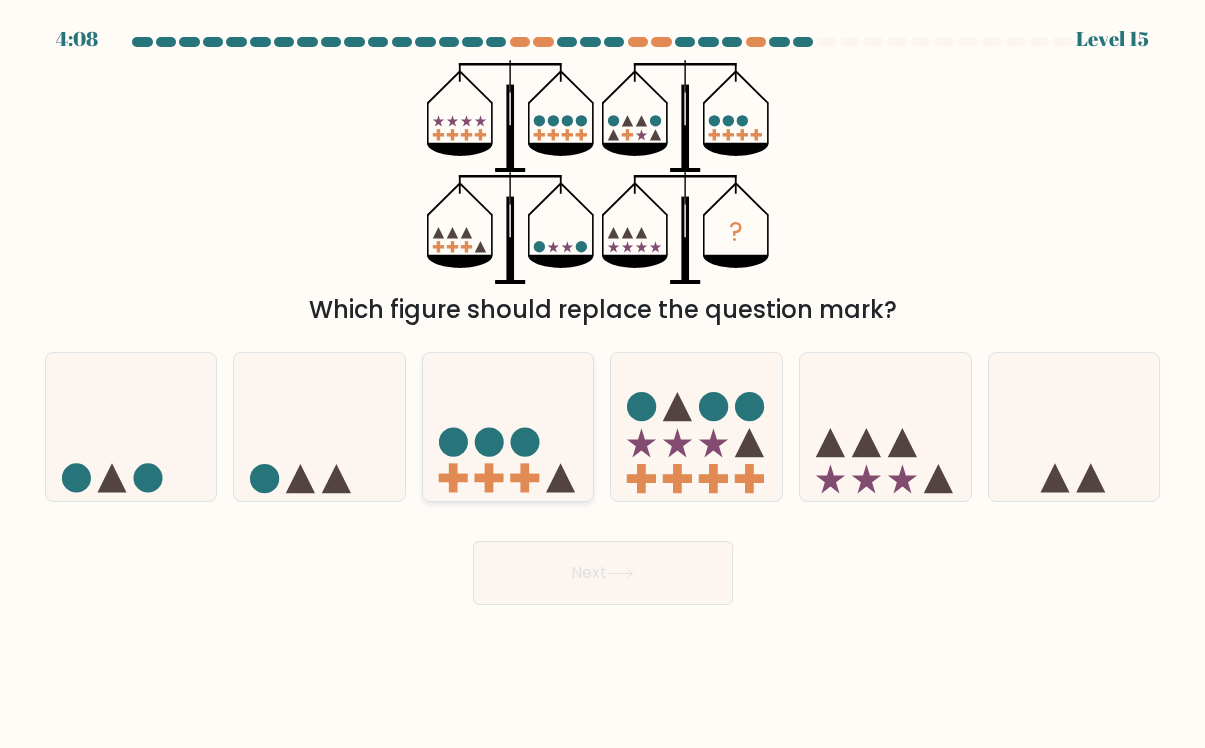 click 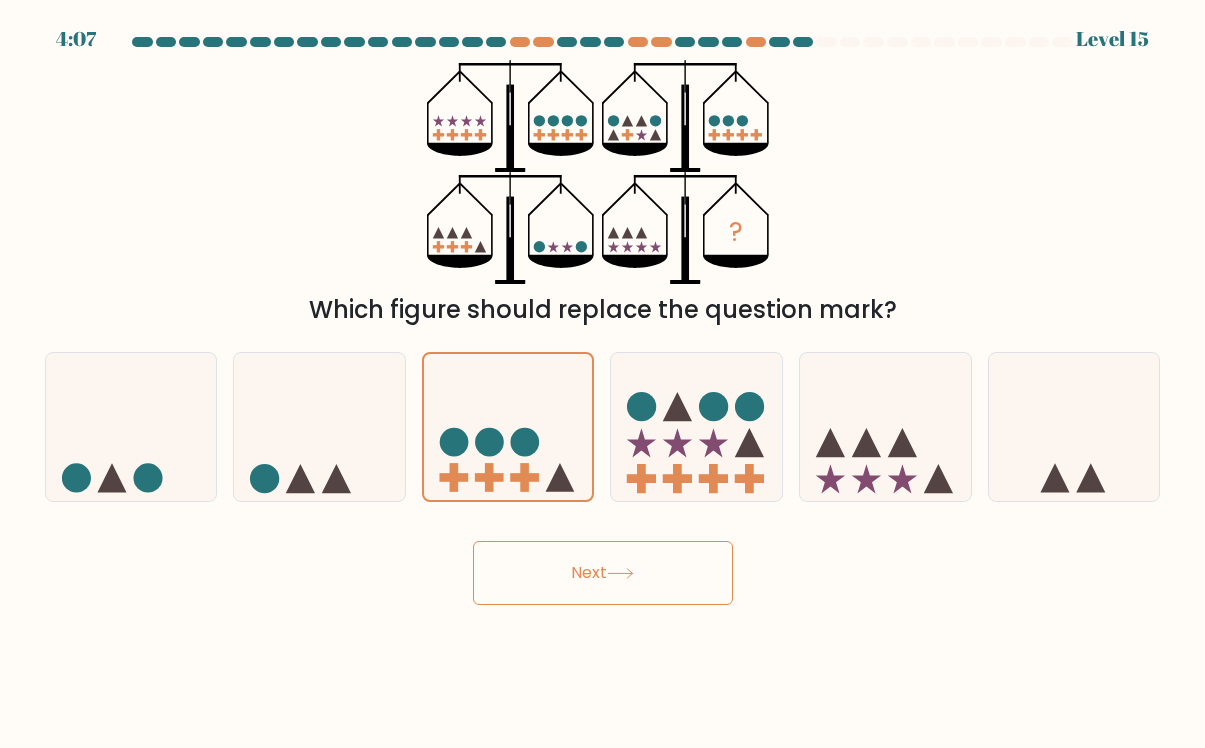 click on "Next" at bounding box center (603, 573) 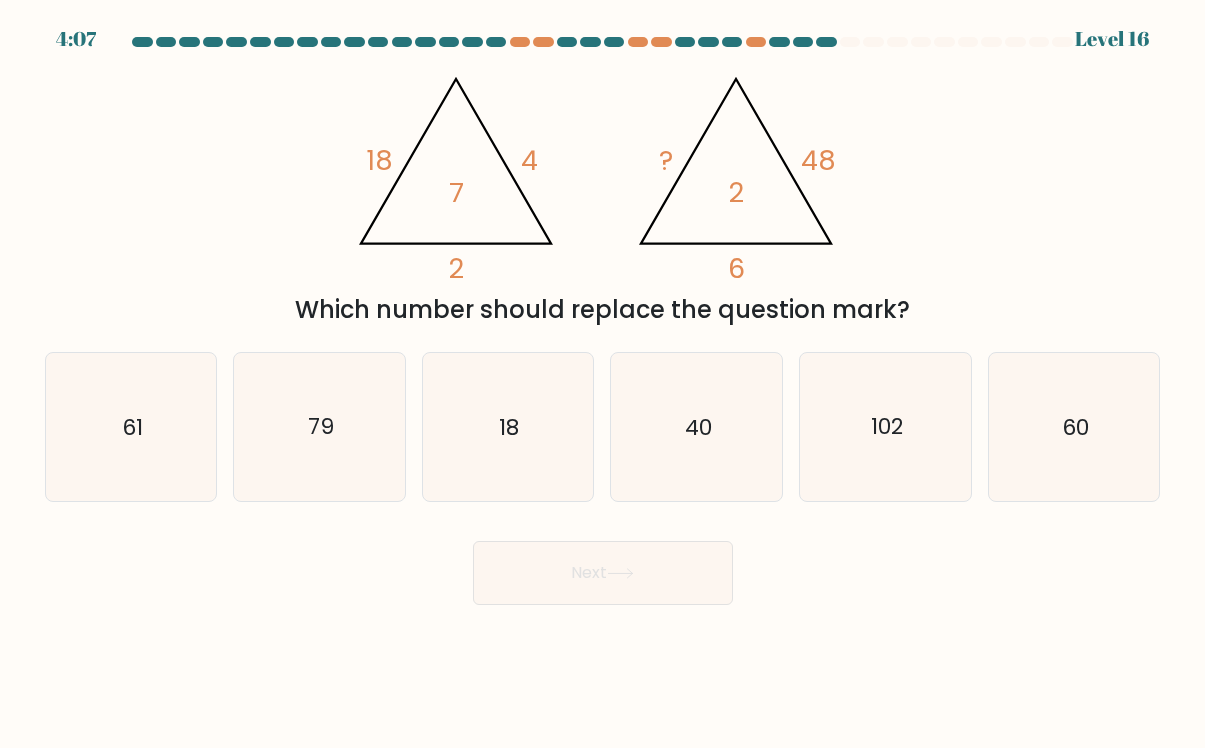 click on "Next" at bounding box center [603, 573] 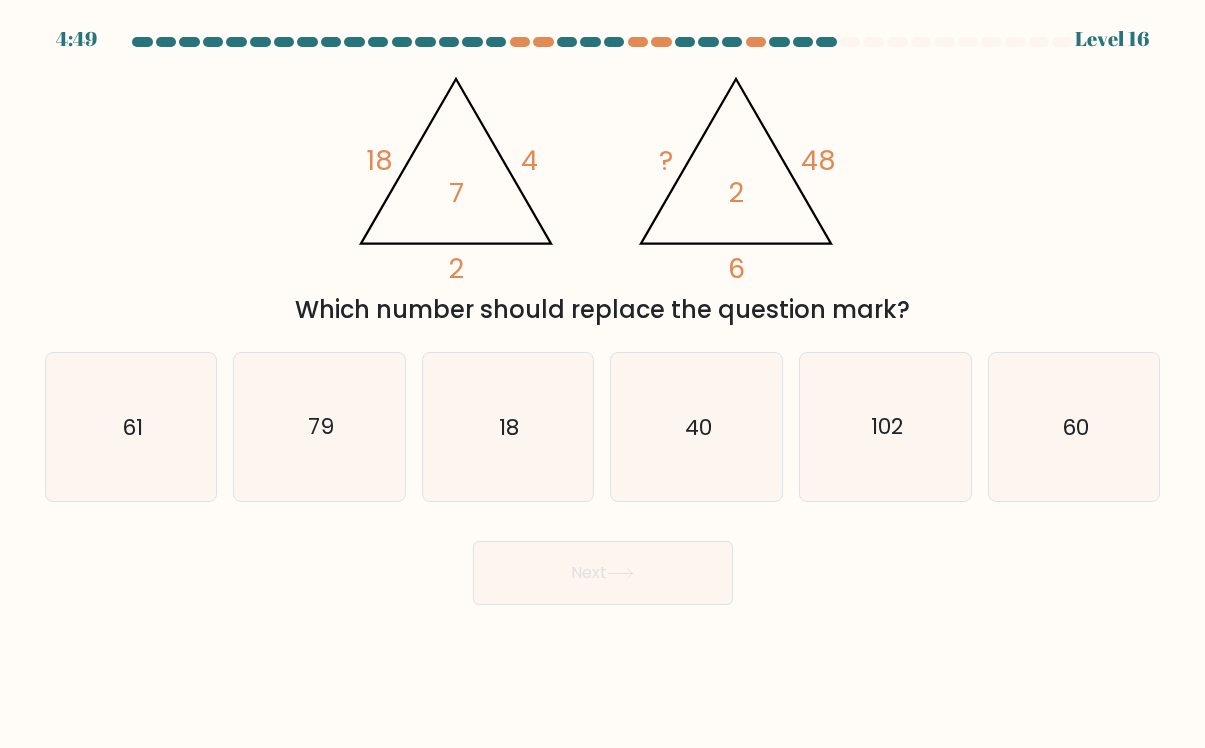 click at bounding box center [602, 321] 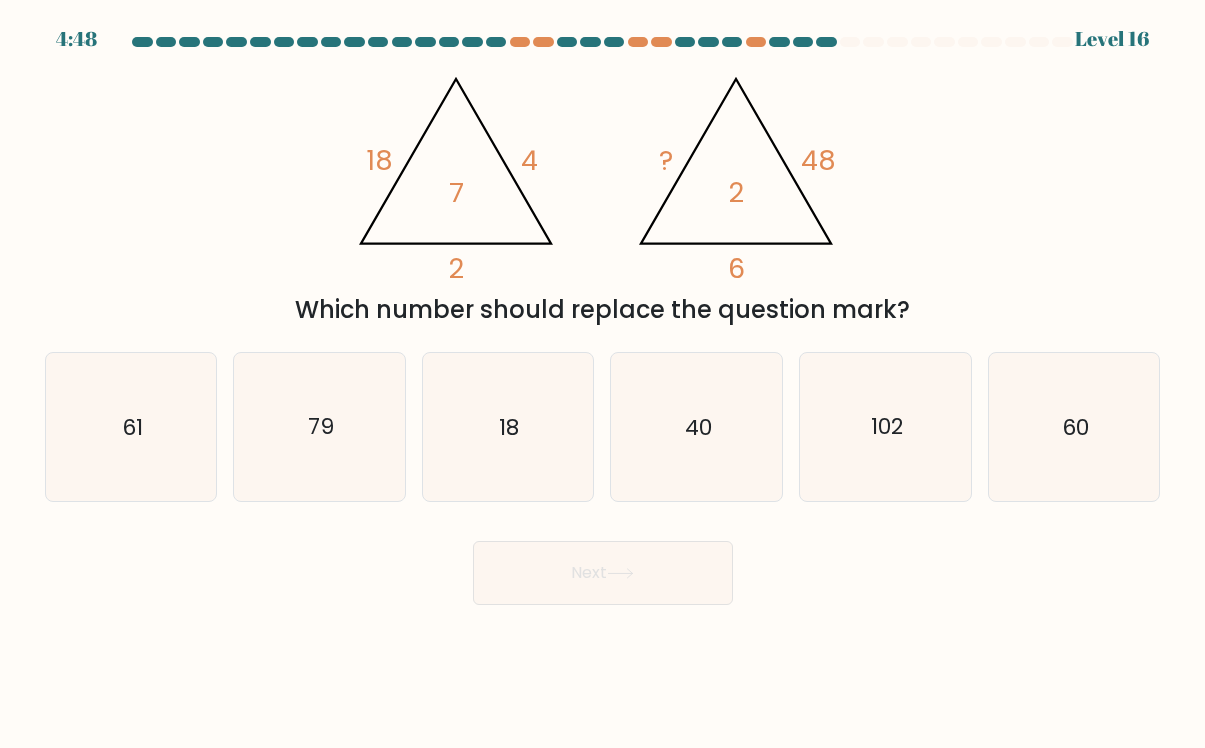 click at bounding box center [602, 321] 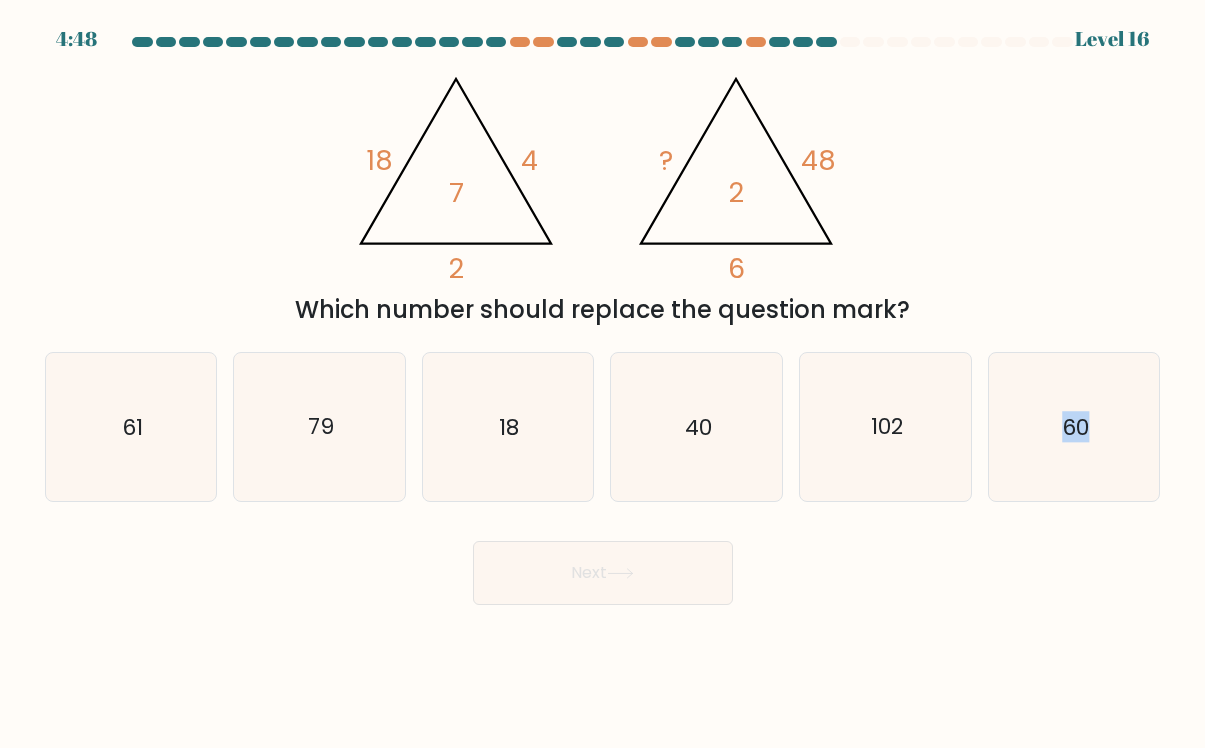 click at bounding box center (602, 321) 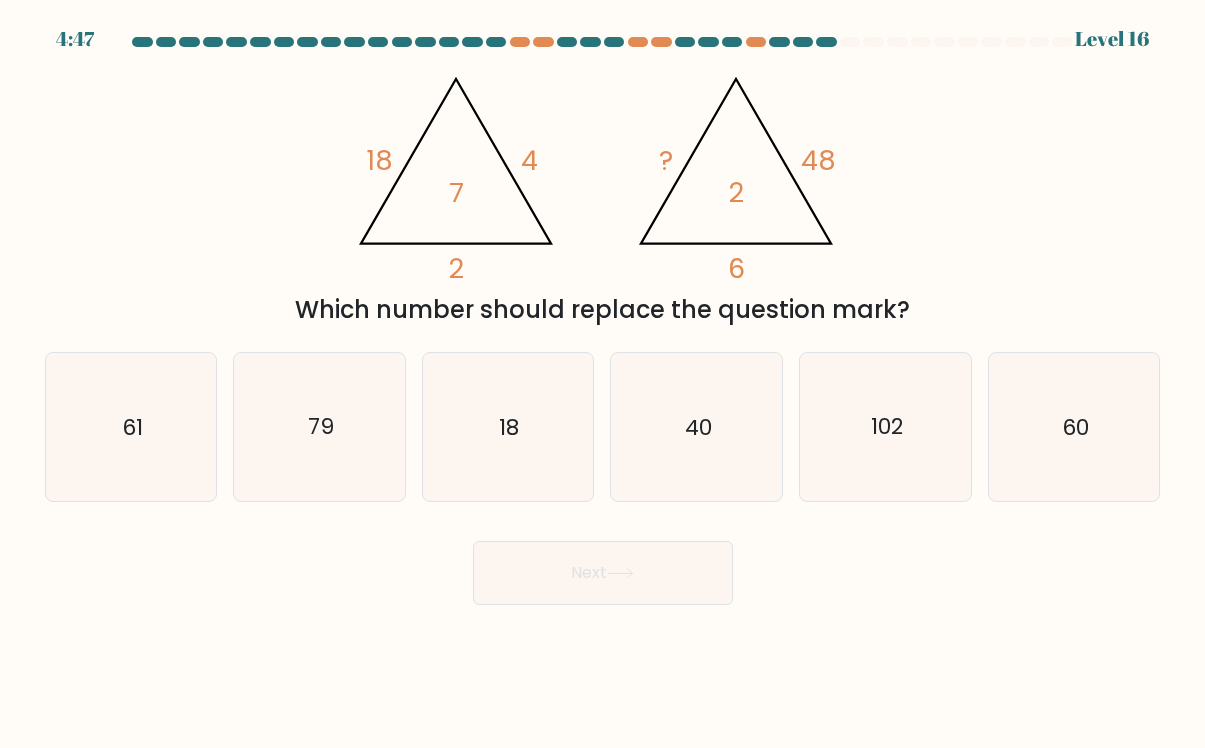 click on "Next" at bounding box center [603, 565] 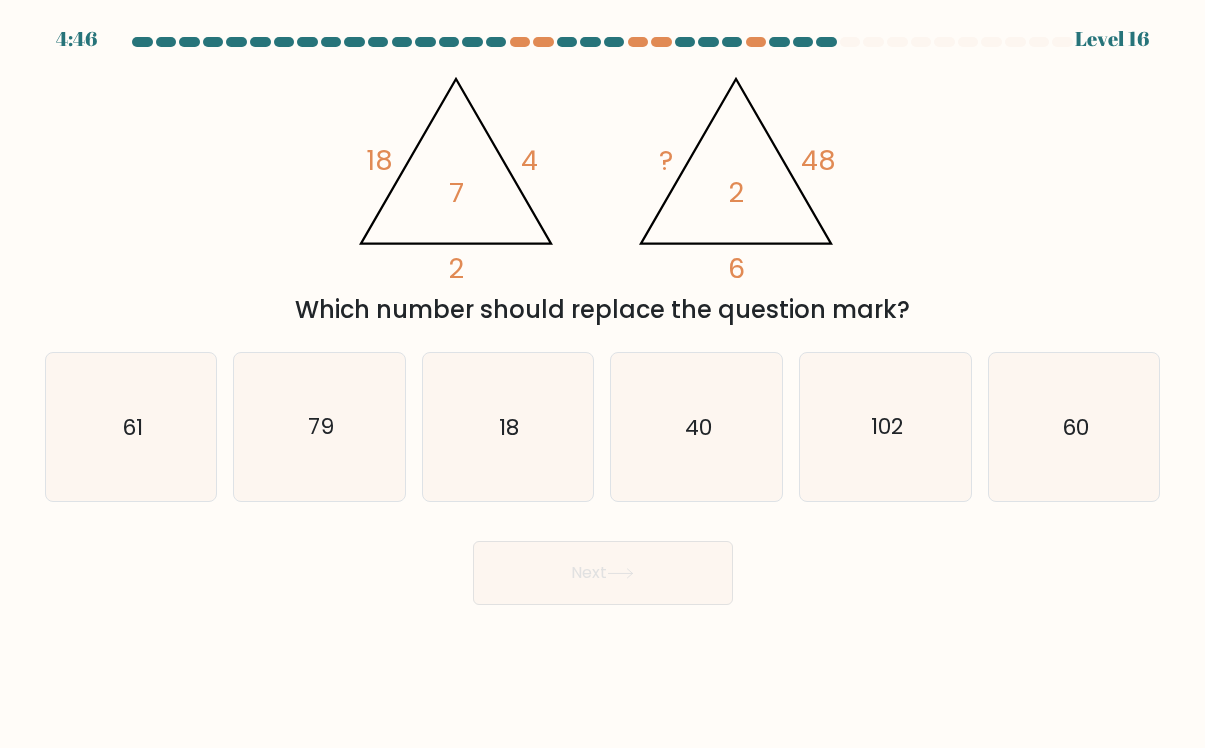click on "Next" at bounding box center (603, 573) 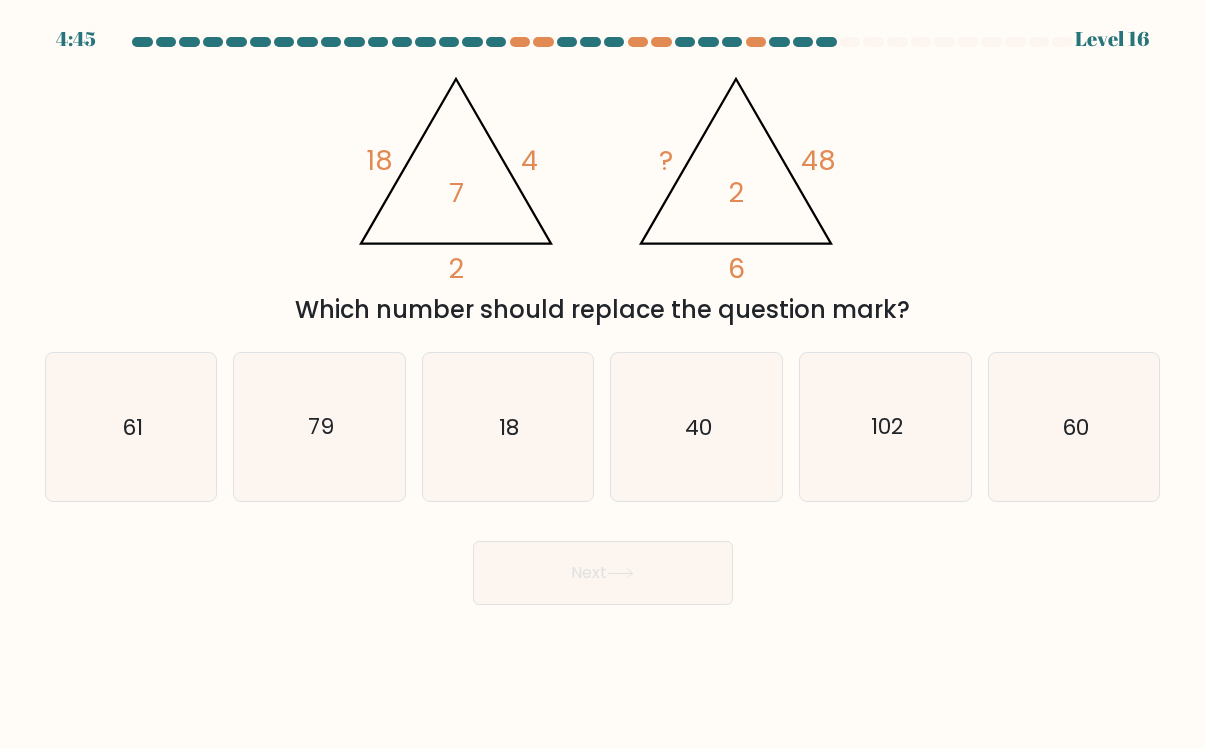 click on "Next" at bounding box center [603, 573] 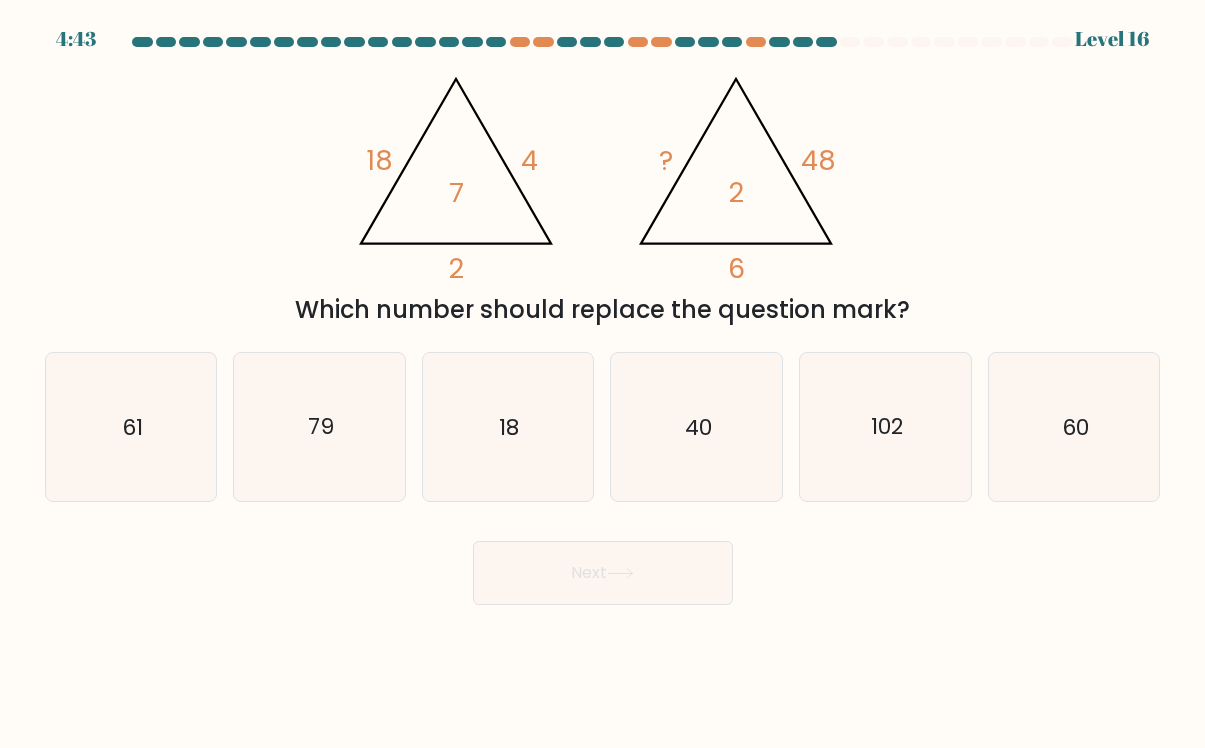click on "4:43
Level 16" at bounding box center (602, 374) 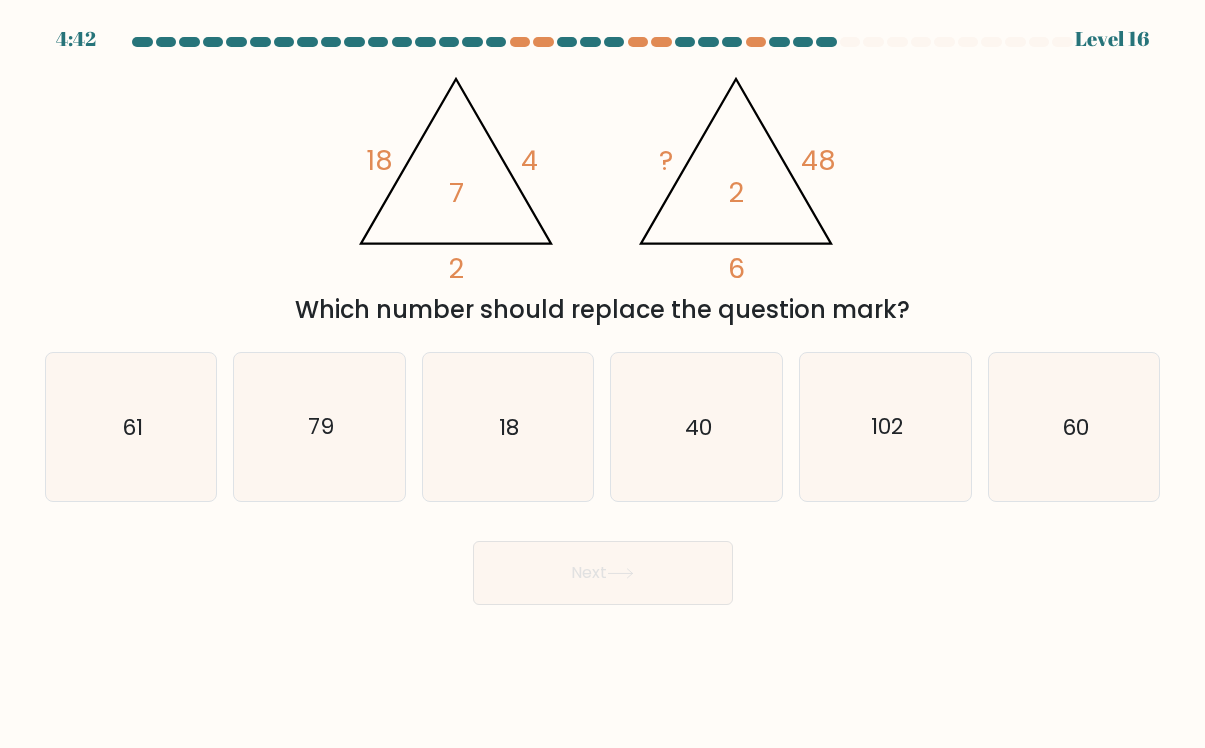 click on "Next" at bounding box center [603, 573] 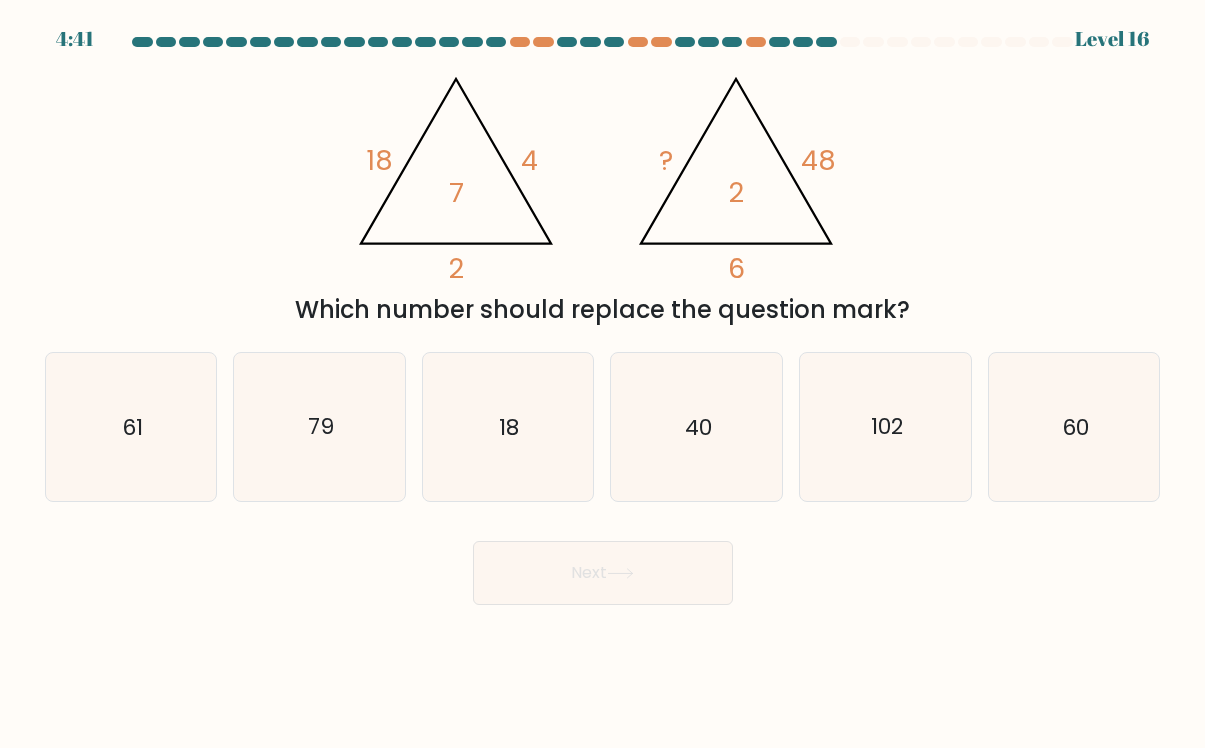 click on "Next" at bounding box center [603, 573] 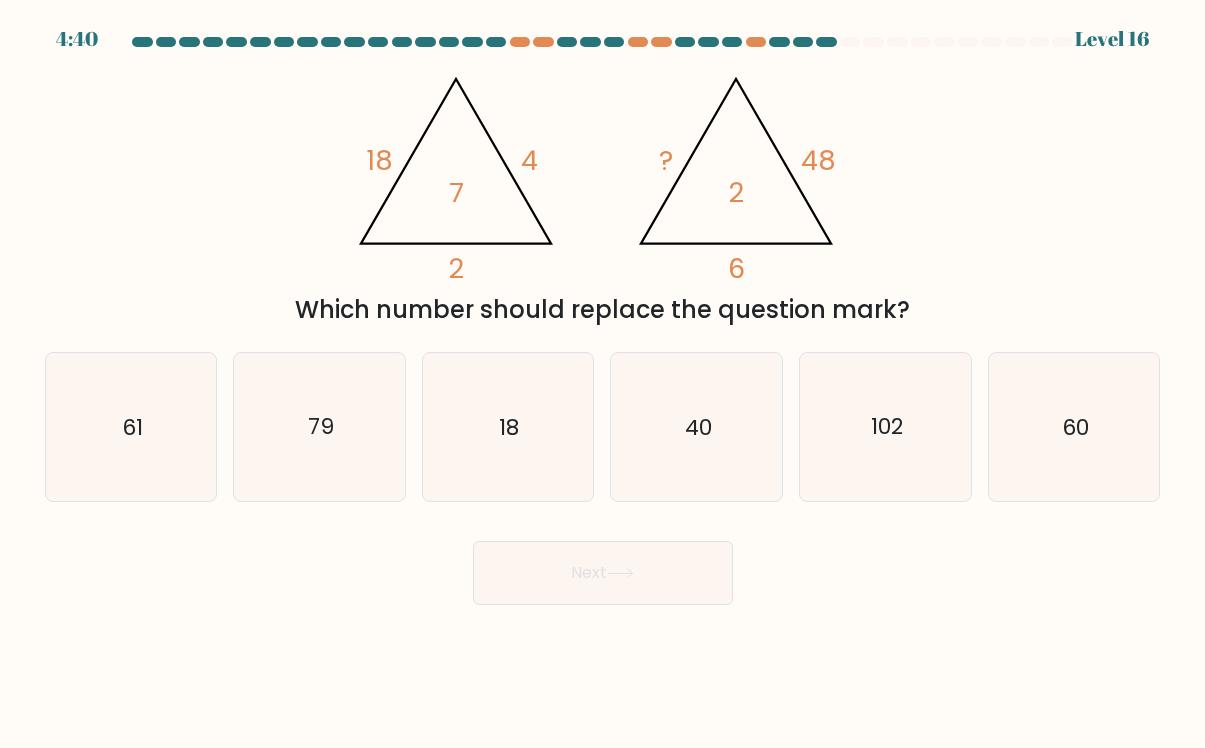 click on "Next" at bounding box center (603, 565) 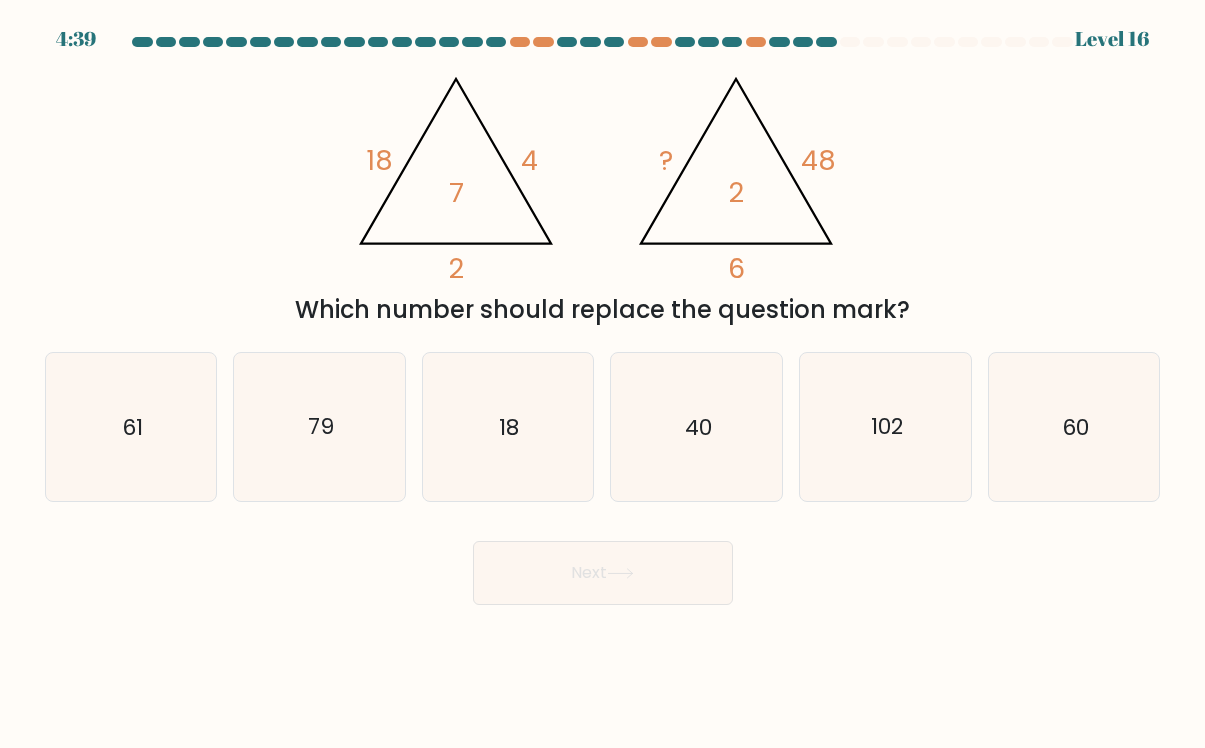 click on "Next" at bounding box center [603, 565] 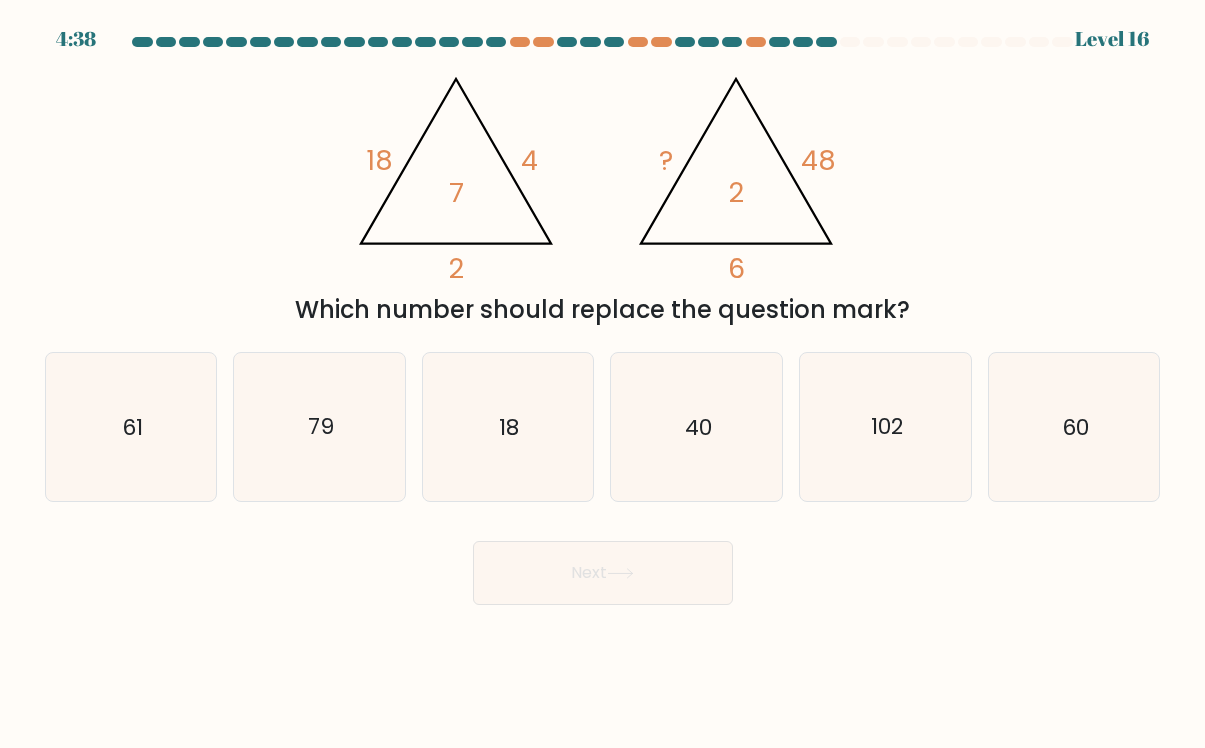 click on "Next" at bounding box center (603, 573) 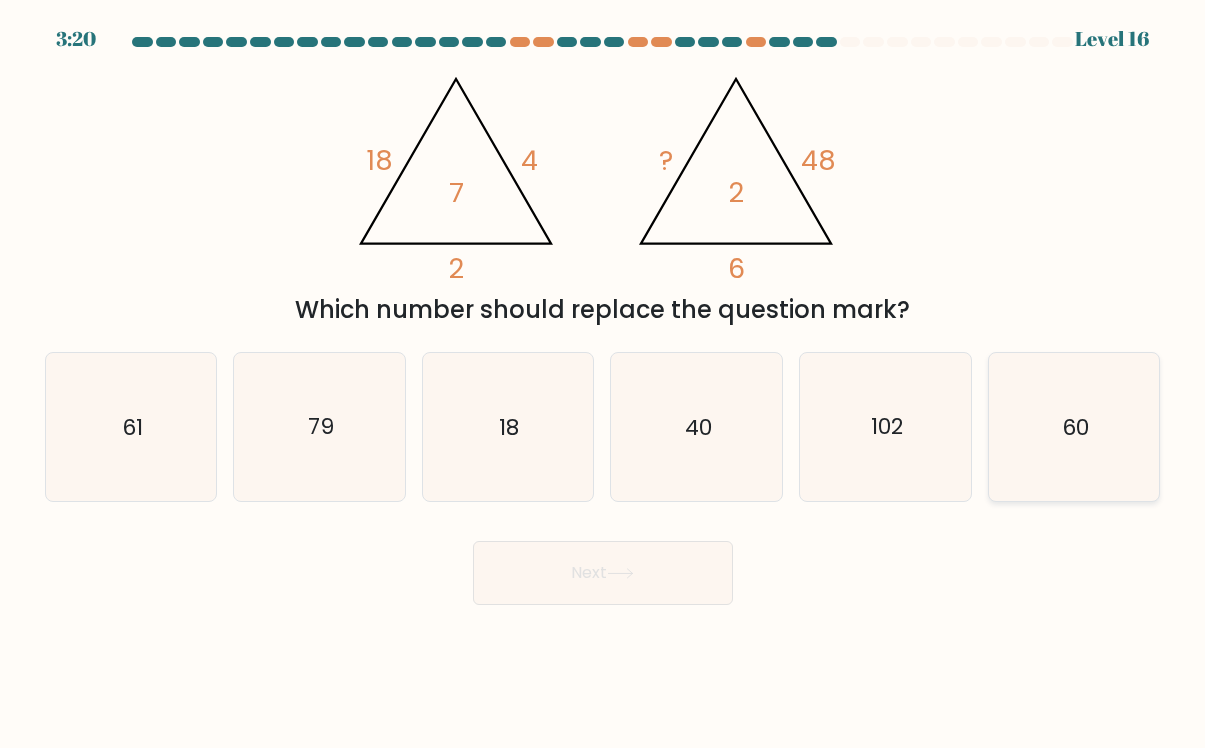 click on "60" 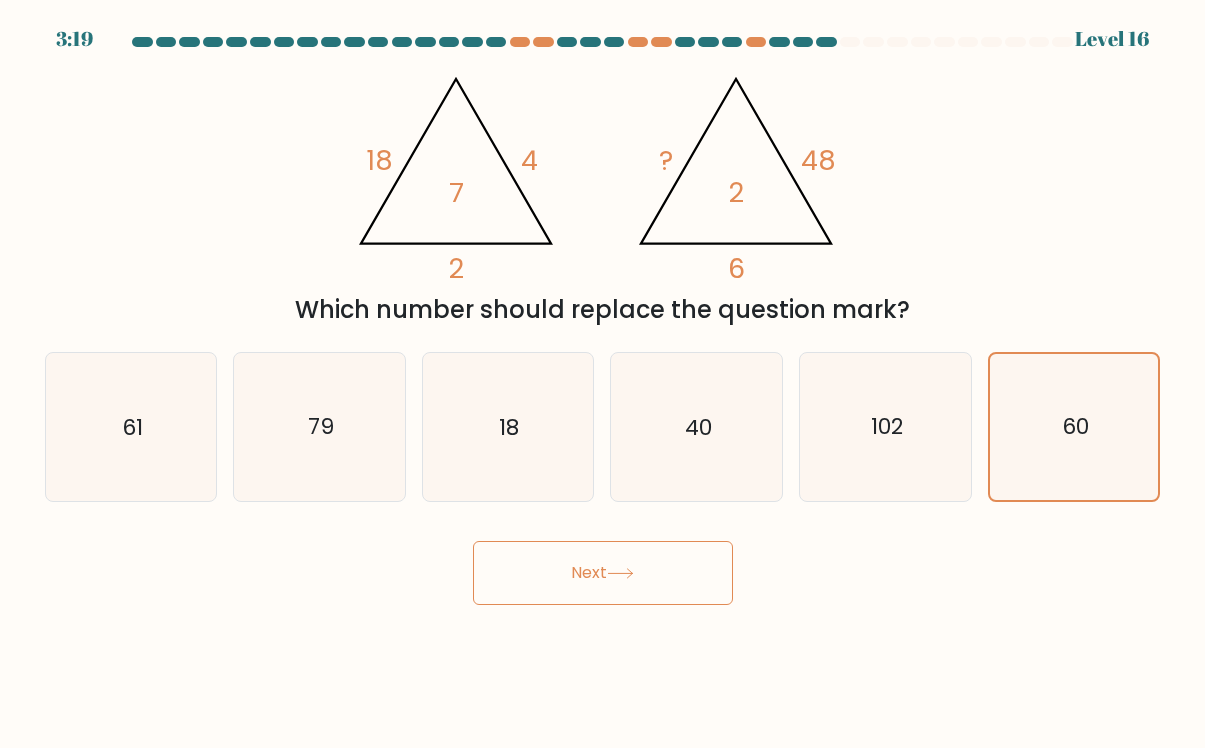 click on "Next" at bounding box center (603, 573) 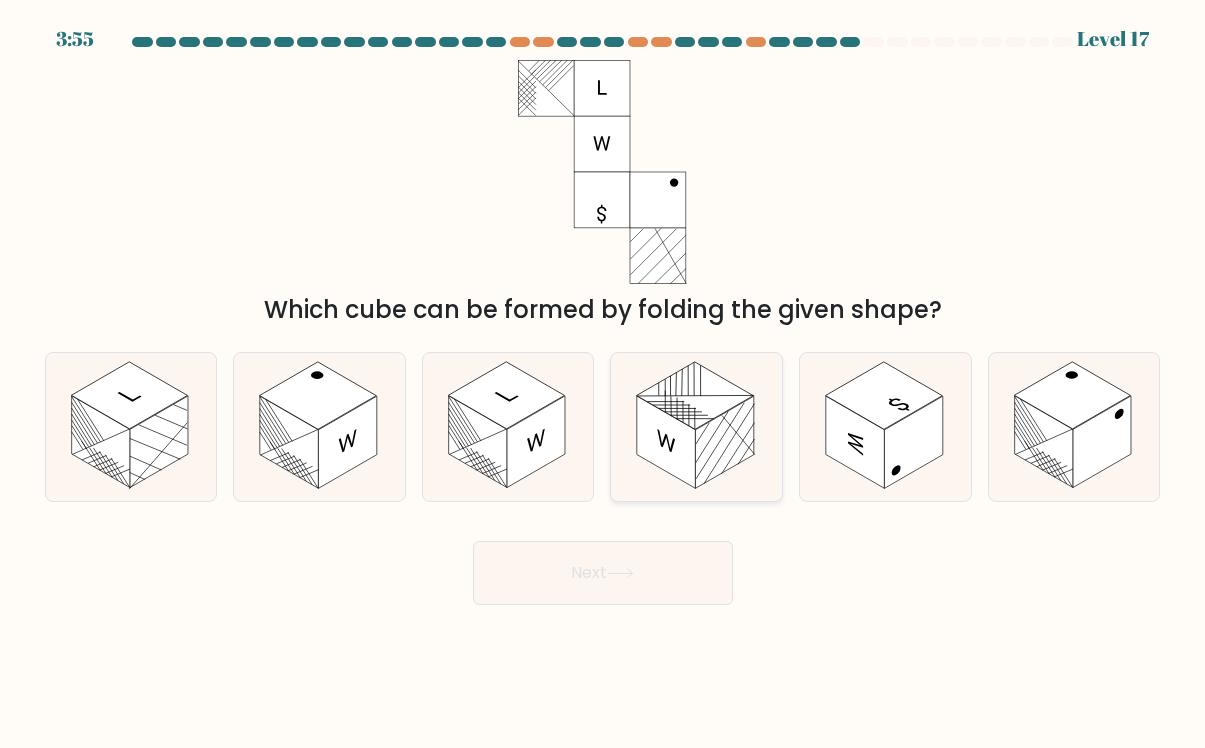 click 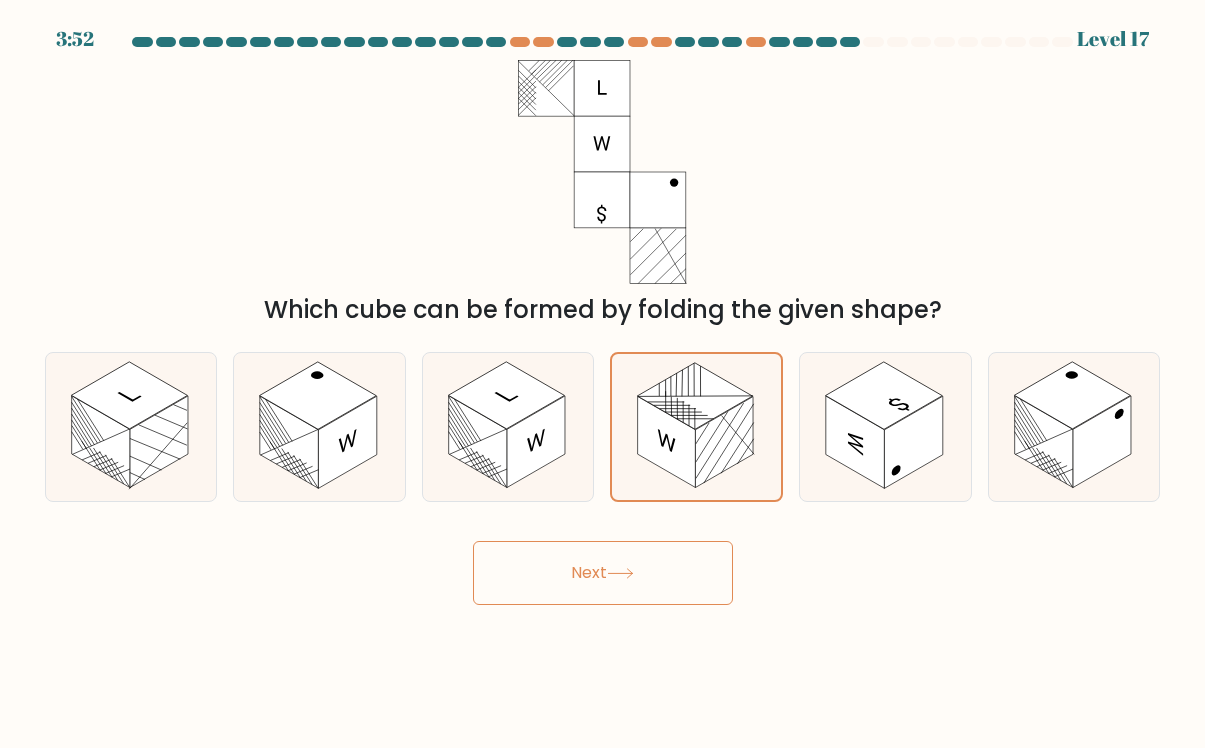 click on "Next" at bounding box center (603, 573) 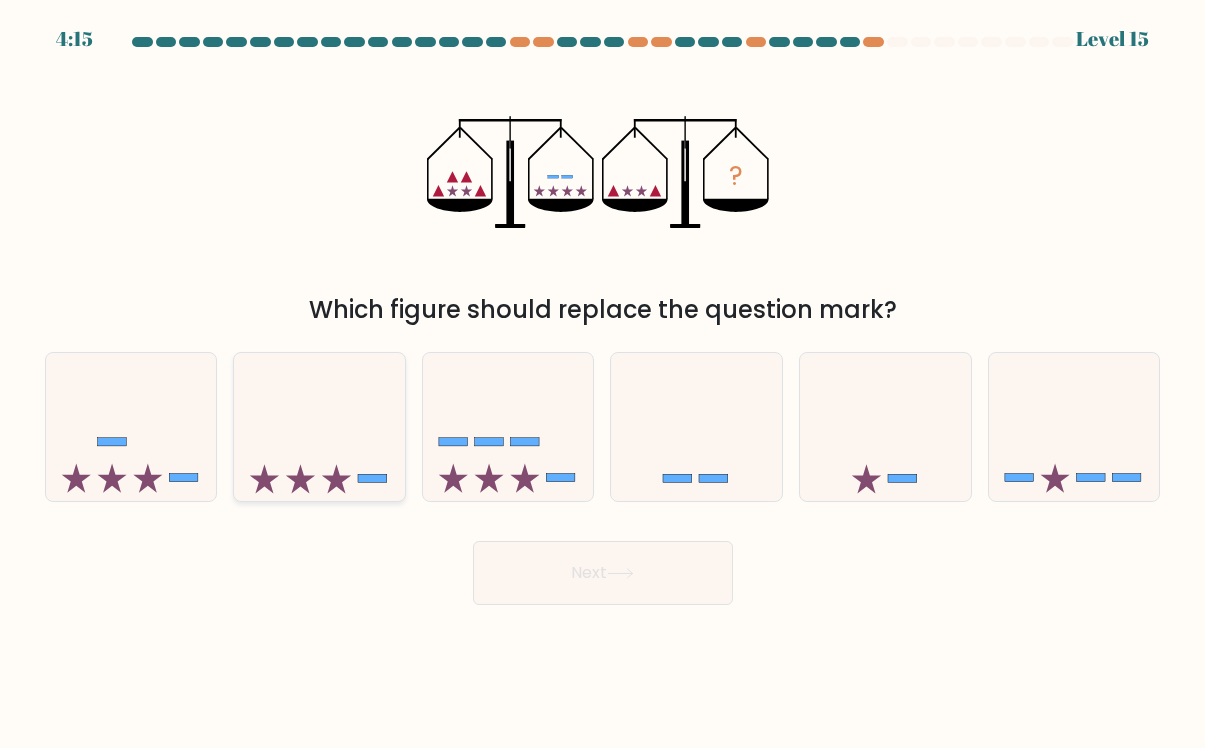 click 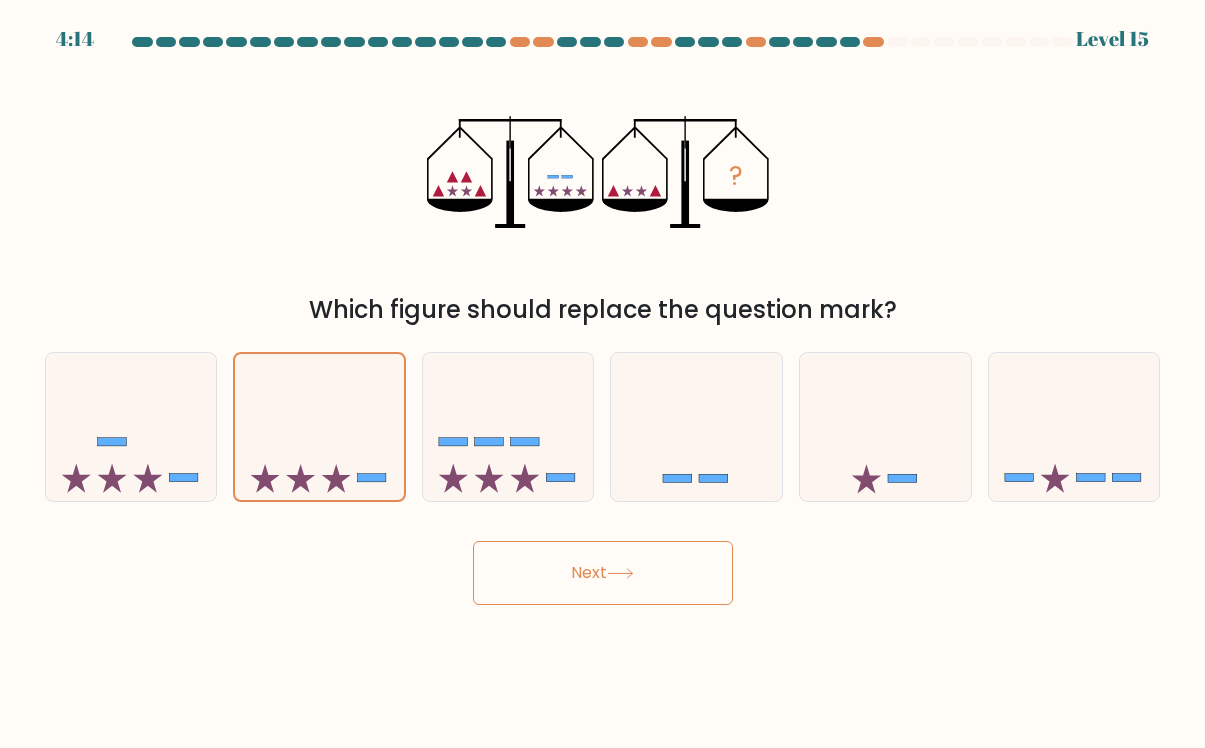 click on "Next" at bounding box center (603, 573) 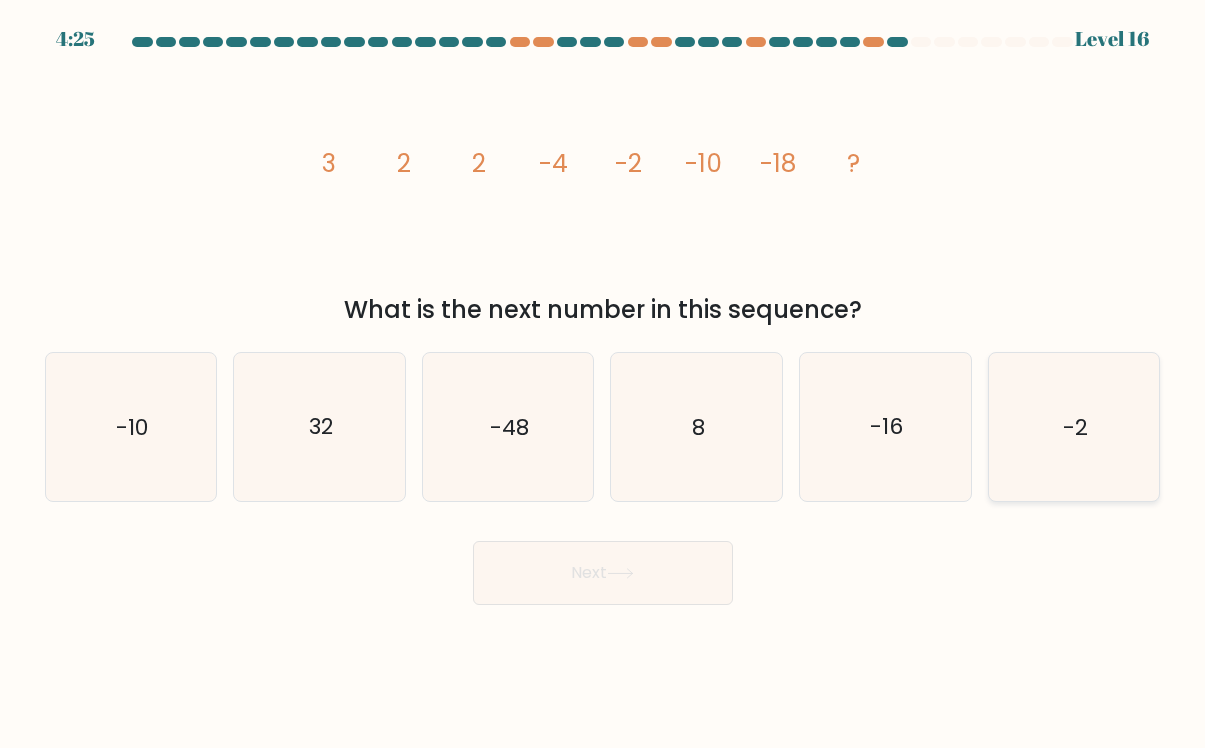 click on "-2" 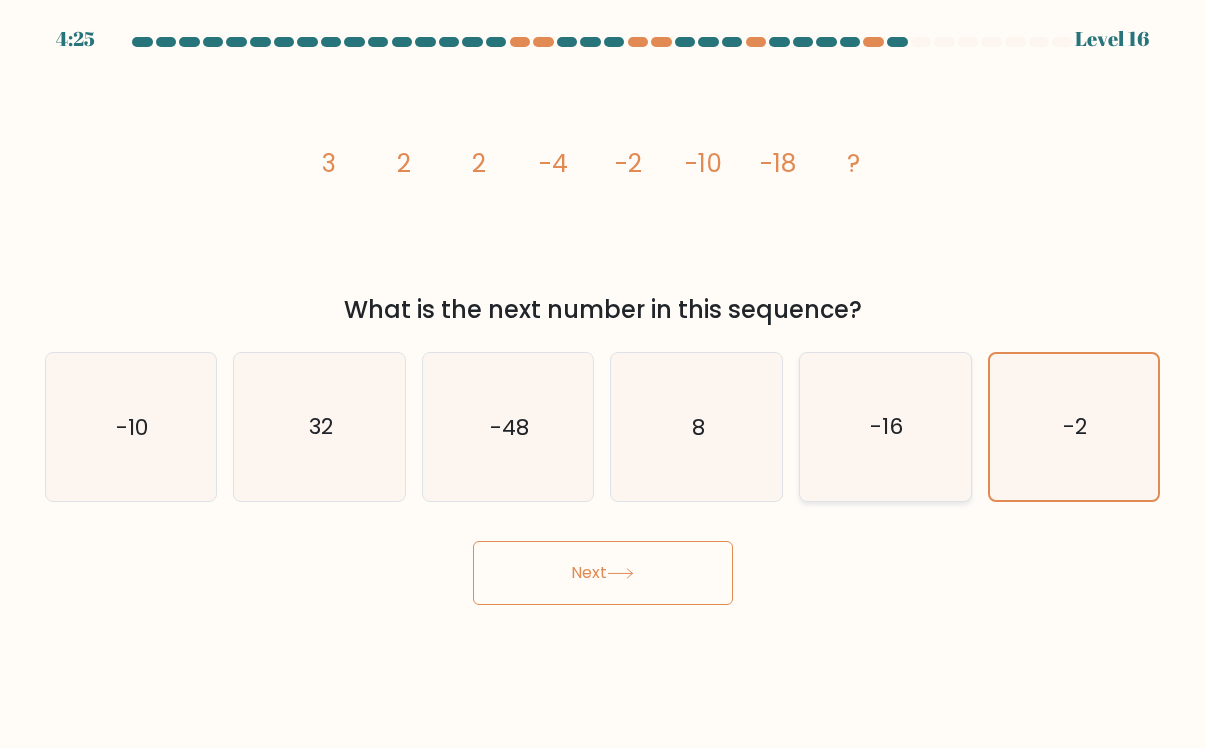 click on "-16" 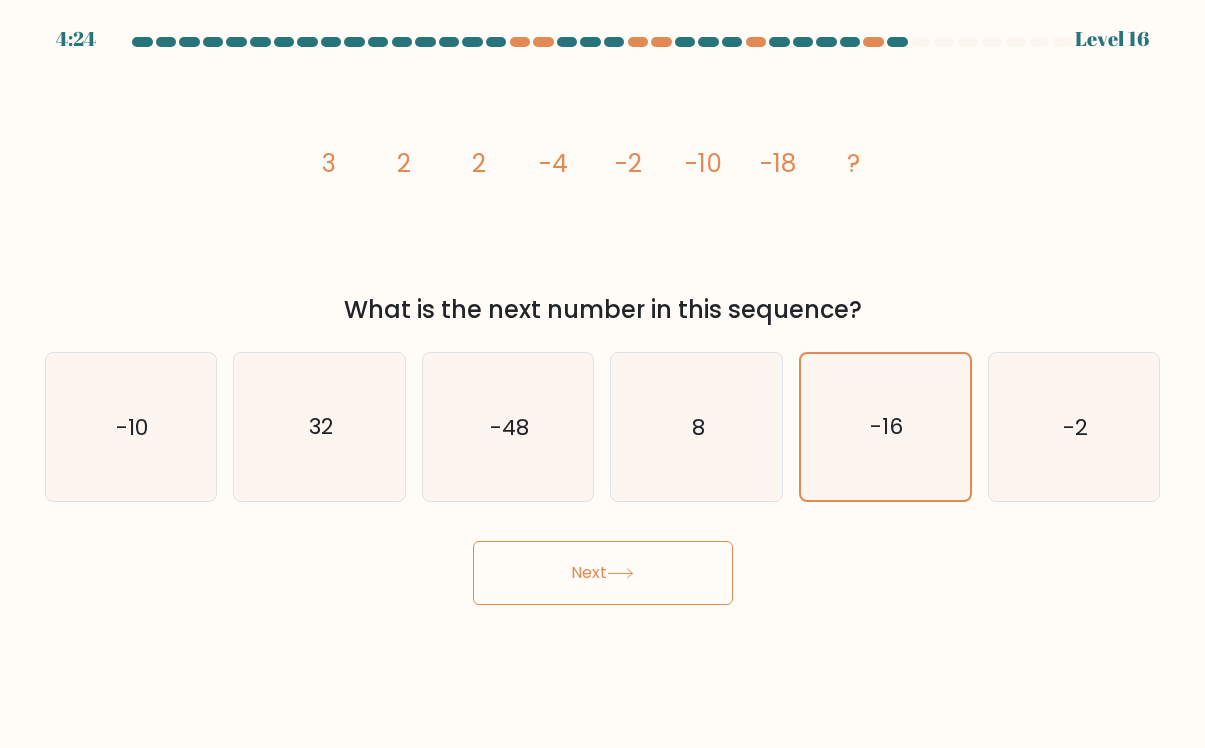 click on "Next" at bounding box center [603, 573] 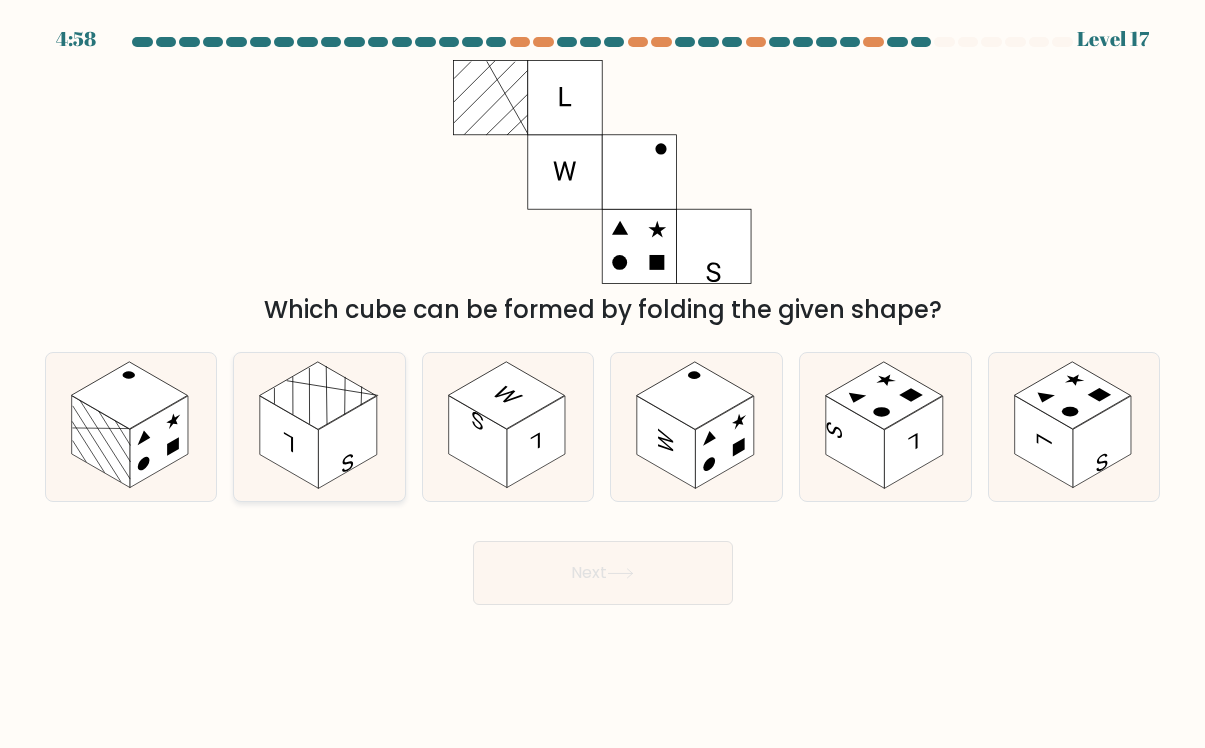 click 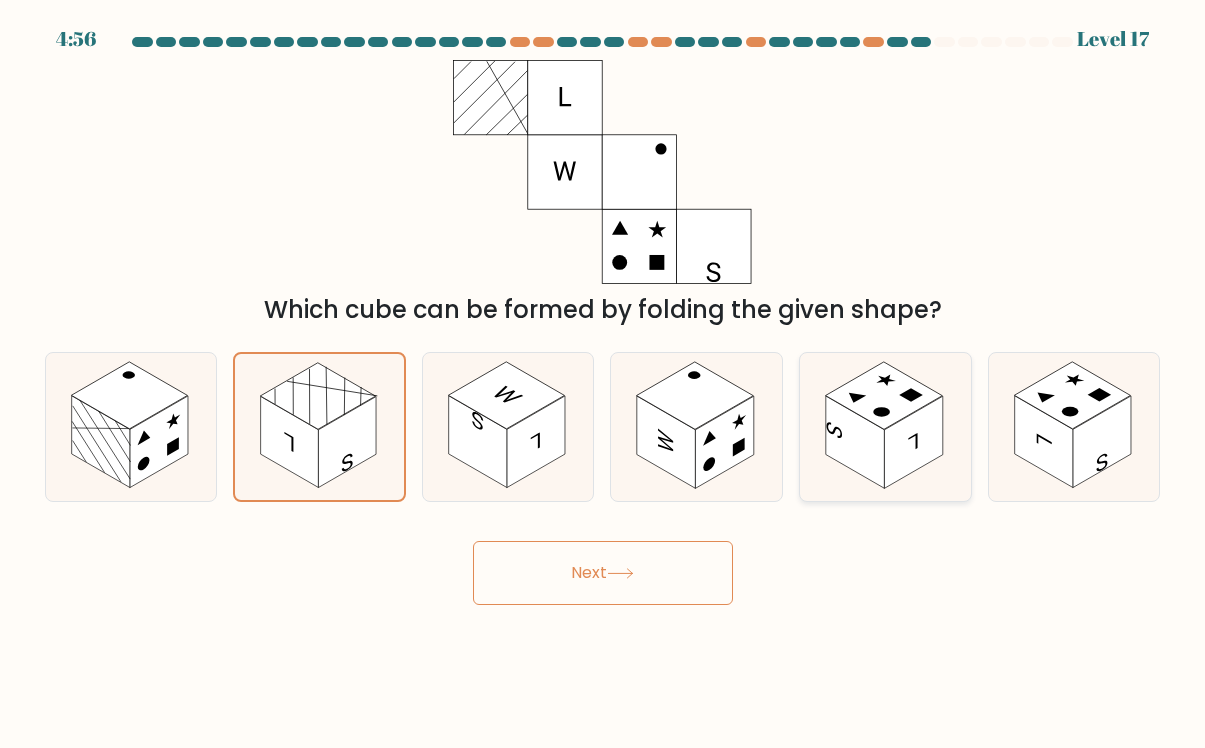 click 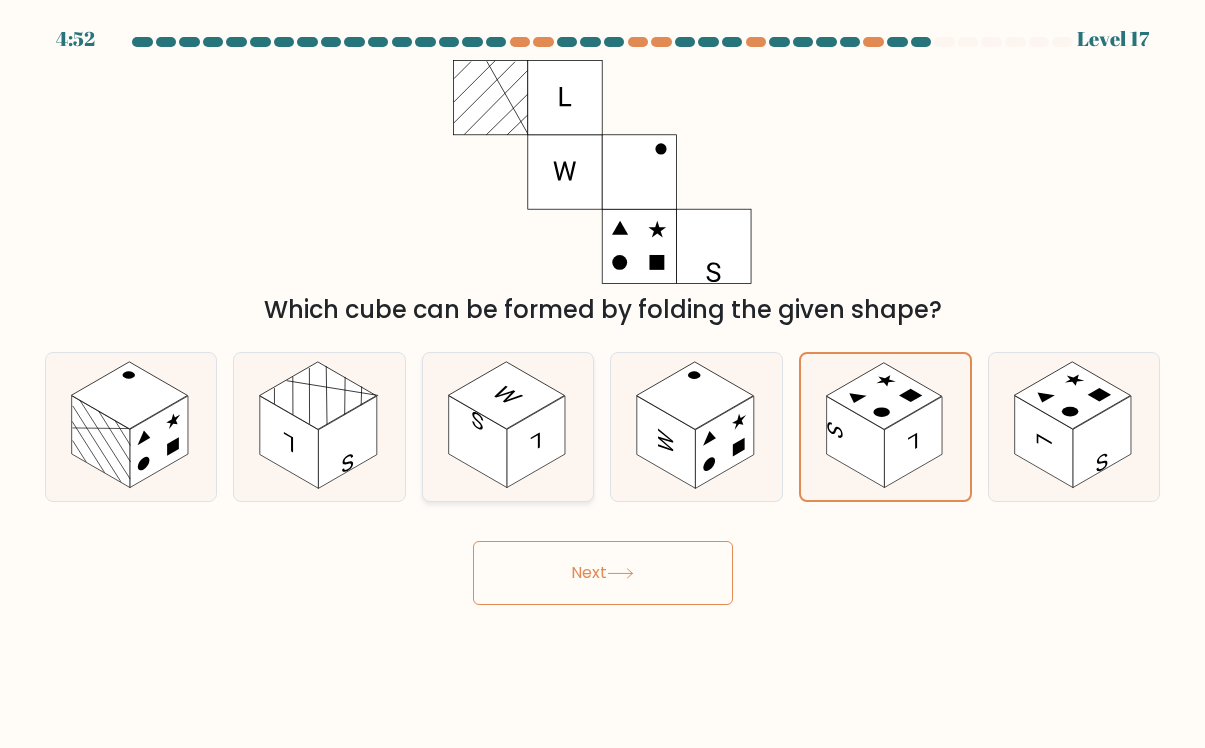 click 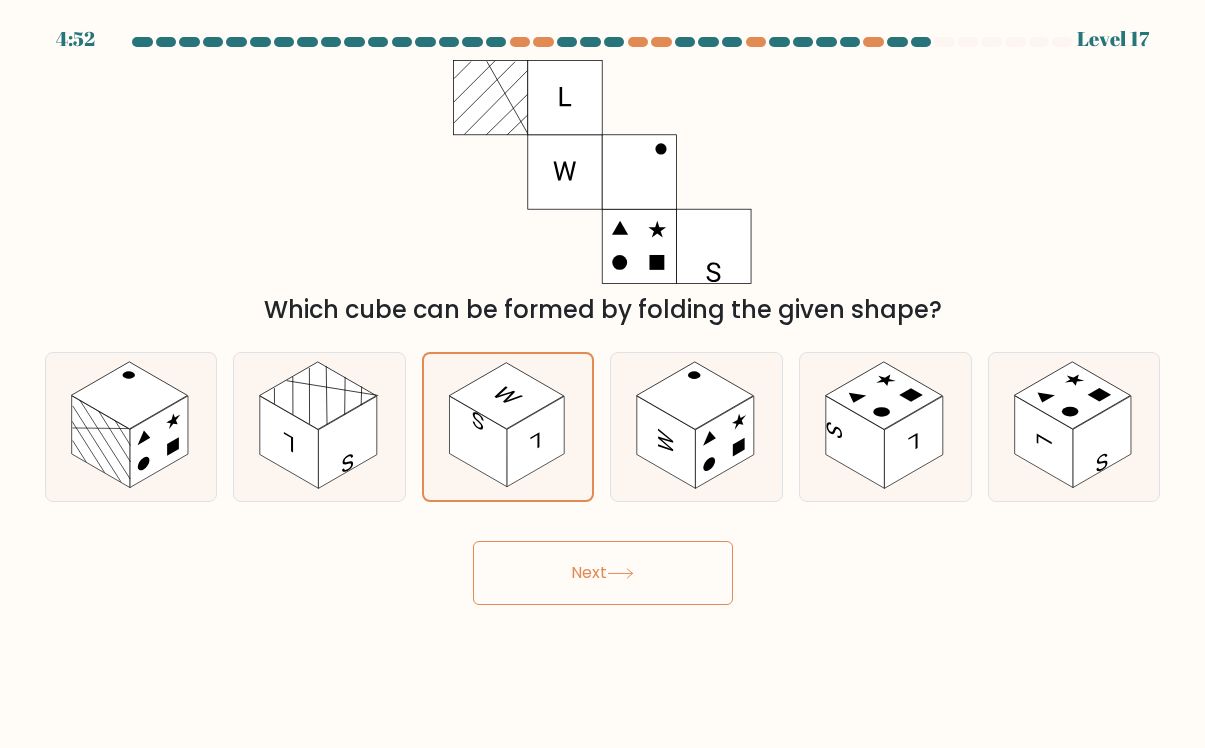 click on "Next" at bounding box center (603, 565) 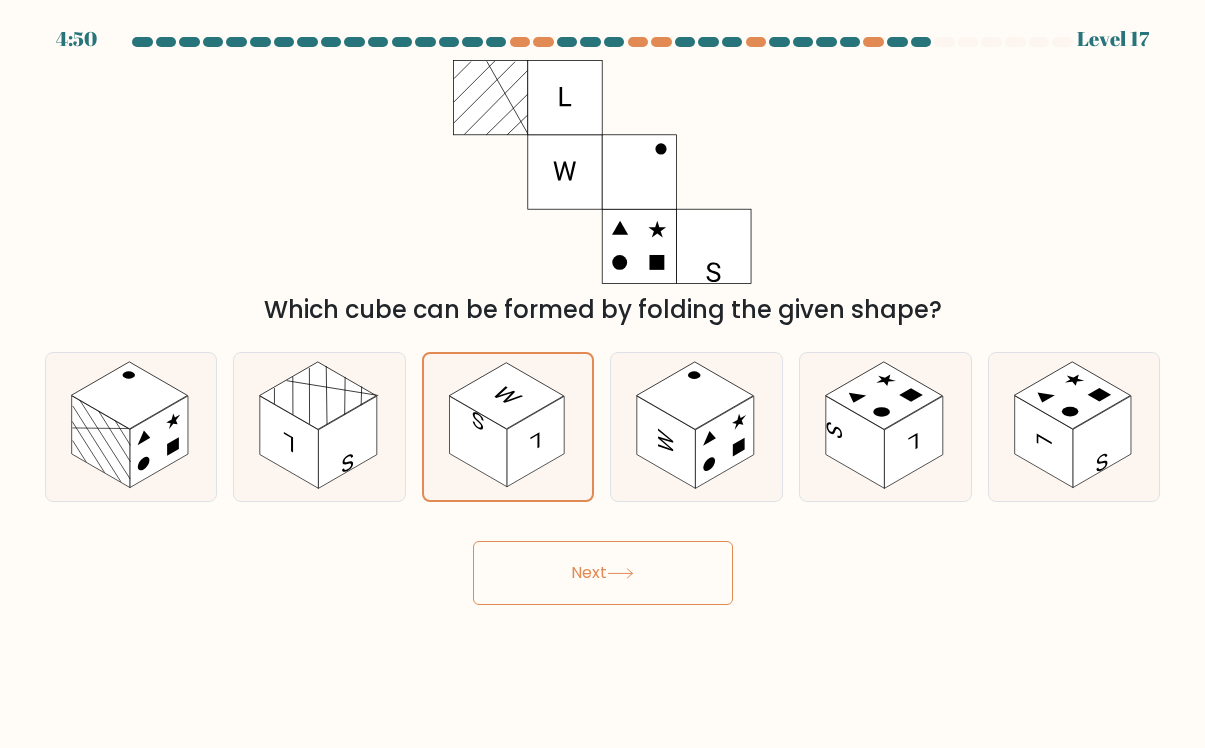 click on "Next" at bounding box center (603, 573) 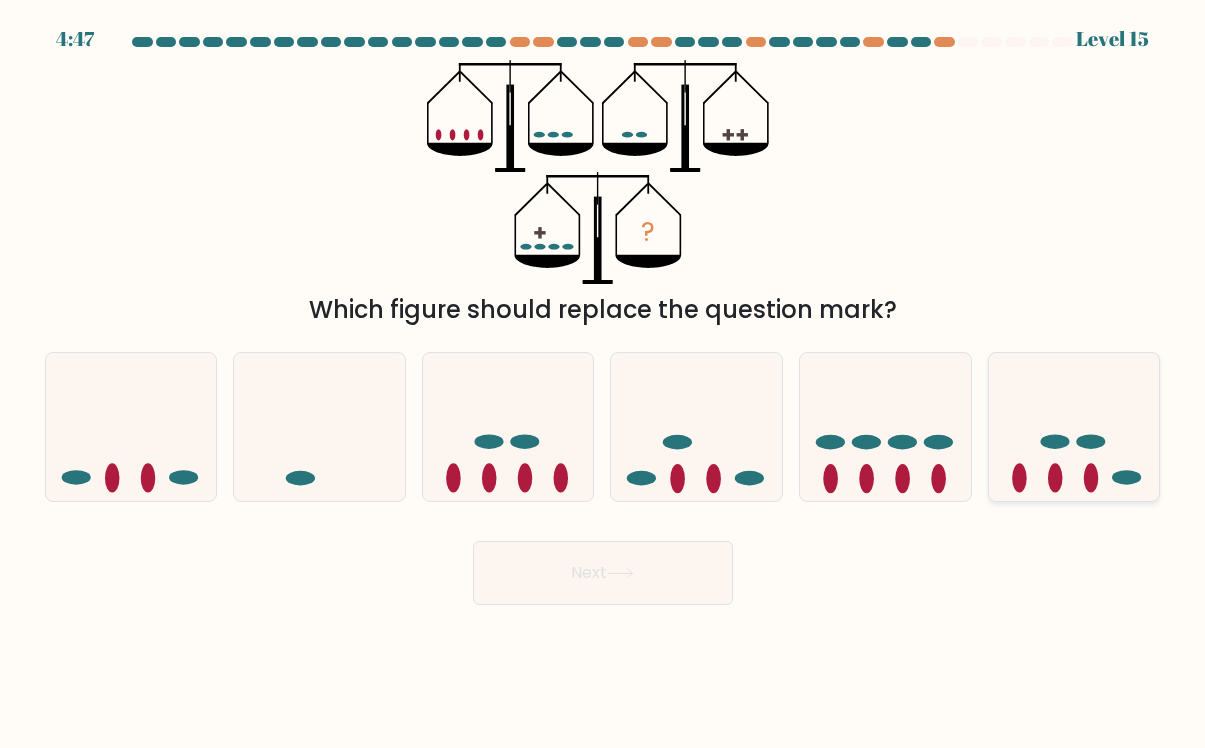 click 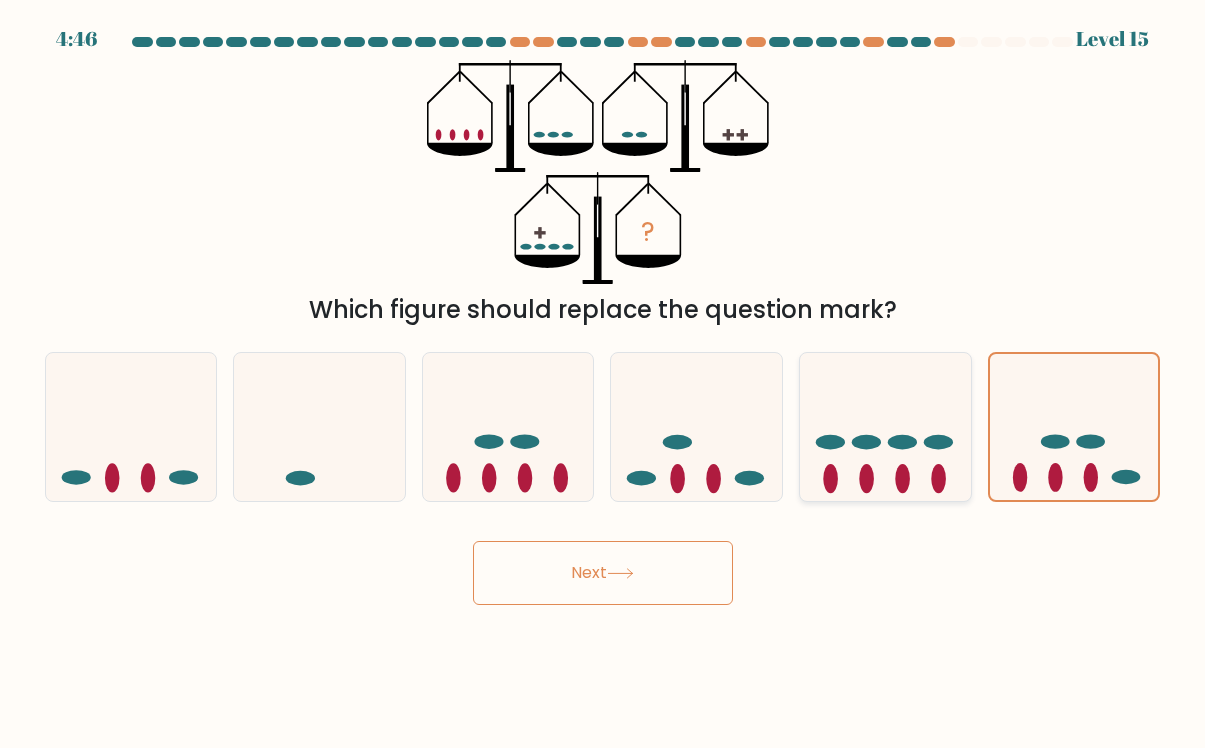 click 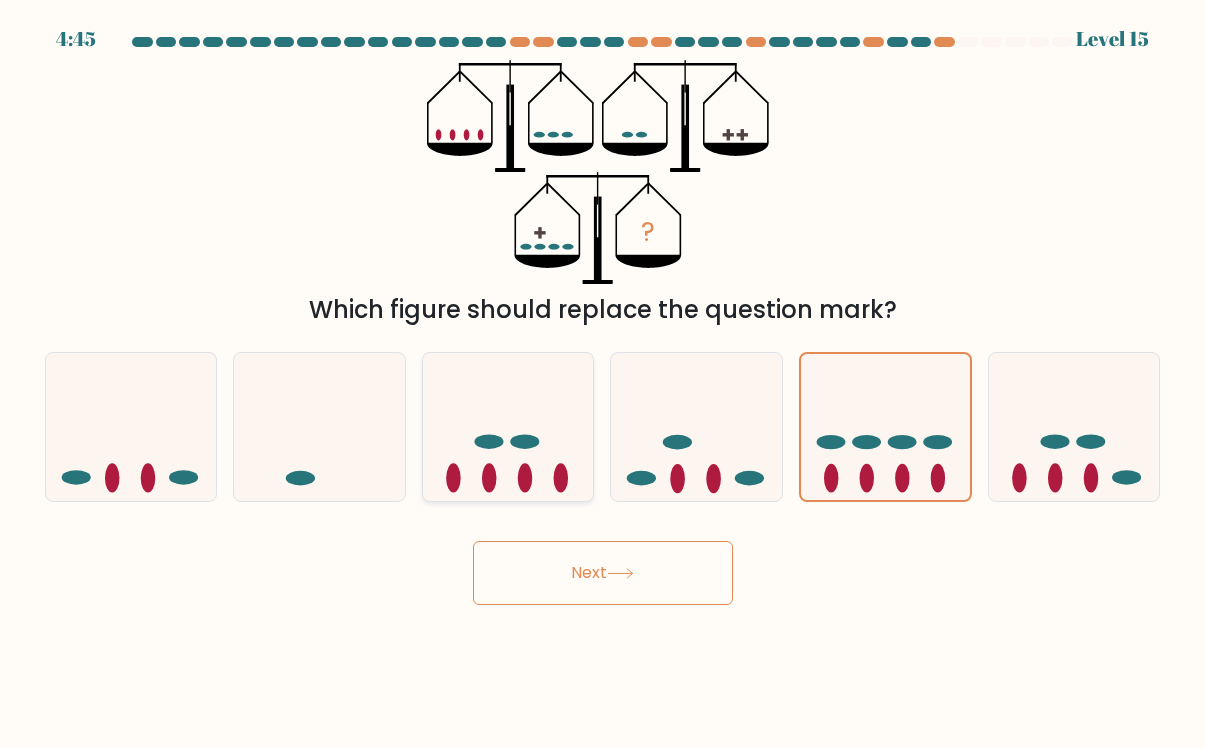 click 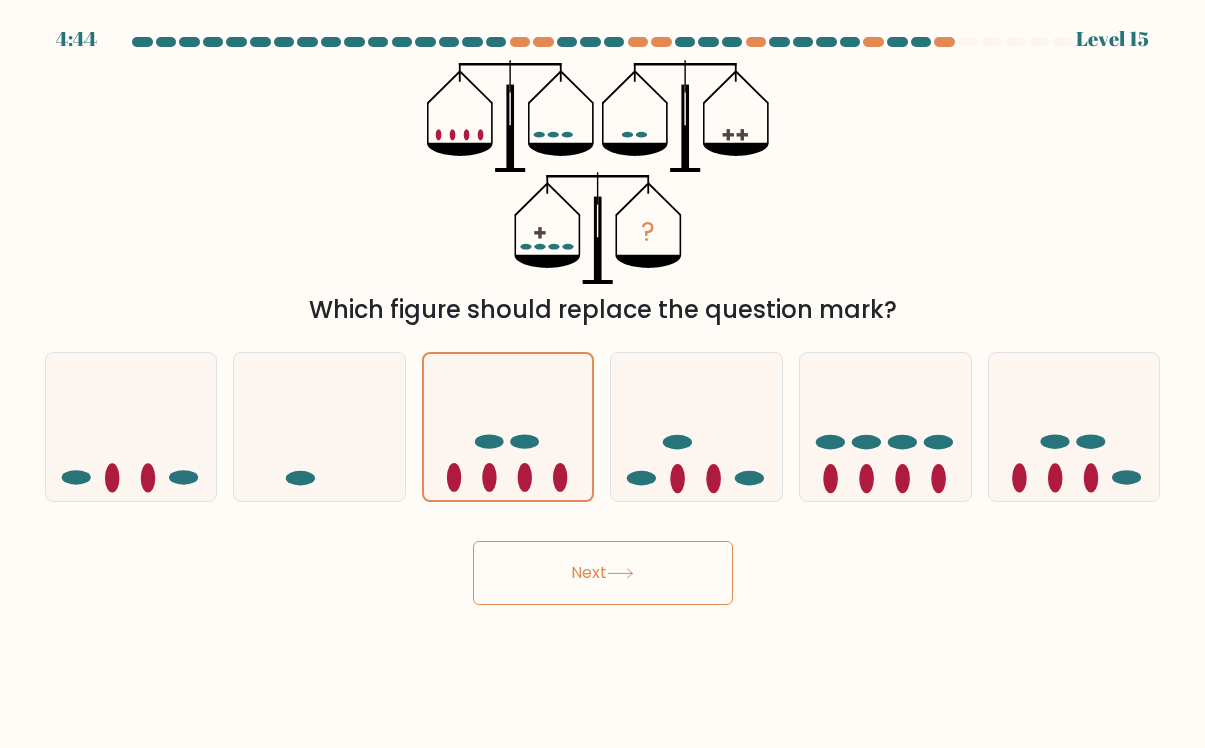 click on "Next" at bounding box center [603, 573] 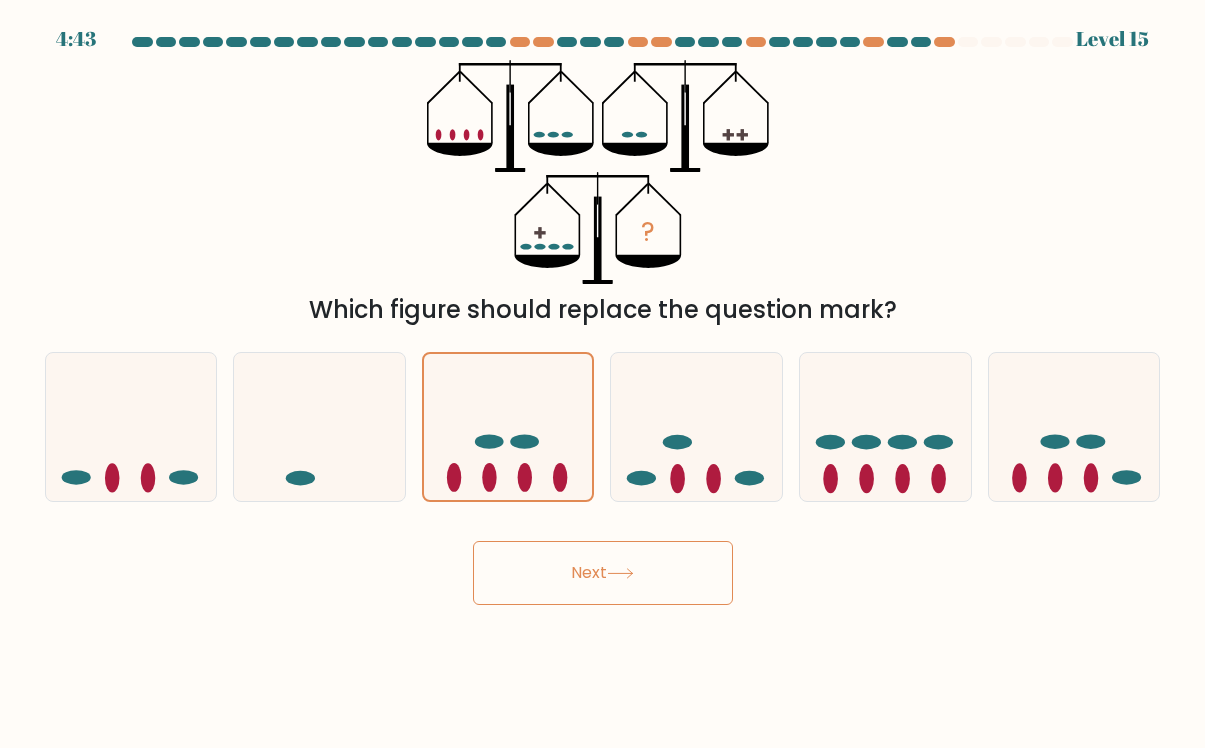 click on "Next" at bounding box center [603, 573] 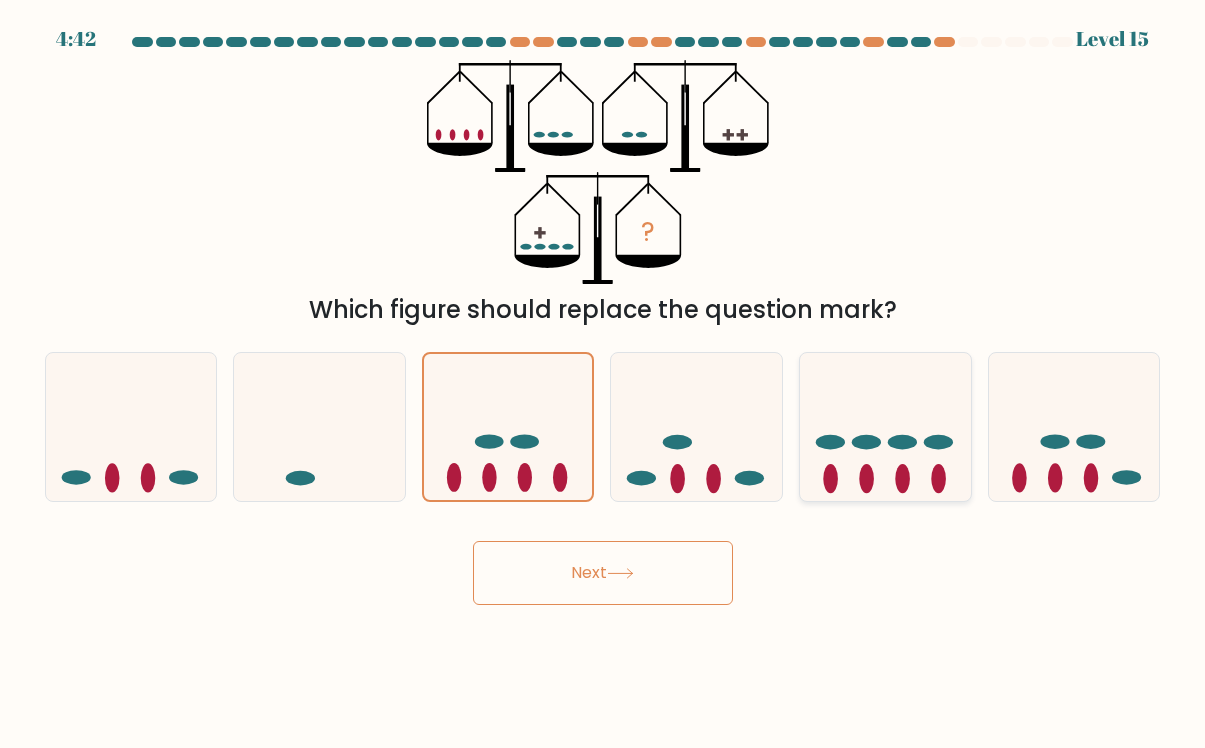 click at bounding box center [885, 426] 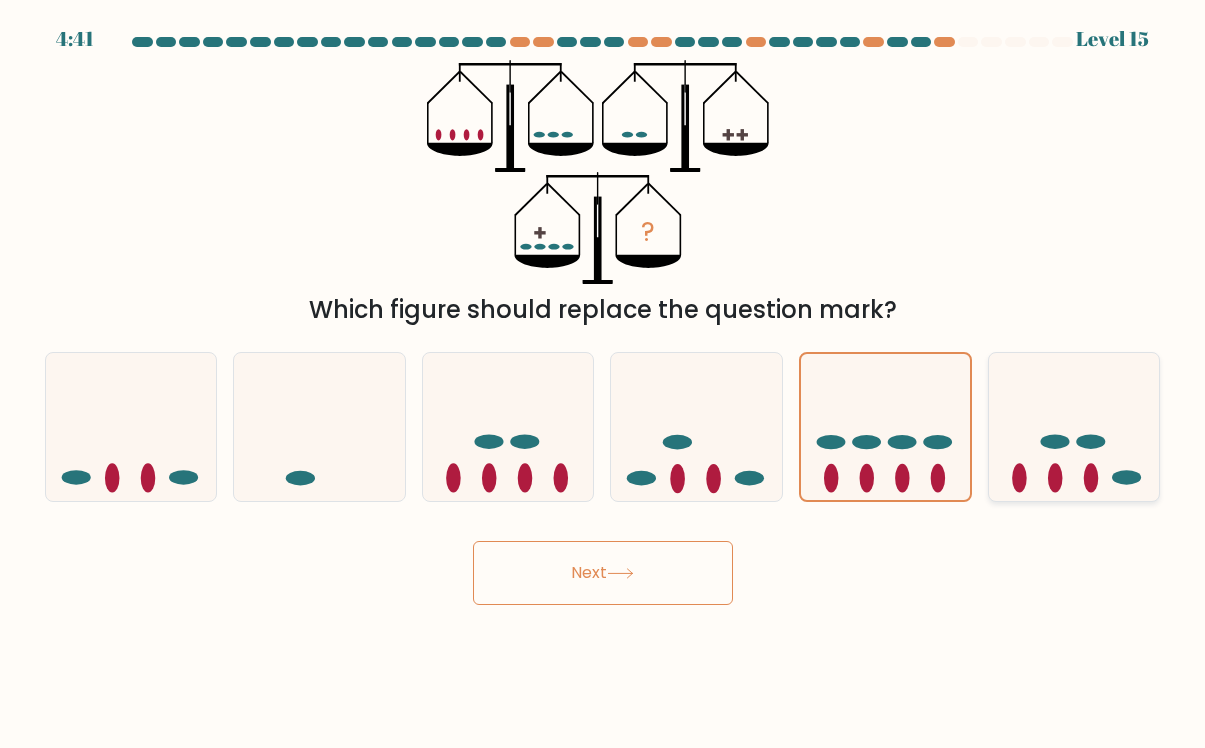 click 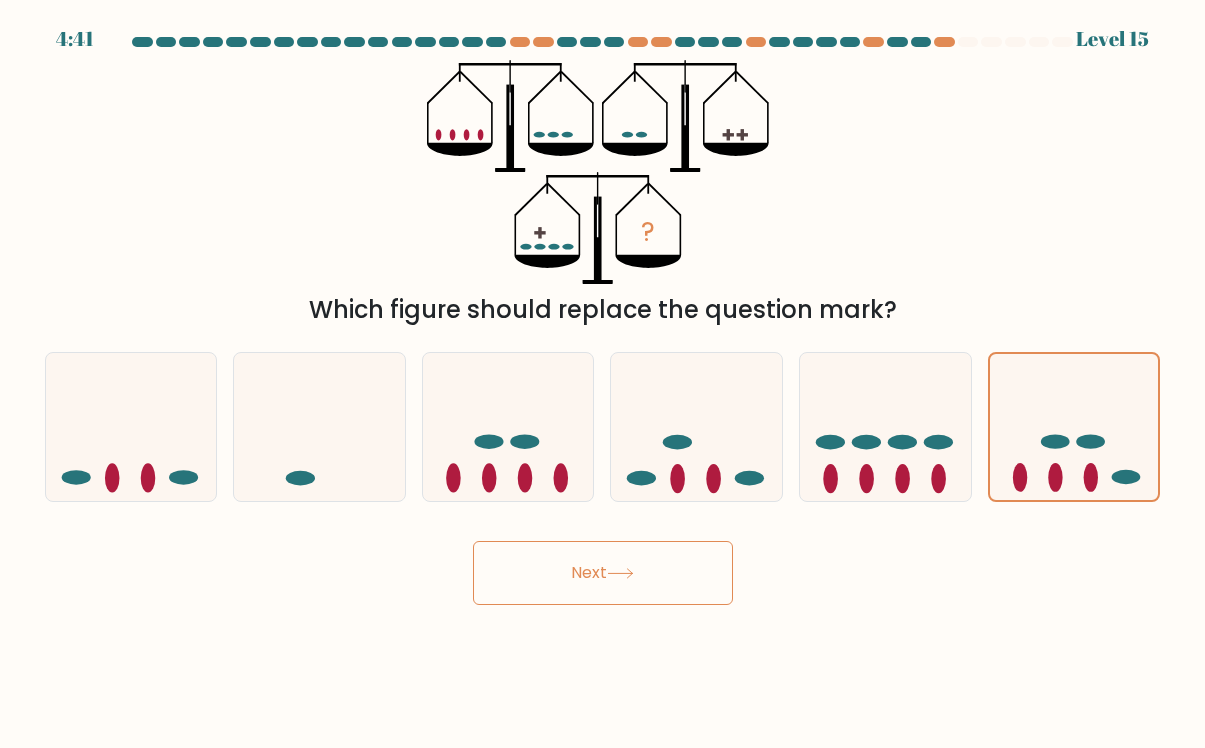 click on "Next" at bounding box center [603, 573] 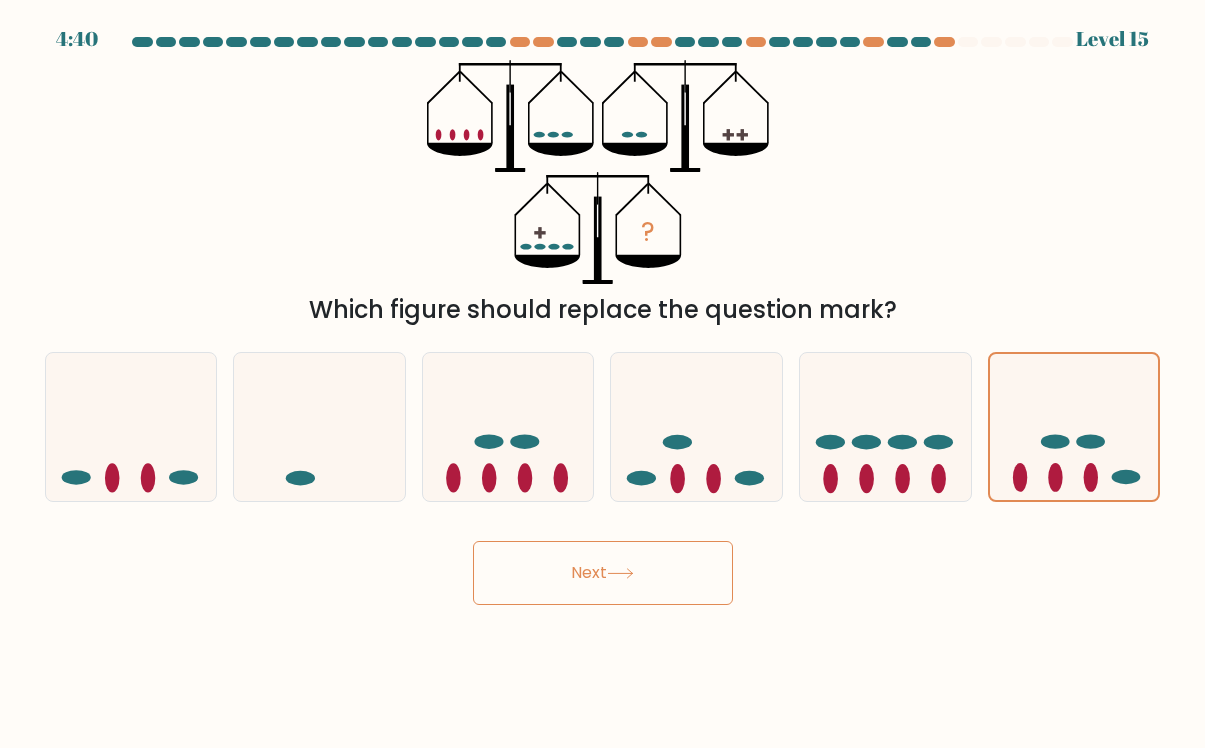 click on "Next" at bounding box center (603, 573) 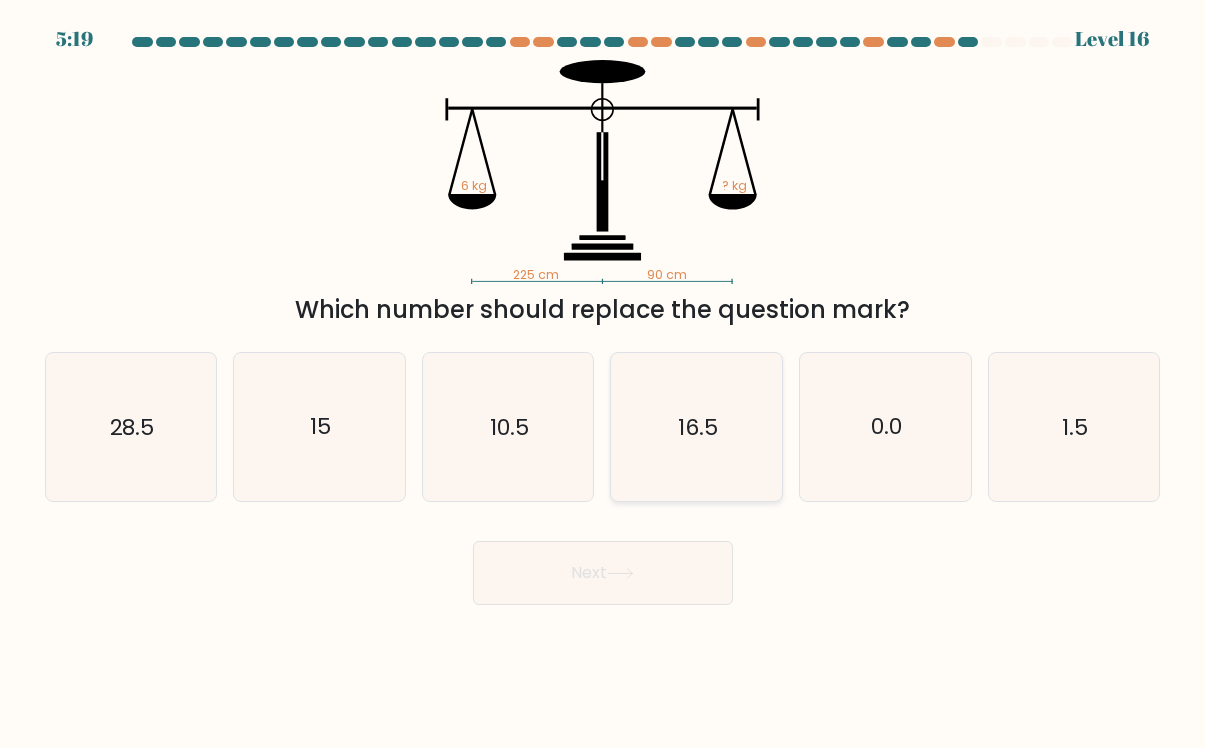 click on "16.5" 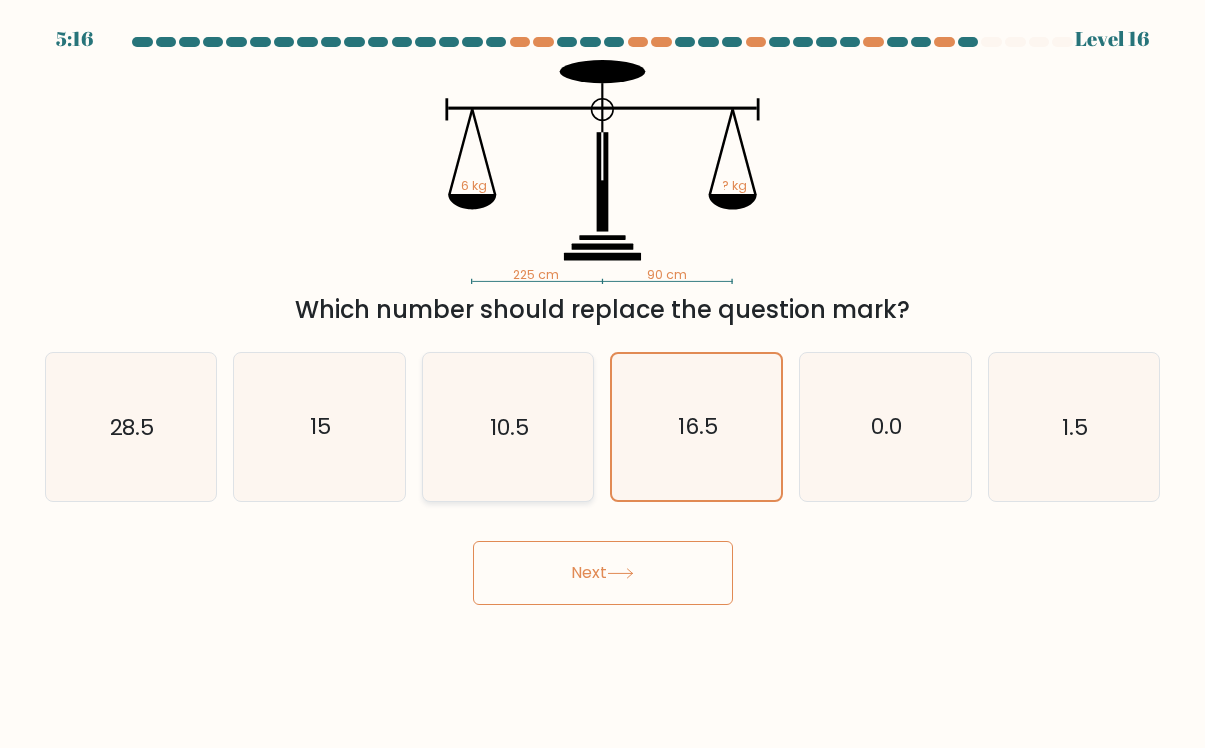 click on "10.5" 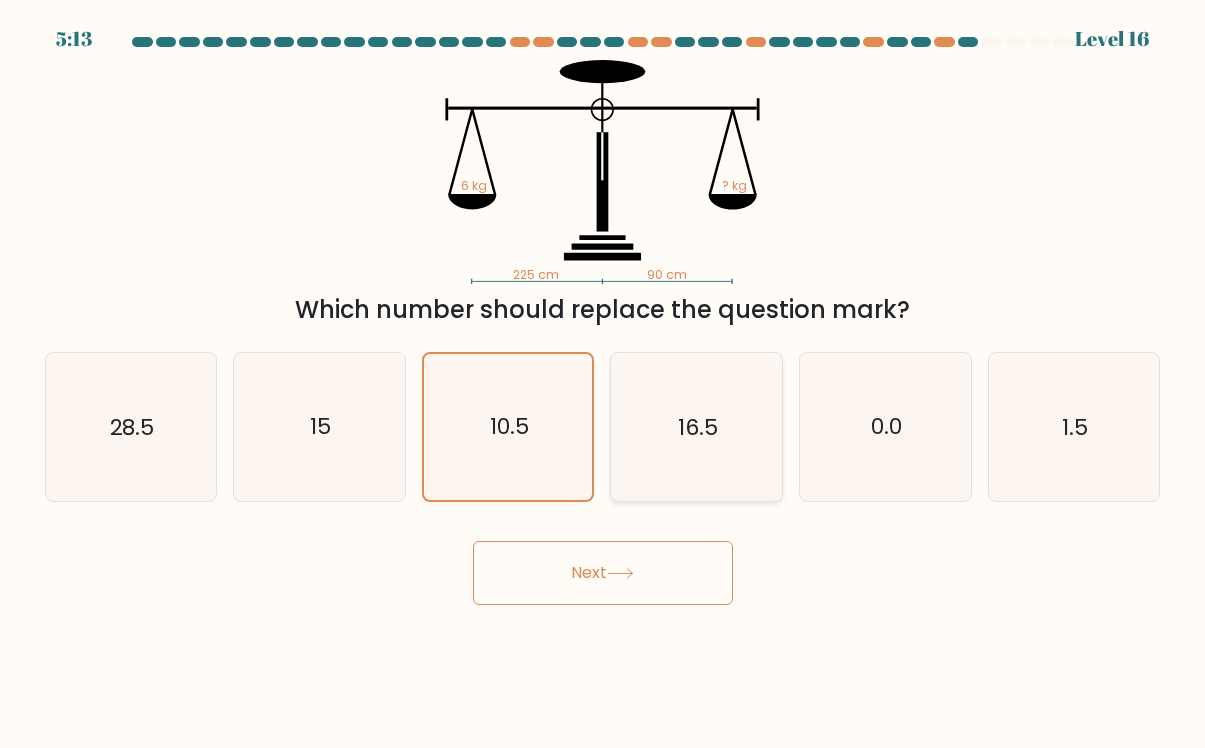 click on "16.5" 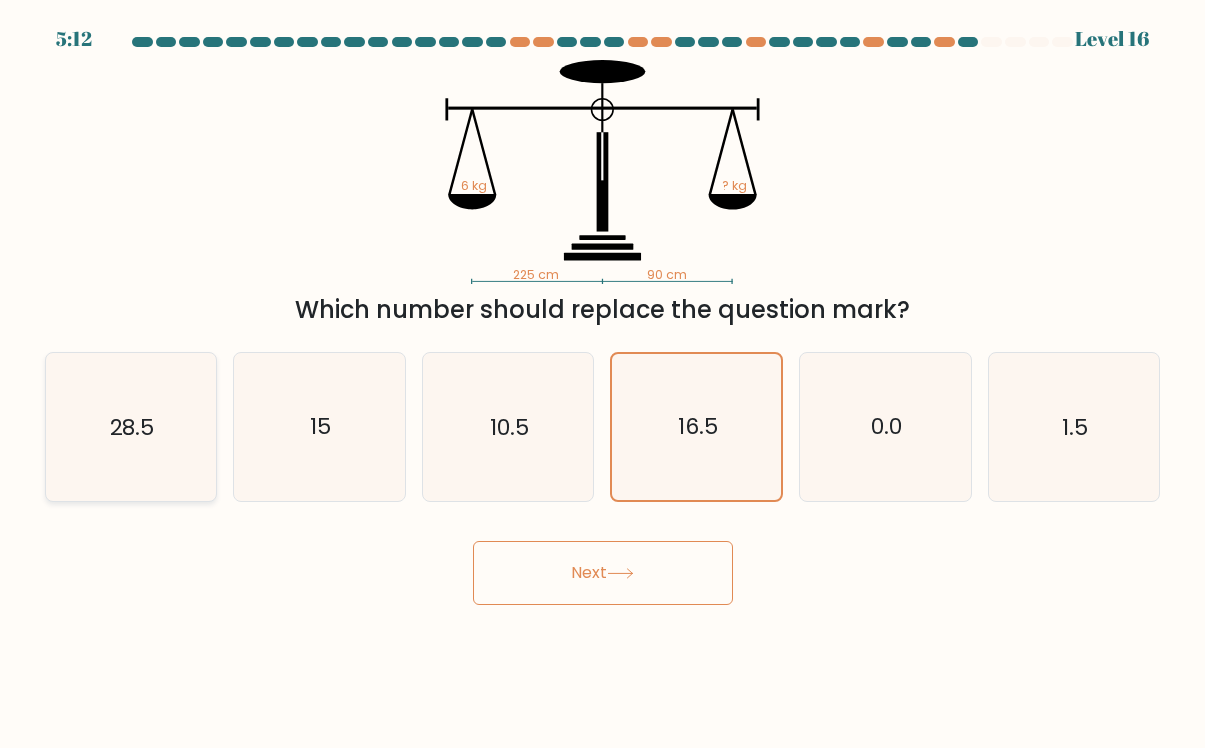 click on "28.5" 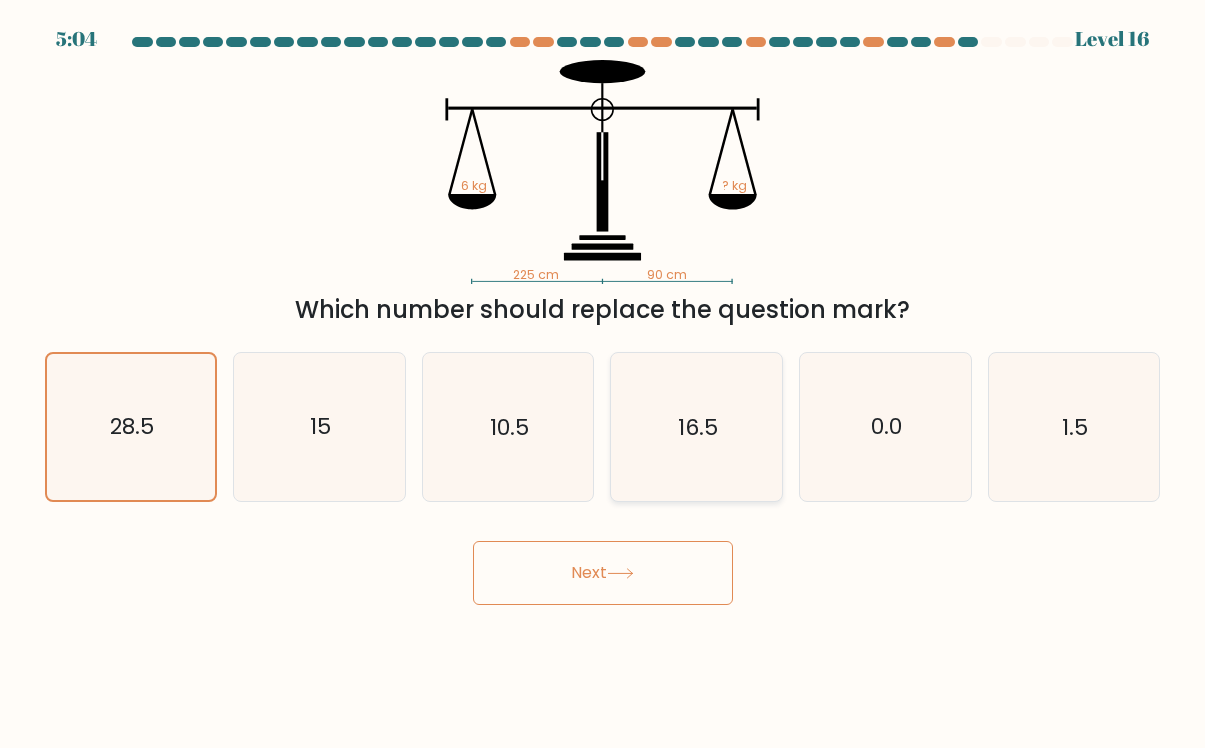click on "16.5" 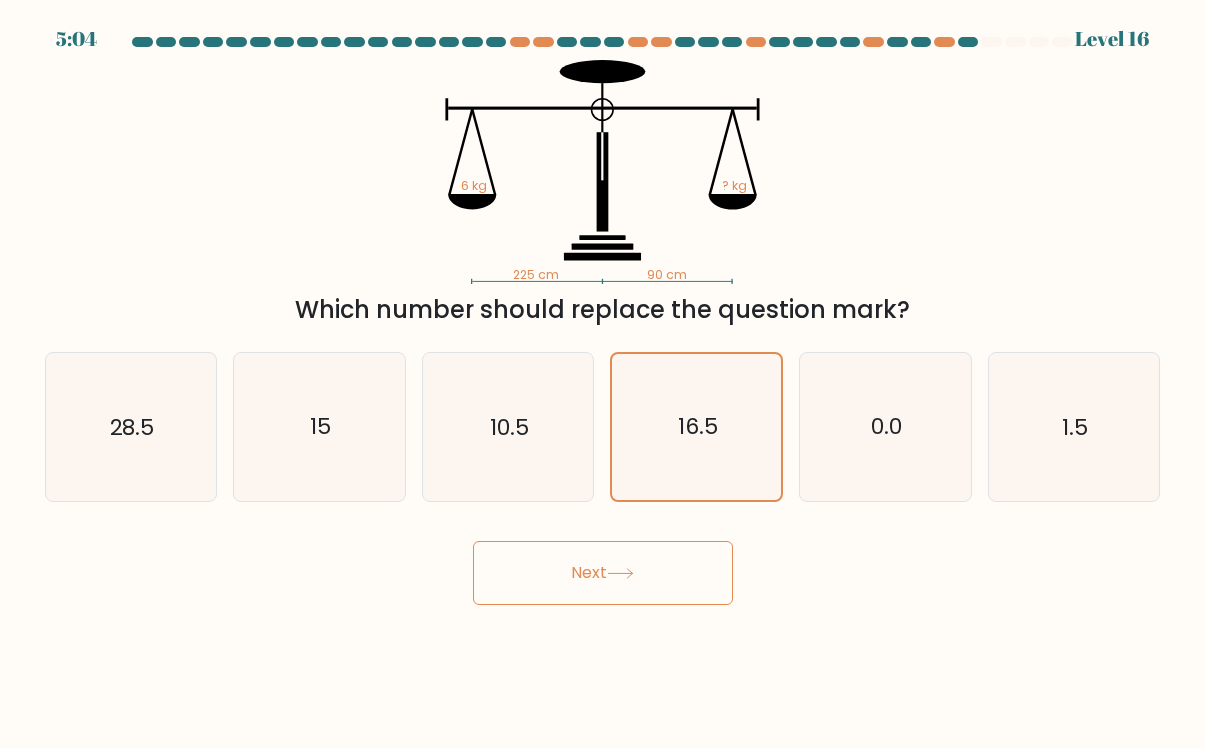 click on "Next" at bounding box center (603, 573) 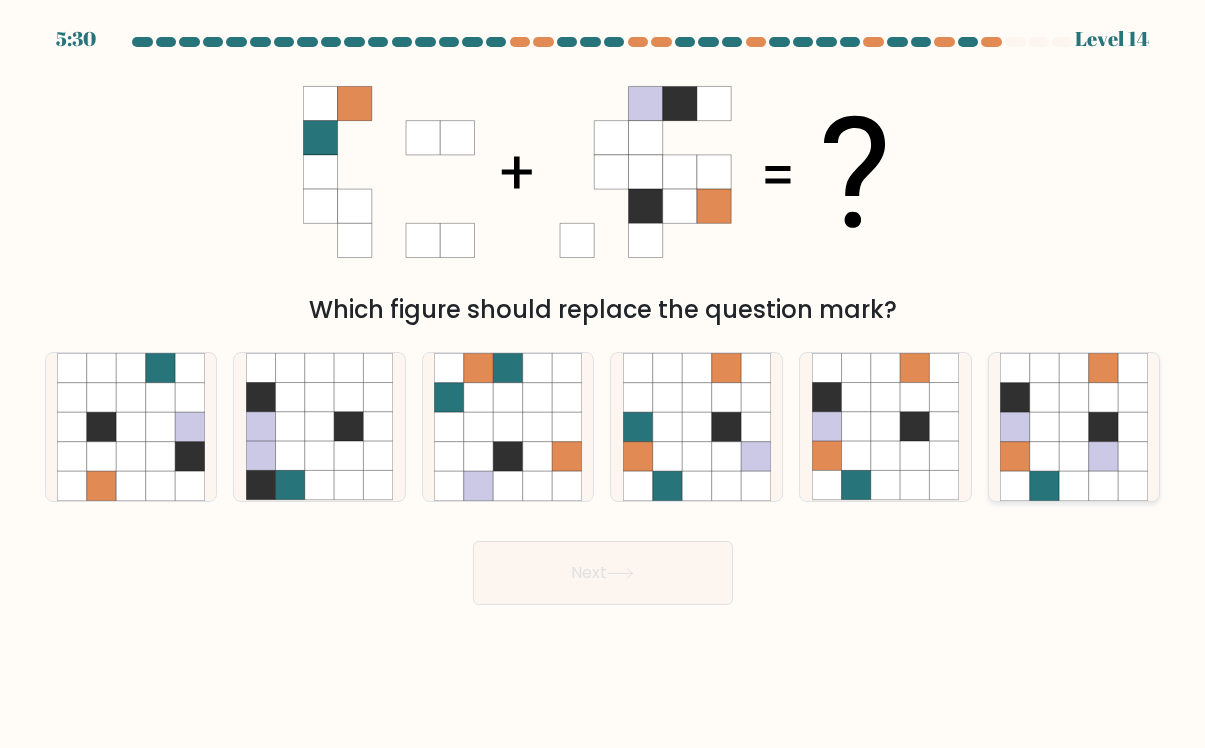 click 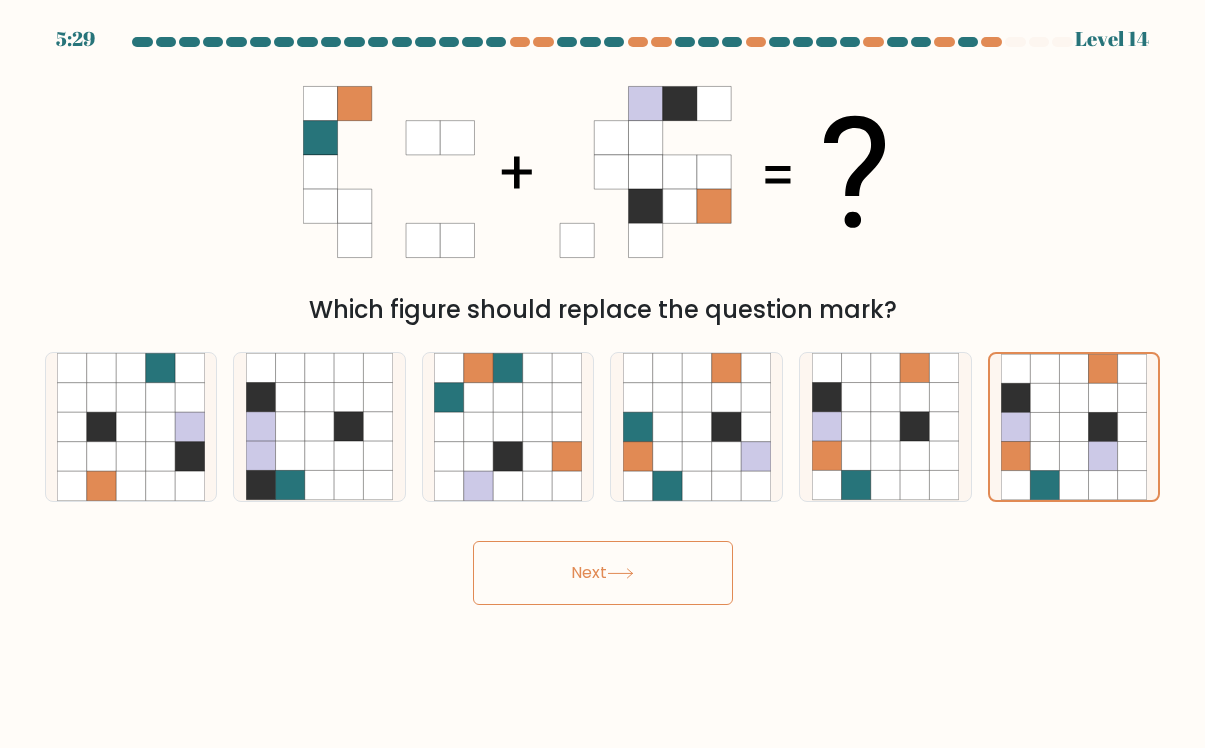 click on "Next" at bounding box center (603, 573) 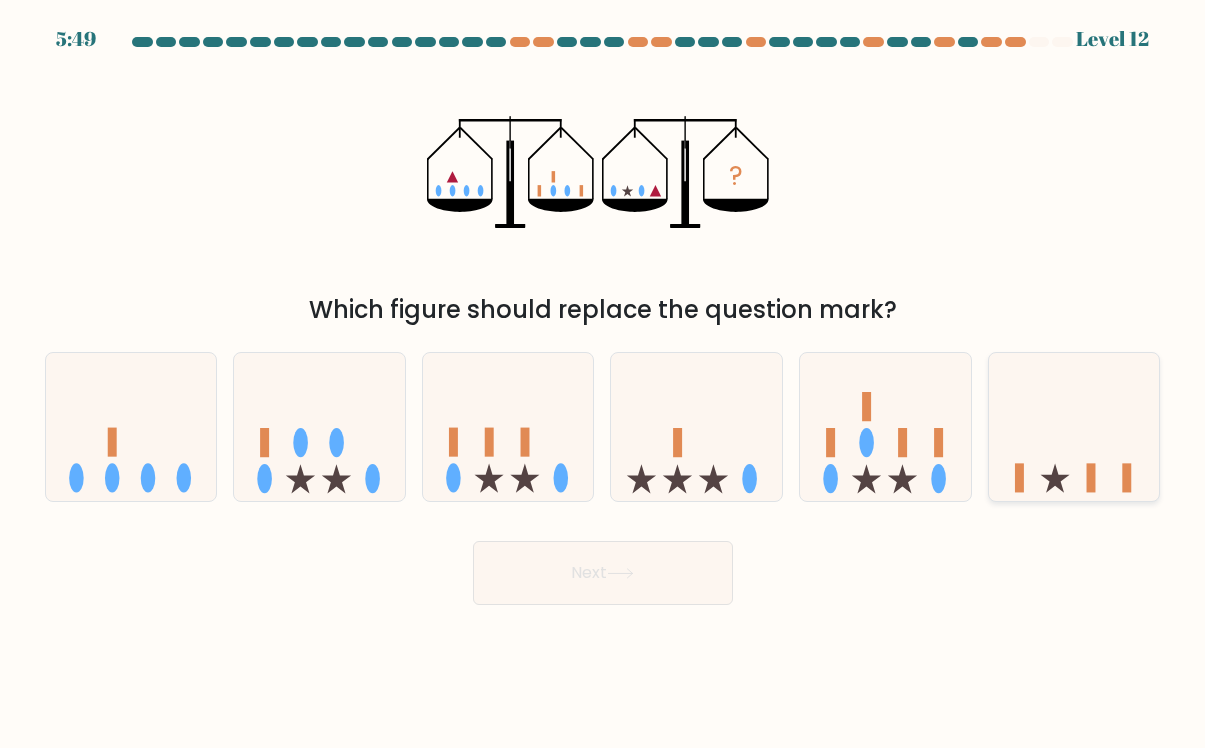 click 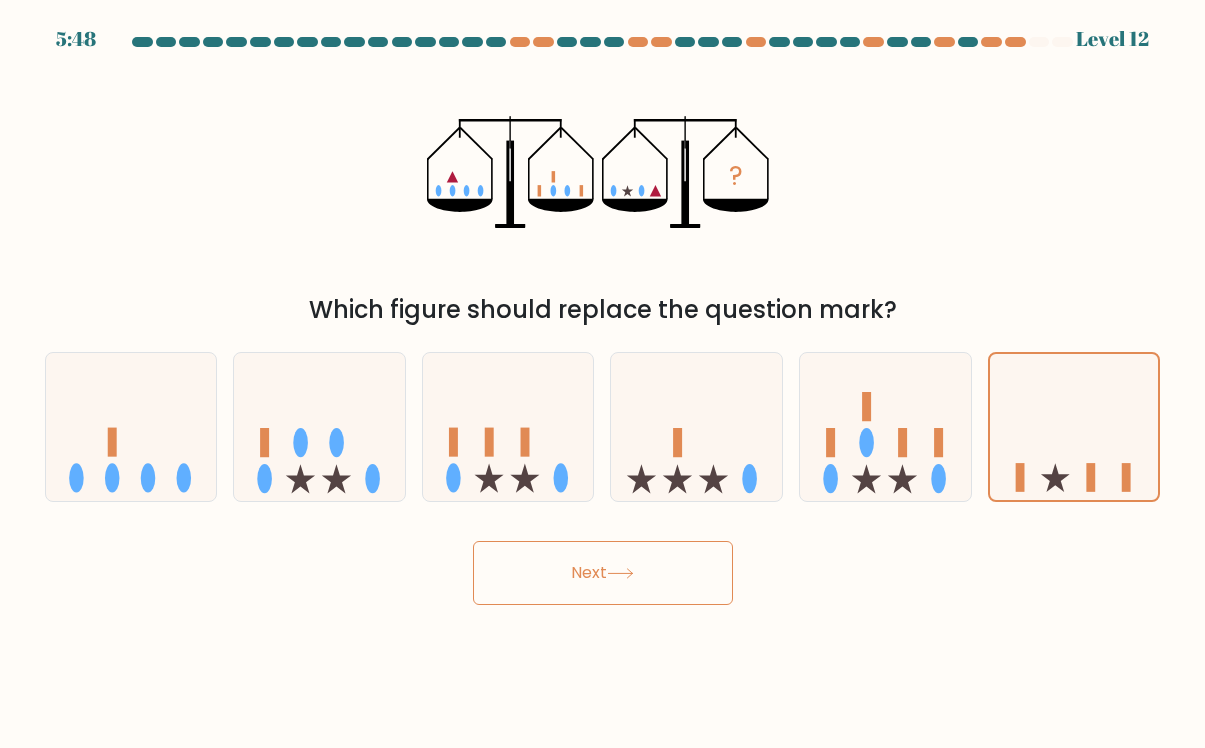 click on "Next" at bounding box center [603, 573] 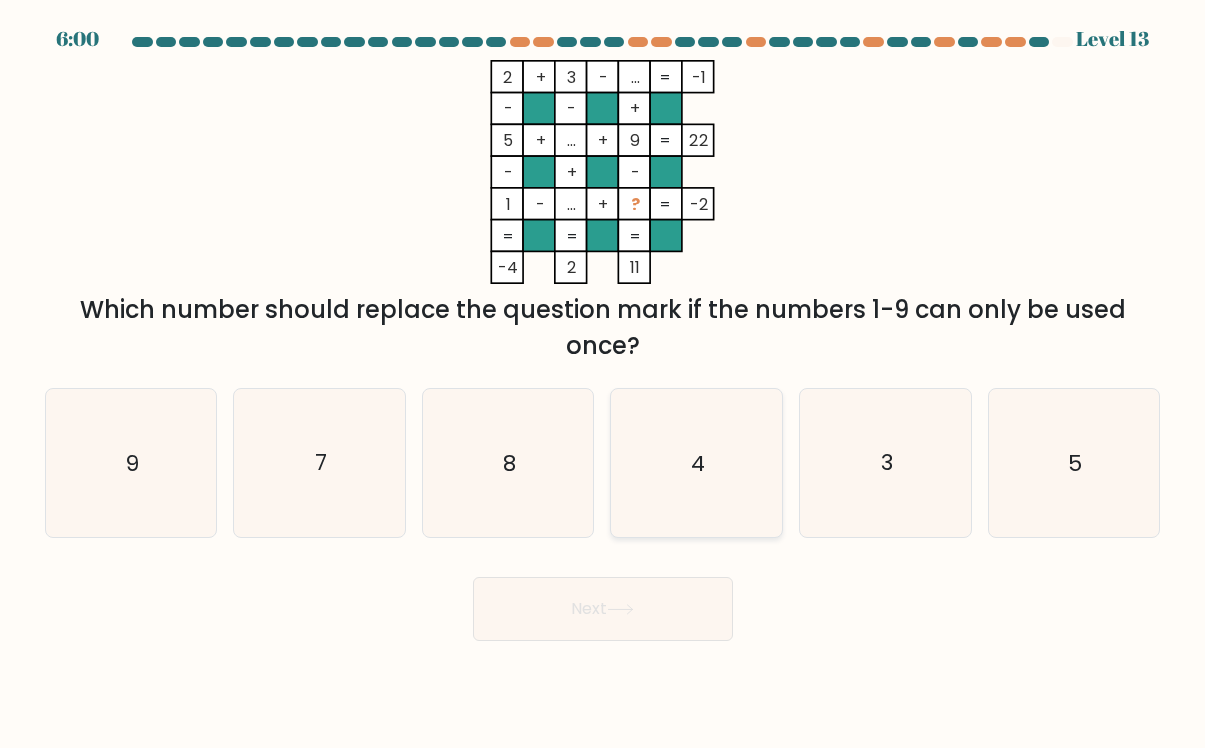 click on "4" 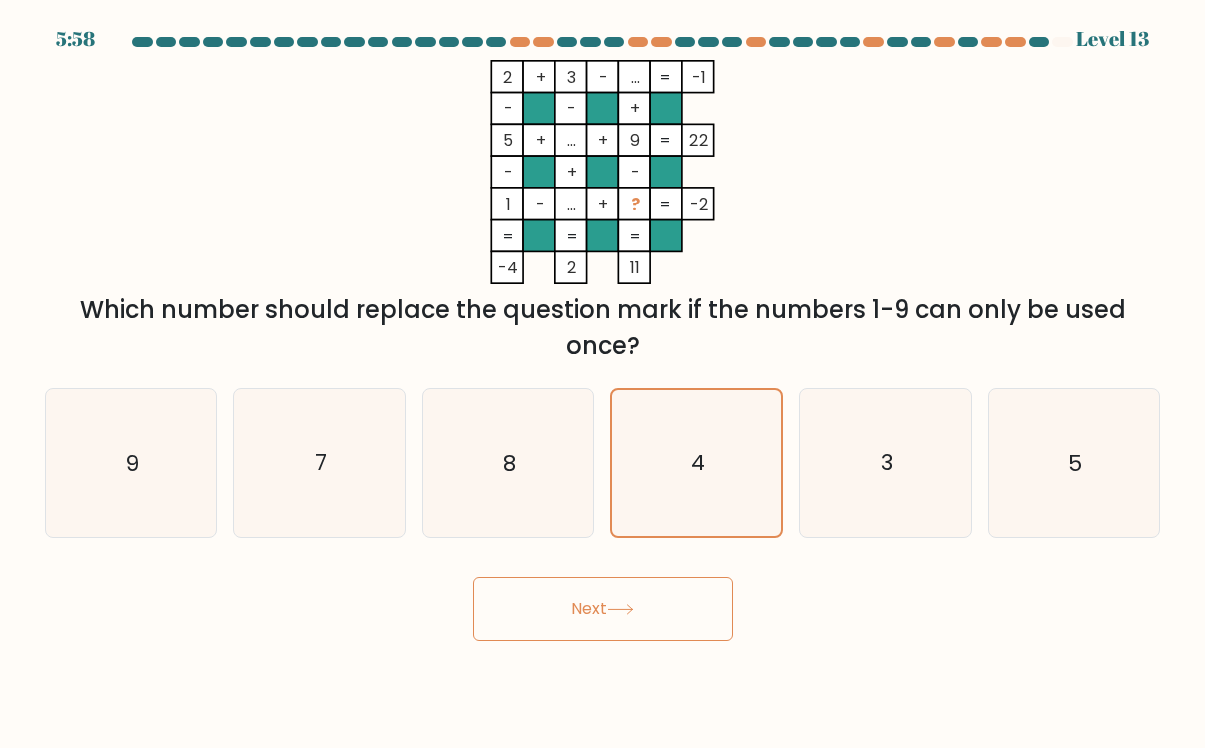 click on "Next" at bounding box center (603, 609) 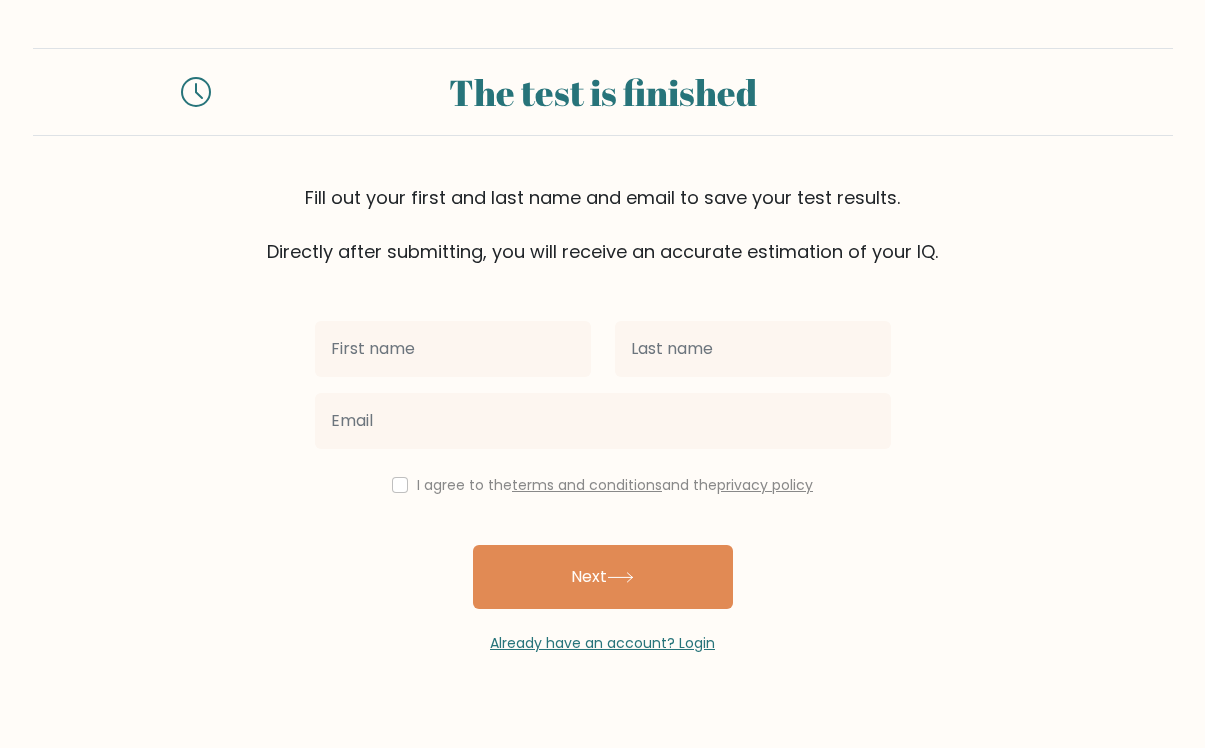scroll, scrollTop: 0, scrollLeft: 0, axis: both 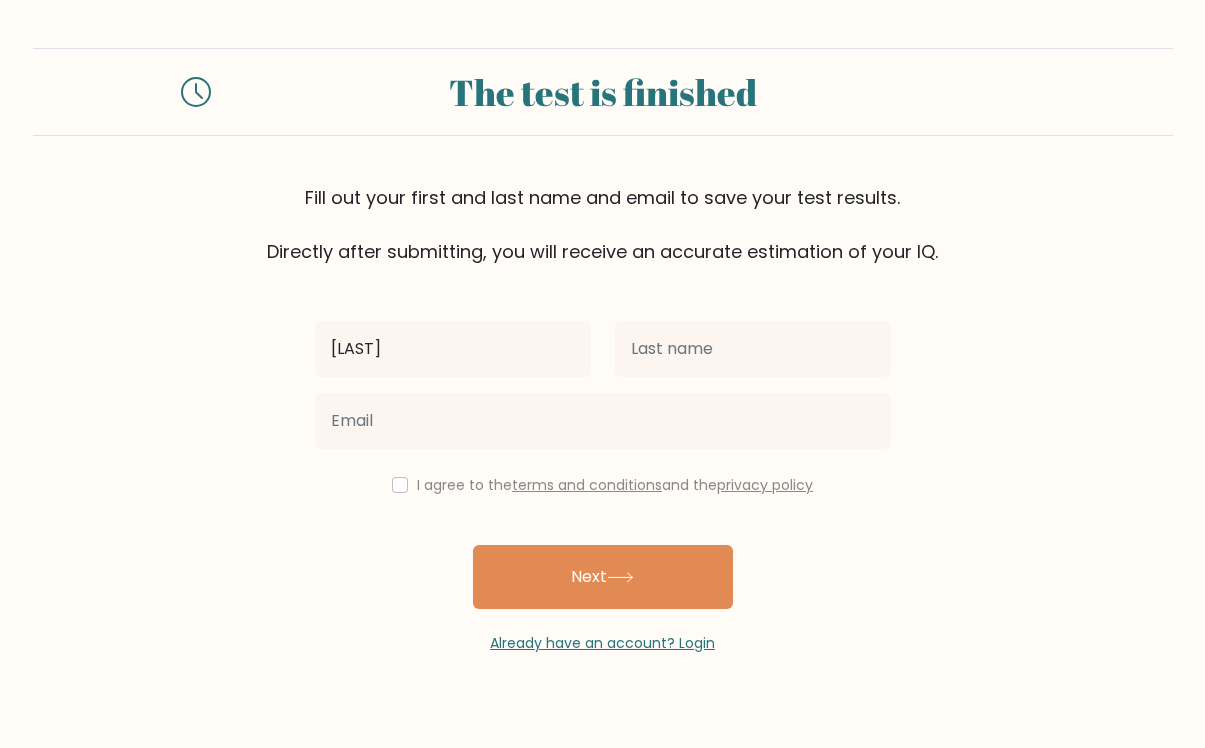 type on "[LAST]" 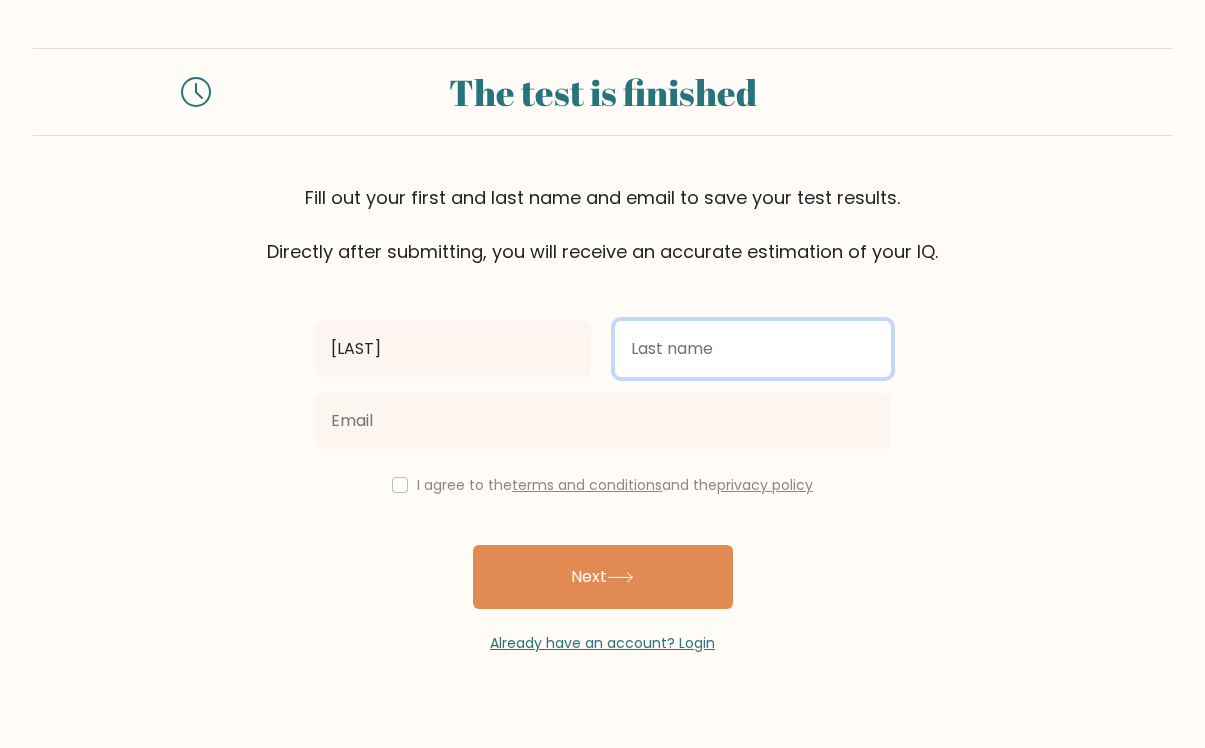 click at bounding box center [753, 349] 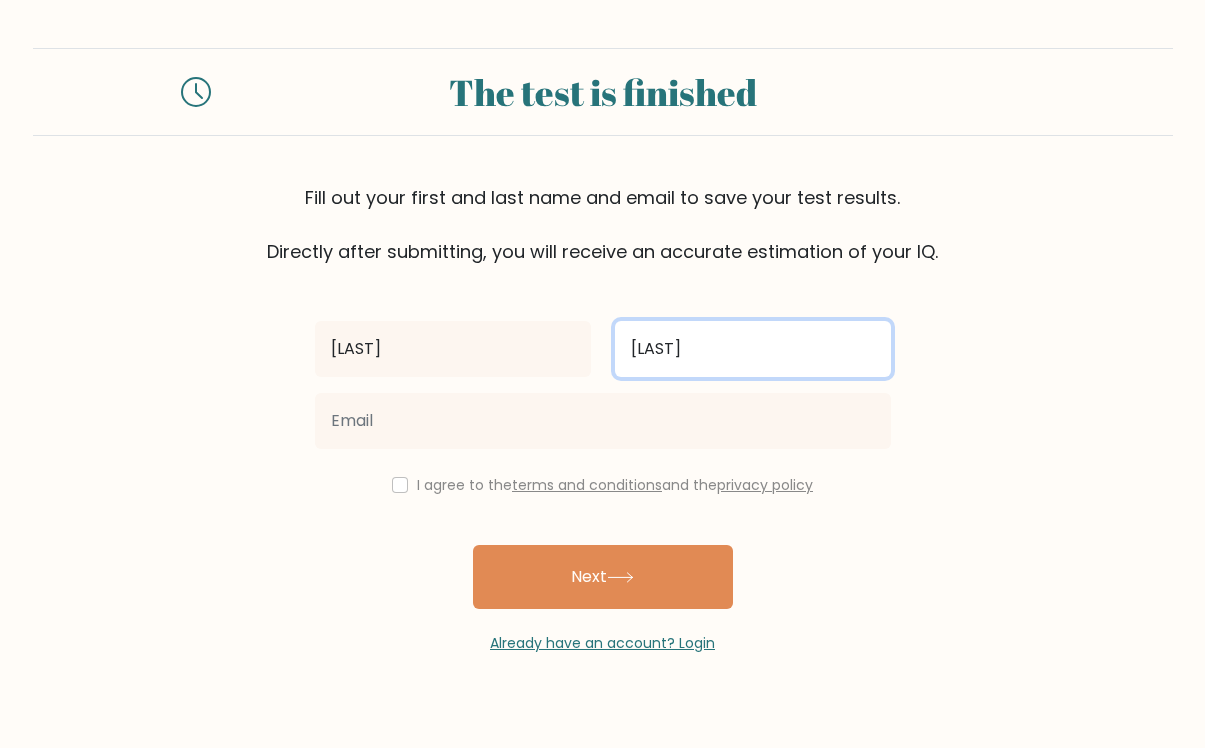 click on "[LAST]" at bounding box center [753, 349] 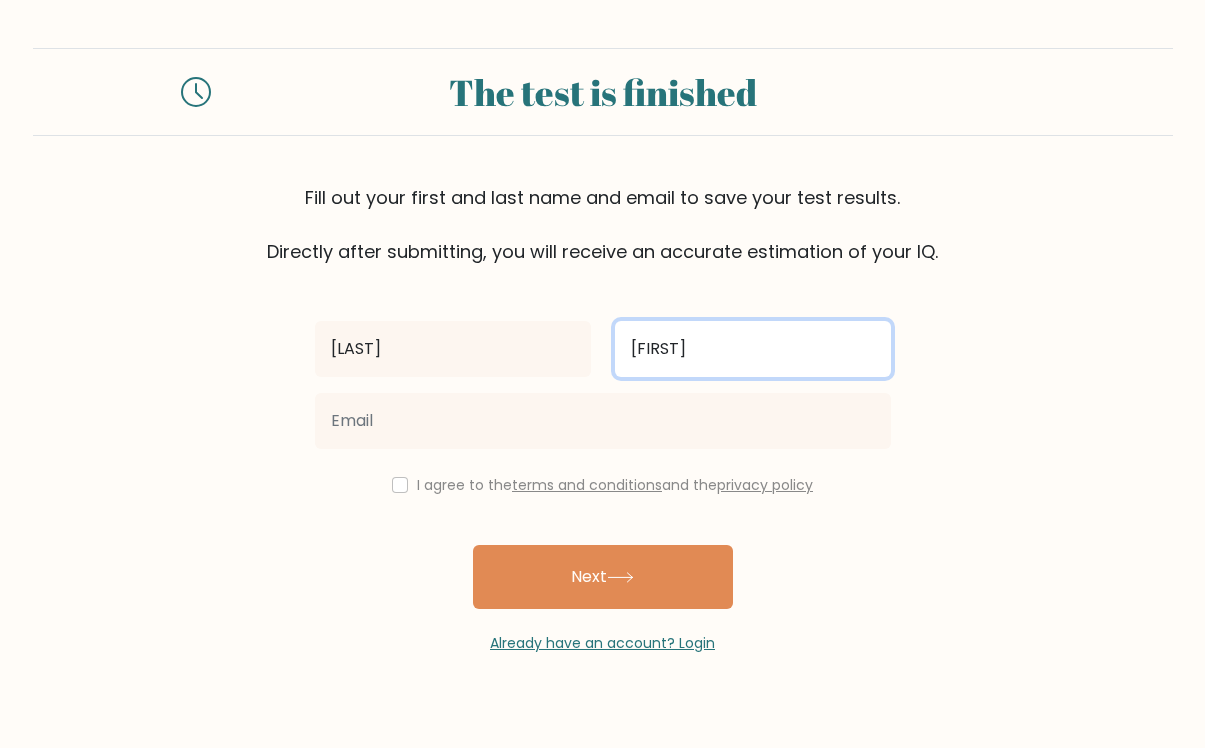 type on "[FIRST]" 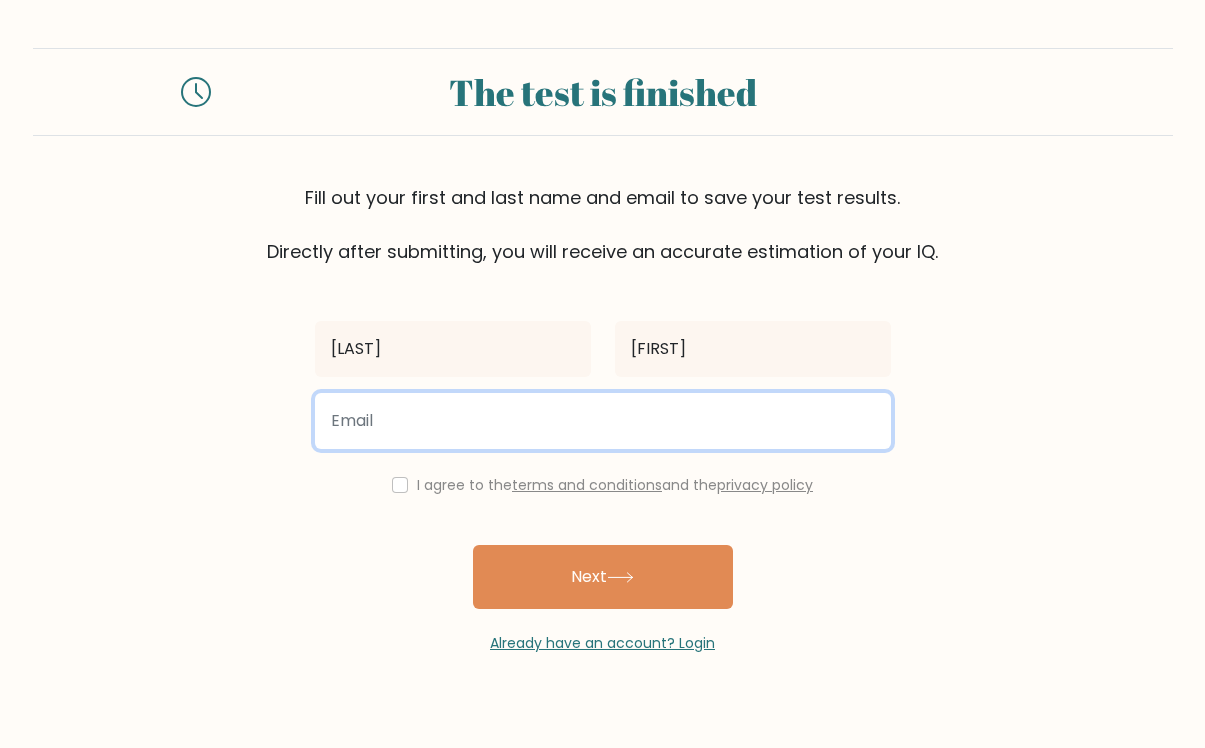 click at bounding box center [603, 421] 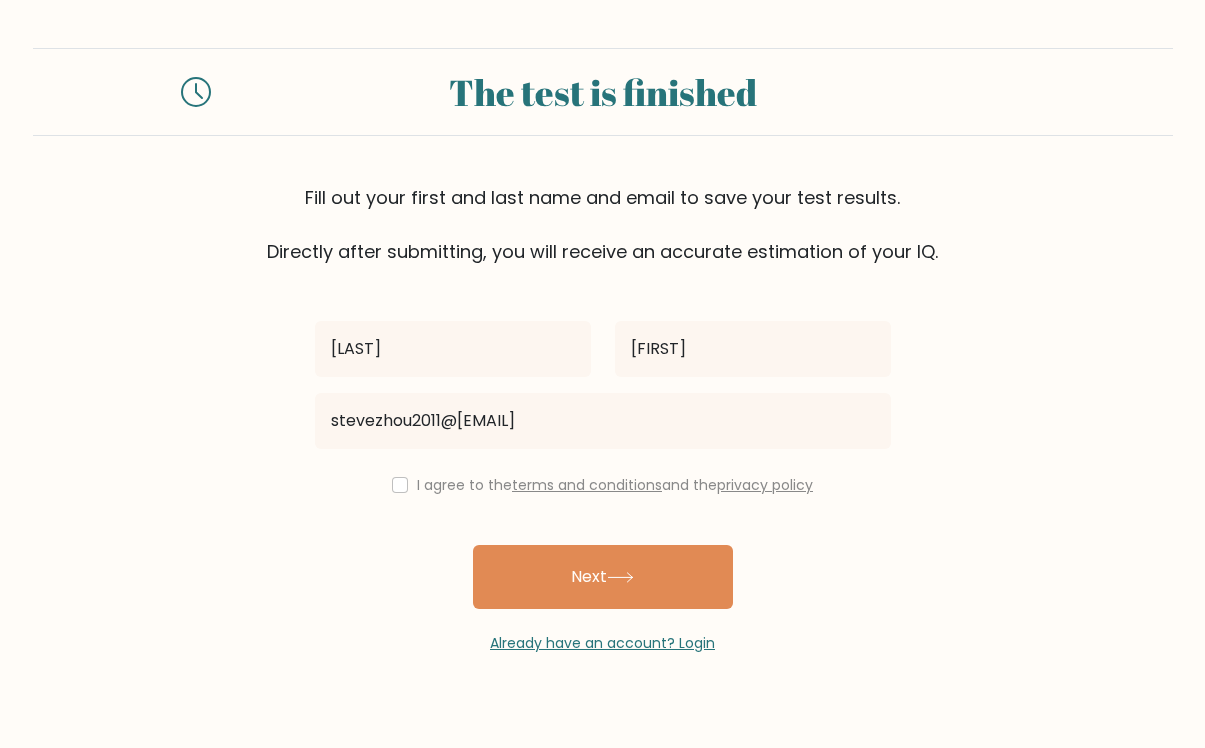 click on "I agree to the  terms and conditions  and the  privacy policy" at bounding box center [603, 485] 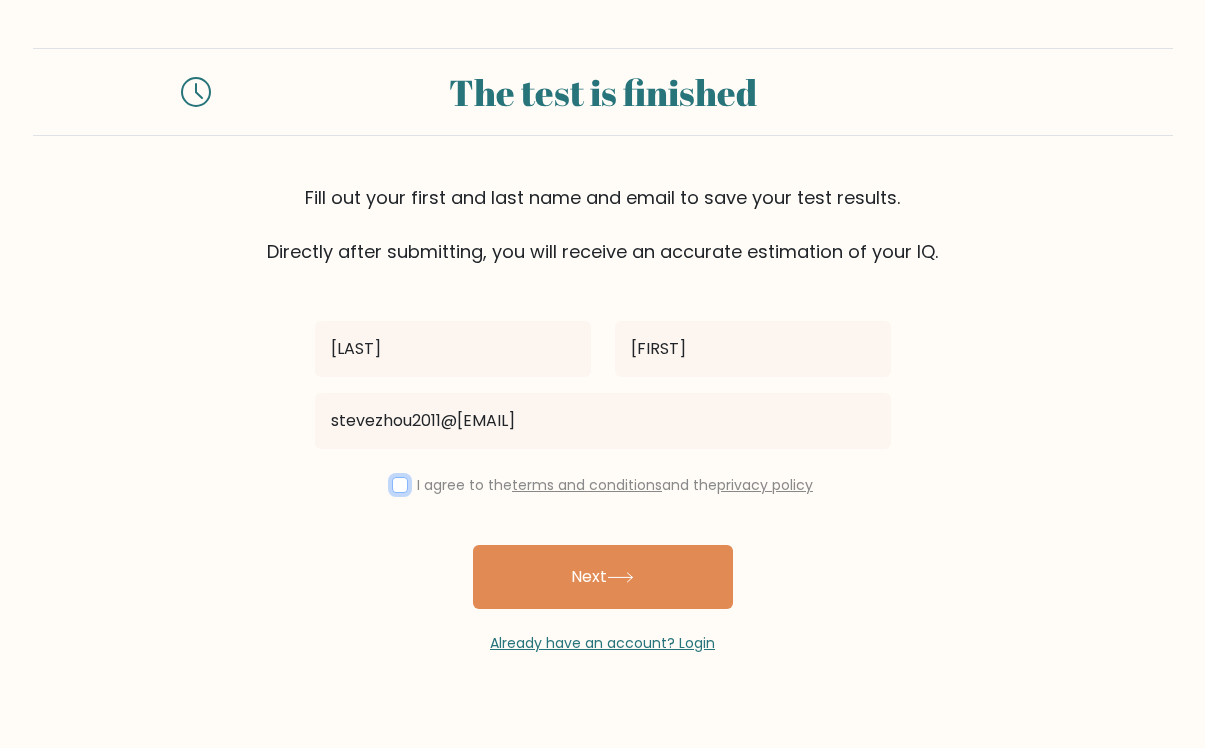 click at bounding box center [400, 485] 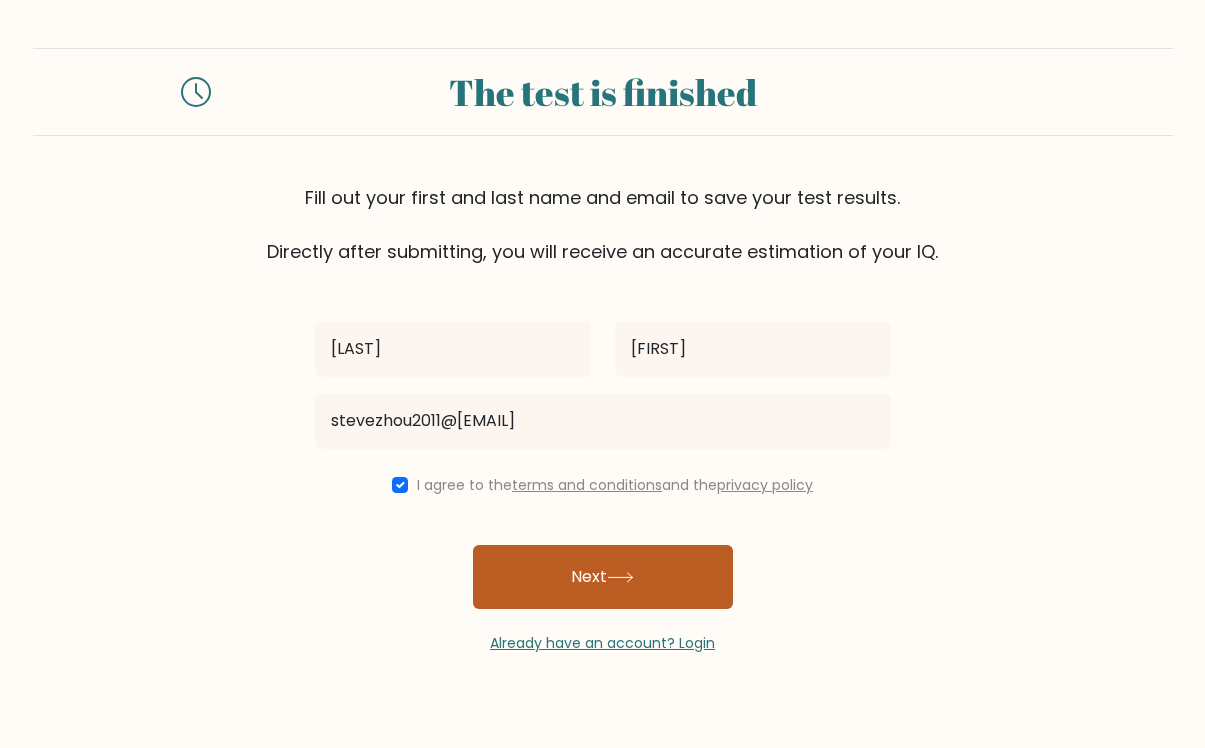 click on "Next" at bounding box center (603, 577) 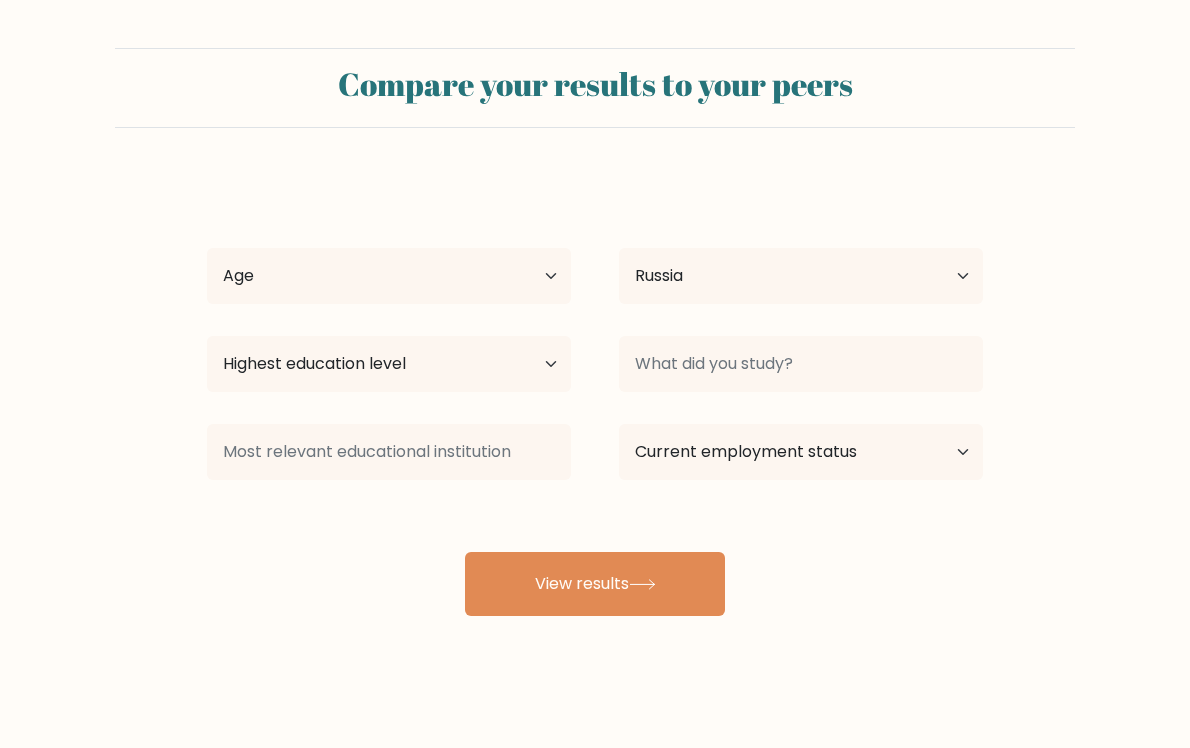 select on "RU" 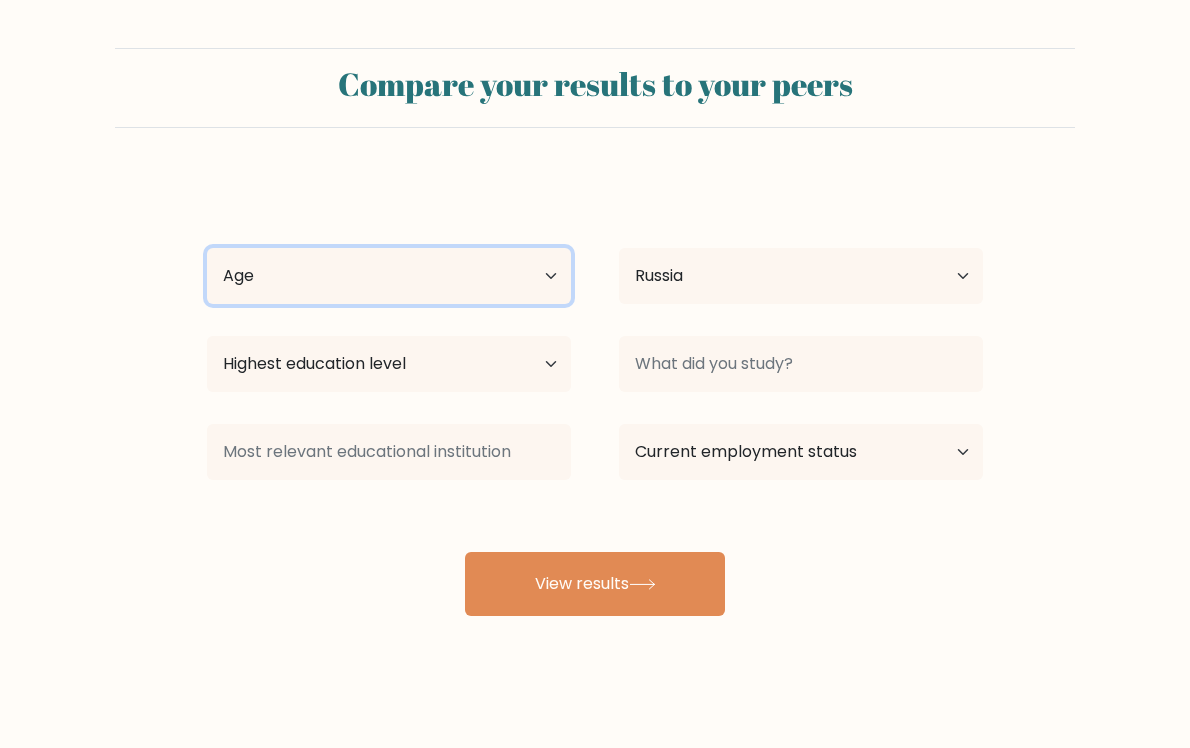 click on "Age
Under 18 years old
18-24 years old
25-34 years old
35-44 years old
45-54 years old
55-64 years old
65 years old and above" at bounding box center [389, 276] 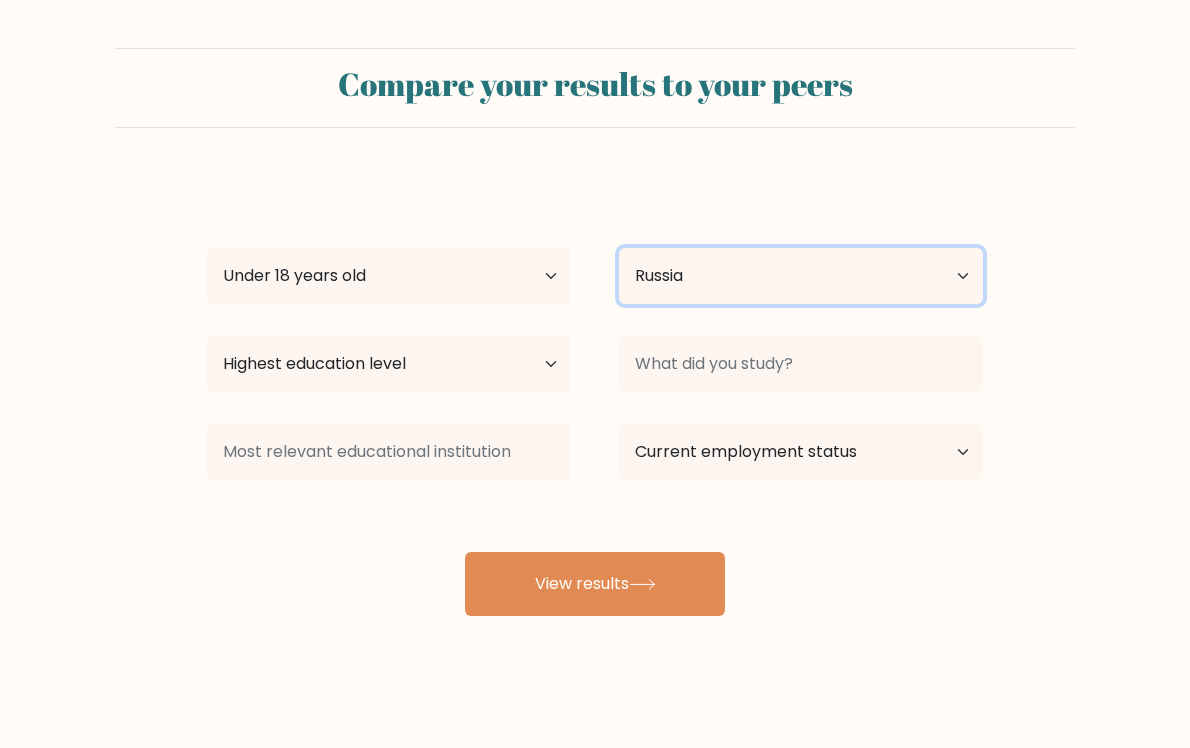 click on "Country
Afghanistan
Albania
Algeria
American Samoa
Andorra
Angola
Anguilla
Antarctica
Antigua and Barbuda
Argentina
Armenia
Aruba
Australia
Austria
Azerbaijan
Bahamas
Bahrain
Bangladesh
Barbados
Belarus
Belgium
Belize
Benin
Bermuda
Bhutan
Bolivia
Bonaire, Sint Eustatius and Saba
Bosnia and Herzegovina
Botswana
Bouvet Island
Brazil
British Indian Ocean Territory
Brunei
Bulgaria
Burkina Faso
Burundi
Cabo Verde
Cambodia
Cameroon
Canada
Cayman Islands
Central African Republic
Chad
Chile
China
Christmas Island
Cocos (Keeling) Islands
Colombia
Comoros
Congo
Congo (the Democratic Republic of the)
Cook Islands
Costa Rica
Côte d'Ivoire
Croatia
Cuba" at bounding box center (801, 276) 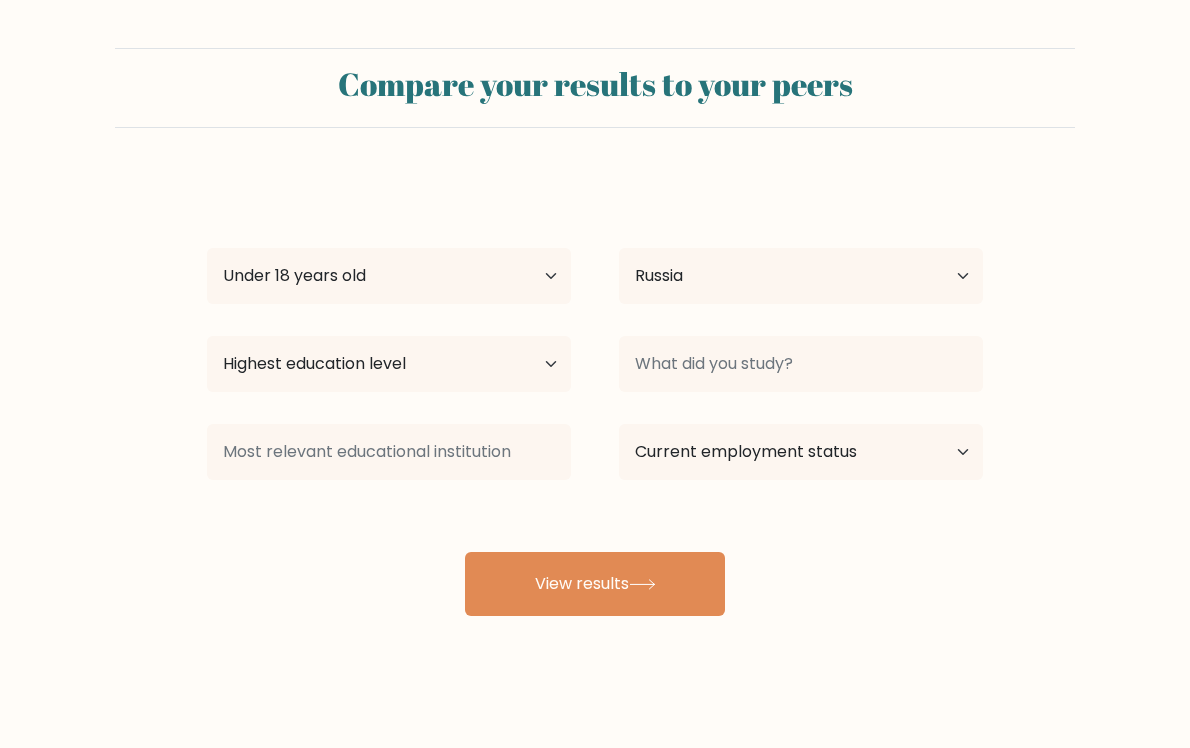 click on "Compare your results to your peers
zhou
Eason
Age
Under 18 years old
18-24 years old
25-34 years old
35-44 years old
45-54 years old
55-64 years old
65 years old and above
Country
Afghanistan
Albania
Algeria
American Samoa
Andorra
Angola
Anguilla
Antarctica
Antigua and Barbuda
Argentina
Armenia
Aruba
Australia
Austria" at bounding box center [595, 332] 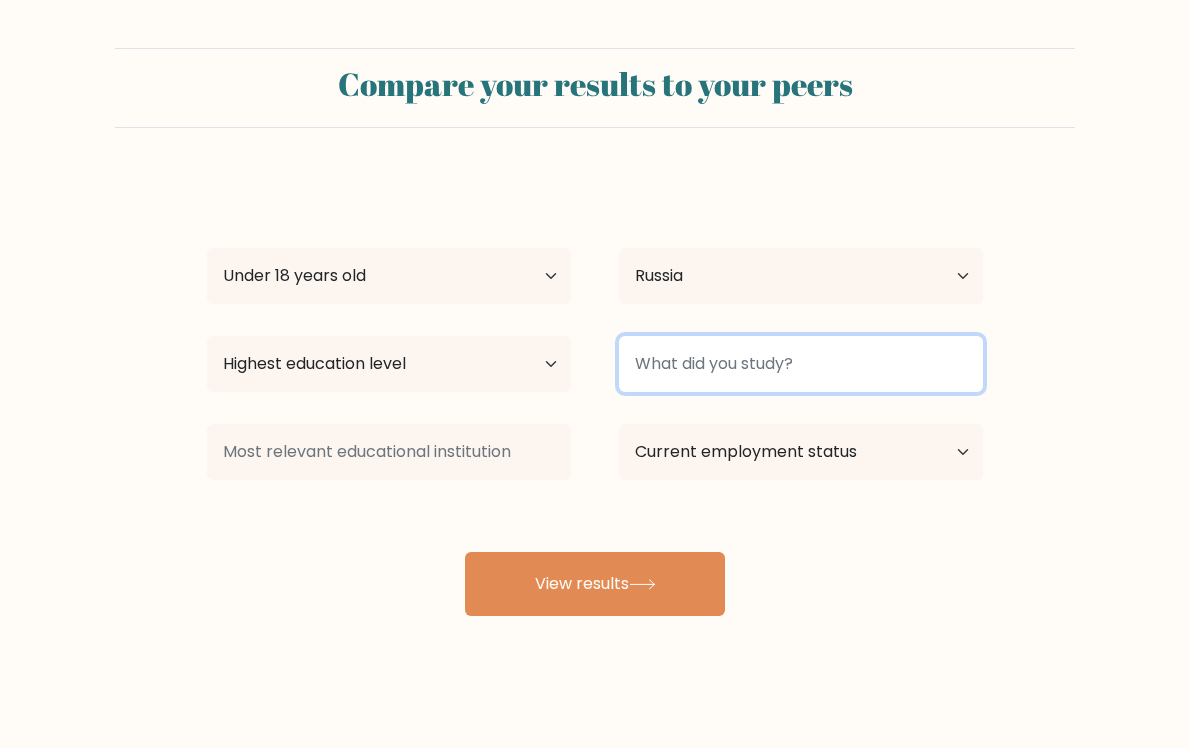 click at bounding box center (801, 364) 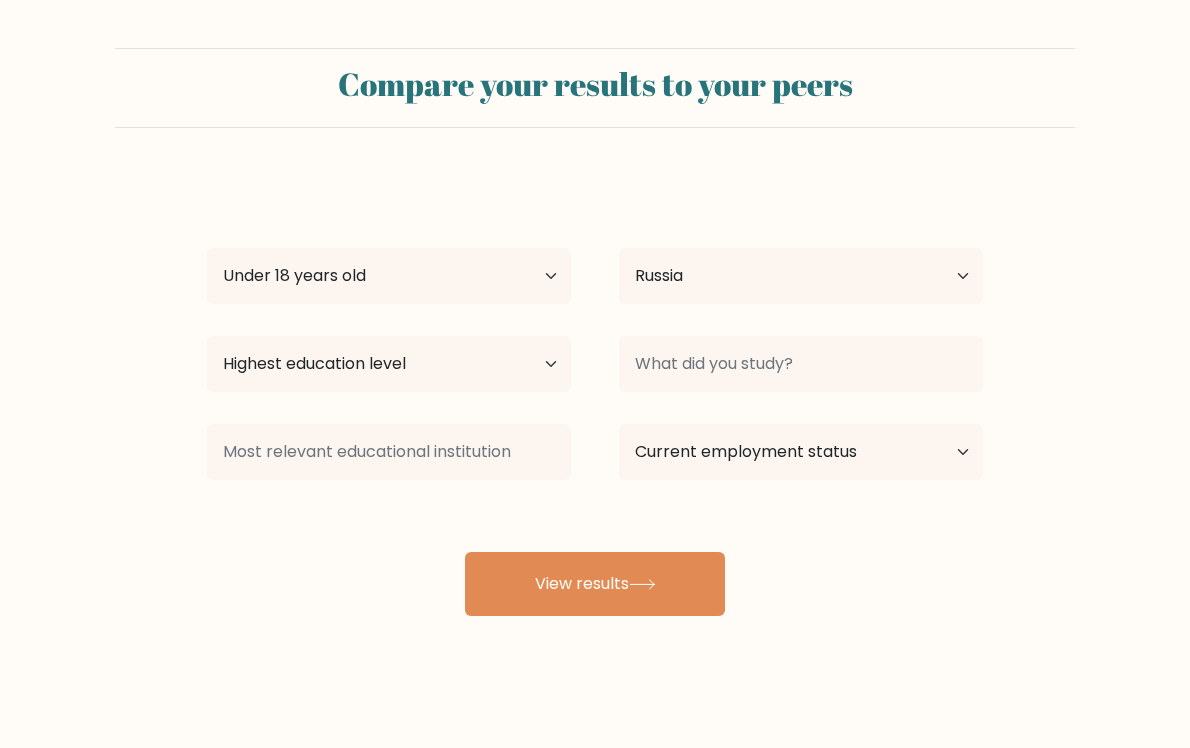 click on "zhou
Eason
Age
Under 18 years old
18-24 years old
25-34 years old
35-44 years old
45-54 years old
55-64 years old
65 years old and above
Country
Afghanistan
Albania
Algeria
American Samoa
Andorra
Angola
Anguilla
Antarctica
Antigua and Barbuda
Argentina
Armenia
Aruba
Australia
Austria
Azerbaijan
Bahamas
Bahrain
Bangladesh
Barbados
Belarus
Belgium
Belize
Benin
Bermuda
Bhutan
Bolivia
Bonaire, Sint Eustatius and Saba
Bosnia and Herzegovina
Botswana
Bouvet Island
Brazil
Brunei" at bounding box center (595, 396) 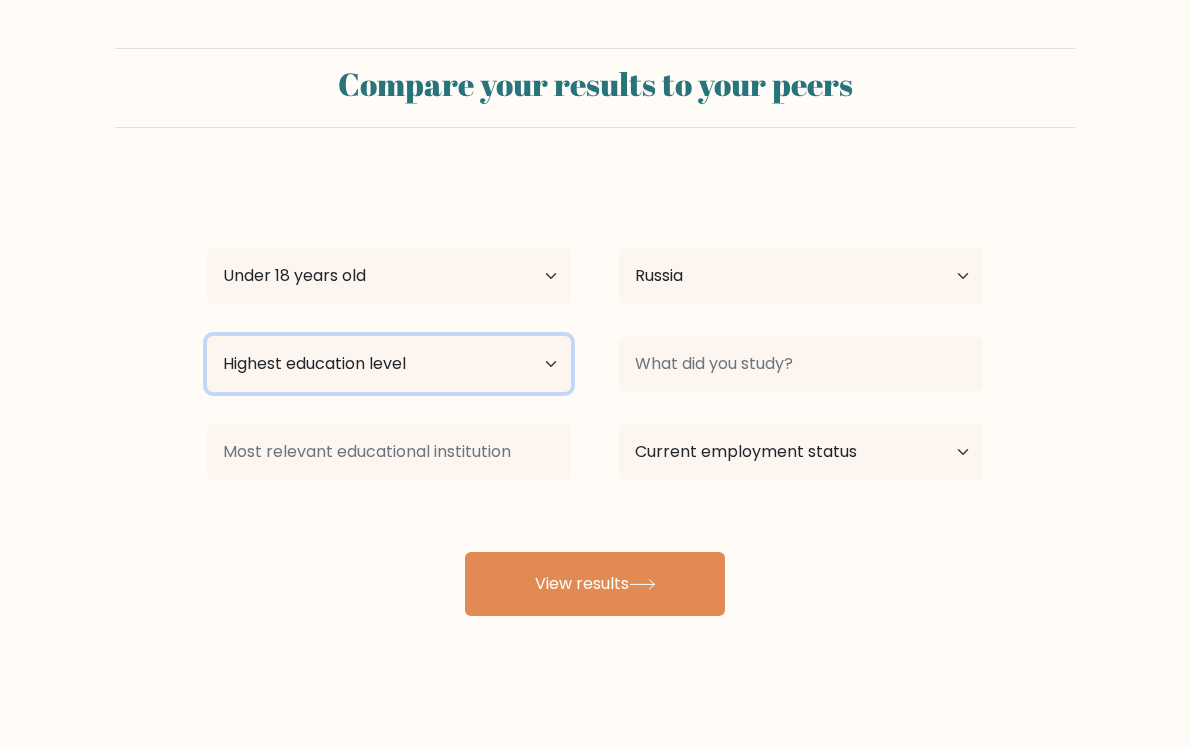 click on "Highest education level
No schooling
Primary
Lower Secondary
Upper Secondary
Occupation Specific
Bachelor's degree
Master's degree
Doctoral degree" at bounding box center (389, 364) 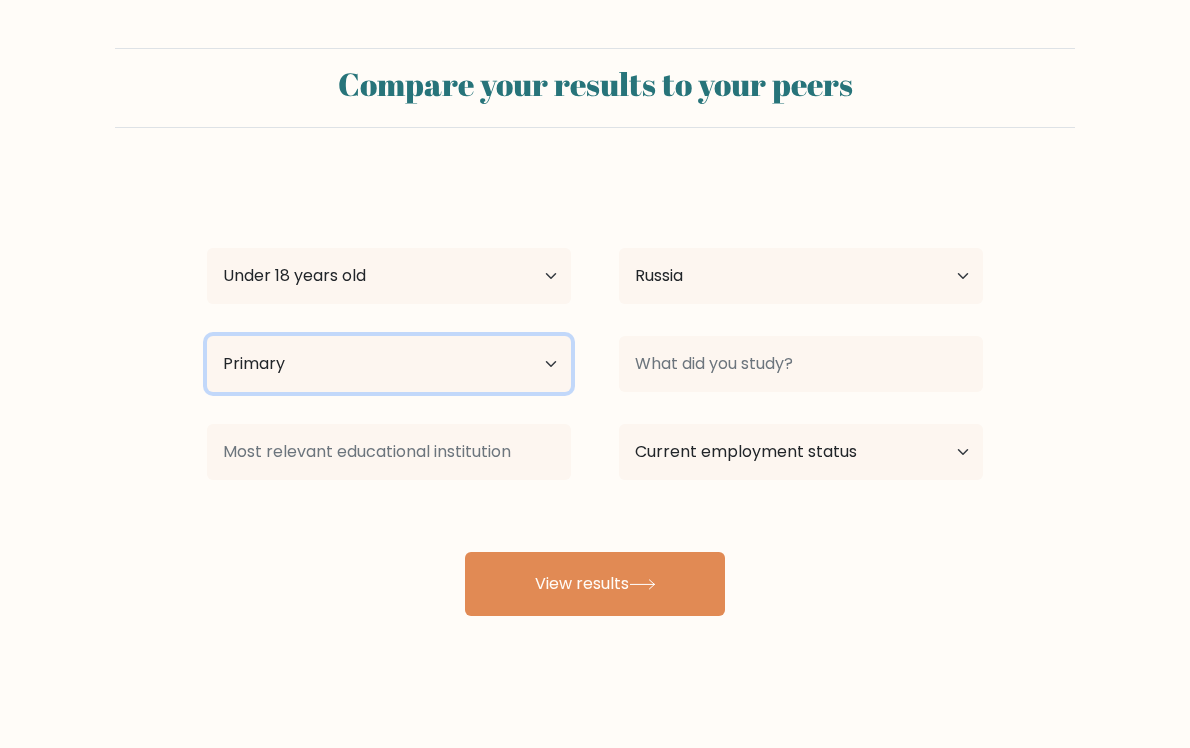 click on "Highest education level
No schooling
Primary
Lower Secondary
Upper Secondary
Occupation Specific
Bachelor's degree
Master's degree
Doctoral degree" at bounding box center [389, 364] 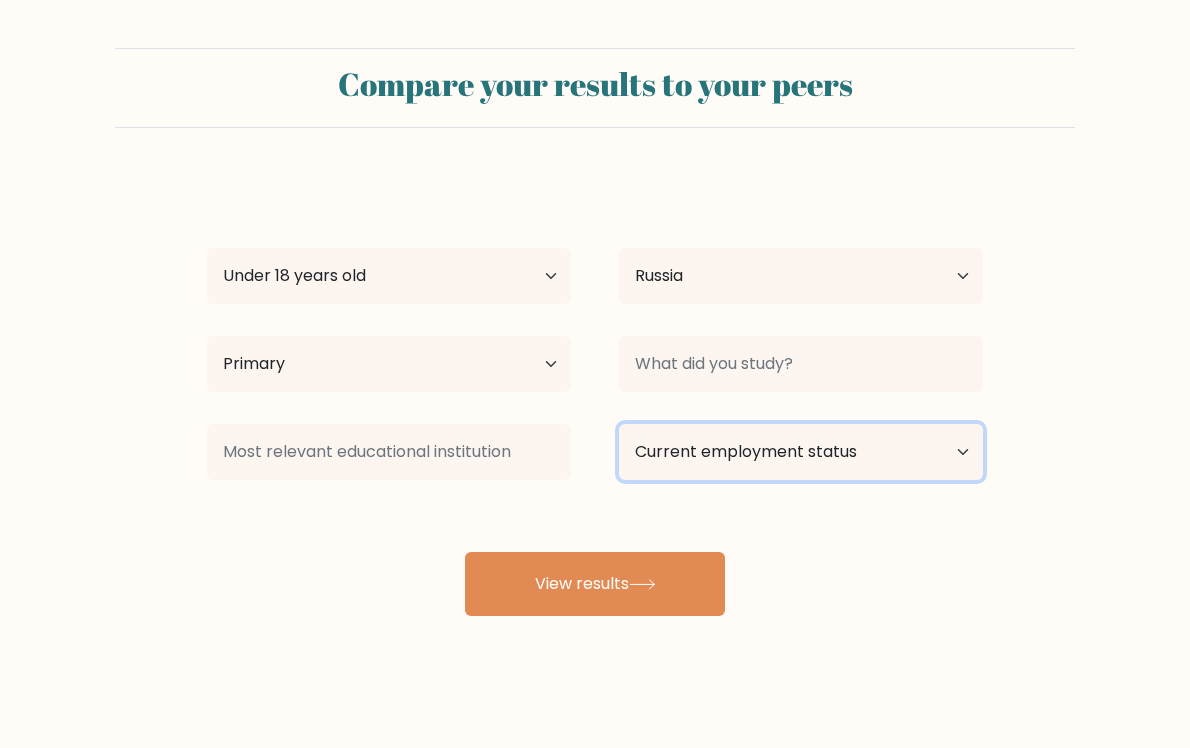 click on "Current employment status
Employed
Student
Retired
Other / prefer not to answer" at bounding box center [801, 452] 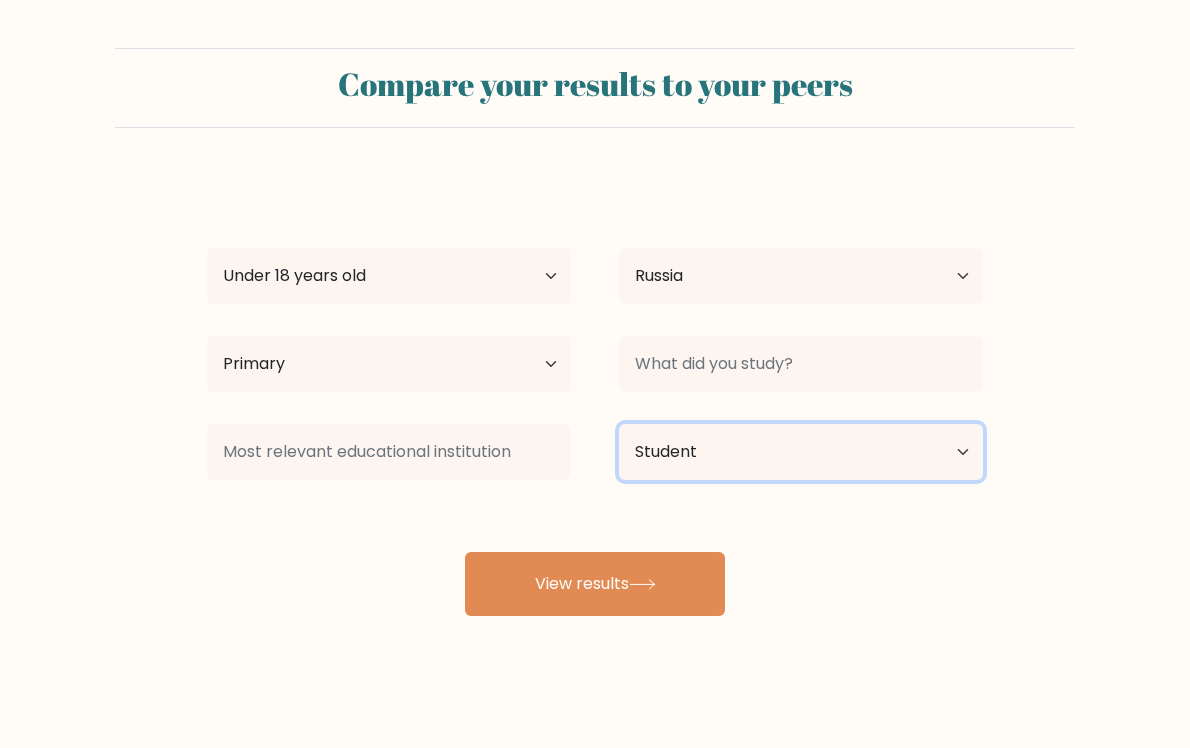 click on "Current employment status
Employed
Student
Retired
Other / prefer not to answer" at bounding box center [801, 452] 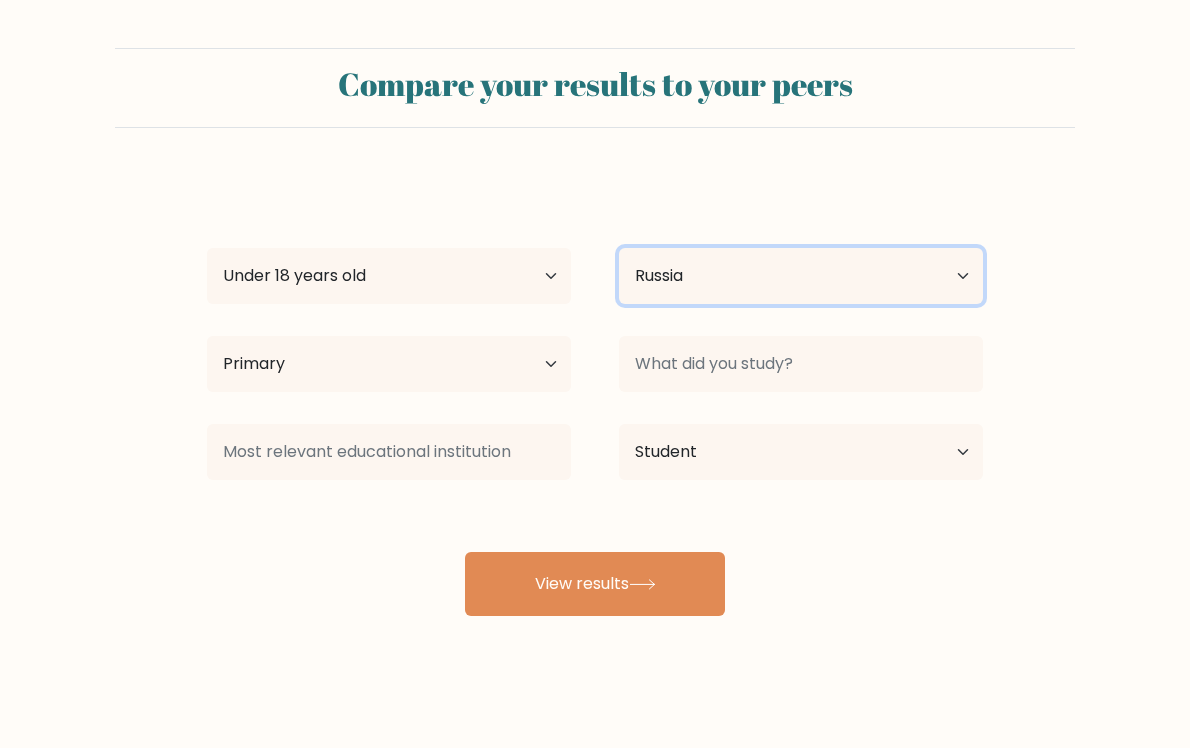 click on "Country
Afghanistan
Albania
Algeria
American Samoa
Andorra
Angola
Anguilla
Antarctica
Antigua and Barbuda
Argentina
Armenia
Aruba
Australia
Austria
Azerbaijan
Bahamas
Bahrain
Bangladesh
Barbados
Belarus
Belgium
Belize
Benin
Bermuda
Bhutan
Bolivia
Bonaire, Sint Eustatius and Saba
Bosnia and Herzegovina
Botswana
Bouvet Island
Brazil
British Indian Ocean Territory
Brunei
Bulgaria
Burkina Faso
Burundi
Cabo Verde
Cambodia
Cameroon
Canada
Cayman Islands
Central African Republic
Chad
Chile
China
Christmas Island
Cocos (Keeling) Islands
Colombia
Comoros
Congo
Congo (the Democratic Republic of the)
Cook Islands
Costa Rica
Côte d'Ivoire
Croatia
Cuba" at bounding box center [801, 276] 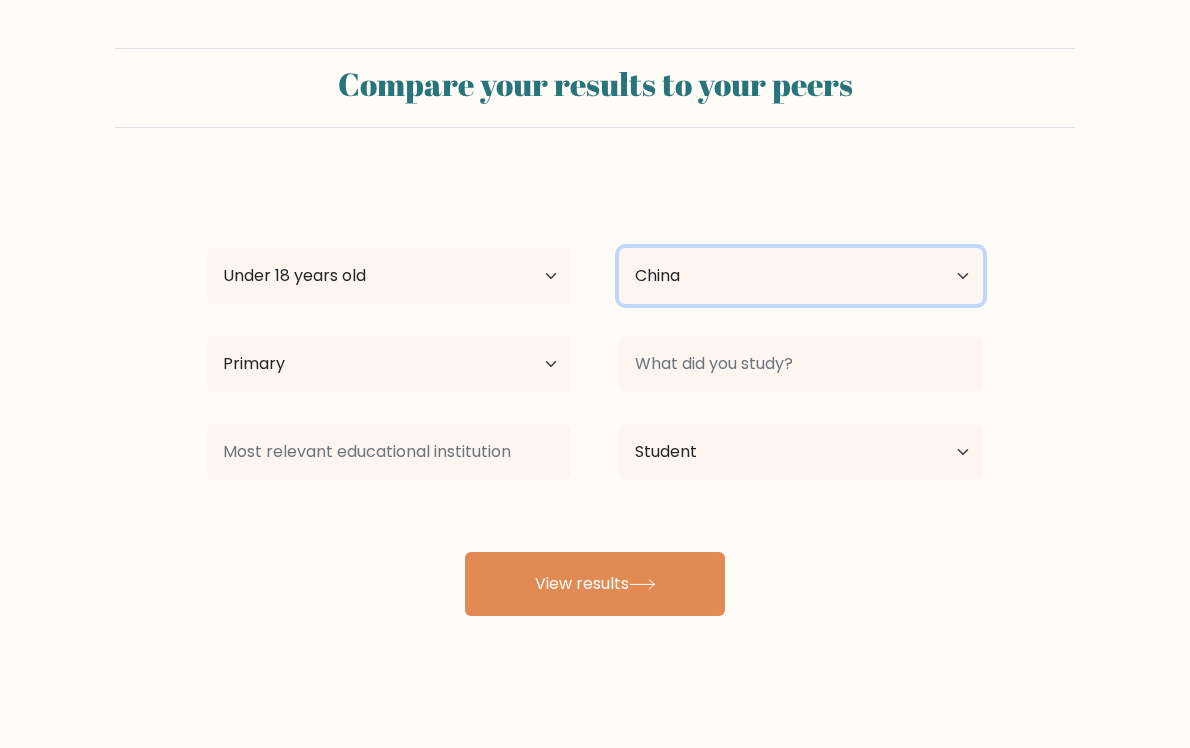 click on "Country
Afghanistan
Albania
Algeria
American Samoa
Andorra
Angola
Anguilla
Antarctica
Antigua and Barbuda
Argentina
Armenia
Aruba
Australia
Austria
Azerbaijan
Bahamas
Bahrain
Bangladesh
Barbados
Belarus
Belgium
Belize
Benin
Bermuda
Bhutan
Bolivia
Bonaire, Sint Eustatius and Saba
Bosnia and Herzegovina
Botswana
Bouvet Island
Brazil
British Indian Ocean Territory
Brunei
Bulgaria
Burkina Faso
Burundi
Cabo Verde
Cambodia
Cameroon
Canada
Cayman Islands
Central African Republic
Chad
Chile
China
Christmas Island
Cocos (Keeling) Islands
Colombia
Comoros
Congo
Congo (the Democratic Republic of the)
Cook Islands
Costa Rica
Côte d'Ivoire
Croatia
Cuba" at bounding box center [801, 276] 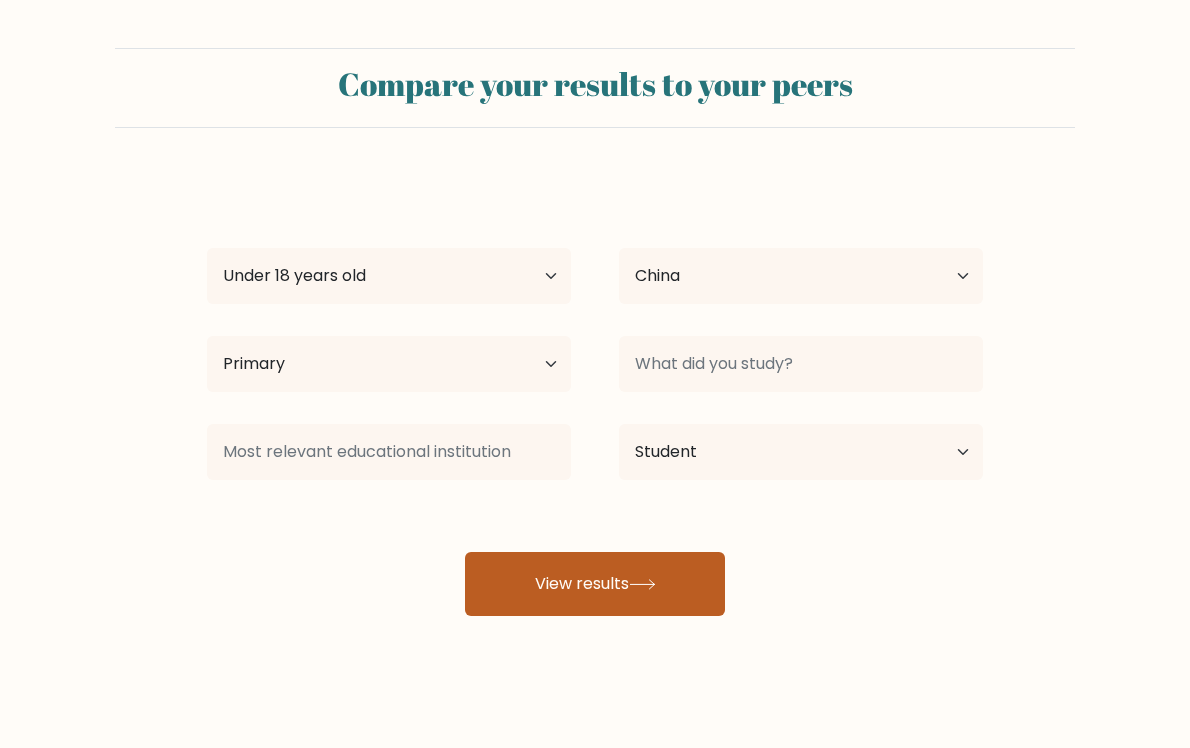 click on "View results" at bounding box center [595, 584] 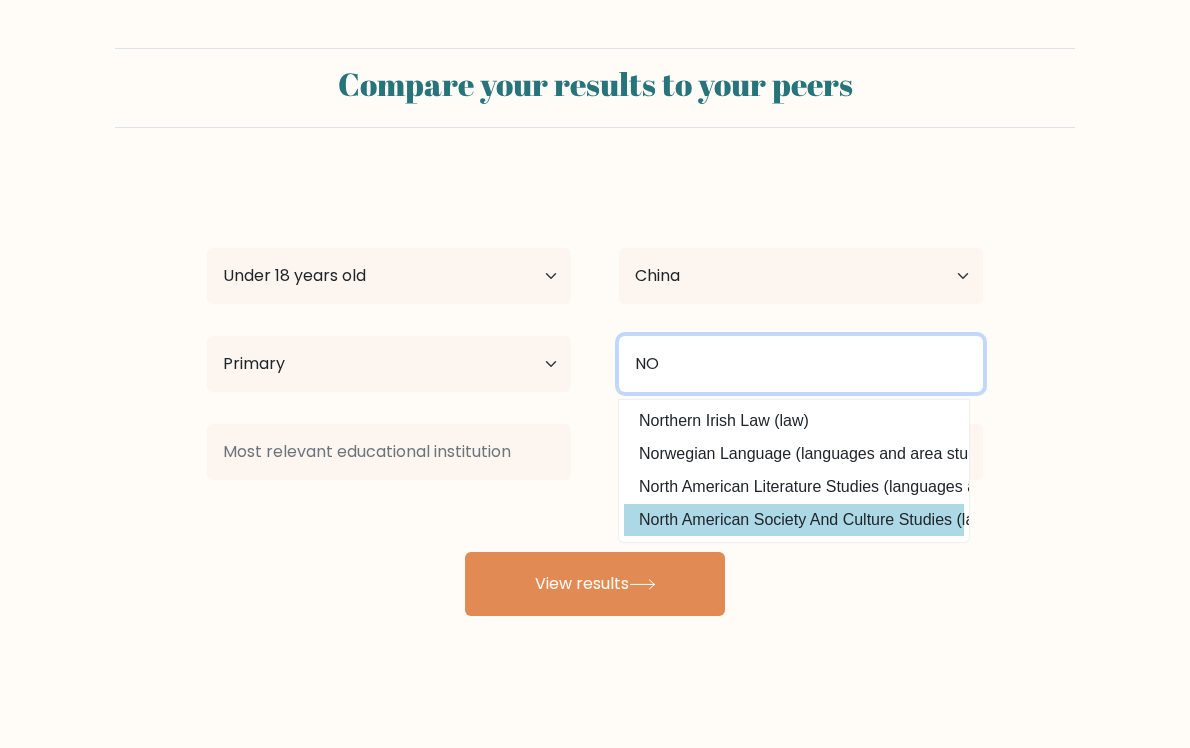 scroll, scrollTop: 0, scrollLeft: 0, axis: both 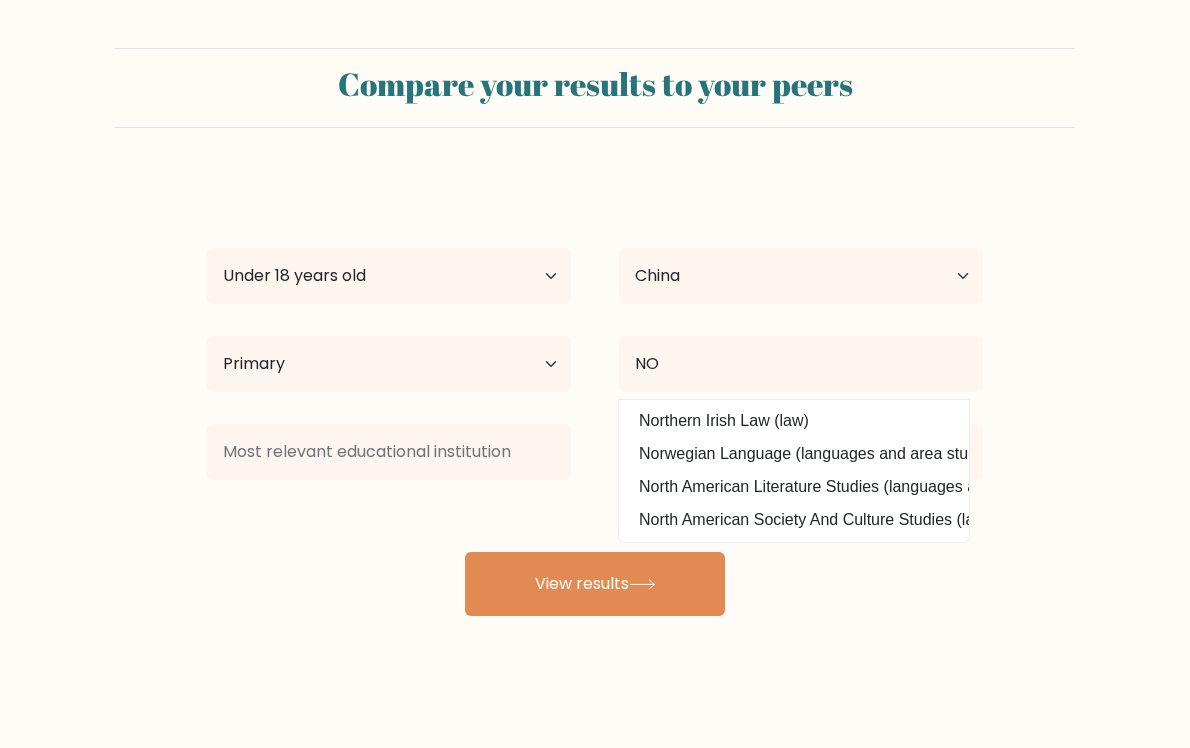 click on "Compare your results to your peers
zhou
Eason
Age
Under 18 years old
18-24 years old
25-34 years old
35-44 years old
45-54 years old
55-64 years old
65 years old and above
Country
Afghanistan
Albania
Algeria
American Samoa
Andorra
Angola
Anguilla
Antarctica
Antigua and Barbuda
Argentina
Armenia
Aruba Chad" at bounding box center [595, 379] 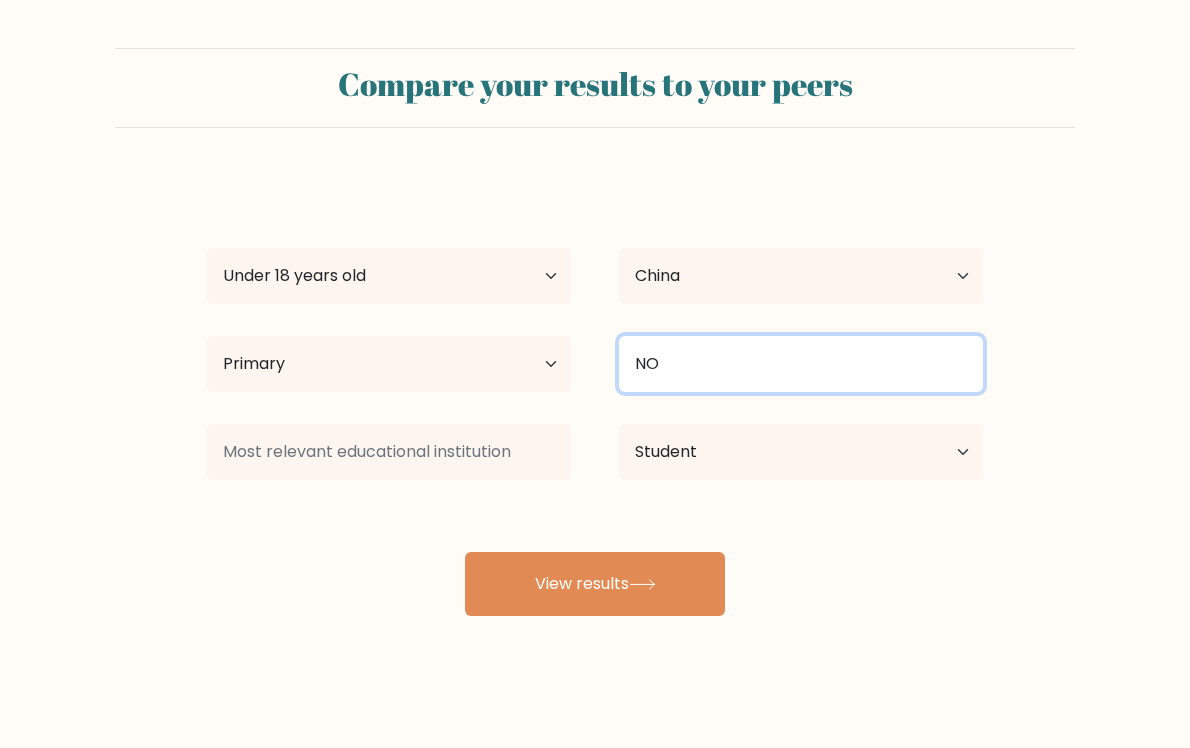 click on "NO" at bounding box center [801, 364] 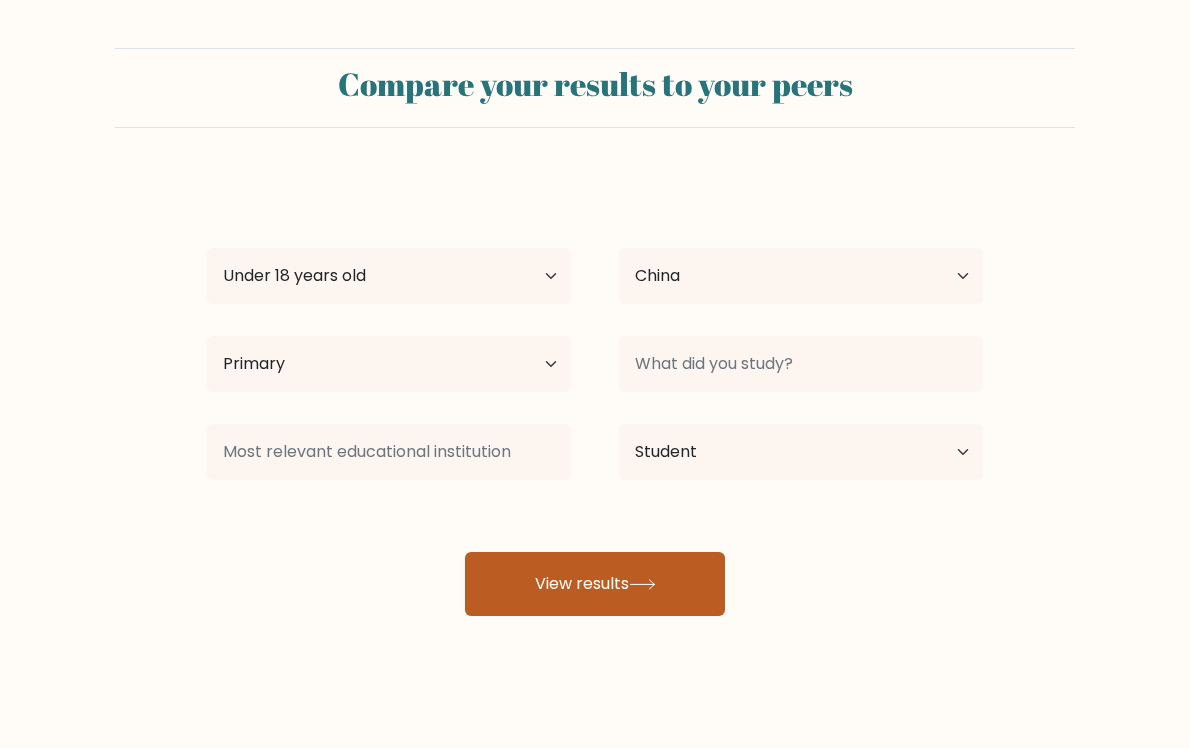 click on "View results" at bounding box center (595, 584) 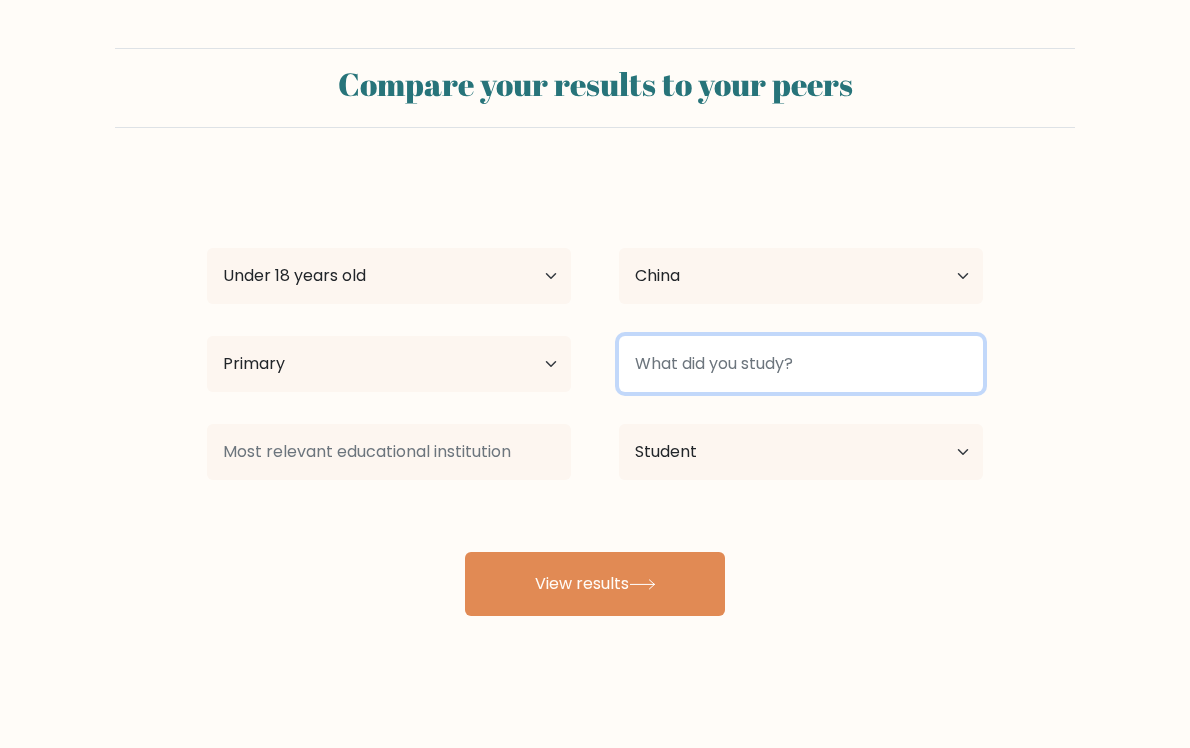 click at bounding box center [801, 364] 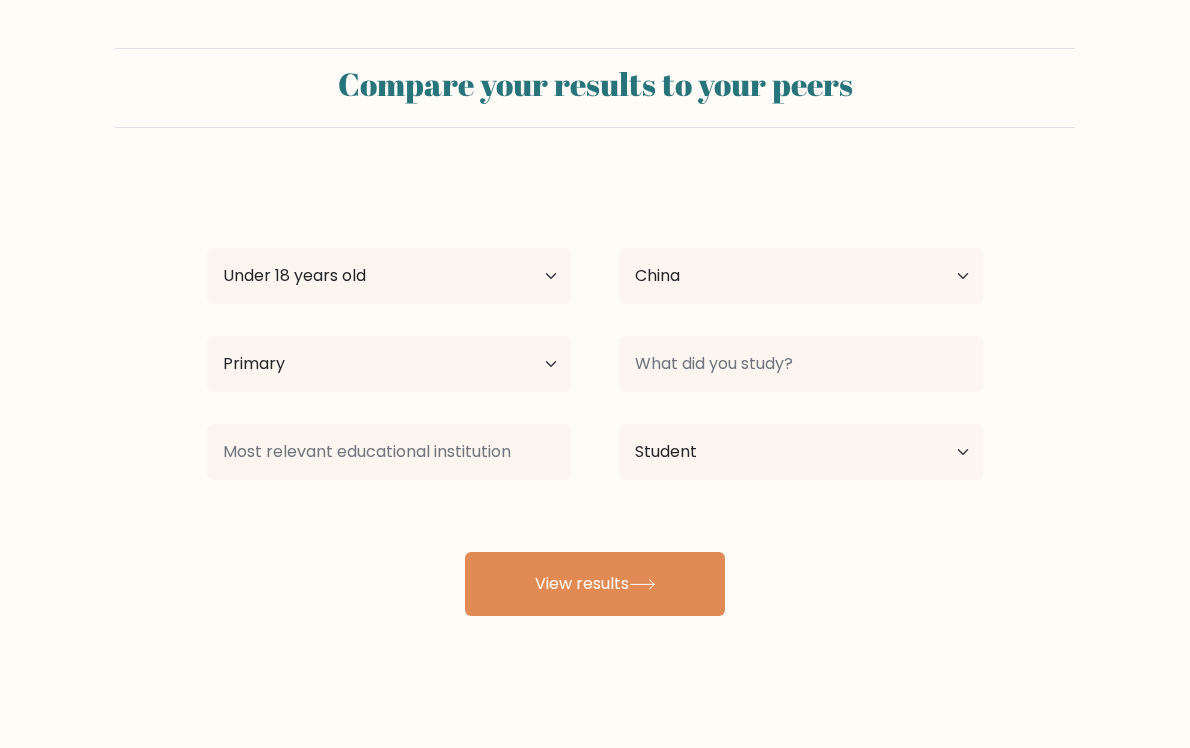 click on "Highest education level
No schooling
Primary
Lower Secondary
Upper Secondary
Occupation Specific
Bachelor's degree
Master's degree
Doctoral degree" at bounding box center (389, 364) 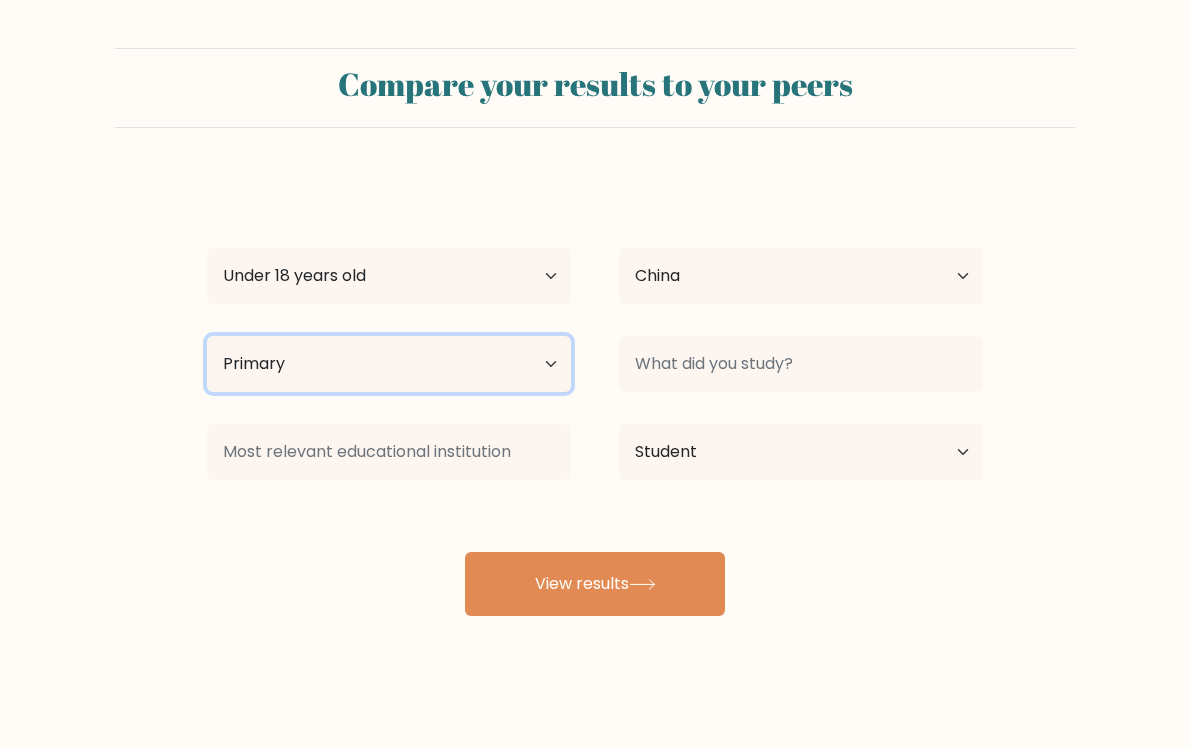 click on "Highest education level
No schooling
Primary
Lower Secondary
Upper Secondary
Occupation Specific
Bachelor's degree
Master's degree
Doctoral degree" at bounding box center (389, 364) 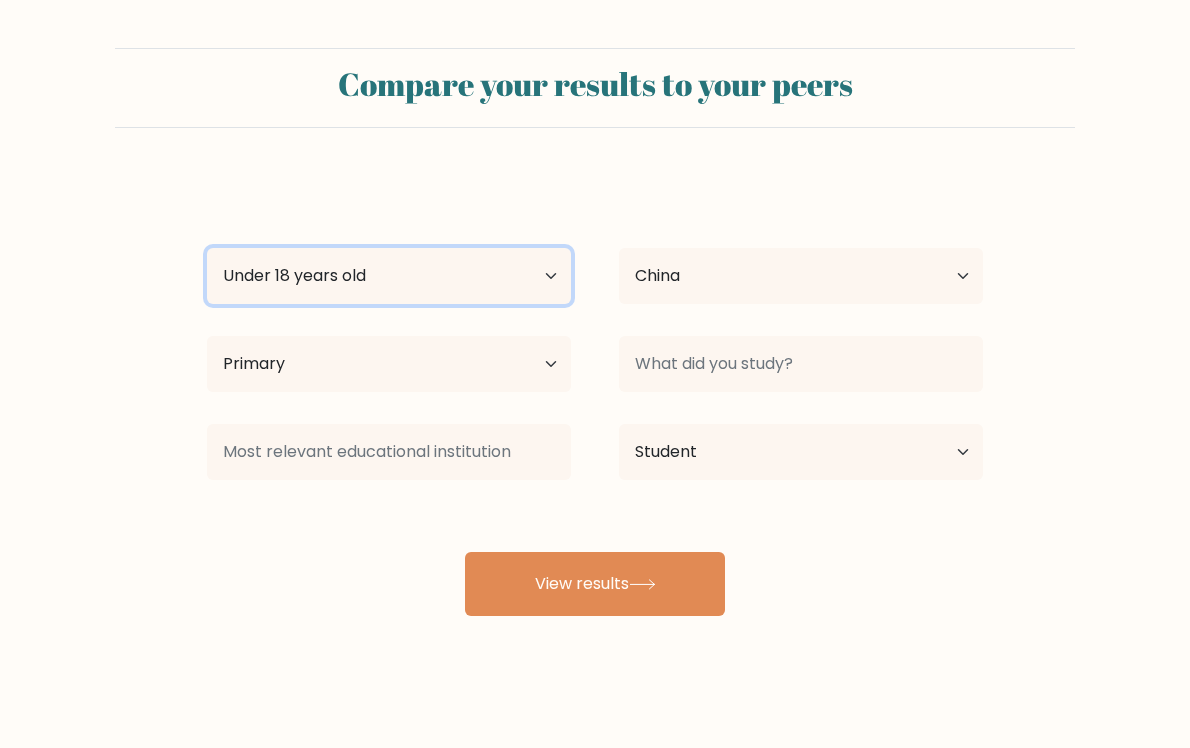 click on "Age
Under 18 years old
18-24 years old
25-34 years old
35-44 years old
45-54 years old
55-64 years old
65 years old and above" at bounding box center [389, 276] 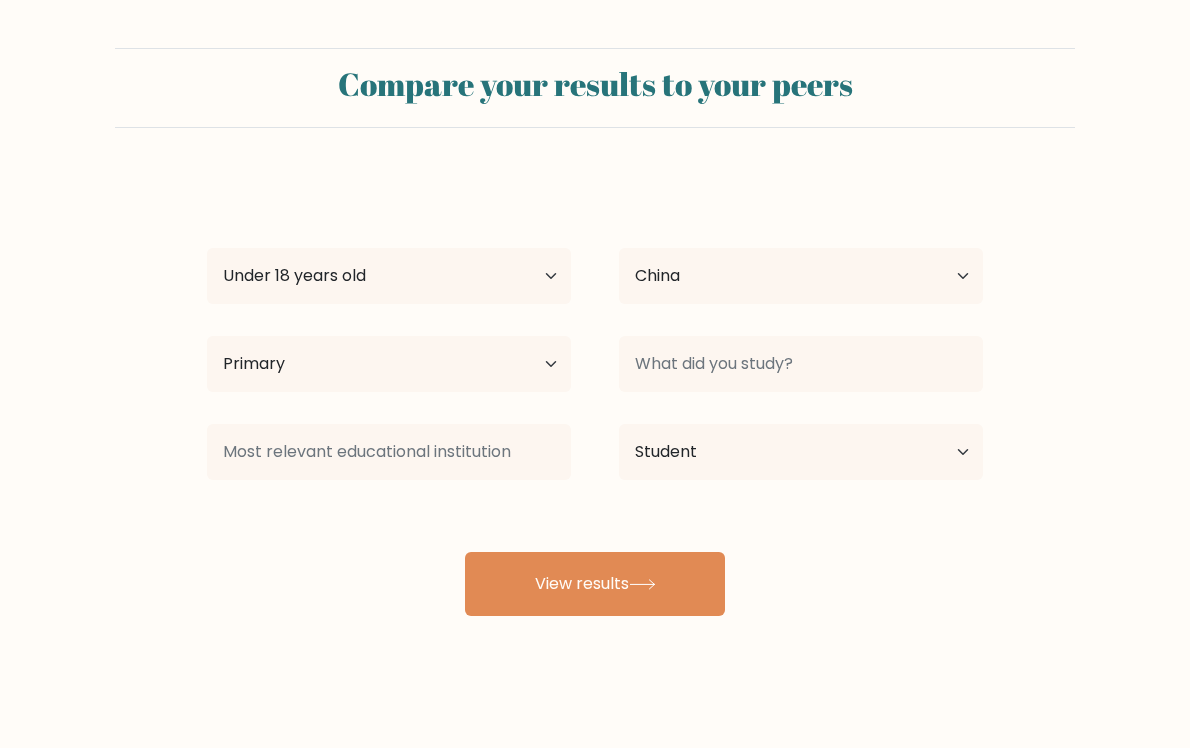 click on "Current employment status
Employed
Student
Retired
Other / prefer not to answer" at bounding box center (801, 452) 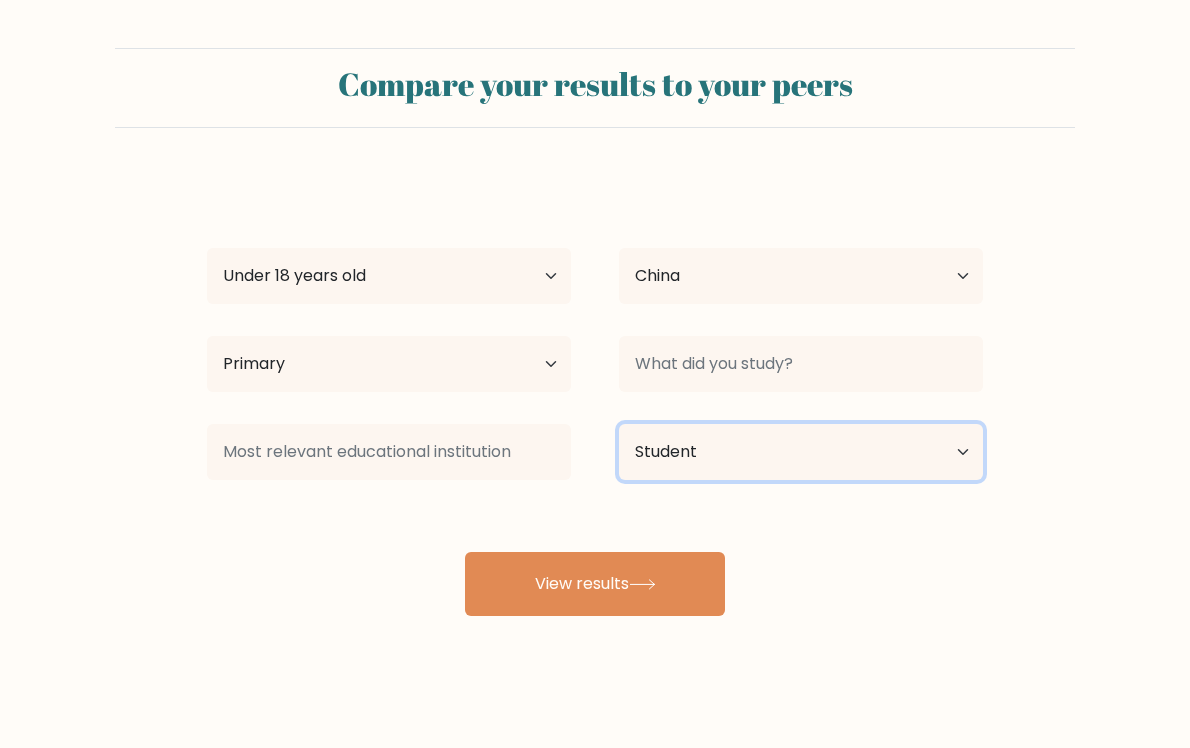 click on "Current employment status
Employed
Student
Retired
Other / prefer not to answer" at bounding box center [801, 452] 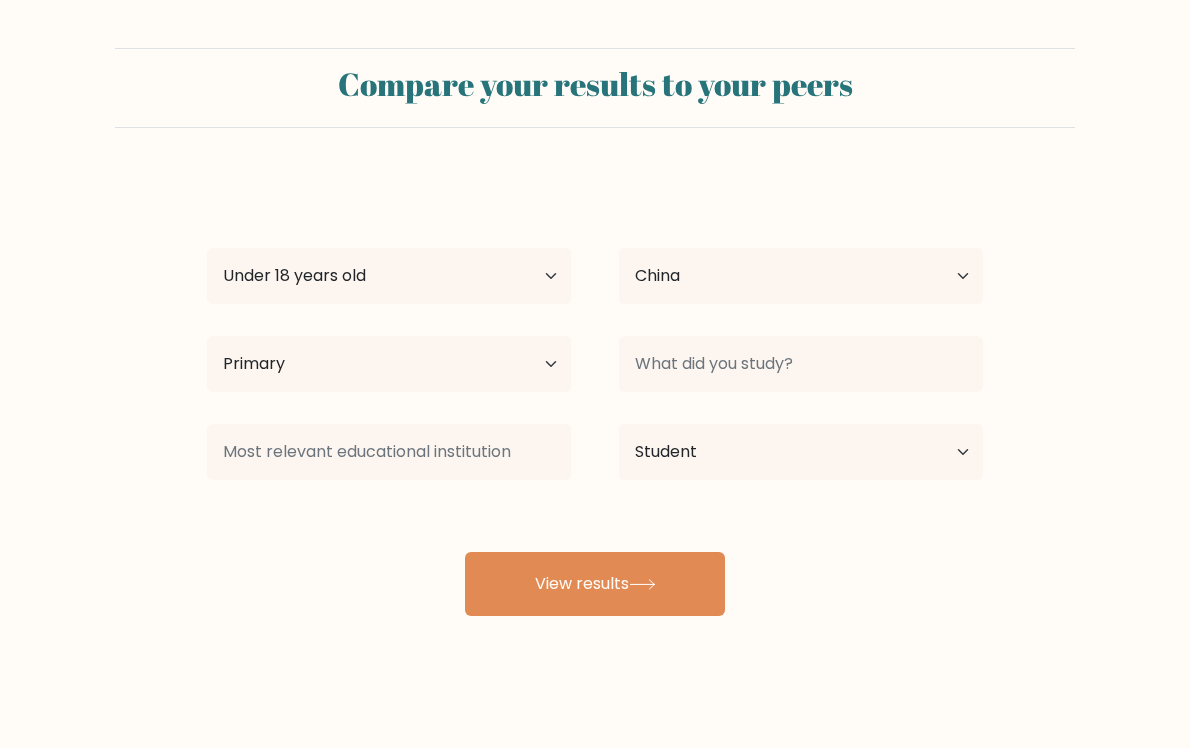 click on "zhou
Eason
Age
Under 18 years old
18-24 years old
25-34 years old
35-44 years old
45-54 years old
55-64 years old
65 years old and above
Country
Afghanistan
Albania
Algeria
American Samoa
Andorra
Angola
Anguilla
Antarctica
Antigua and Barbuda
Argentina
Armenia
Aruba
Australia
Austria
Azerbaijan
Bahamas
Bahrain
Bangladesh
Barbados
Belarus
Belgium
Belize
Benin
Bermuda
Bhutan
Bolivia
Bonaire, Sint Eustatius and Saba
Bosnia and Herzegovina
Botswana
Bouvet Island
Brazil
Brunei" at bounding box center (595, 396) 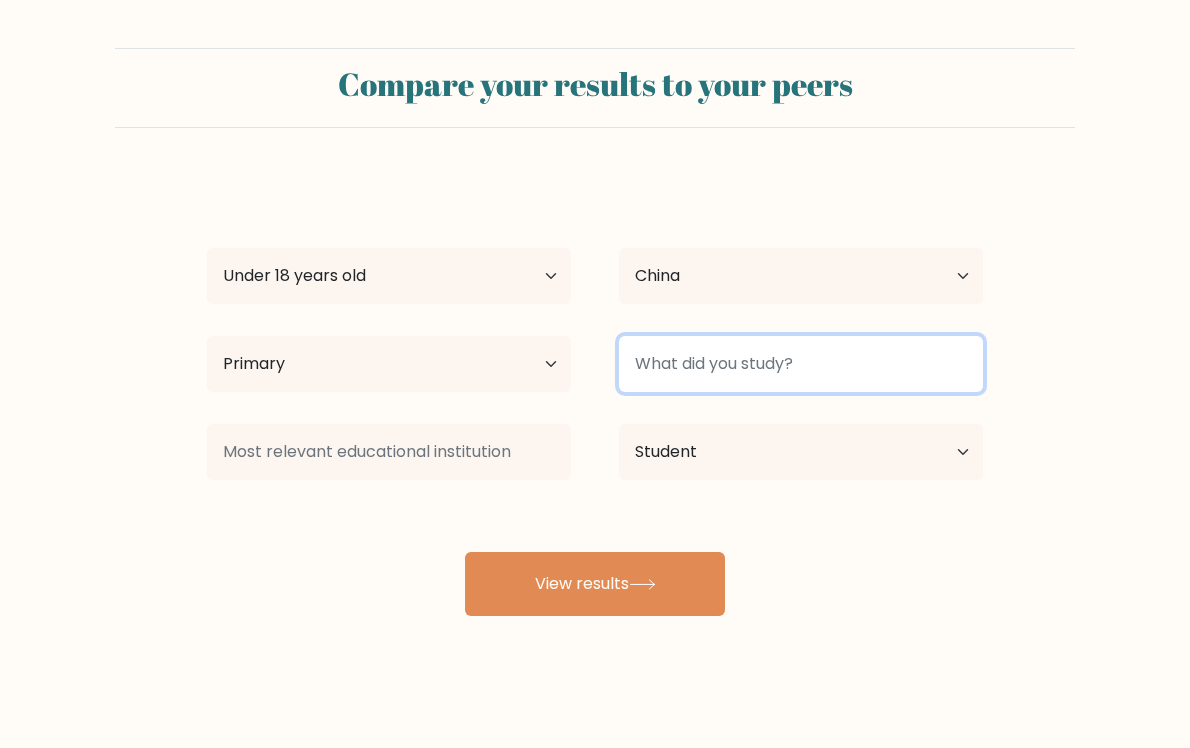 click at bounding box center [801, 364] 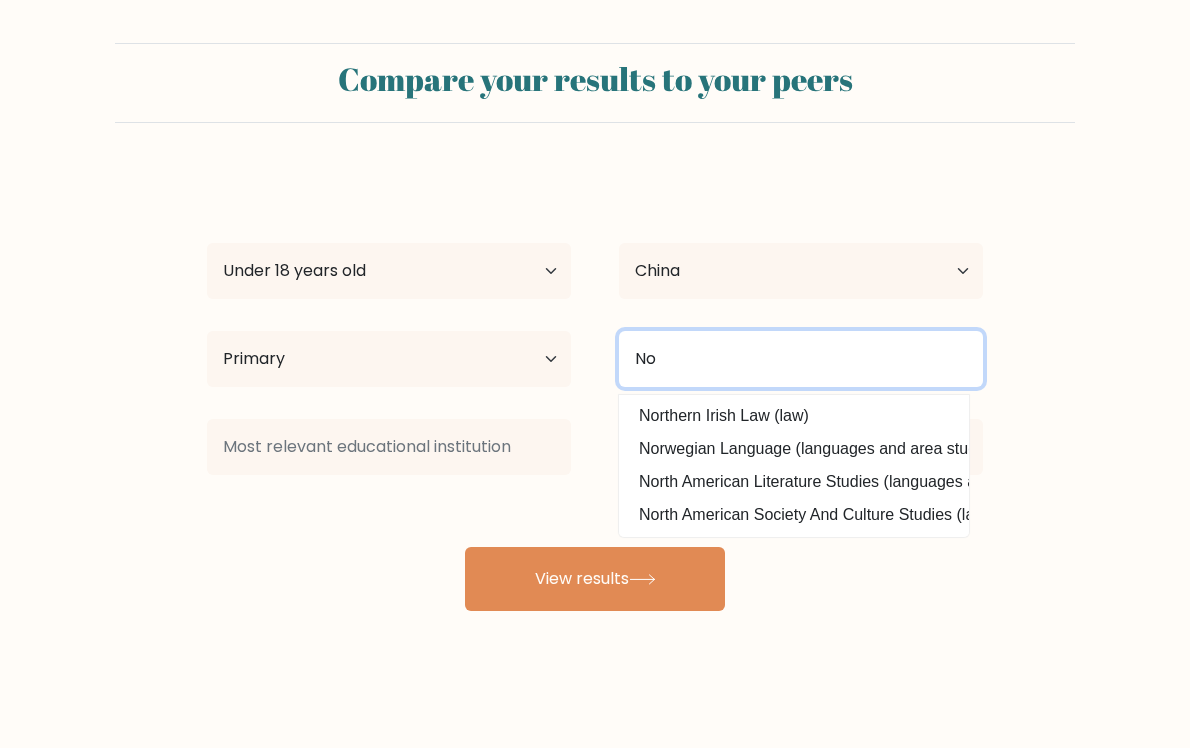 scroll, scrollTop: 0, scrollLeft: 0, axis: both 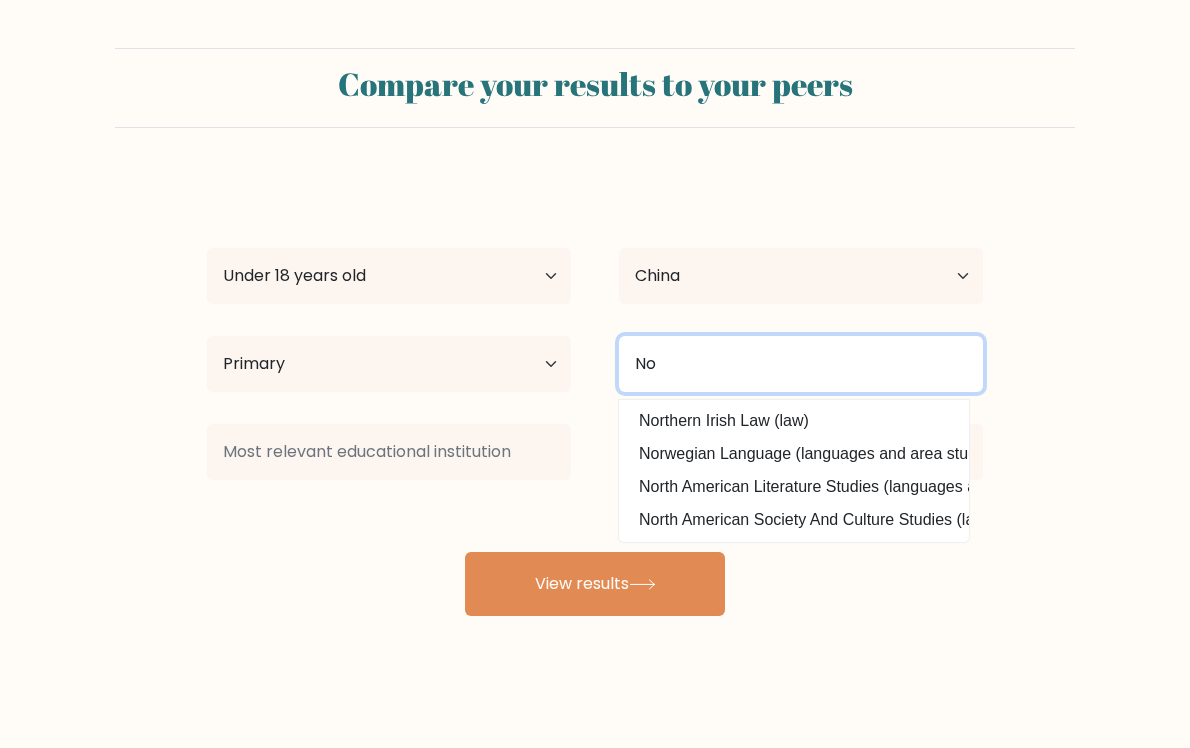 type on "N" 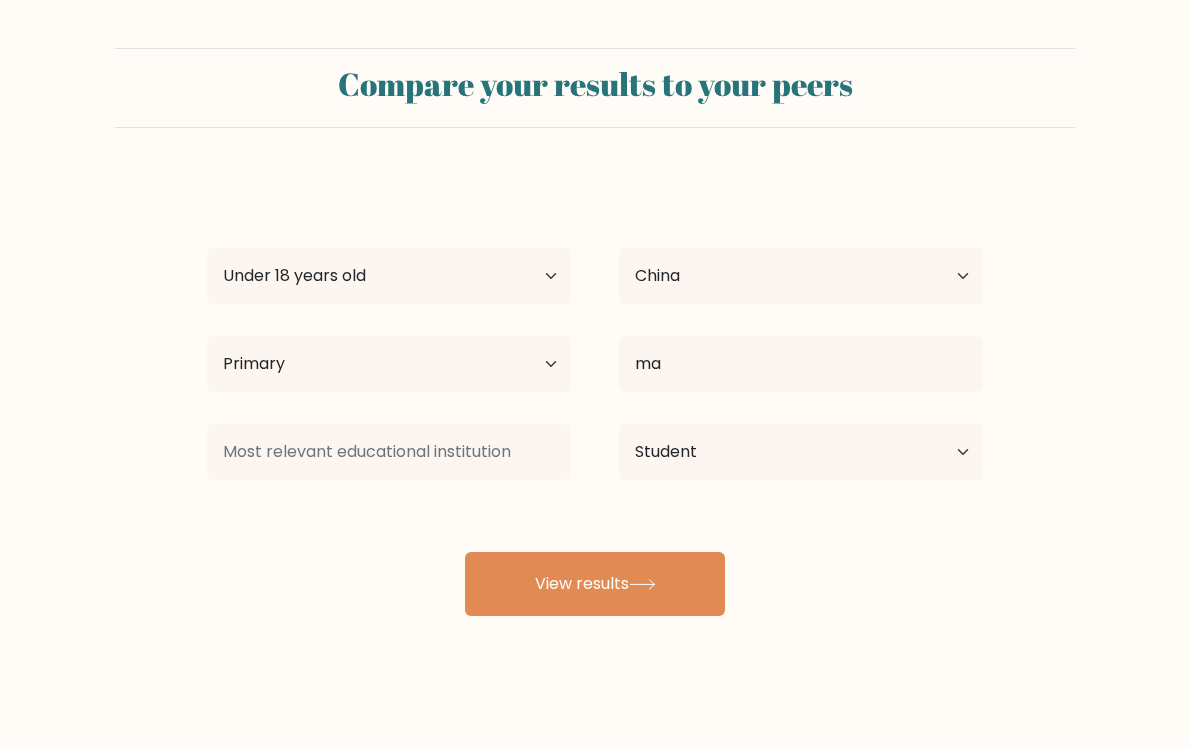 click on "zhou
Eason
Age
Under 18 years old
18-24 years old
25-34 years old
35-44 years old
45-54 years old
55-64 years old
65 years old and above
Country
Afghanistan
Albania
Algeria
American Samoa
Andorra
Angola
Anguilla
Antarctica
Antigua and Barbuda
Argentina
Armenia
Aruba
Australia
Austria
Azerbaijan
Bahamas
Bahrain
Bangladesh
Barbados
Belarus
Belgium
Belize
Benin
Bermuda
Bhutan
Bolivia
Bonaire, Sint Eustatius and Saba
Bosnia and Herzegovina
Botswana
Bouvet Island
Brazil
Brunei" at bounding box center (595, 396) 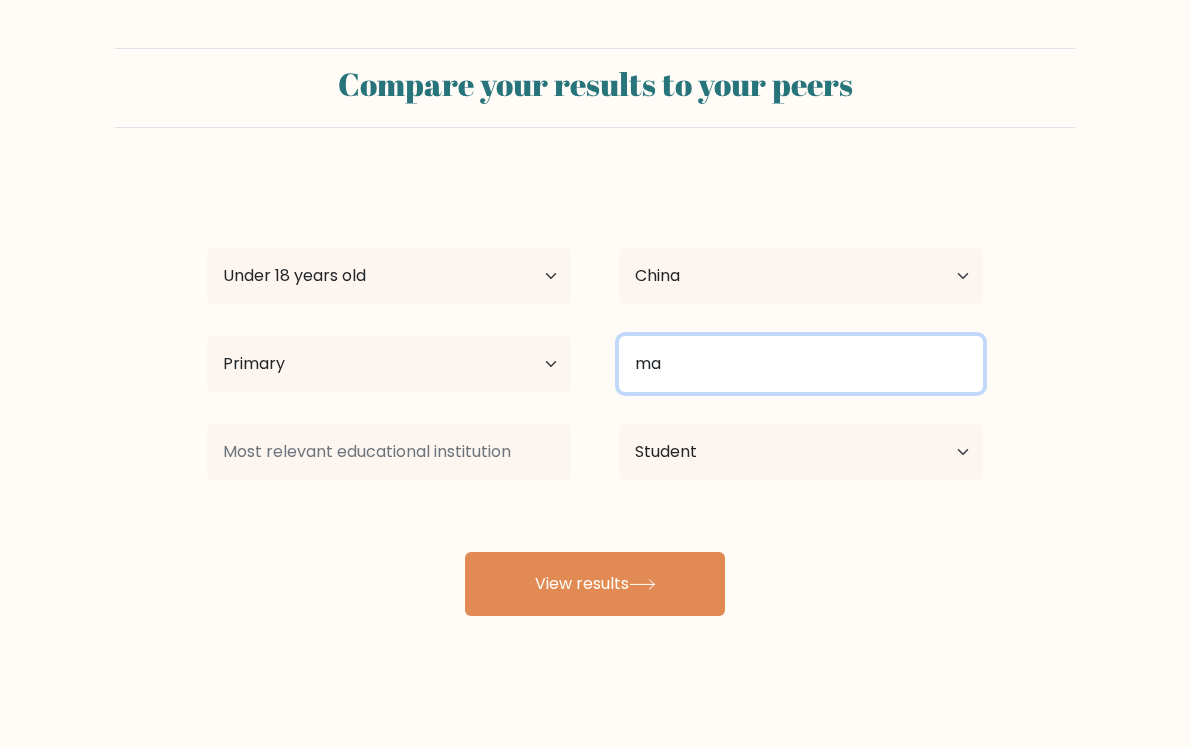 click on "ma" at bounding box center [801, 364] 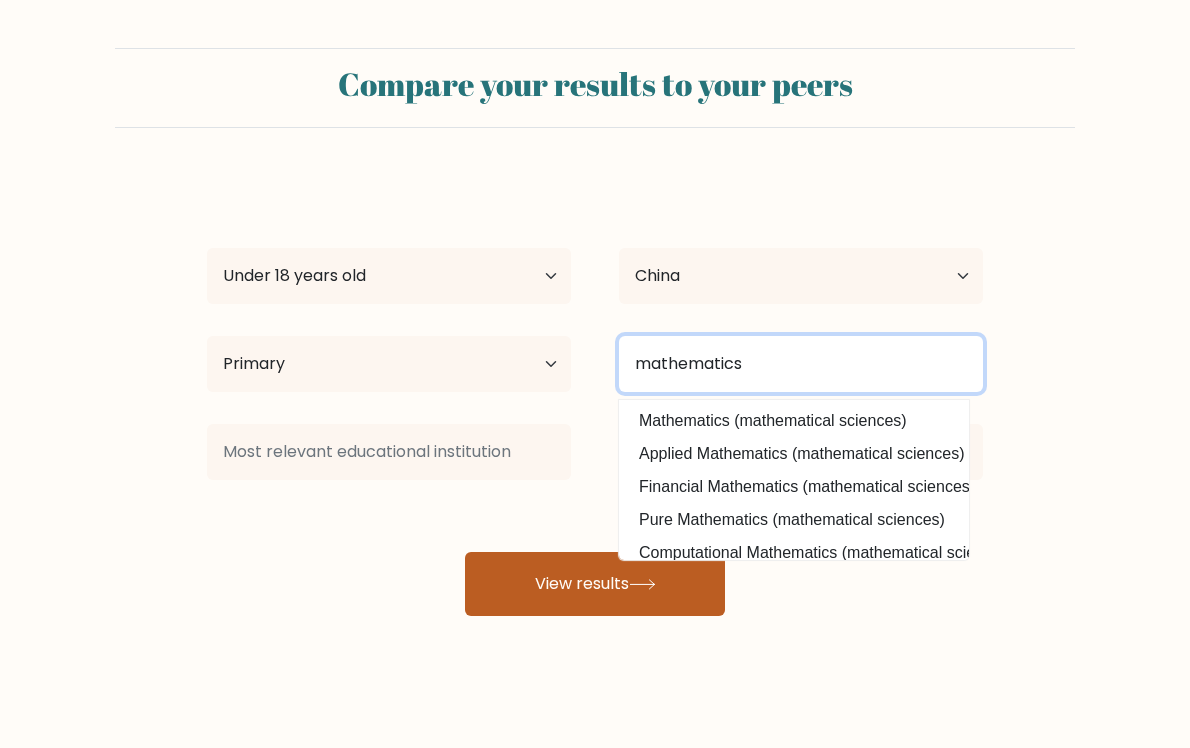 type on "mathematics" 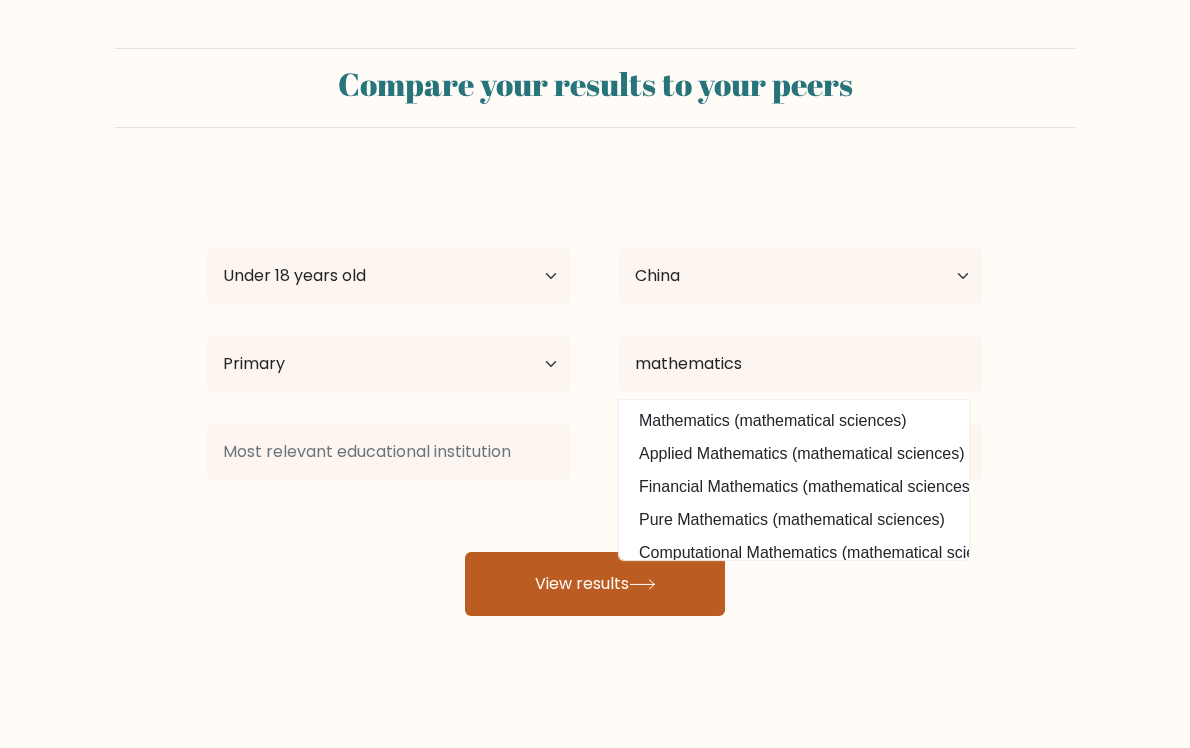 click on "View results" at bounding box center [595, 584] 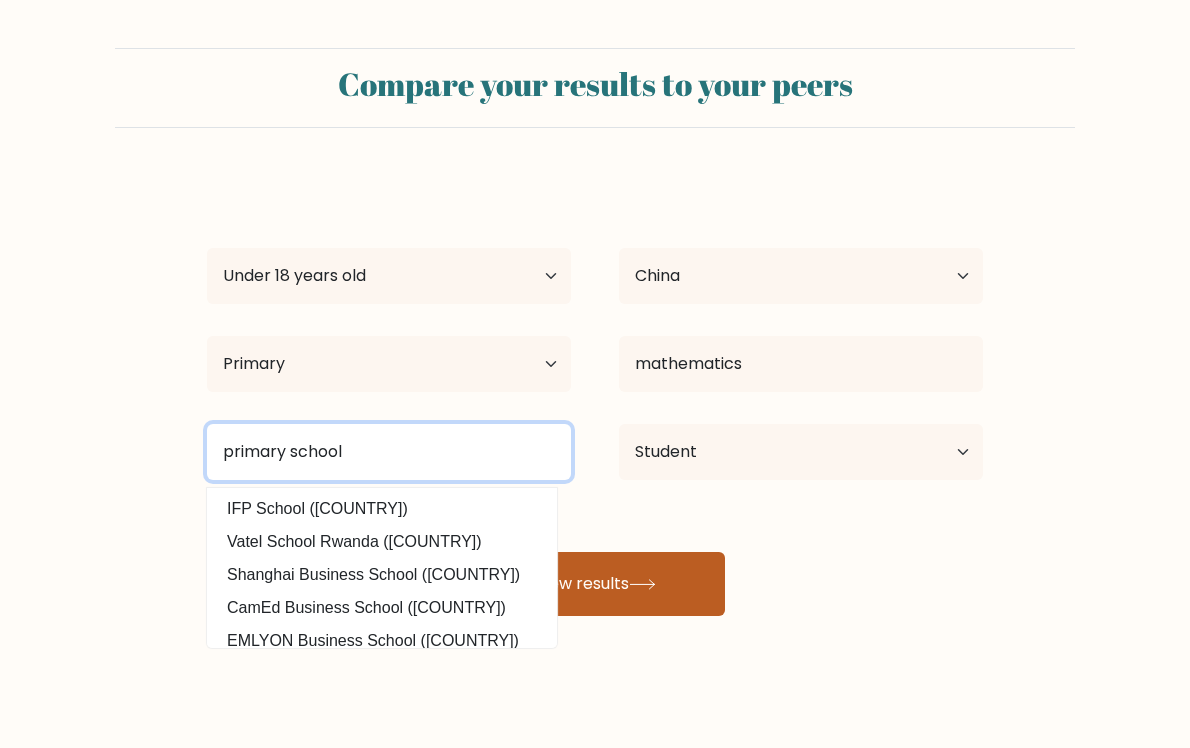 type on "primary school" 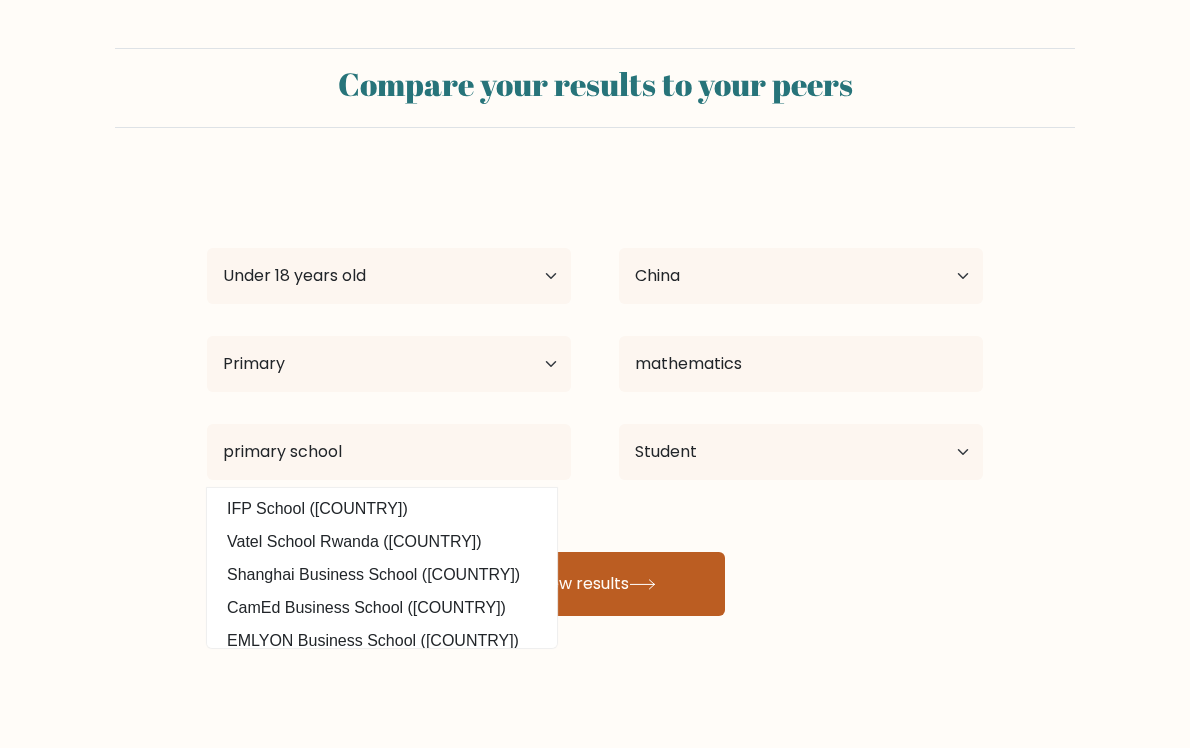 click on "View results" at bounding box center (595, 584) 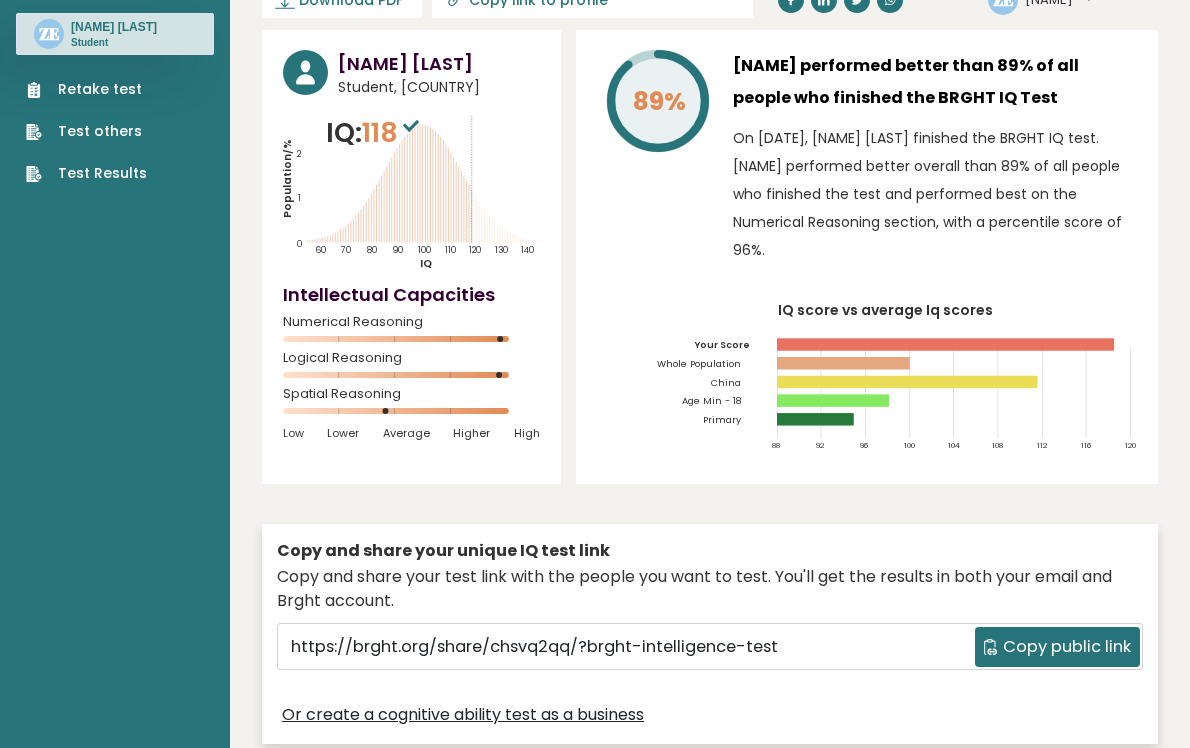 scroll, scrollTop: 0, scrollLeft: 0, axis: both 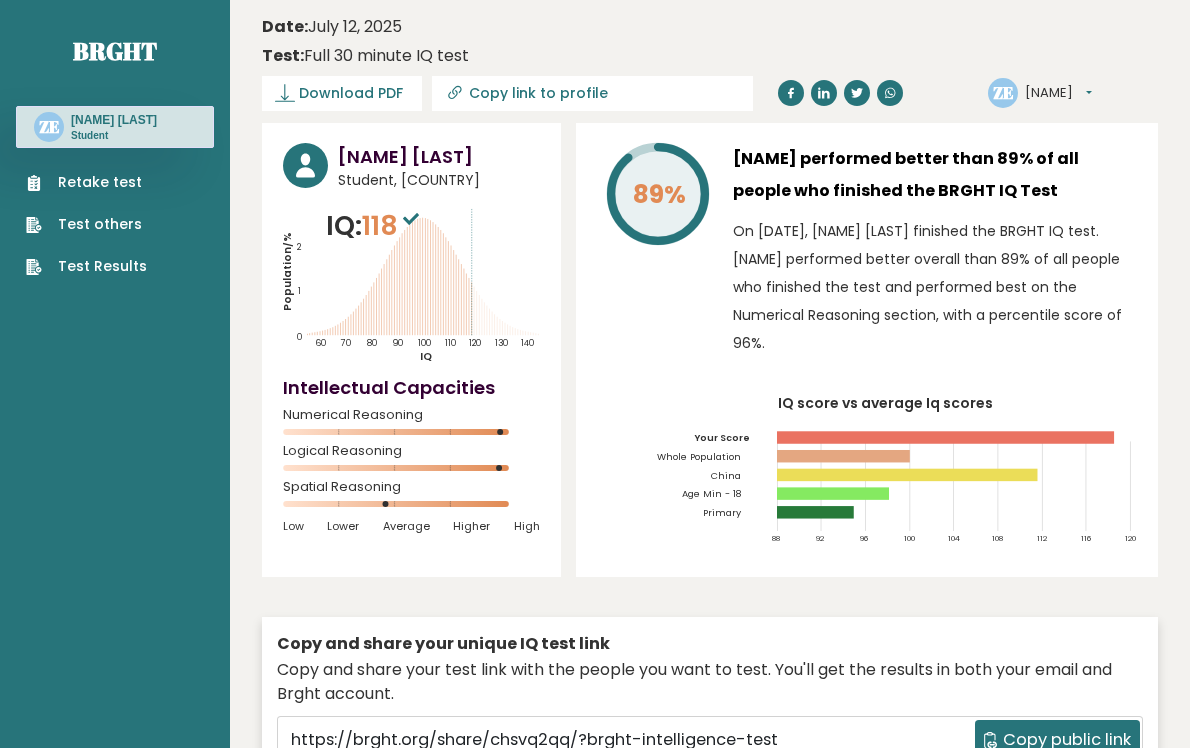 click on "ZE" 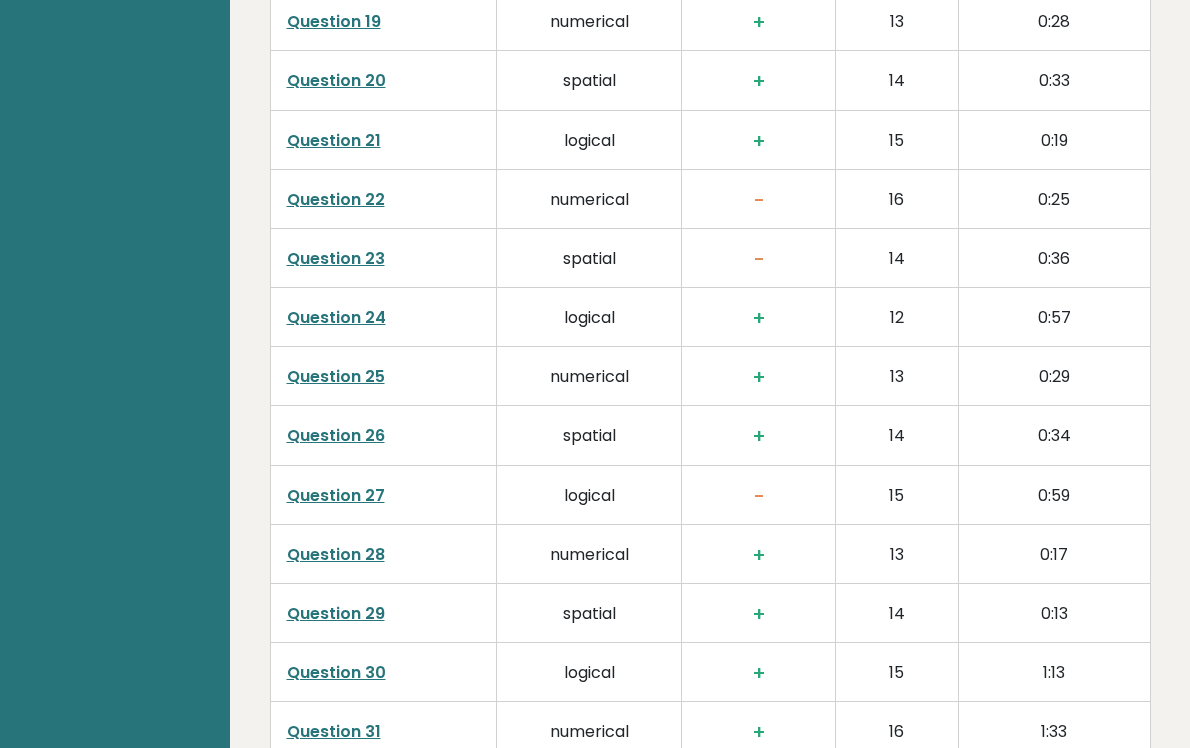 click on "13" at bounding box center [897, 553] 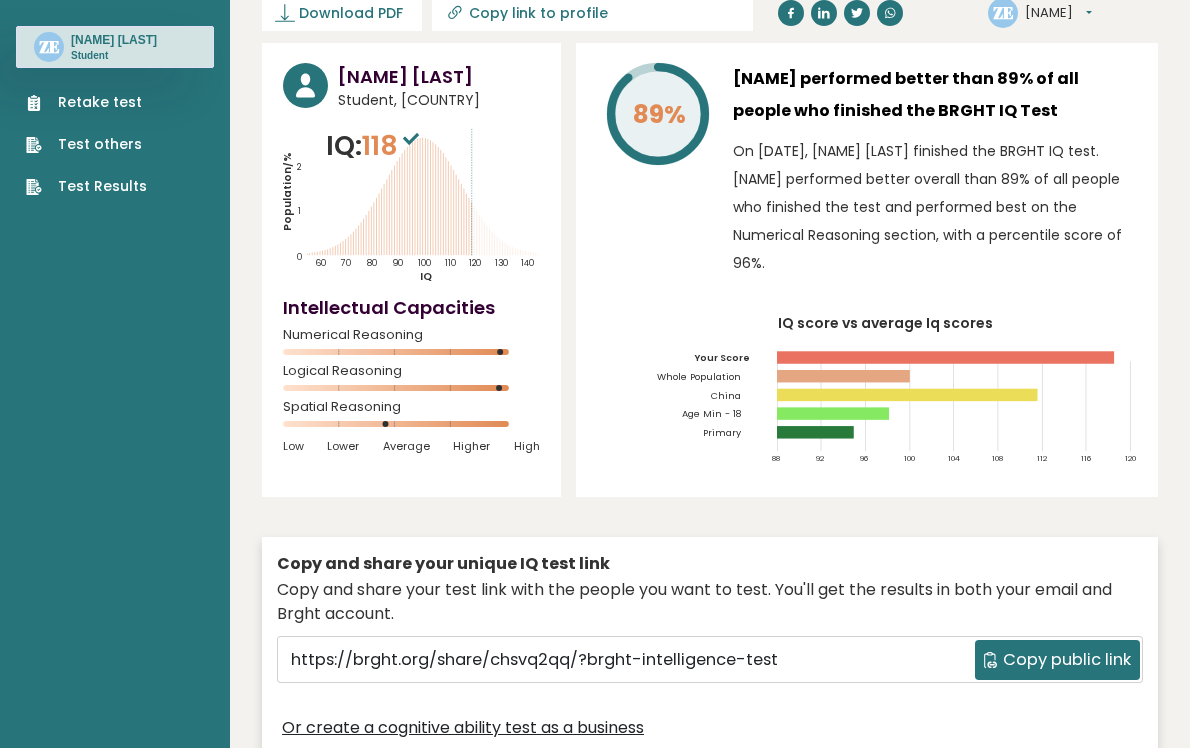 scroll, scrollTop: 0, scrollLeft: 0, axis: both 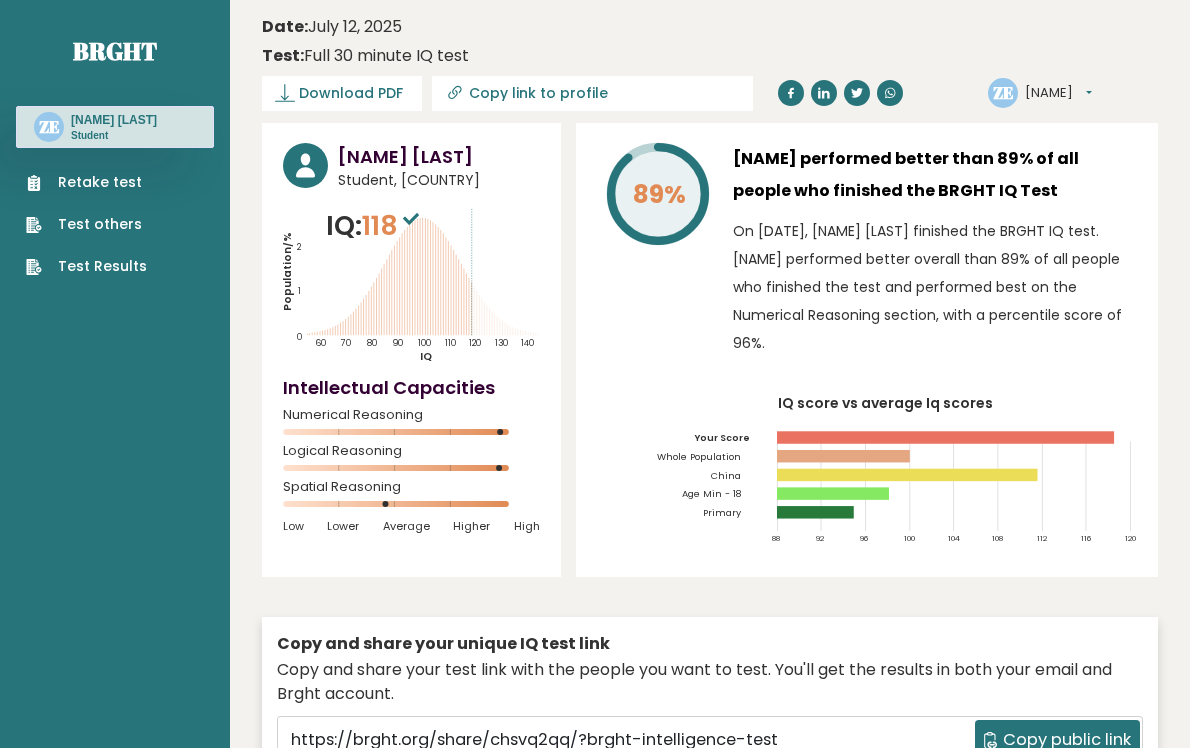 click on "Retake test" at bounding box center [86, 182] 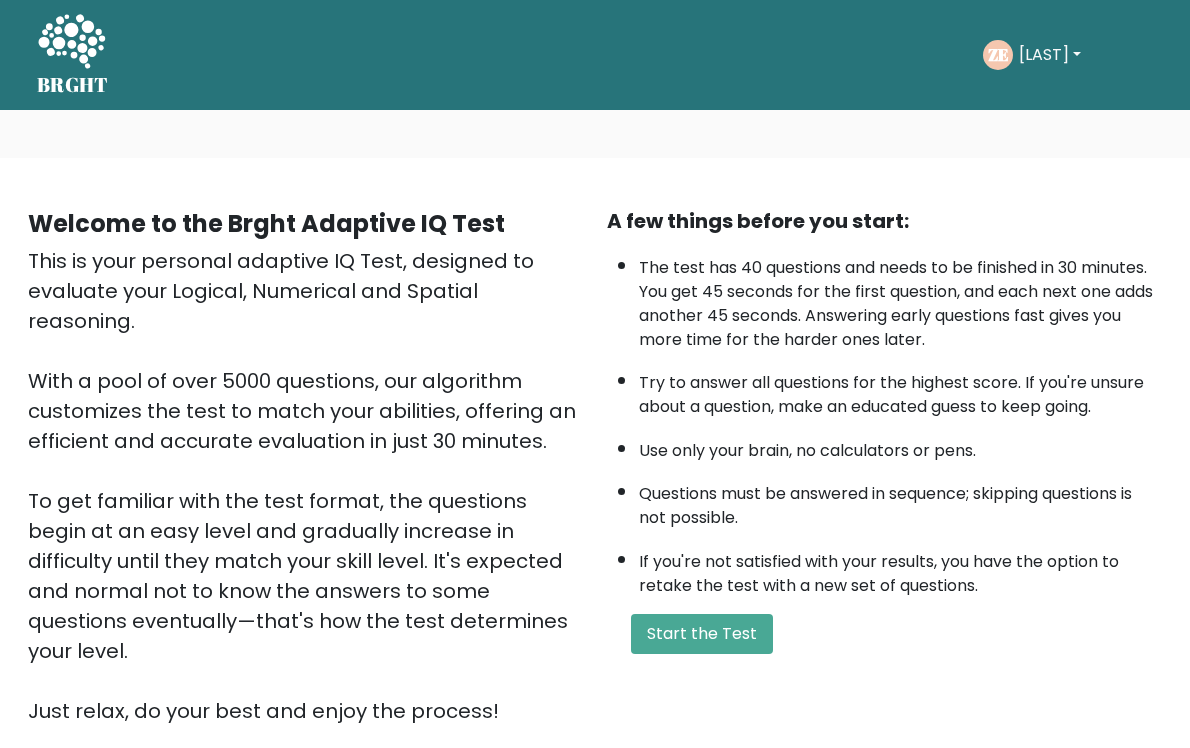 scroll, scrollTop: 0, scrollLeft: 0, axis: both 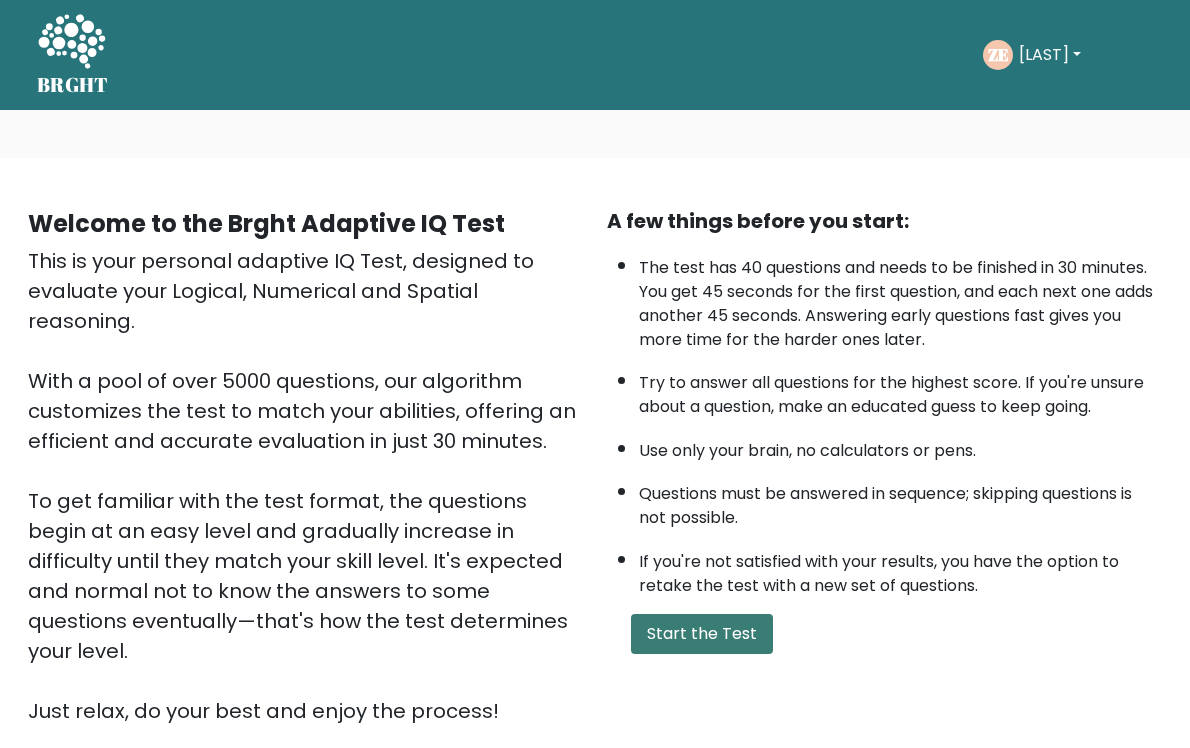 click on "Start the Test" at bounding box center (702, 634) 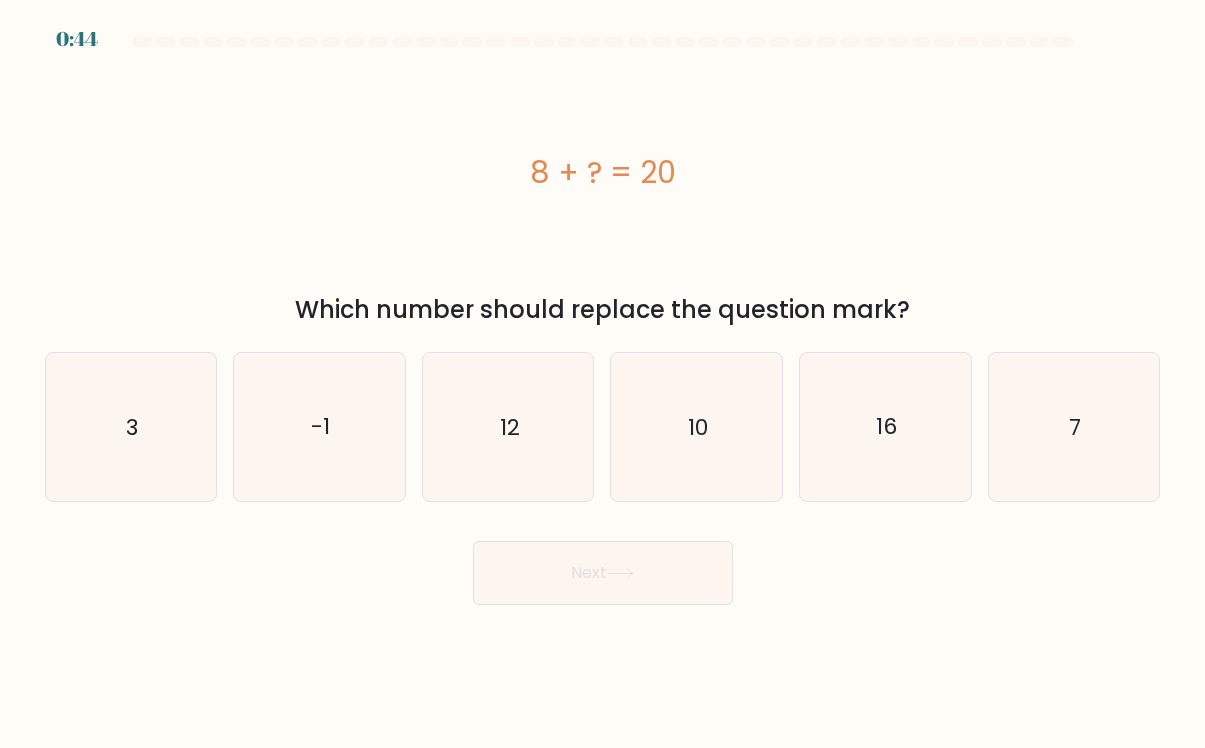 scroll, scrollTop: 0, scrollLeft: 0, axis: both 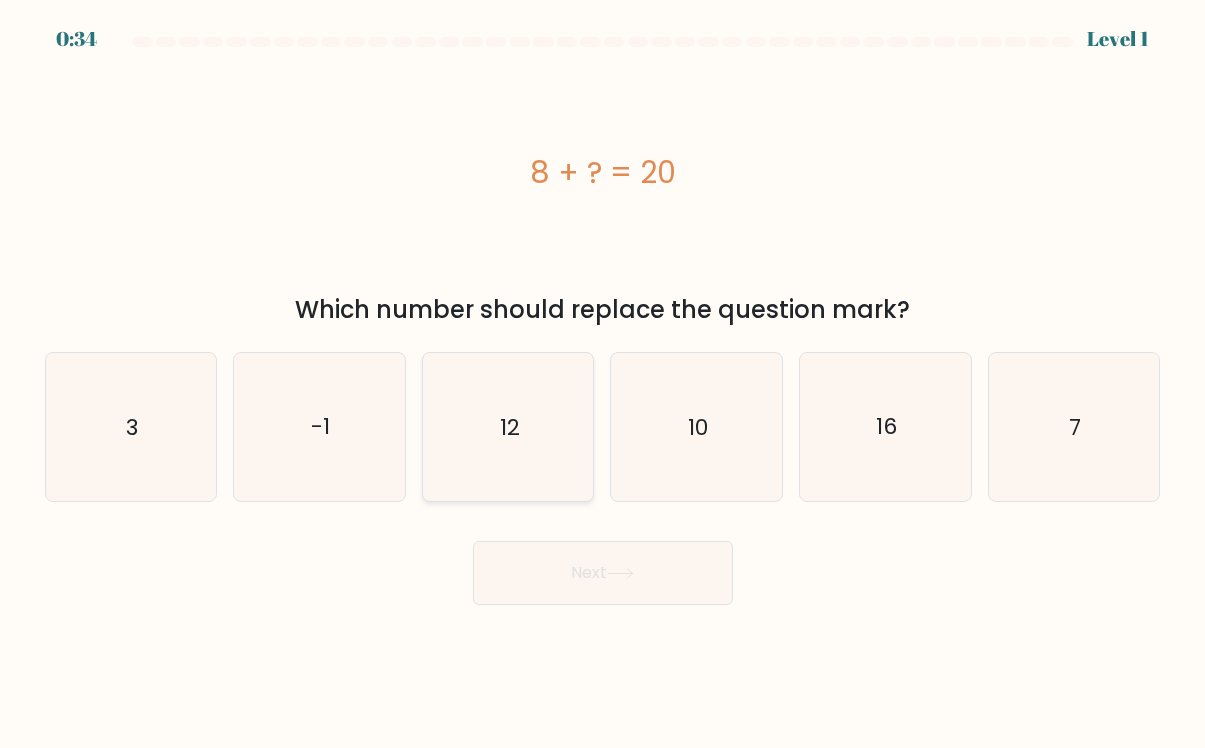 click on "12" 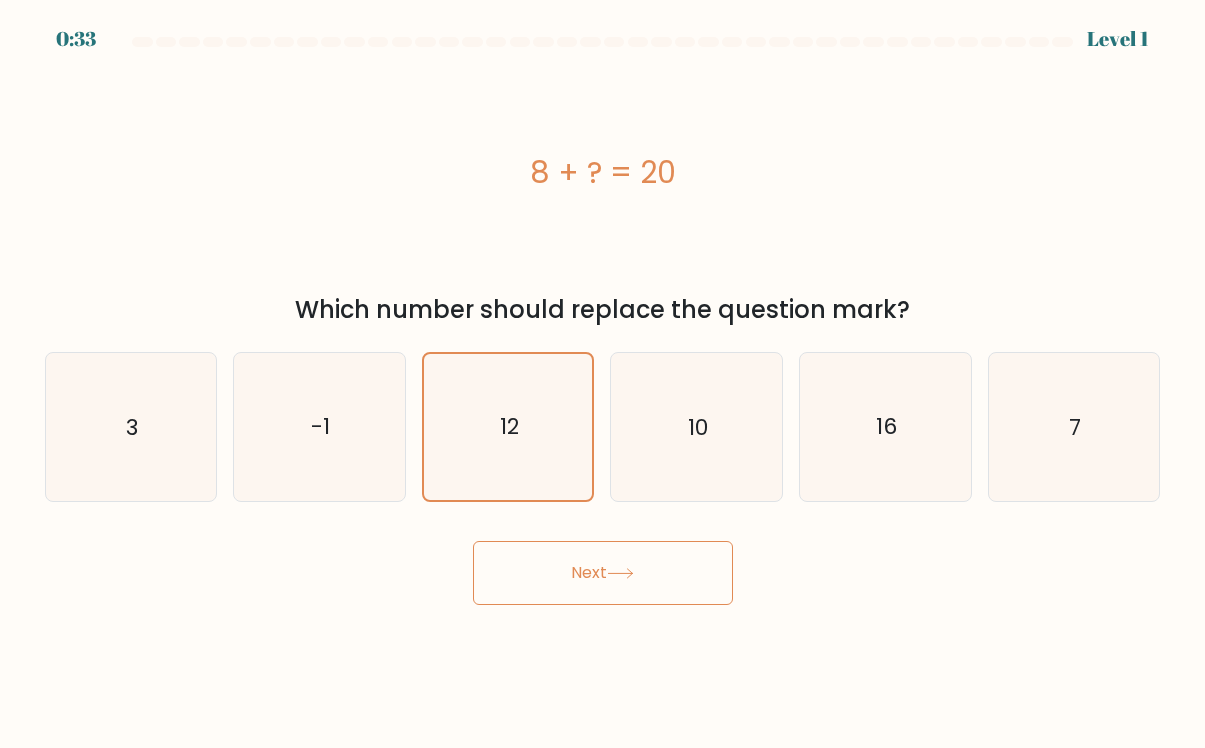 click on "Next" at bounding box center (603, 573) 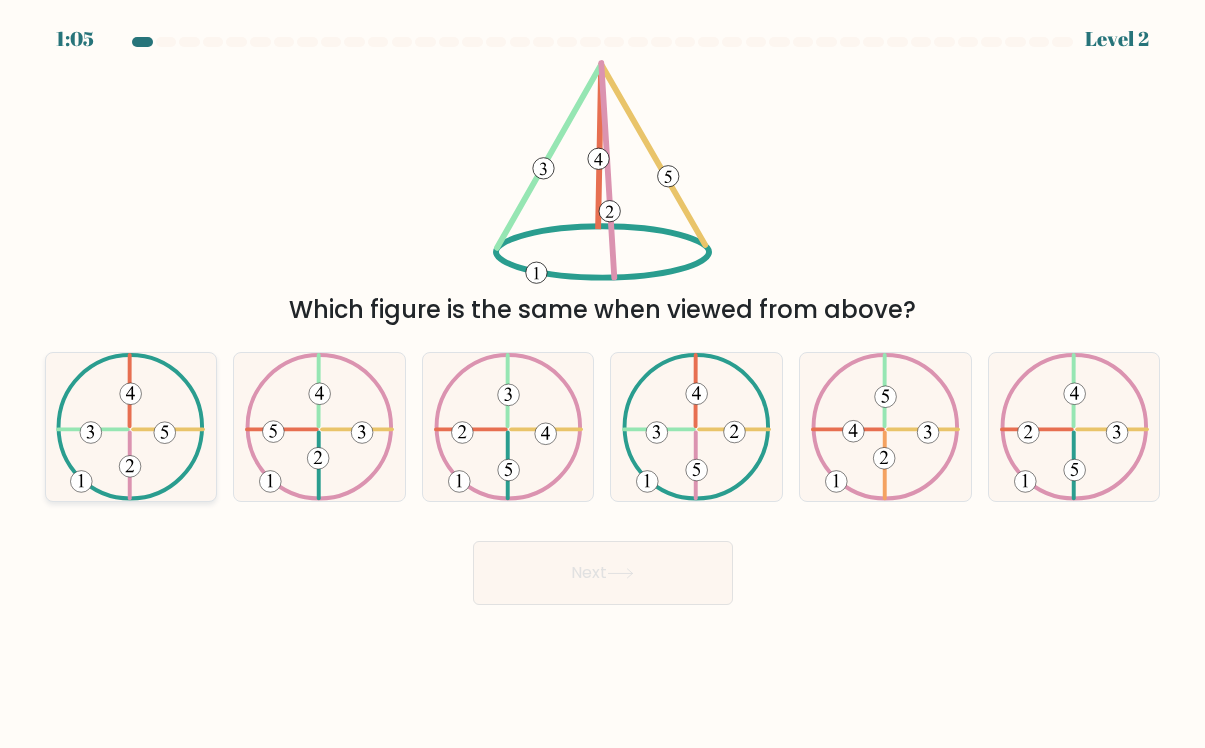 click 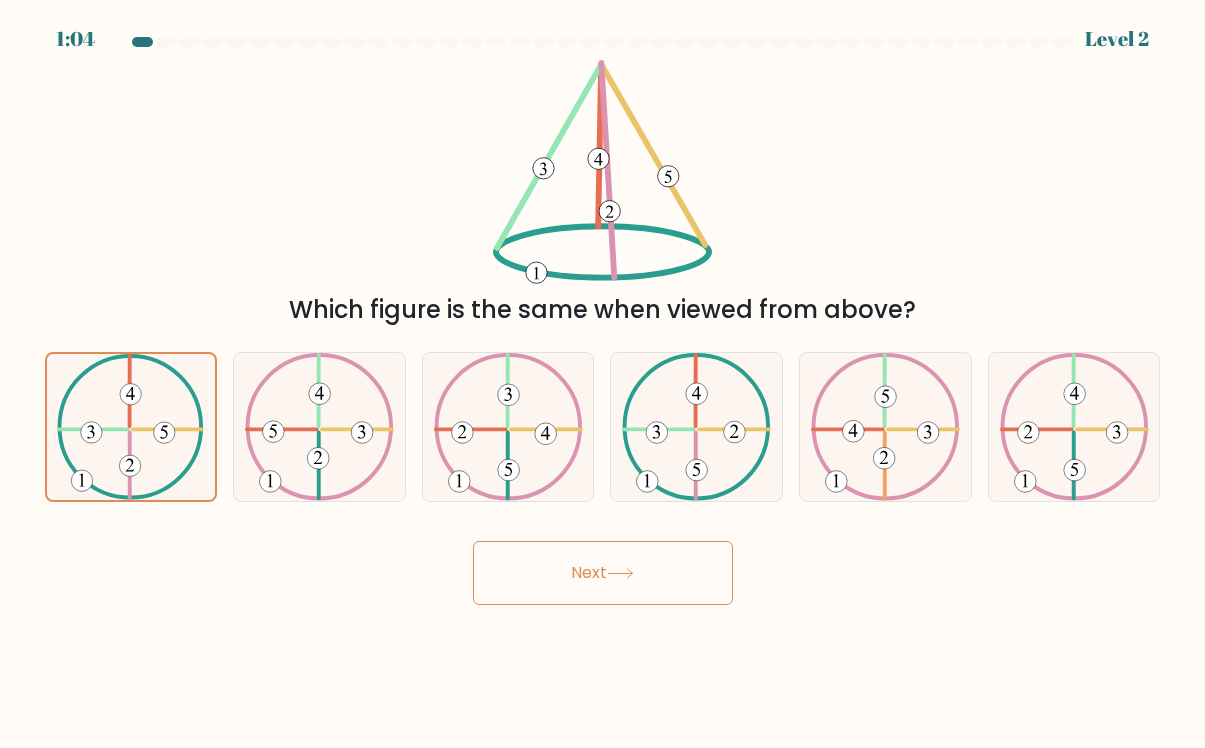 click on "Next" at bounding box center (603, 573) 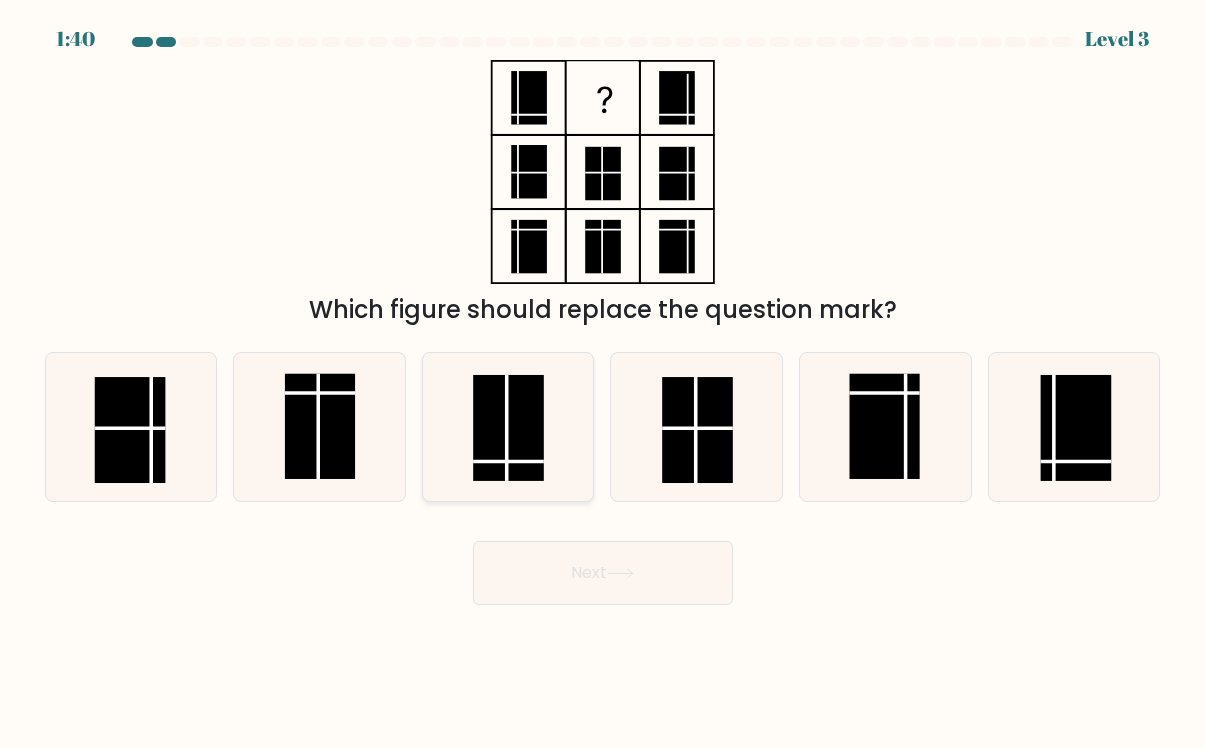 click 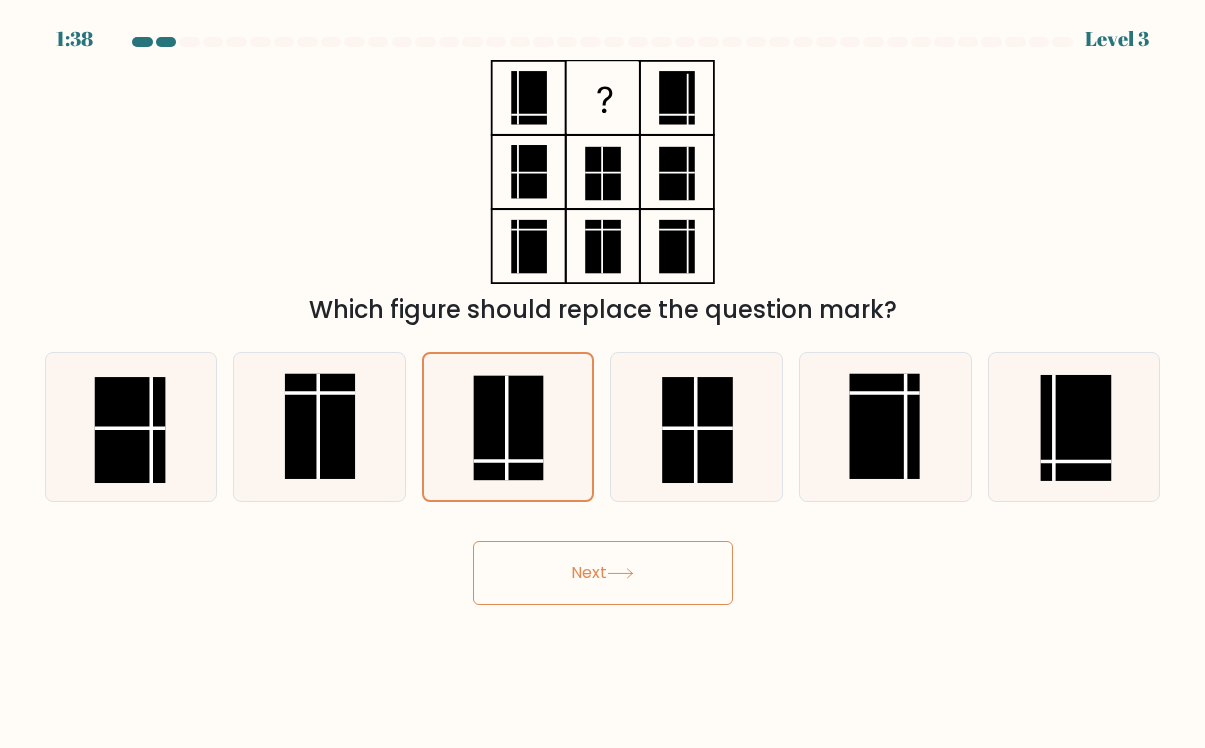 click on "Next" at bounding box center (603, 573) 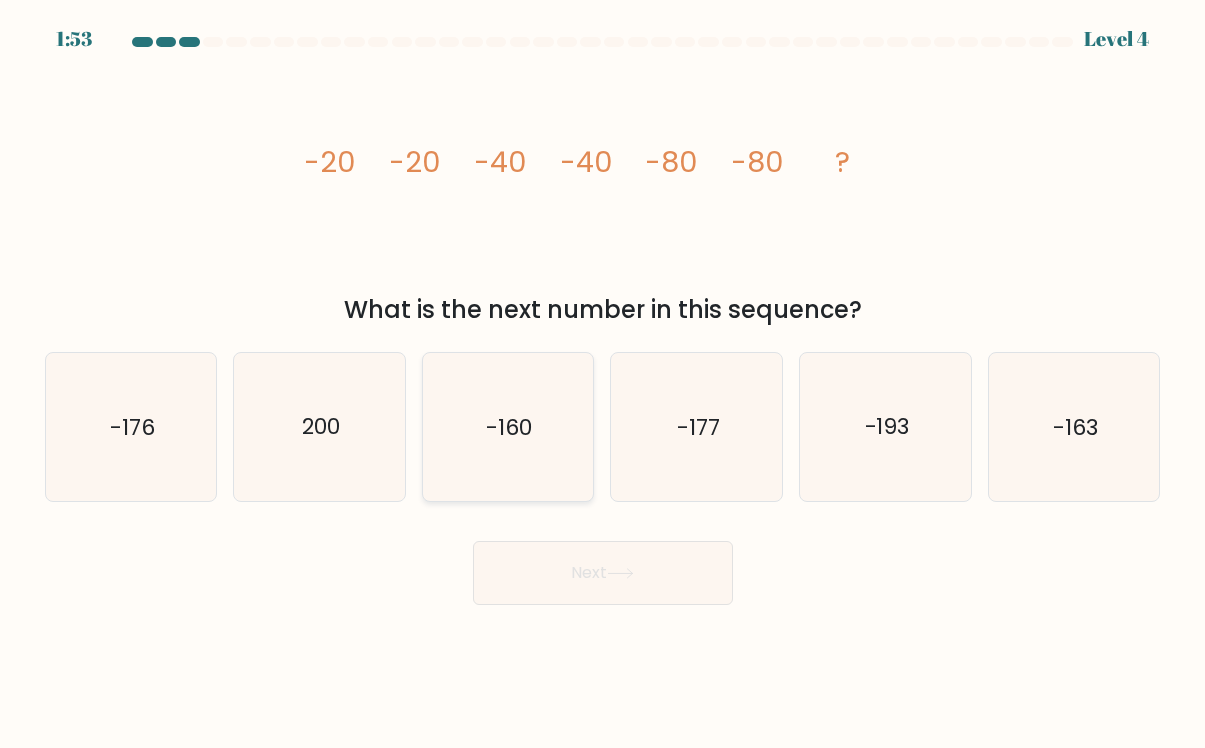 click on "-160" 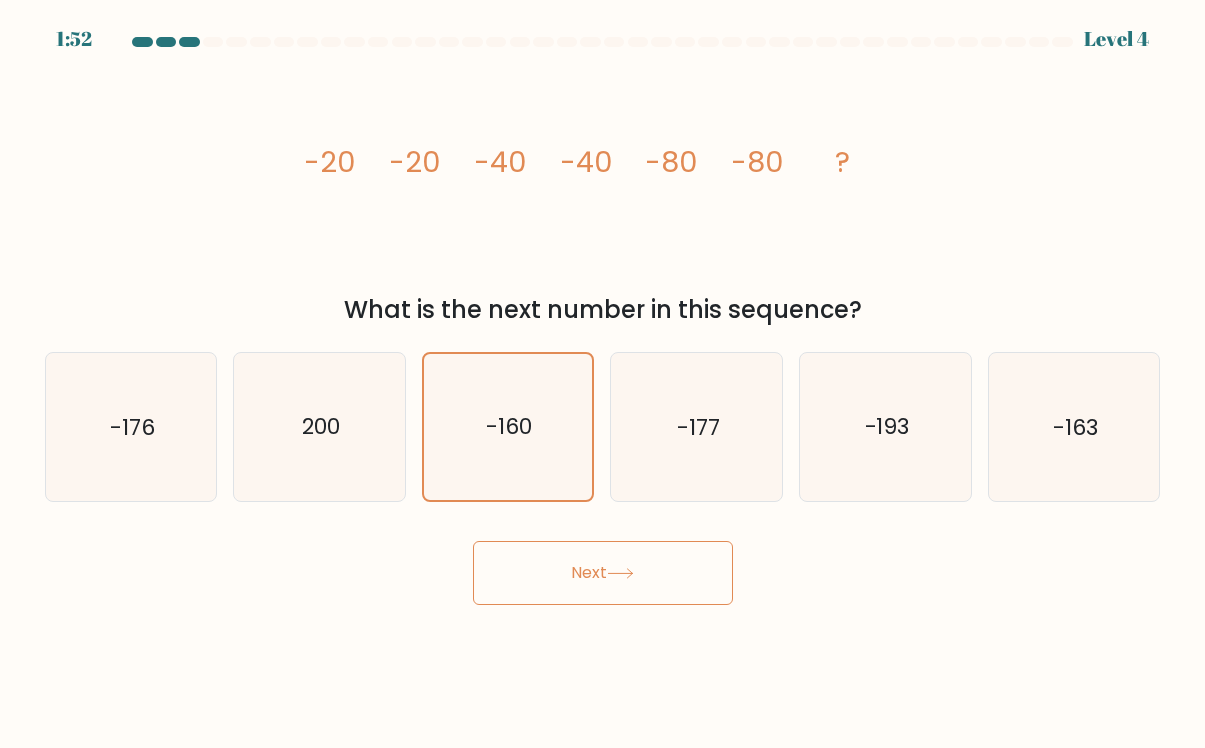 click on "Next" at bounding box center (603, 573) 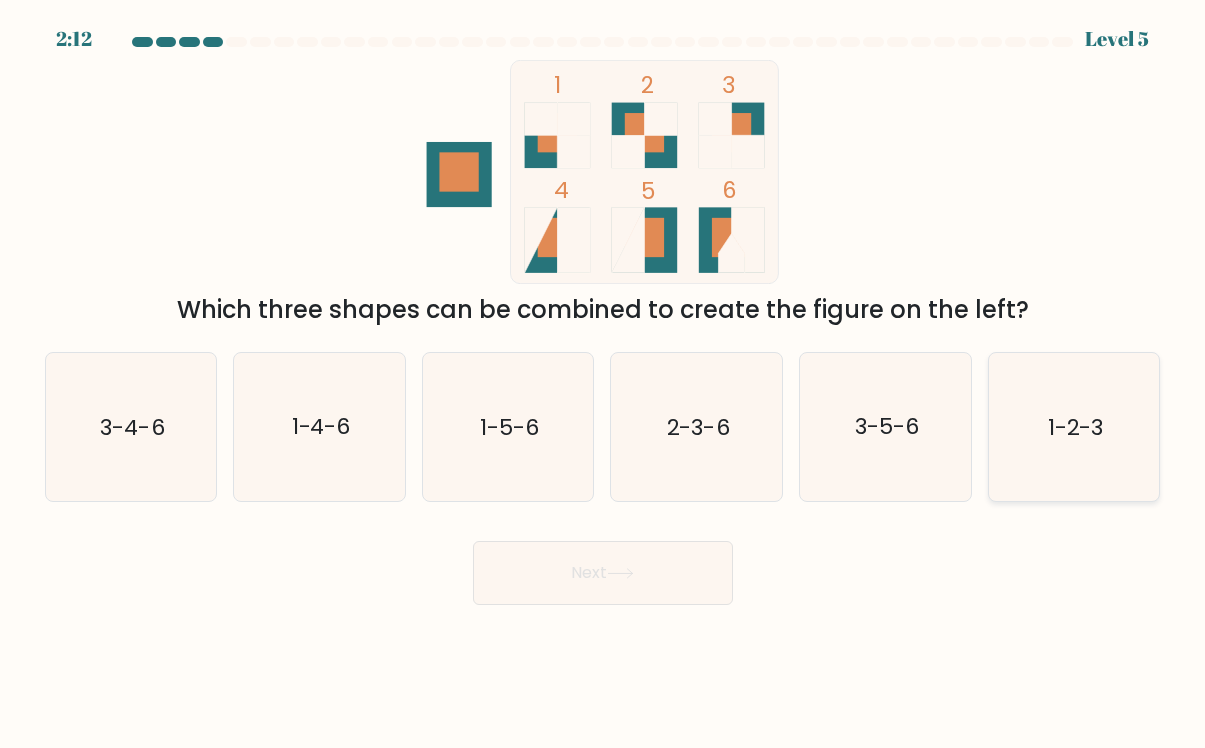 click on "1-2-3" 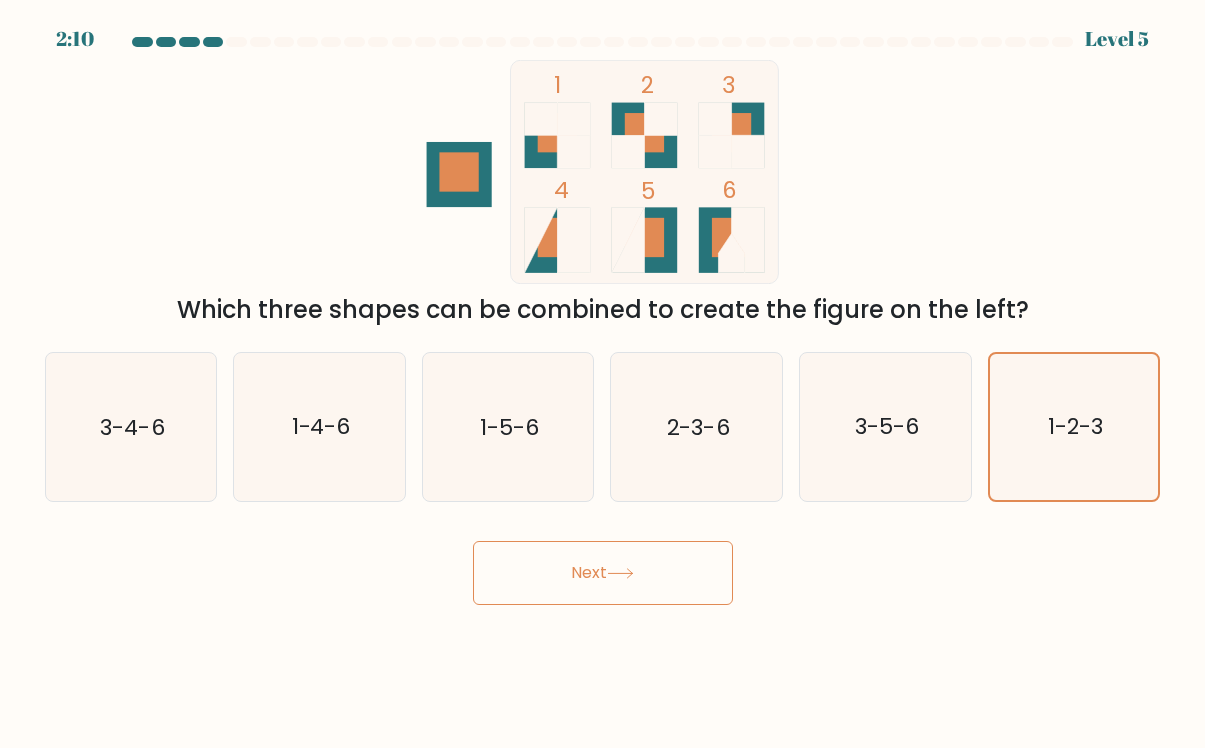 click on "Next" at bounding box center (603, 573) 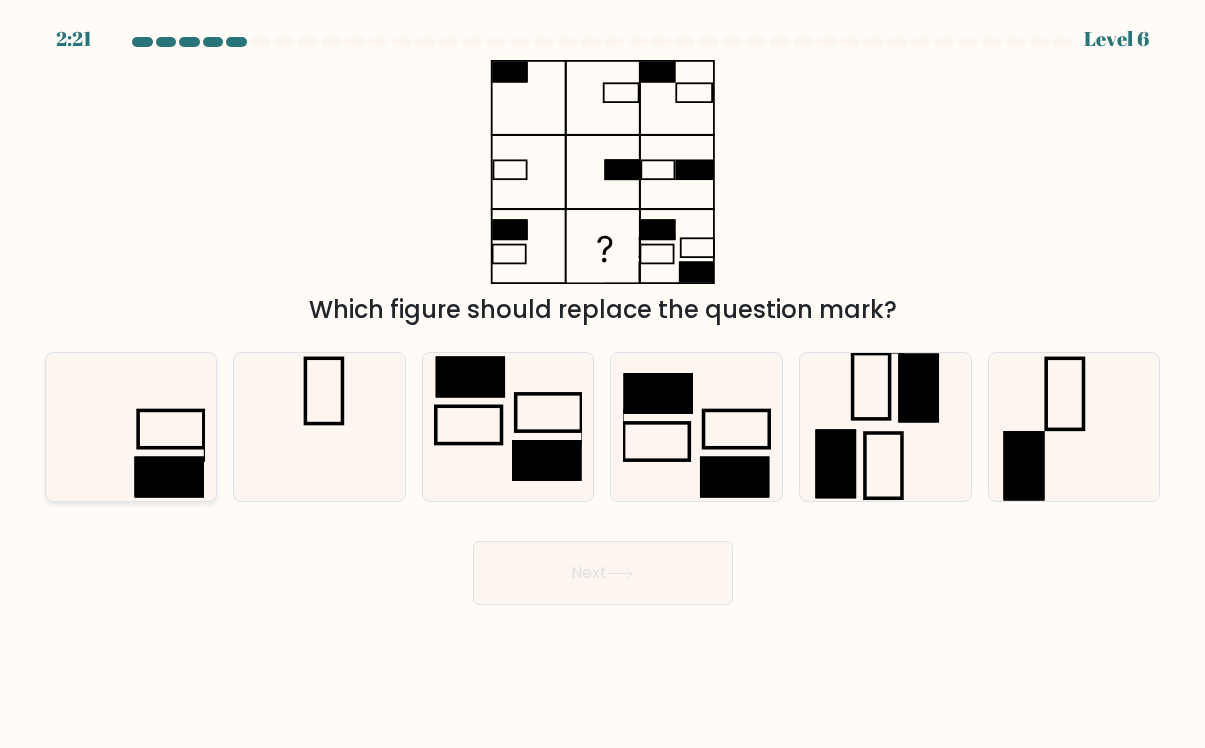 click 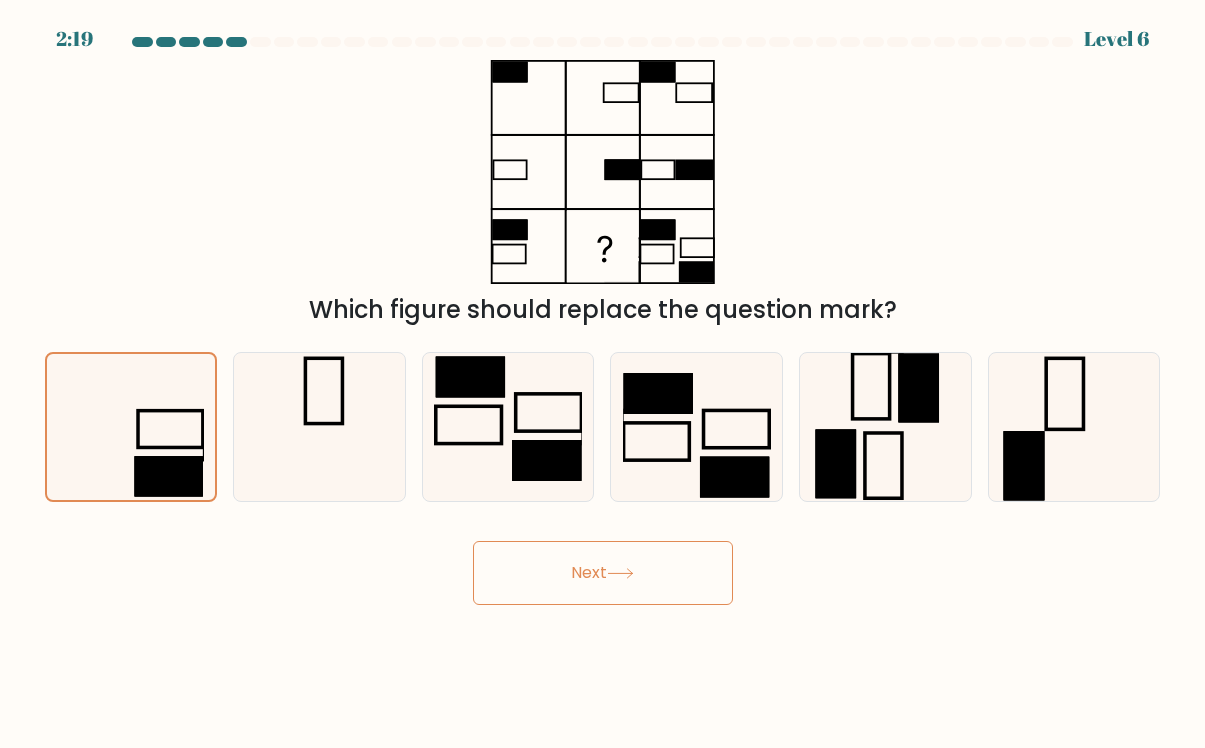 click on "Next" at bounding box center [603, 573] 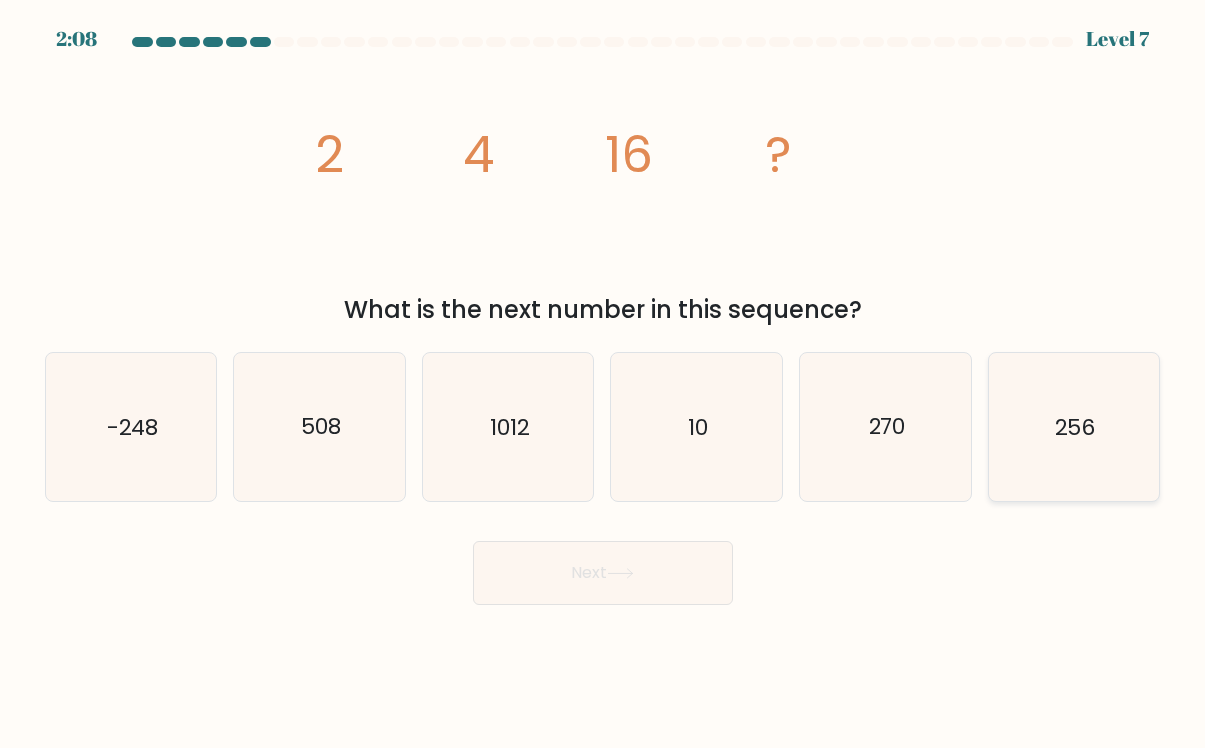 click on "256" 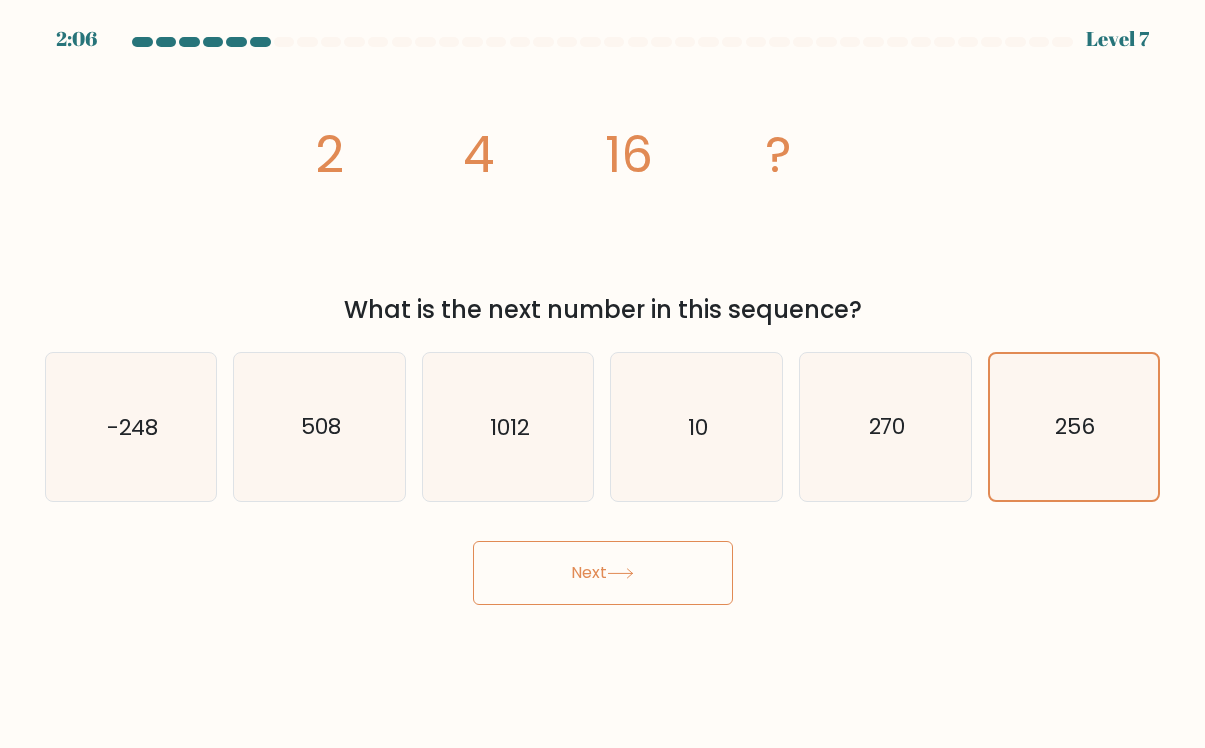 click on "Next" at bounding box center (603, 573) 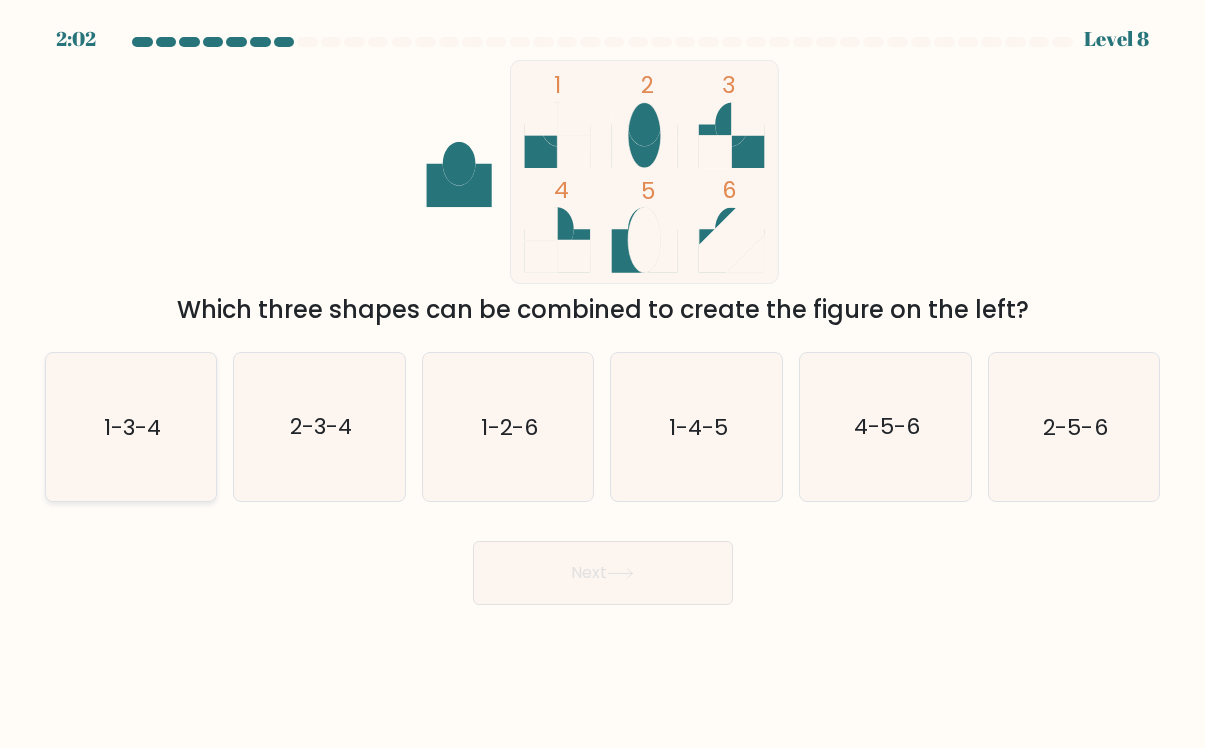 click on "1-3-4" 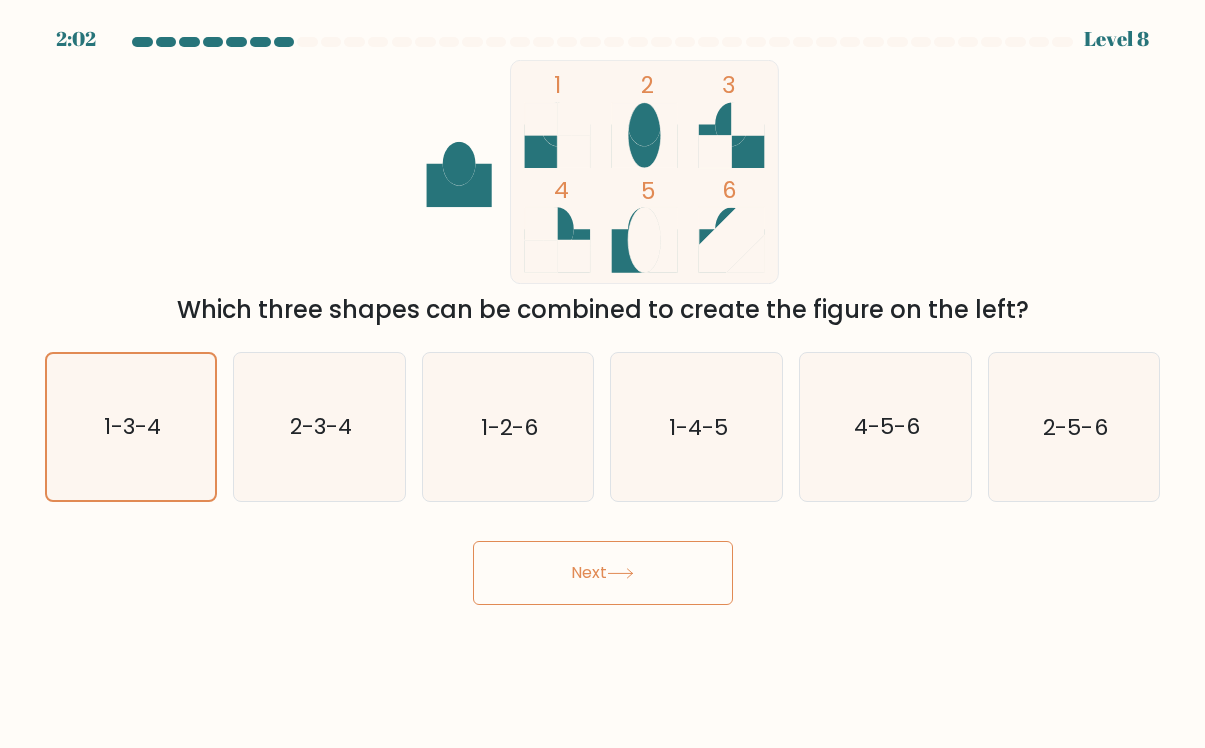 click on "Next" at bounding box center [603, 573] 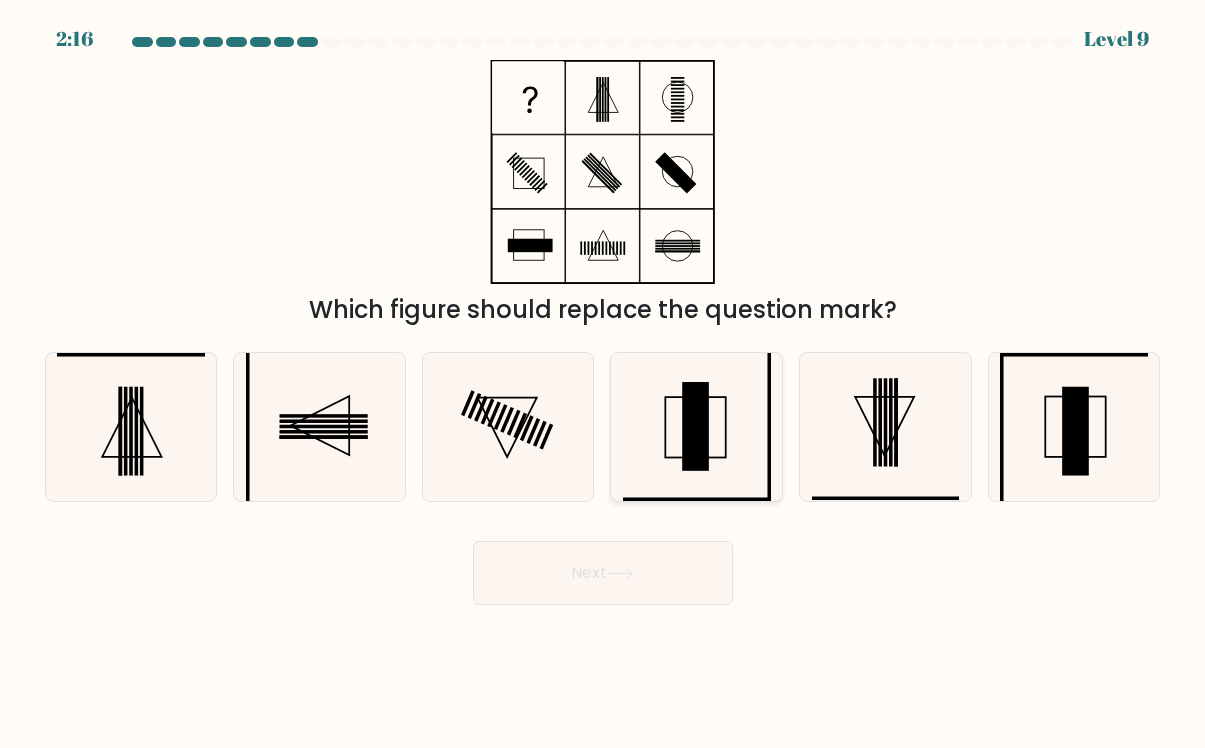 click 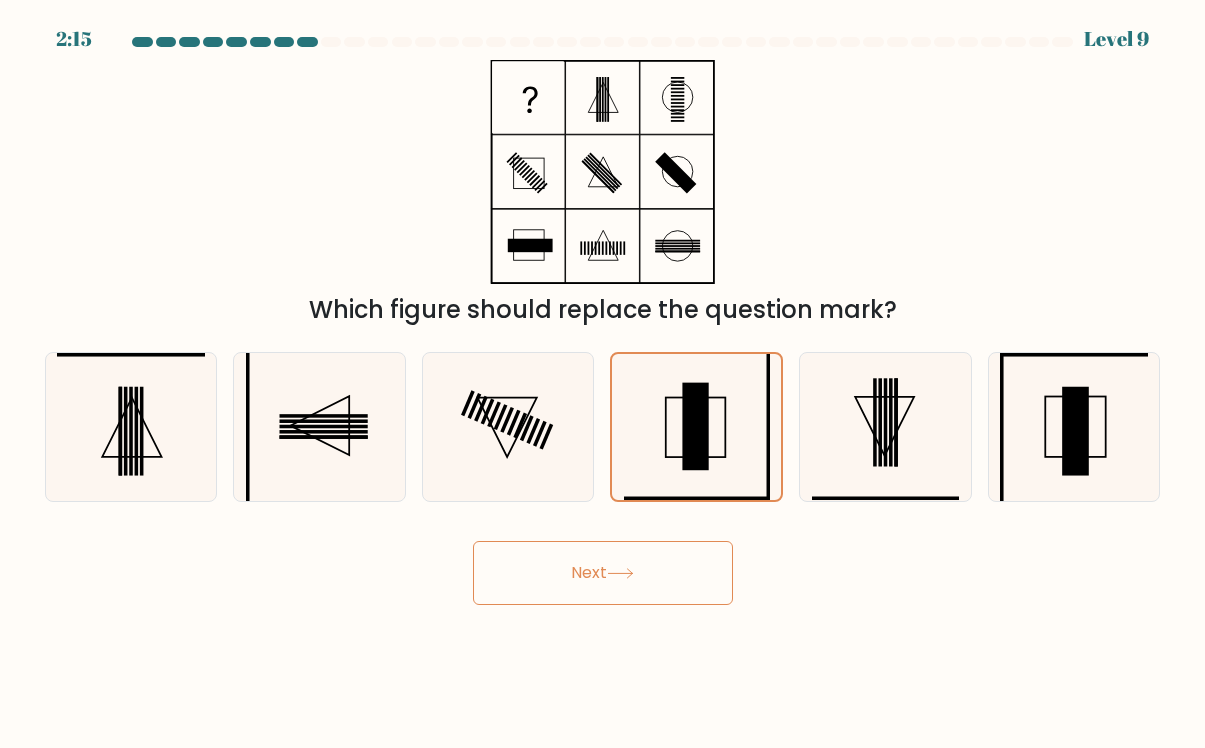 click on "Next" at bounding box center (603, 573) 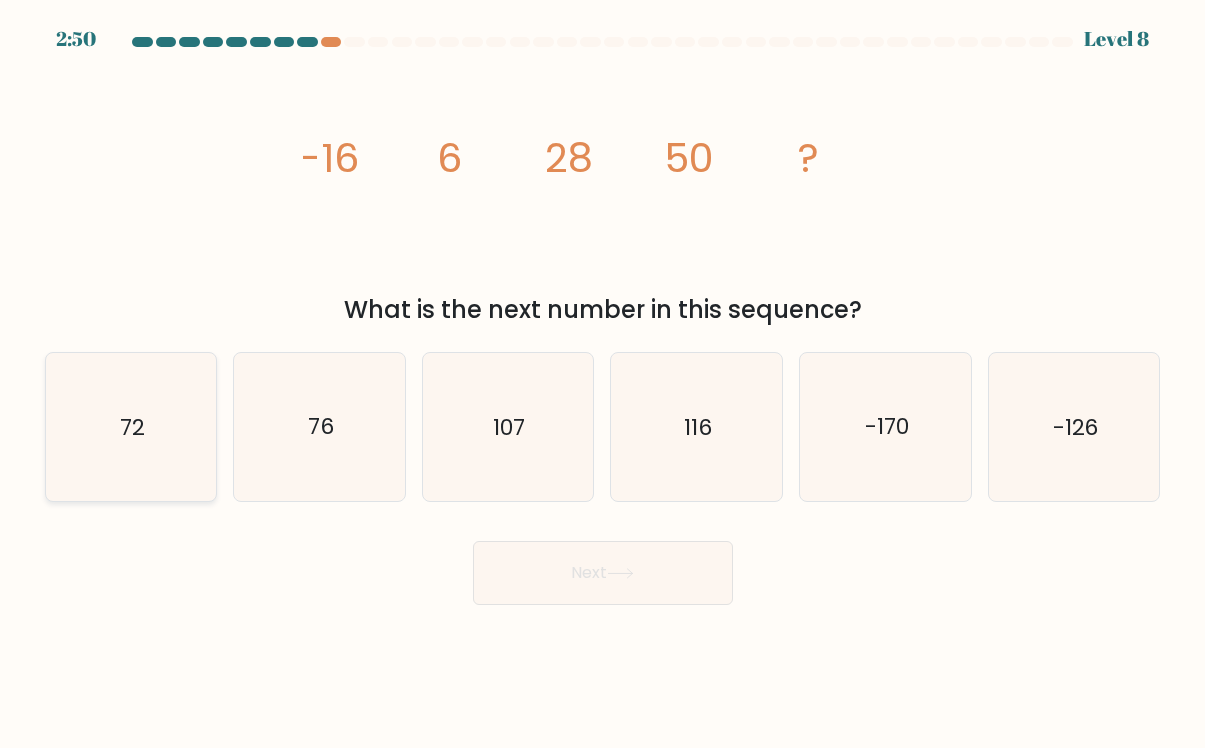 click on "72" 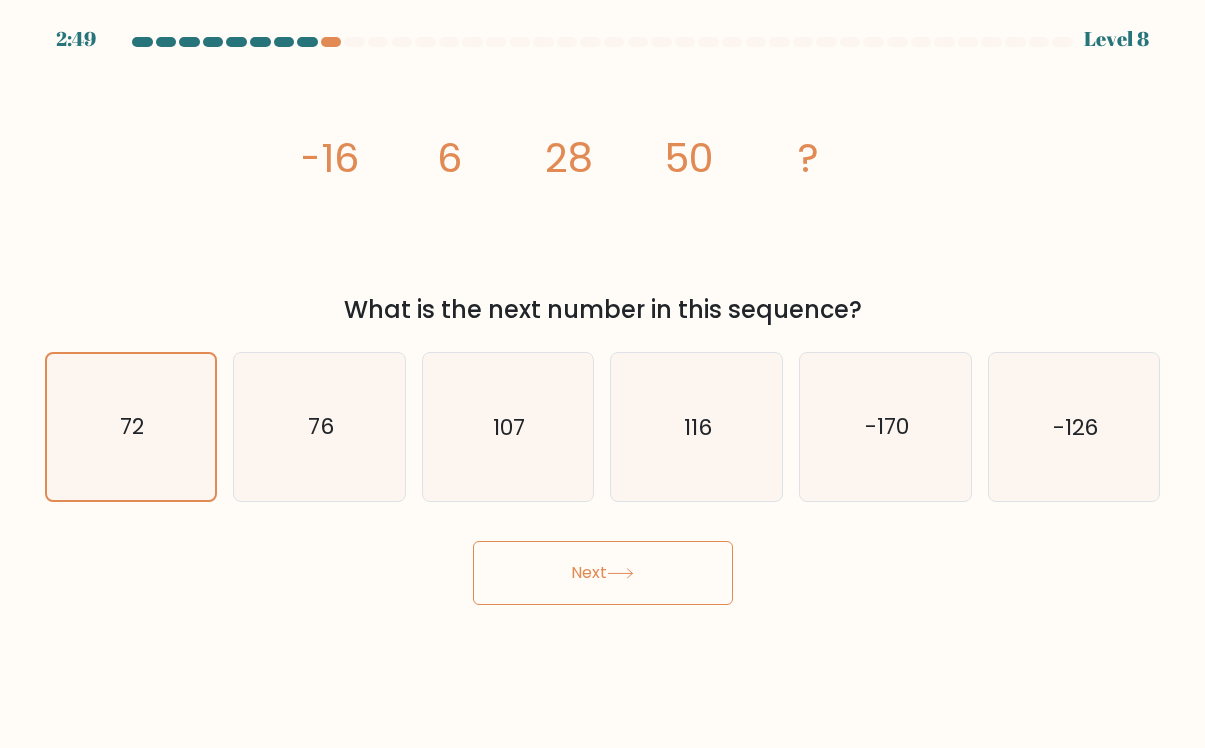 click on "Next" at bounding box center [603, 573] 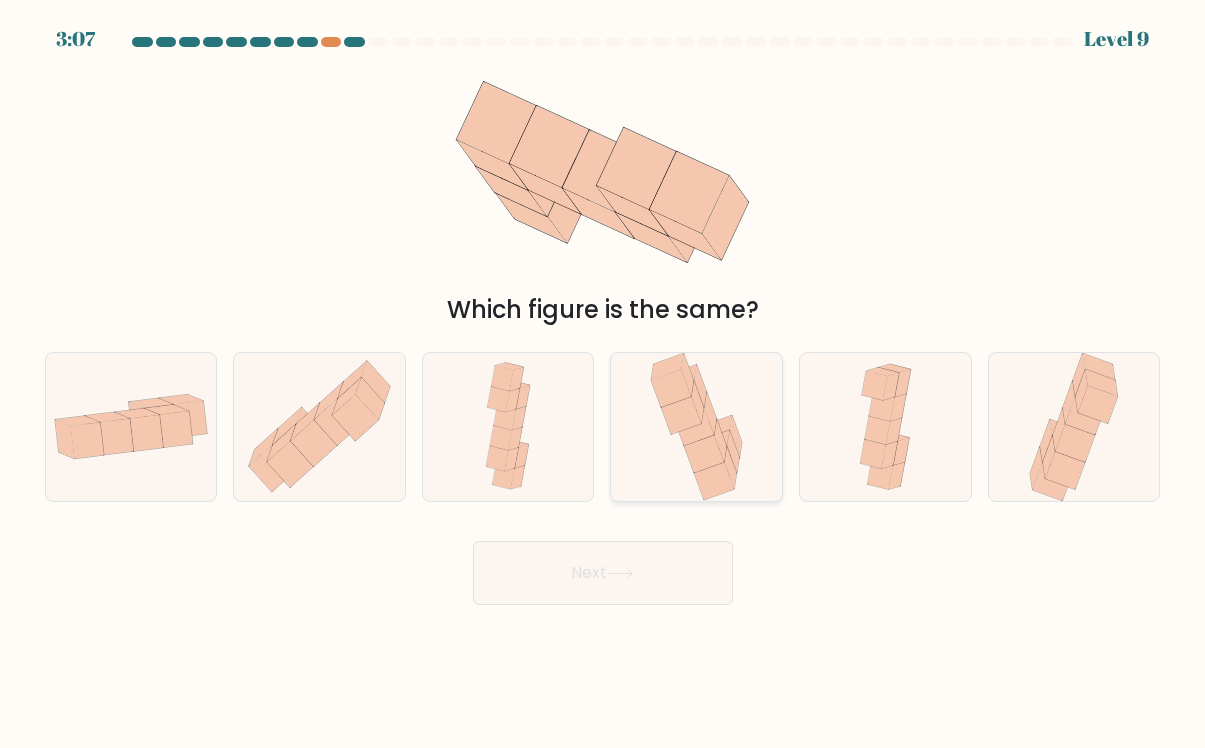 click 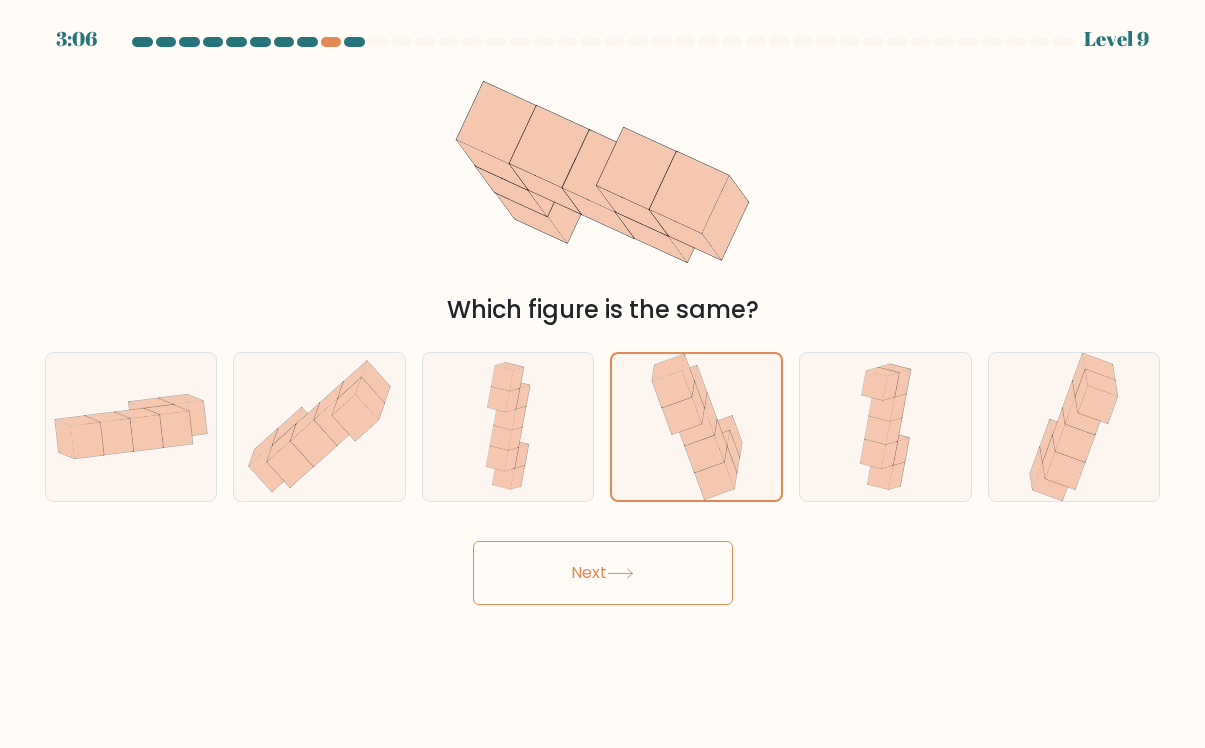 click on "Next" at bounding box center (603, 565) 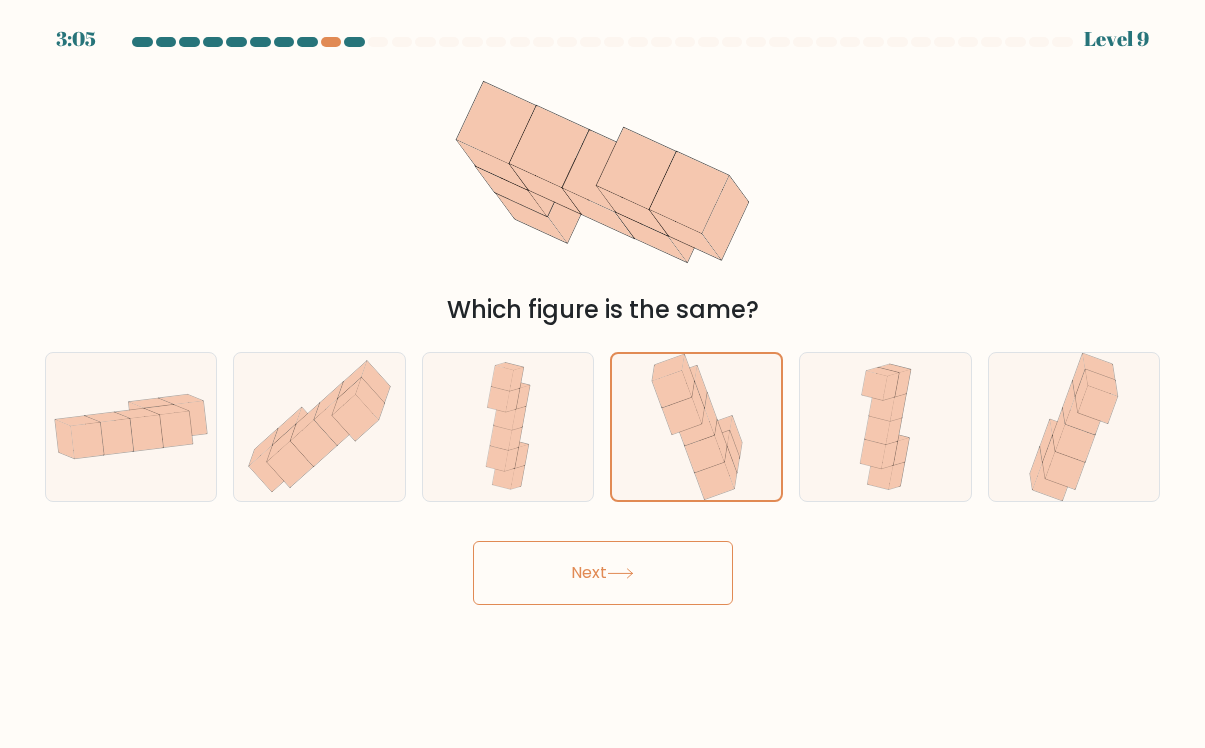 click on "Next" at bounding box center (603, 573) 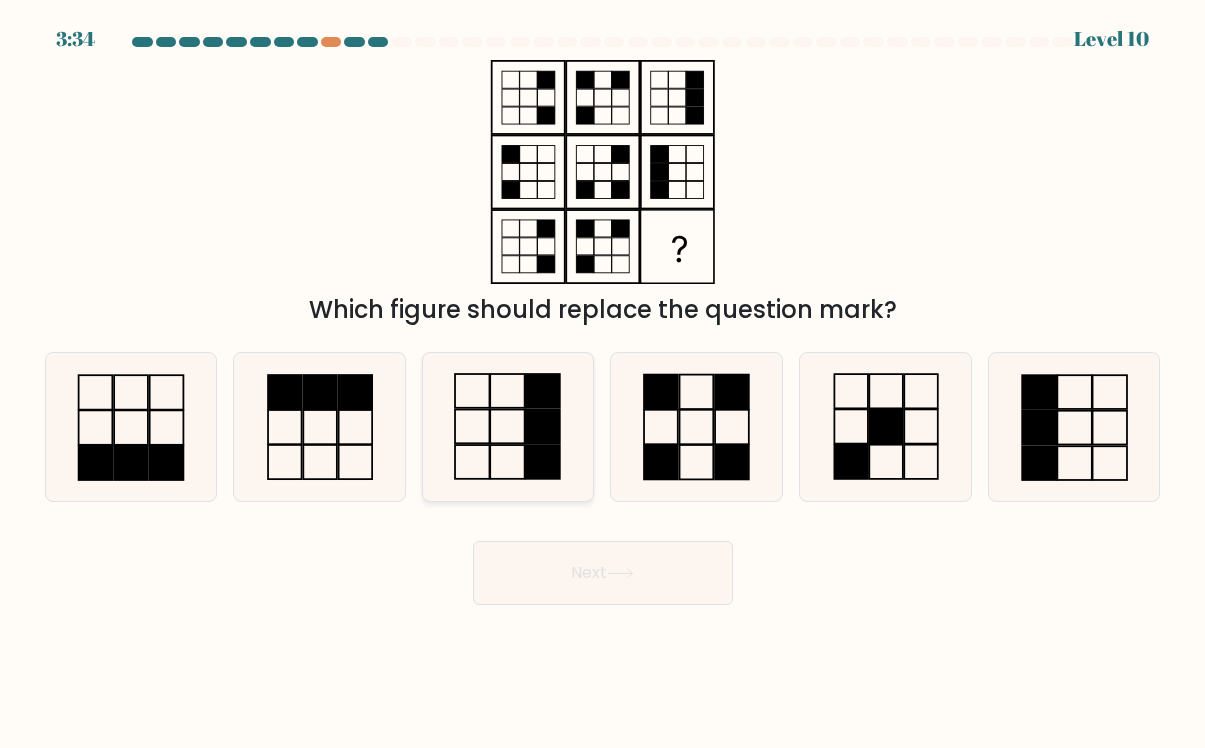 click 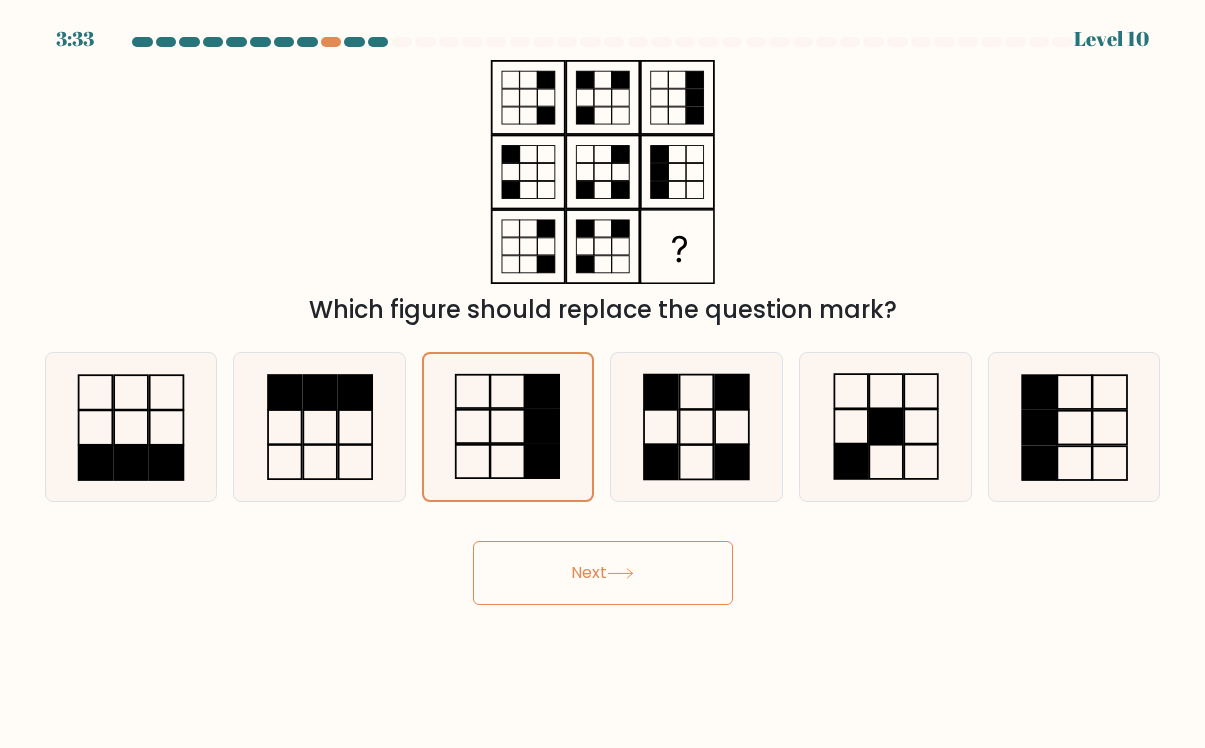 click on "Next" at bounding box center (603, 573) 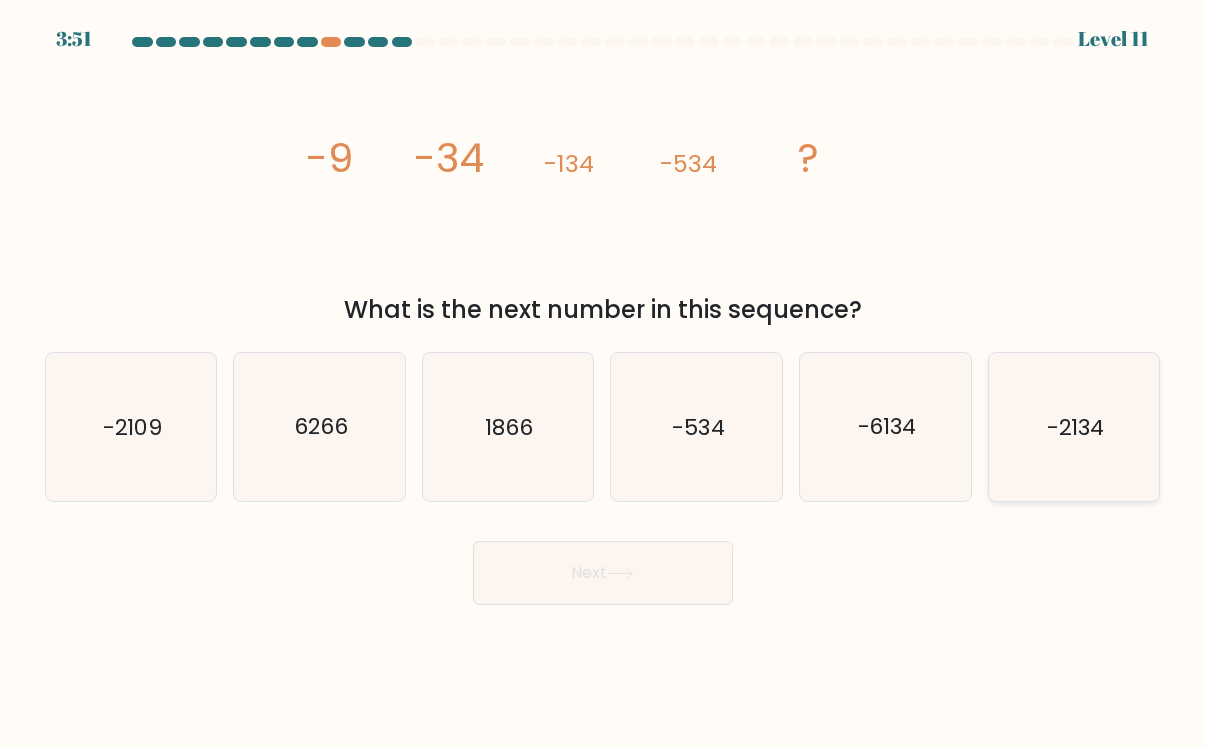 click on "-2134" 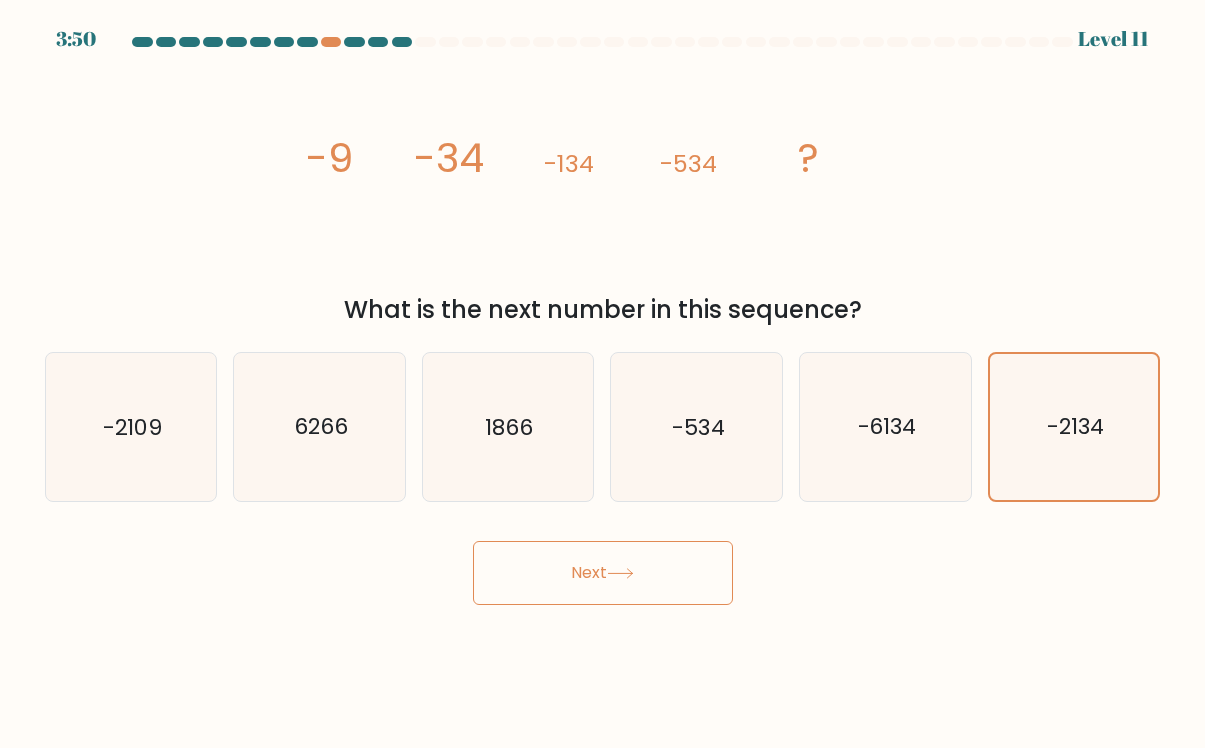 click on "Next" at bounding box center (603, 573) 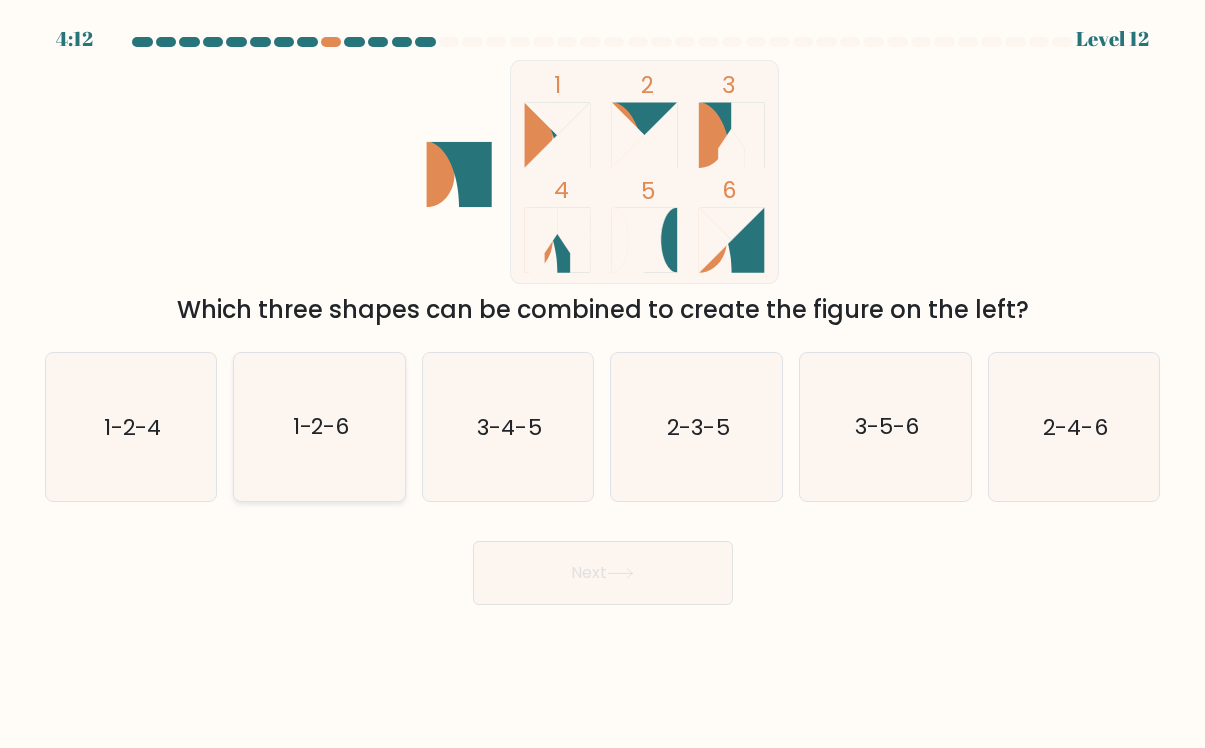 click on "1-2-6" 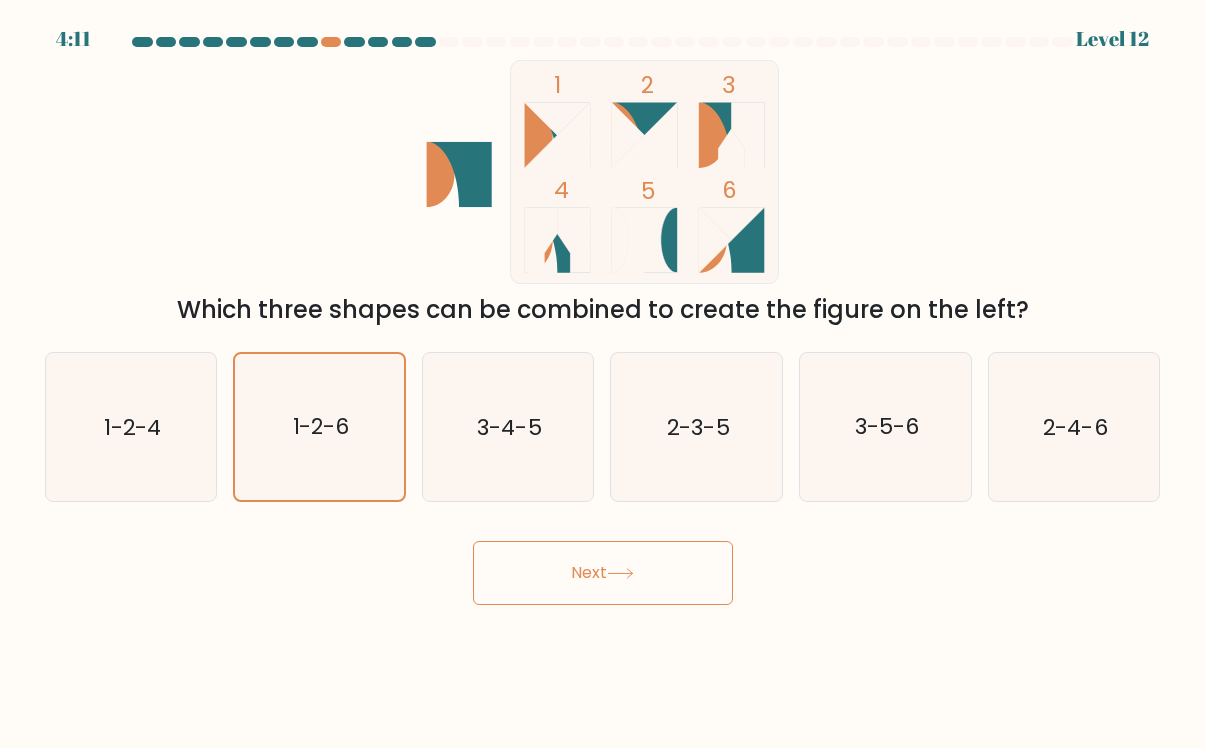 click on "Next" at bounding box center [603, 573] 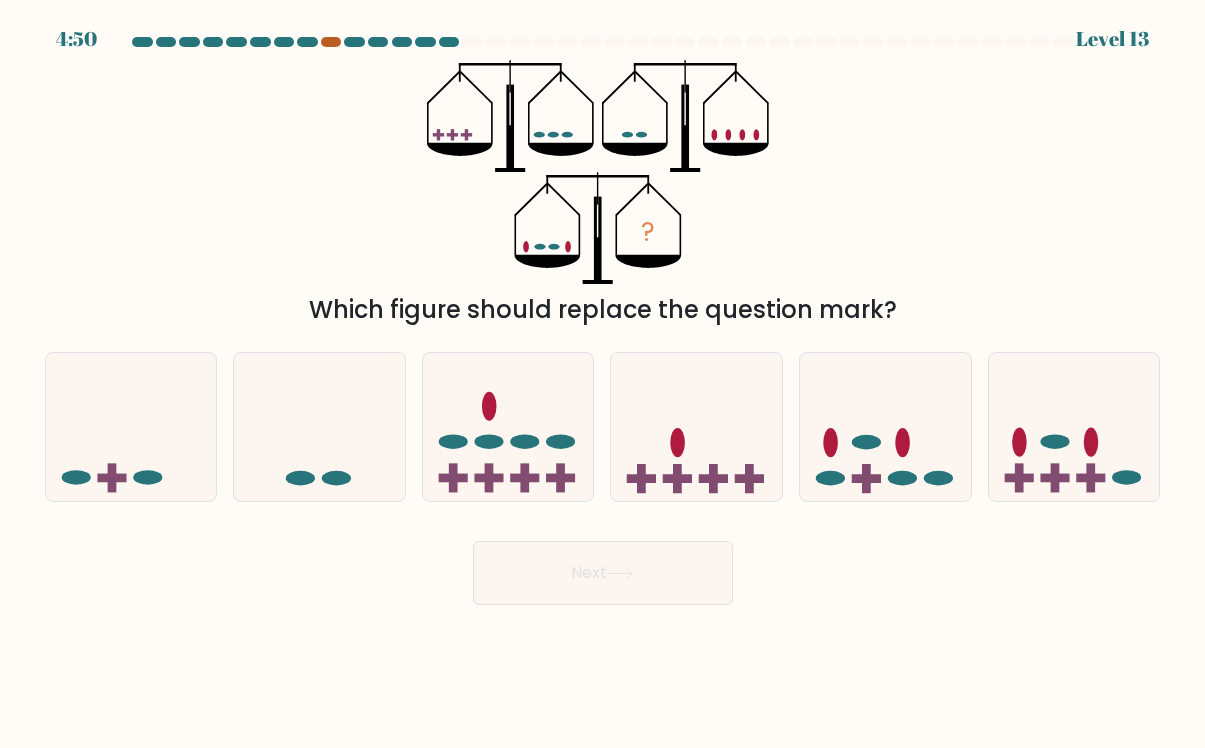 click at bounding box center [331, 42] 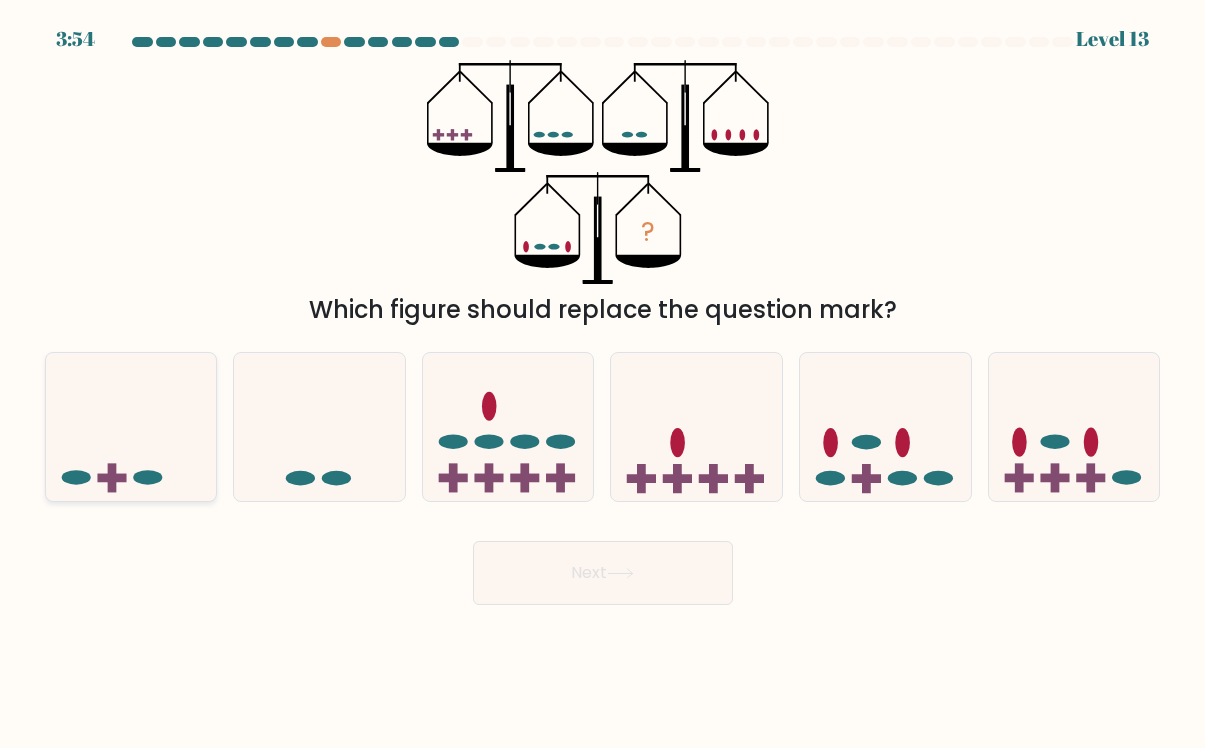 click 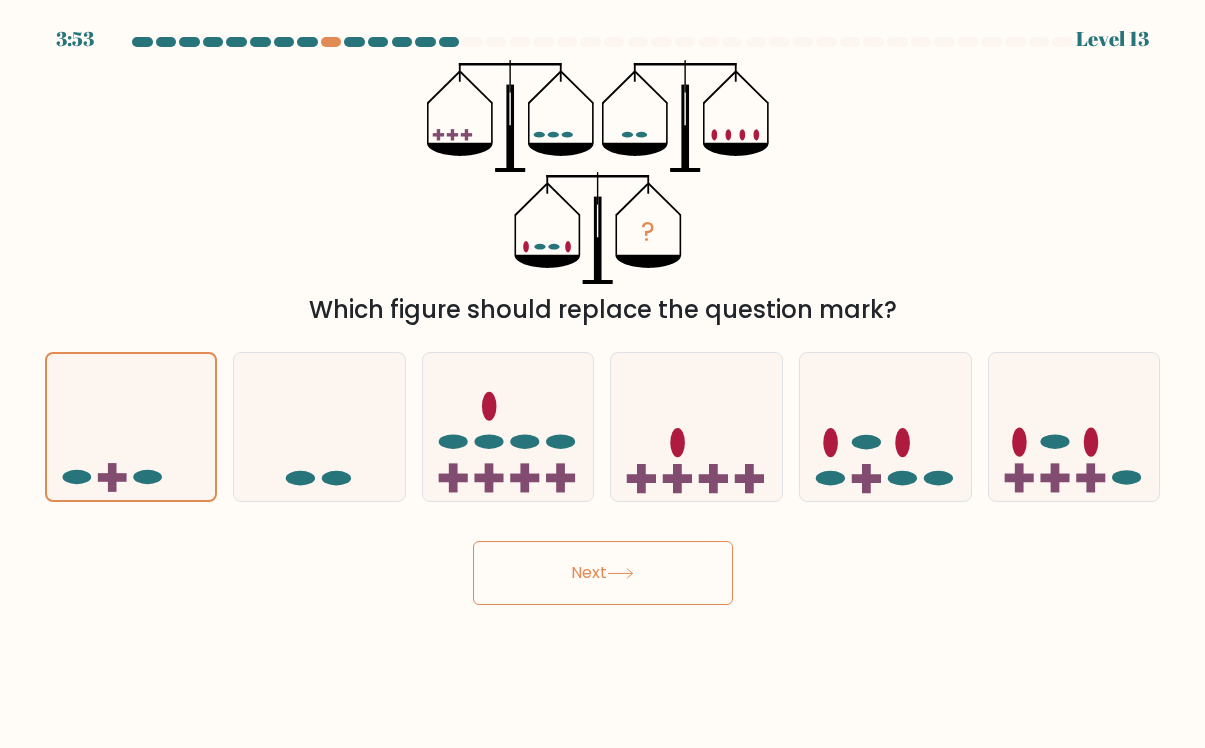 click on "Next" at bounding box center (603, 573) 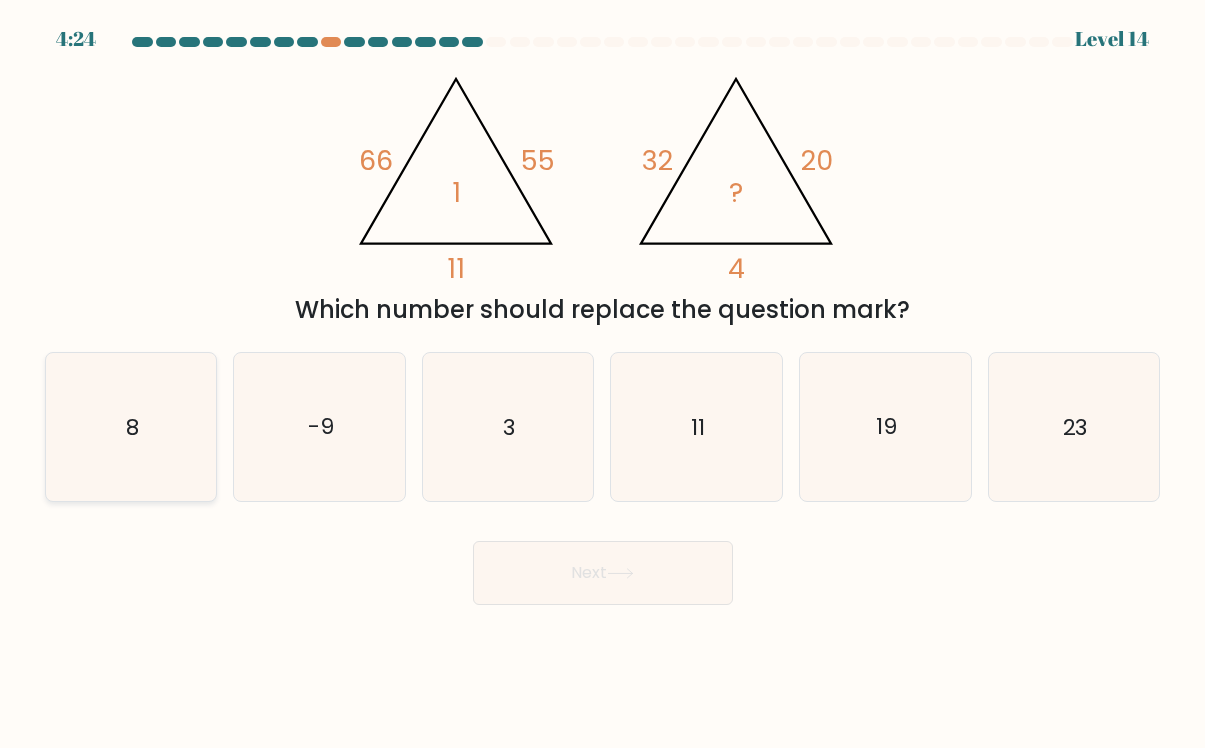 click on "8" 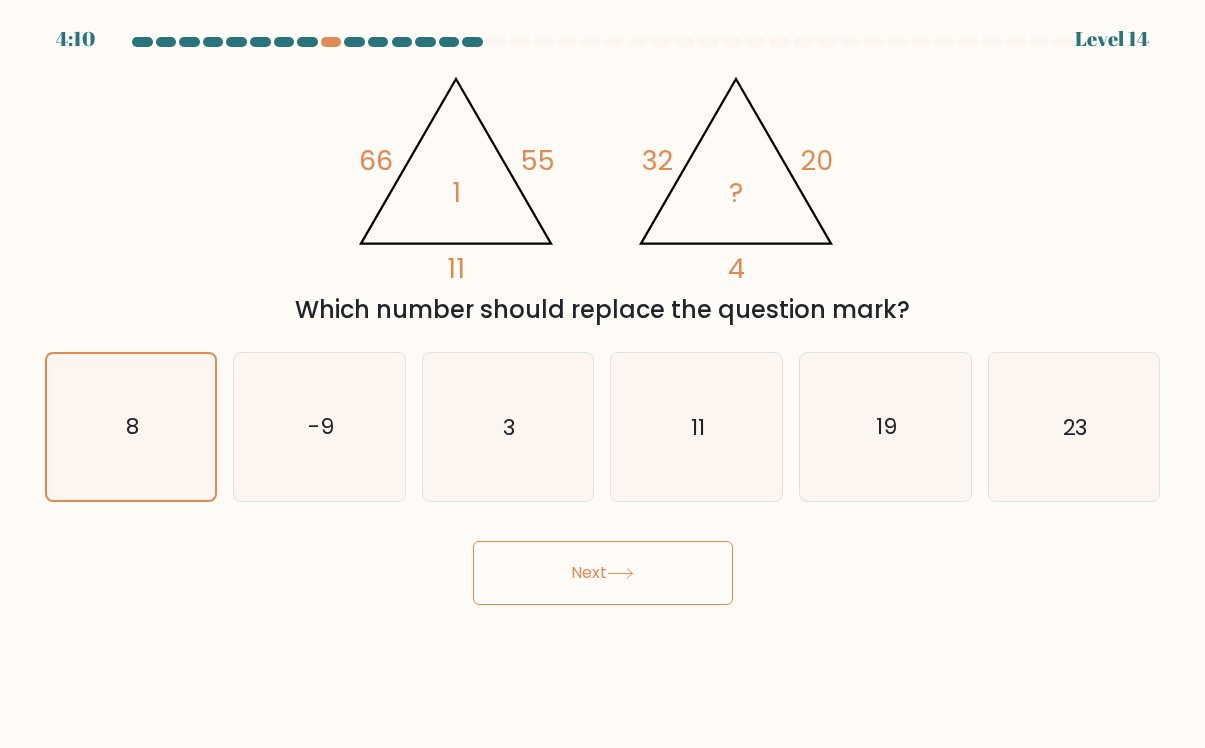 click on "Next" at bounding box center [603, 573] 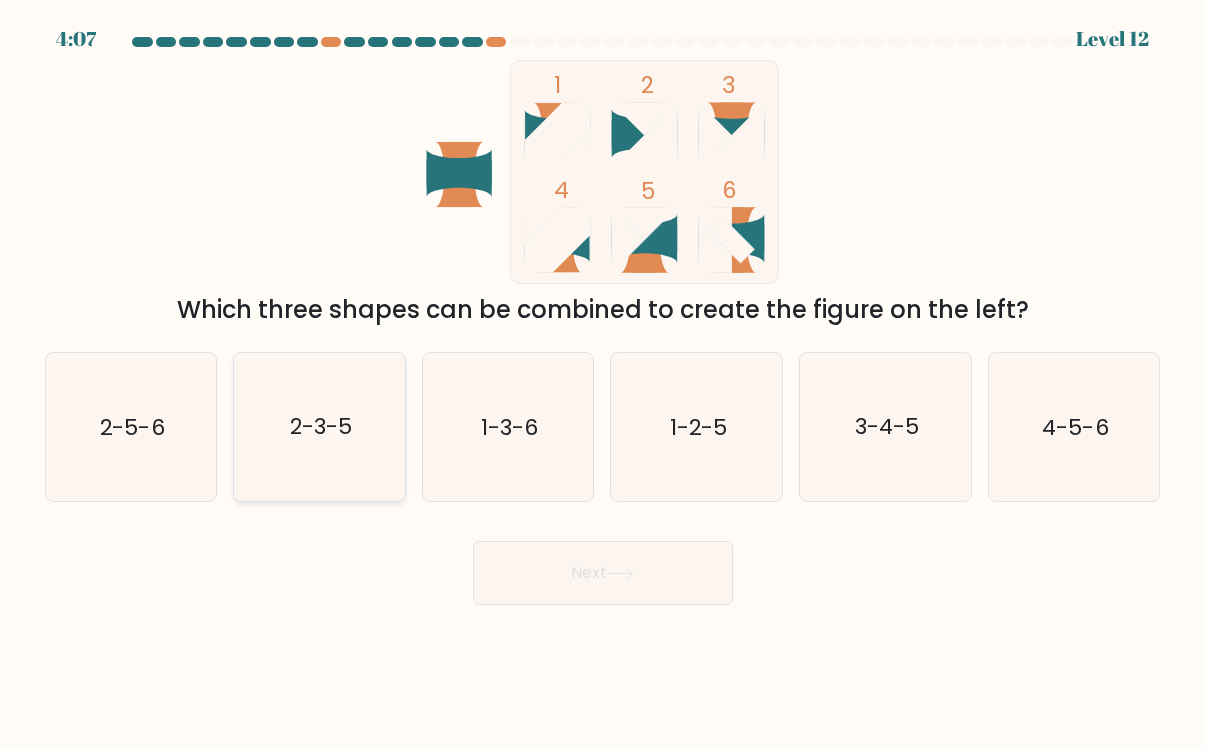 click on "2-3-5" 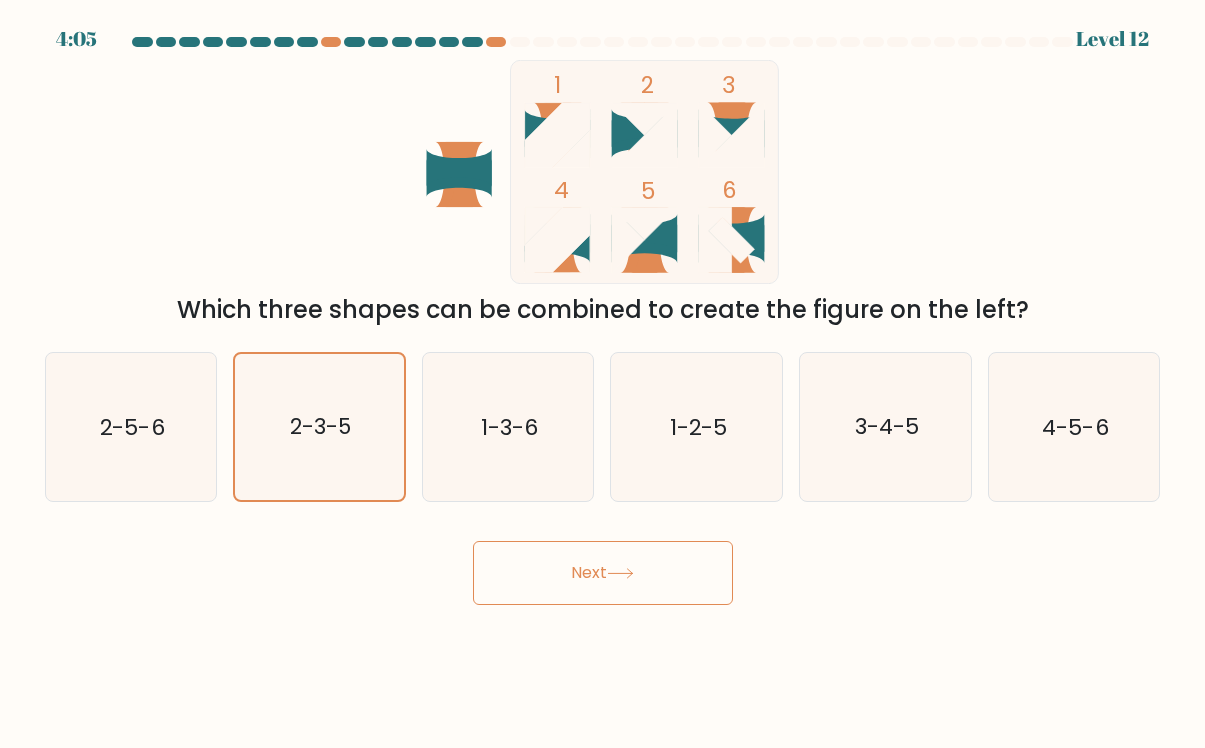 click on "Next" at bounding box center [603, 573] 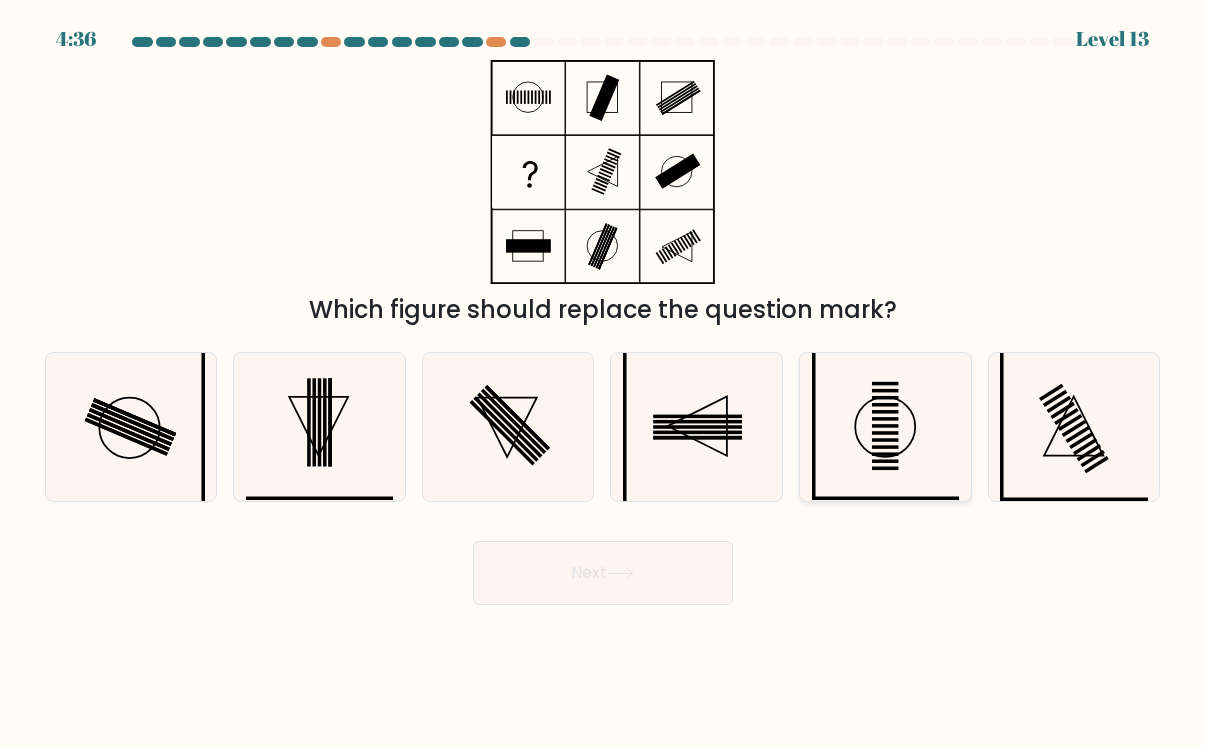 click 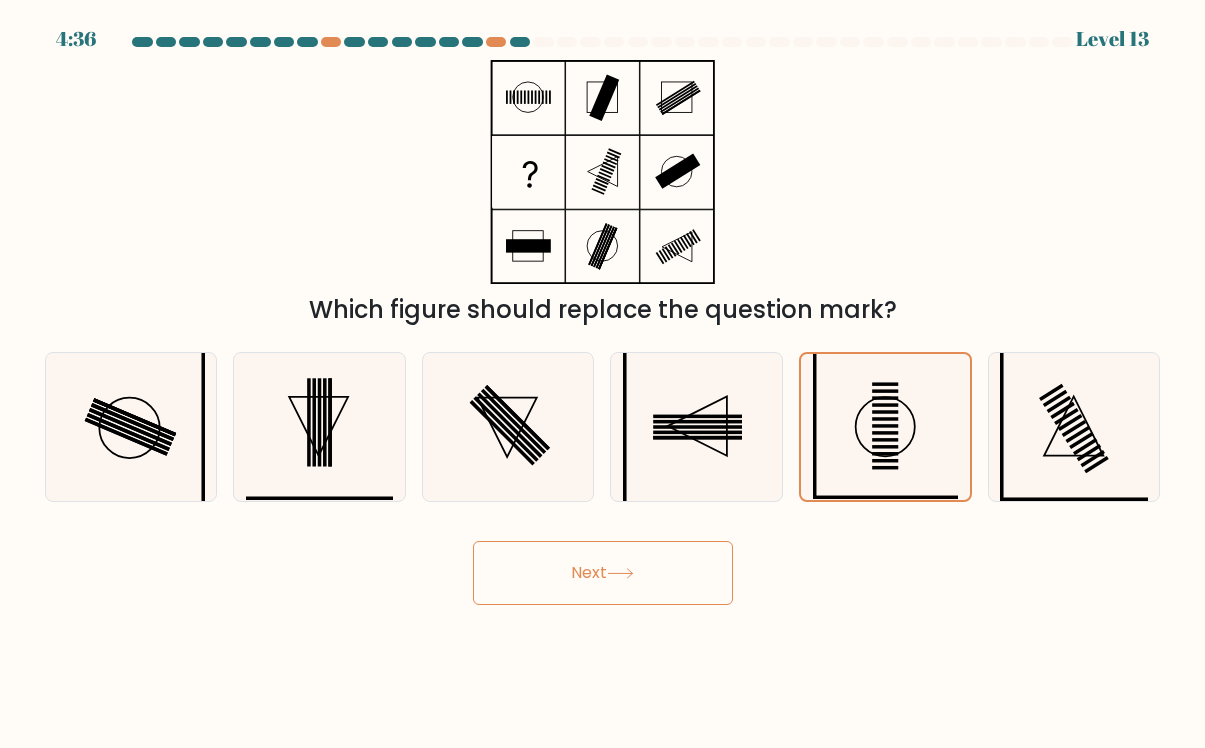 click on "Next" at bounding box center [603, 573] 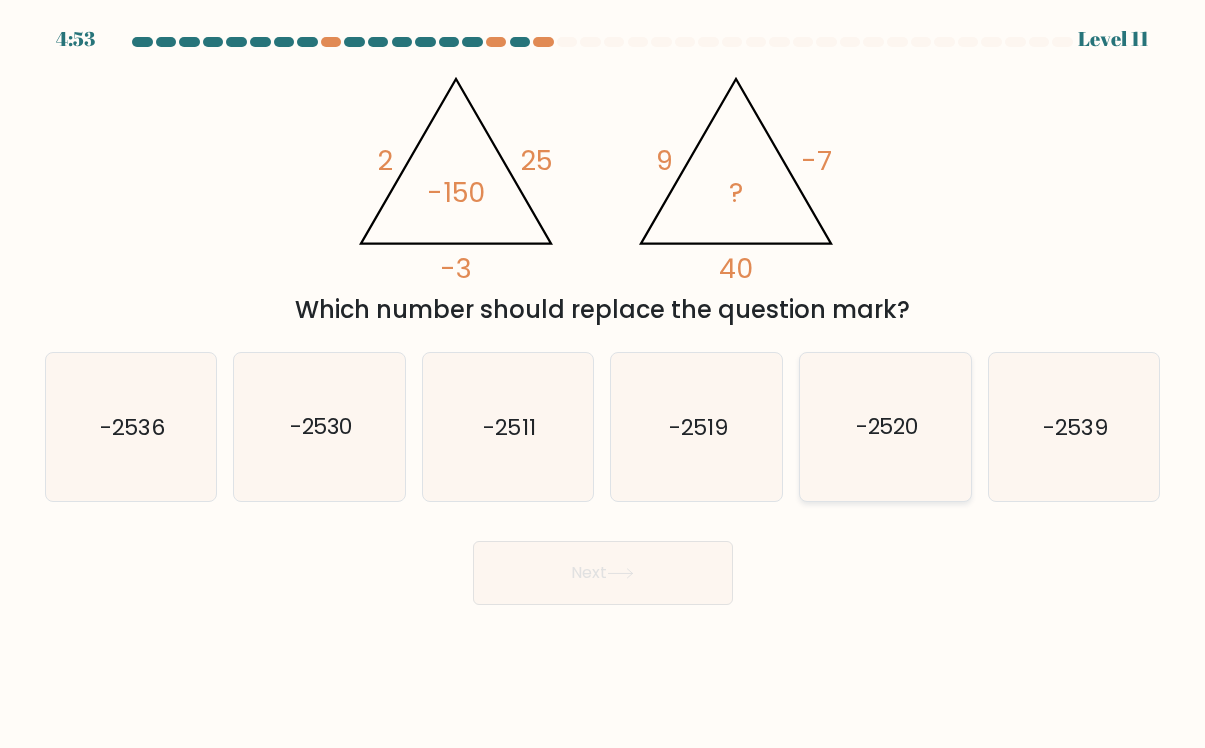 click on "-2520" 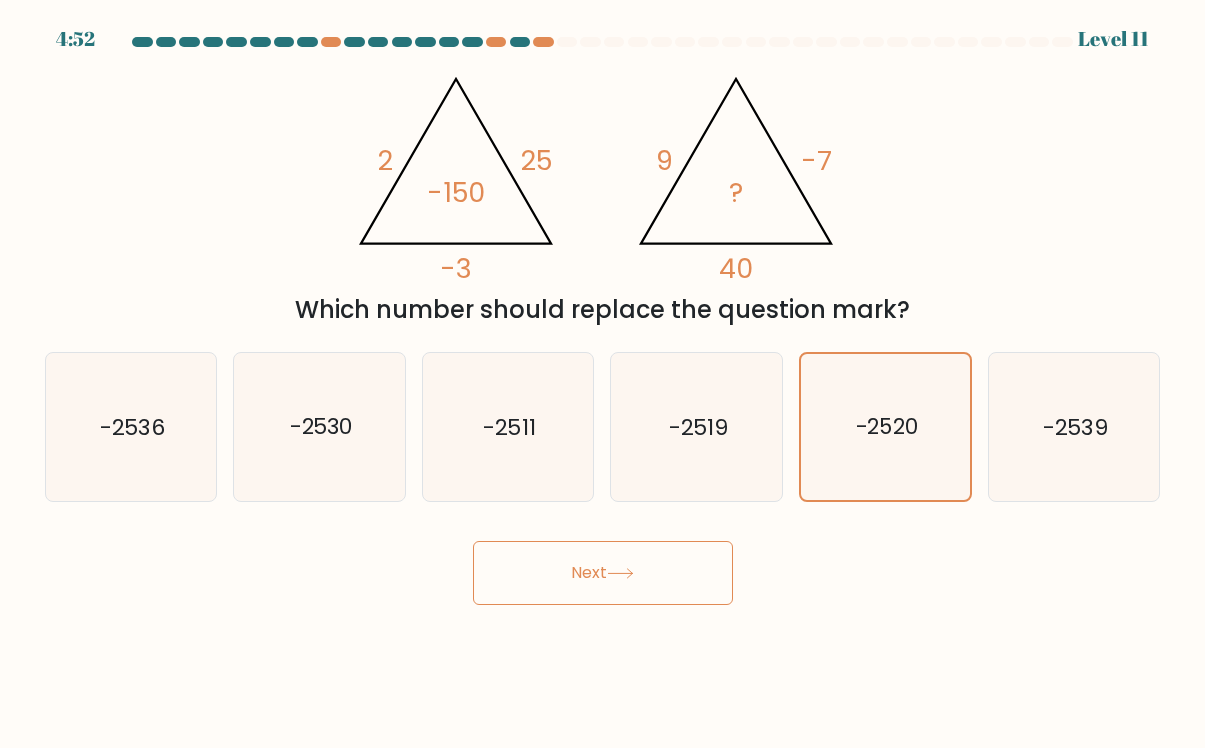 click on "Next" at bounding box center (603, 573) 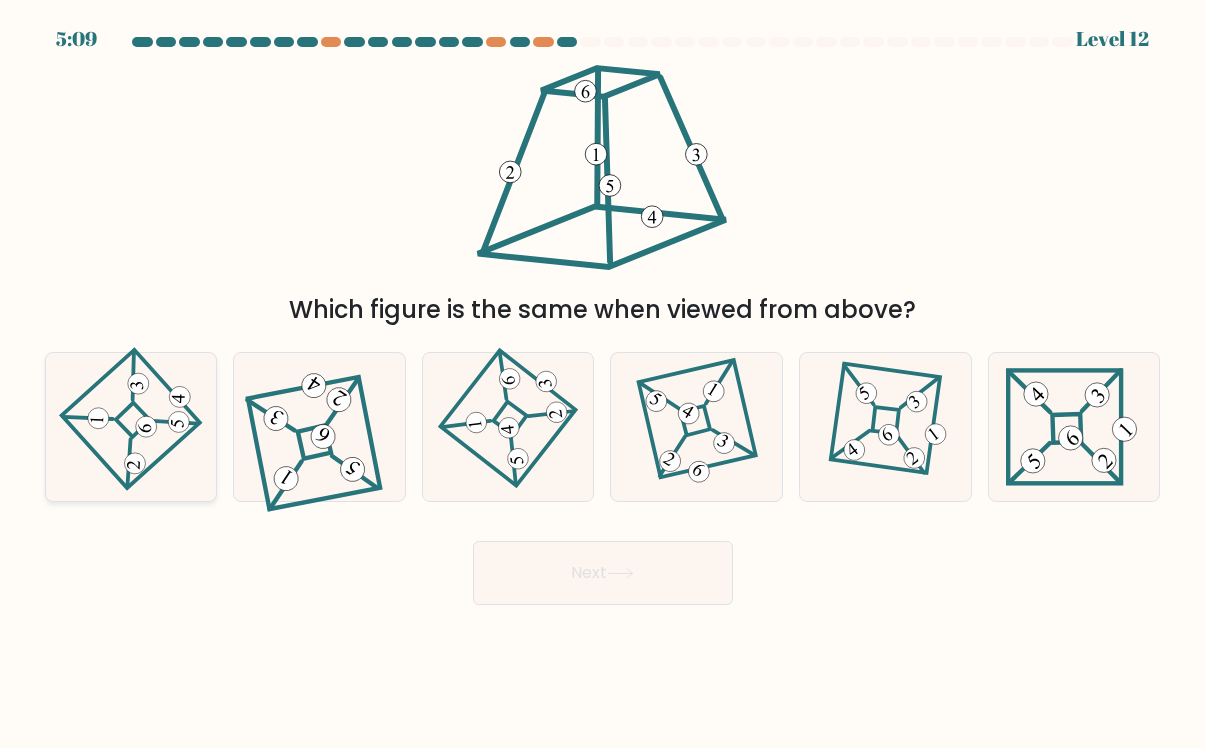 click 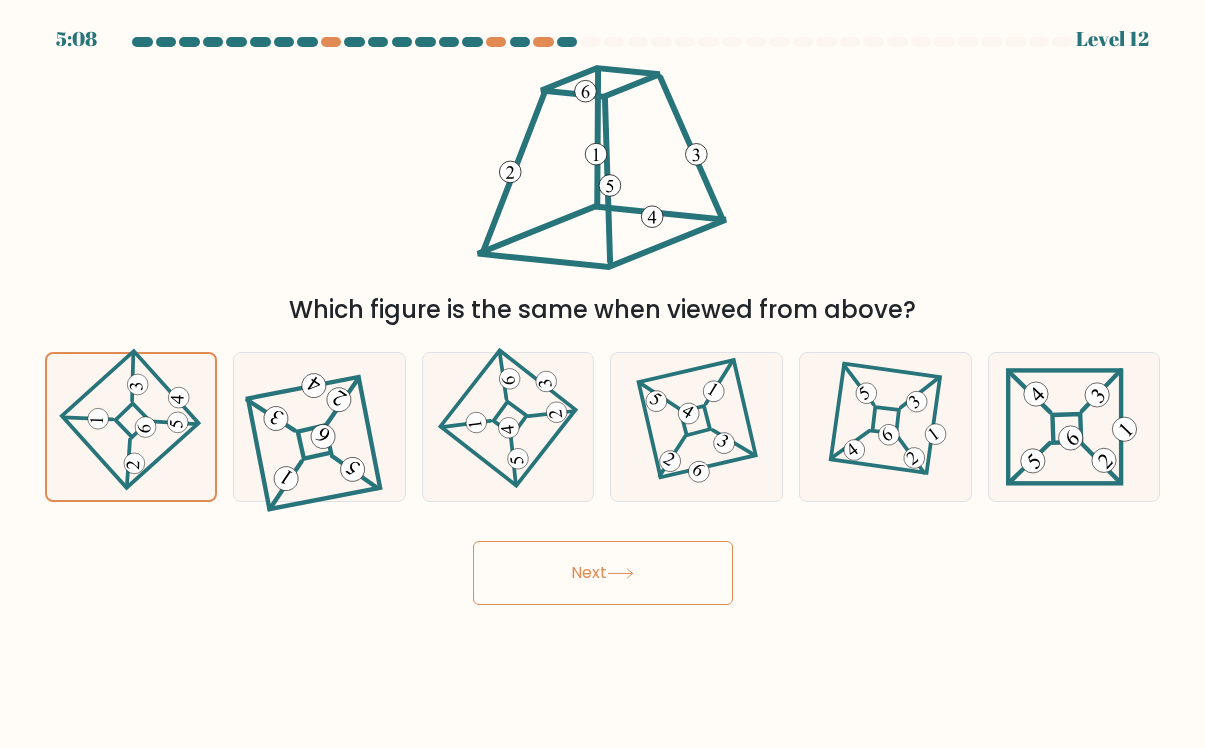 click on "Next" at bounding box center [603, 573] 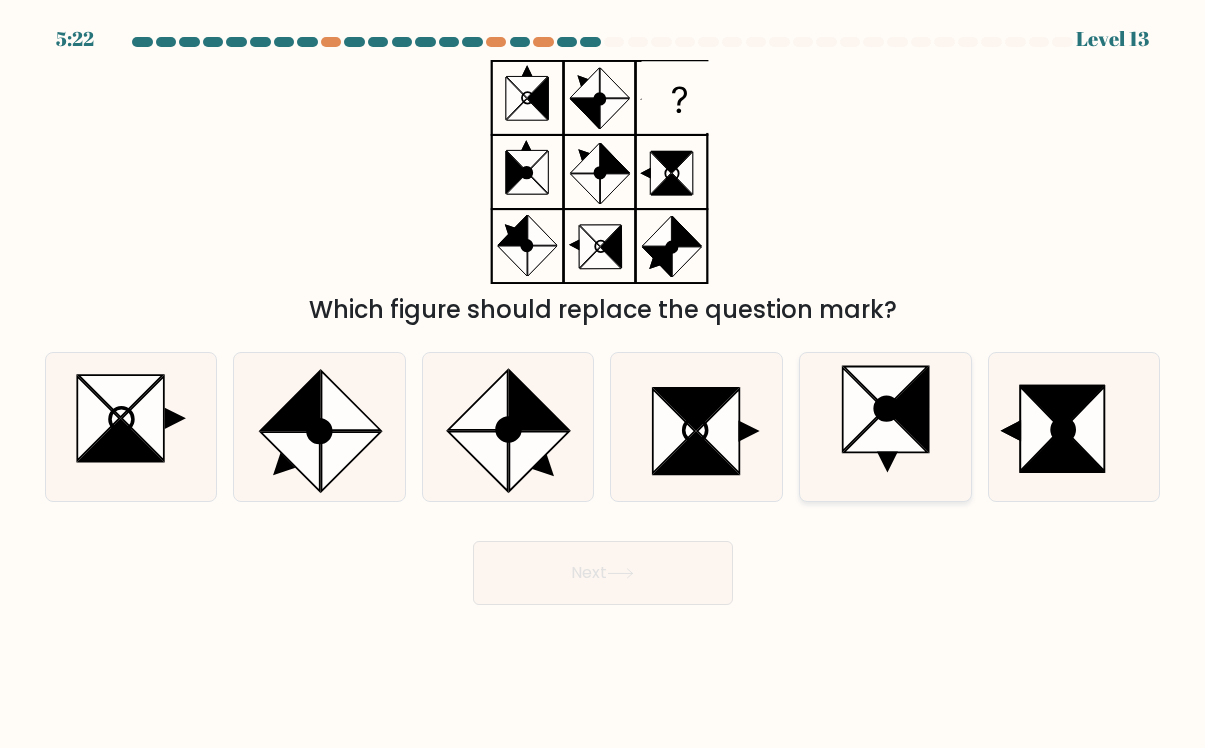 click 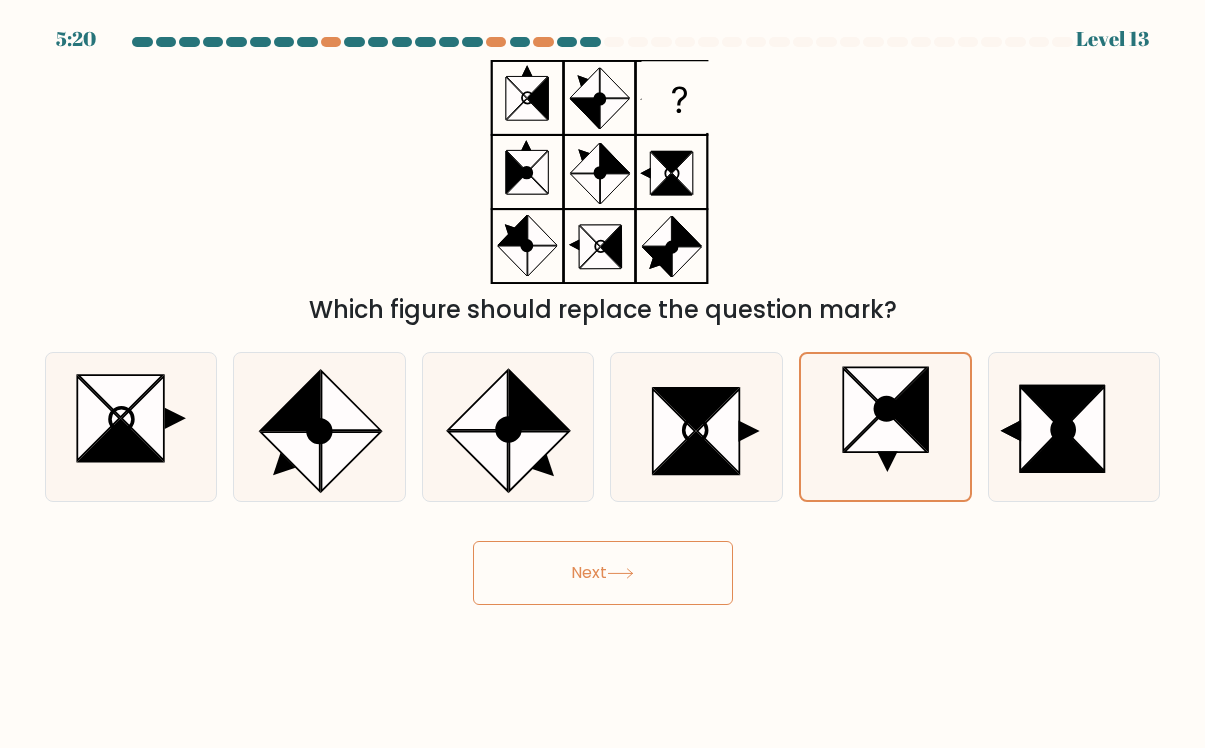 click on "Next" at bounding box center [603, 573] 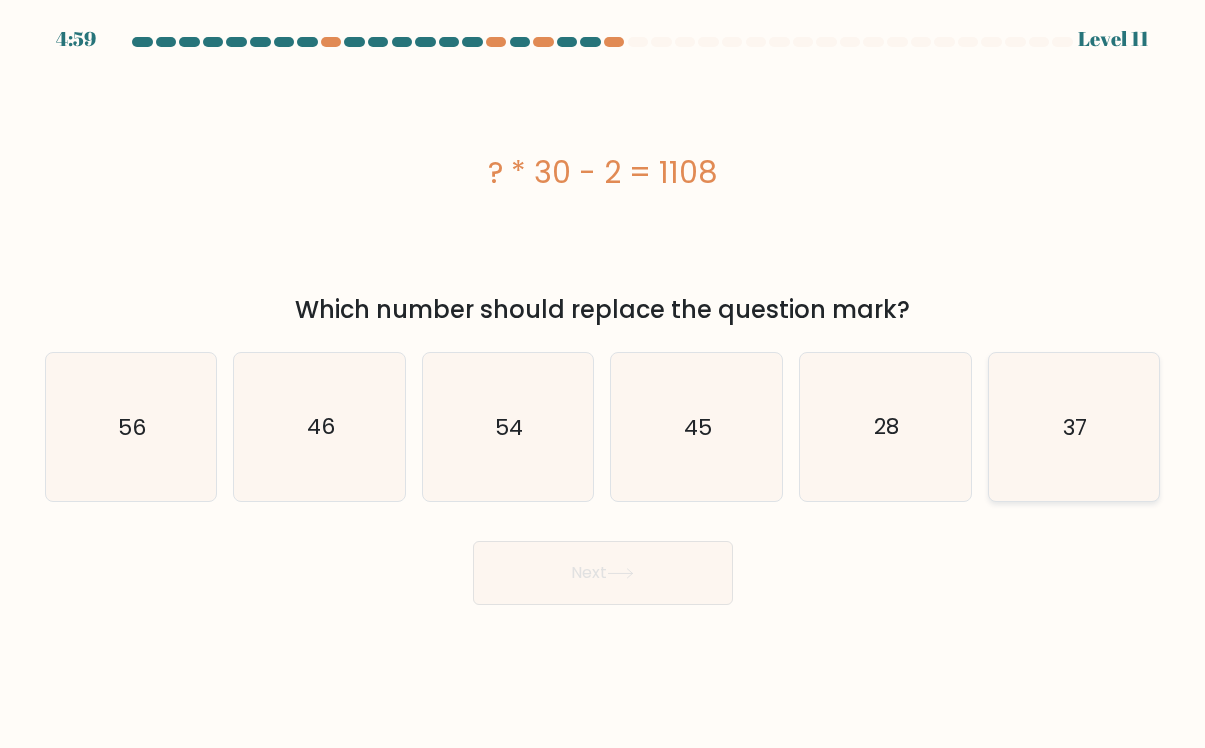 click on "37" 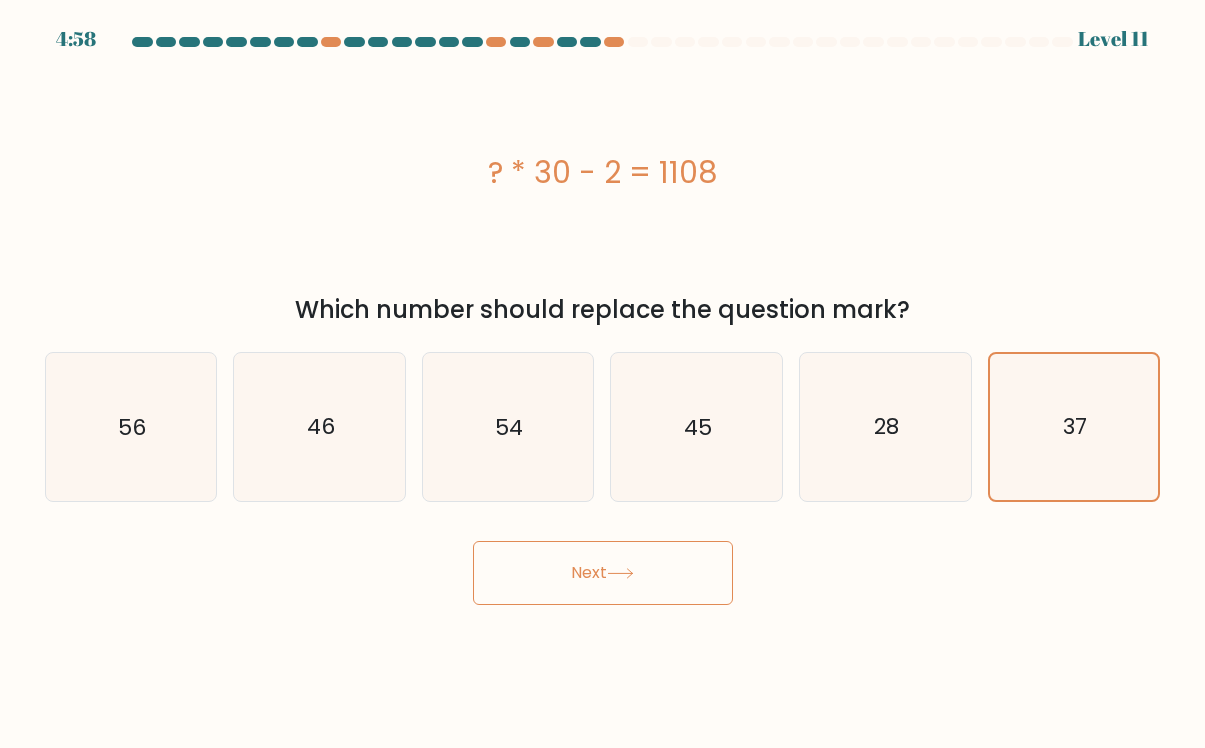 click on "Next" at bounding box center (603, 573) 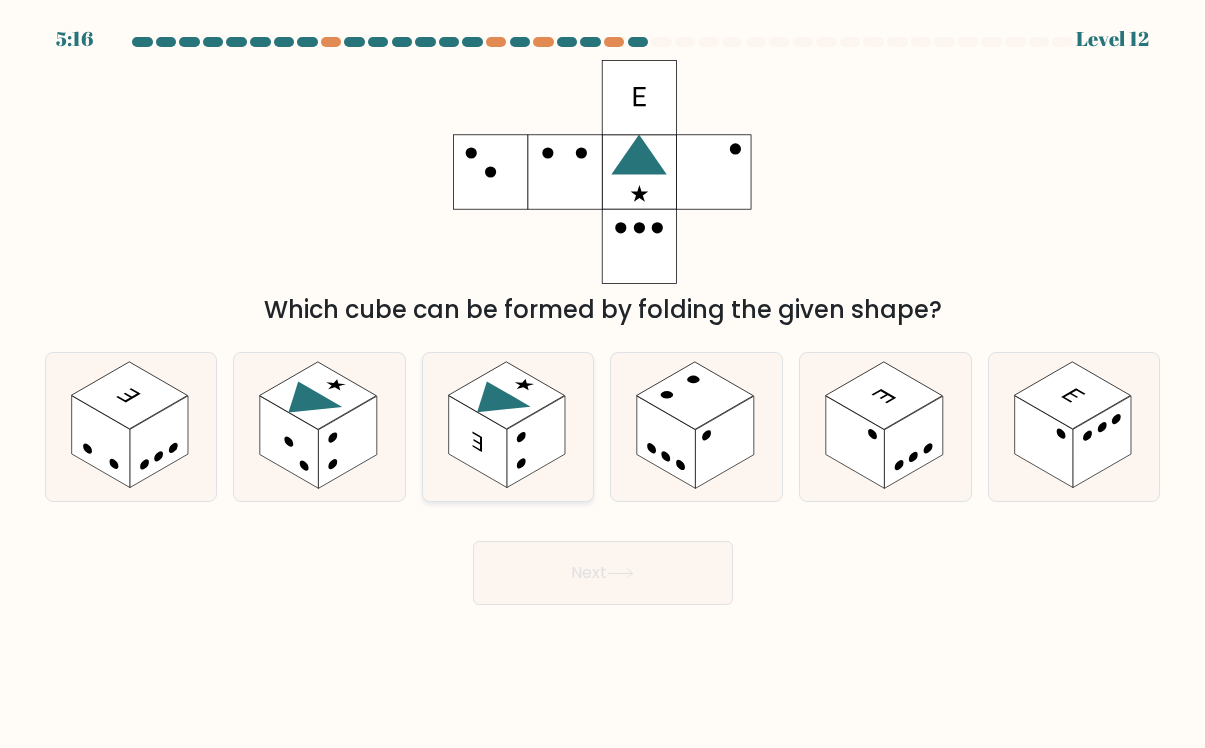 click 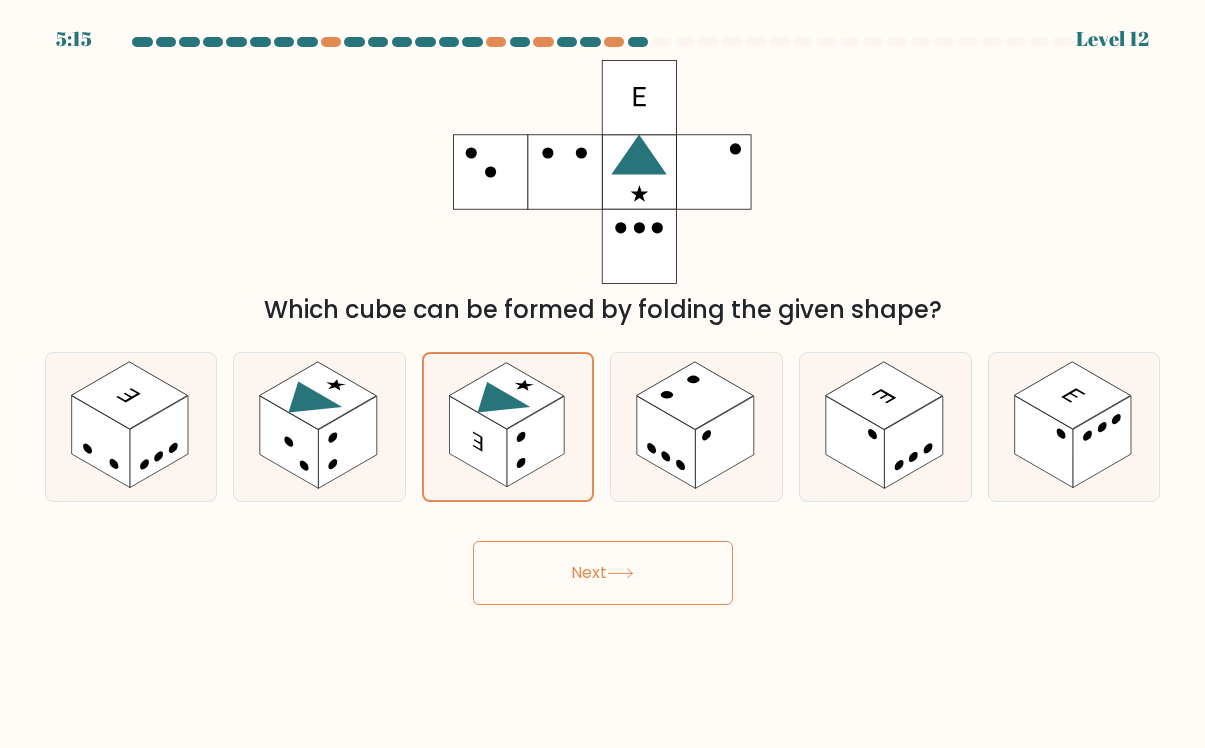 click on "Next" at bounding box center (603, 573) 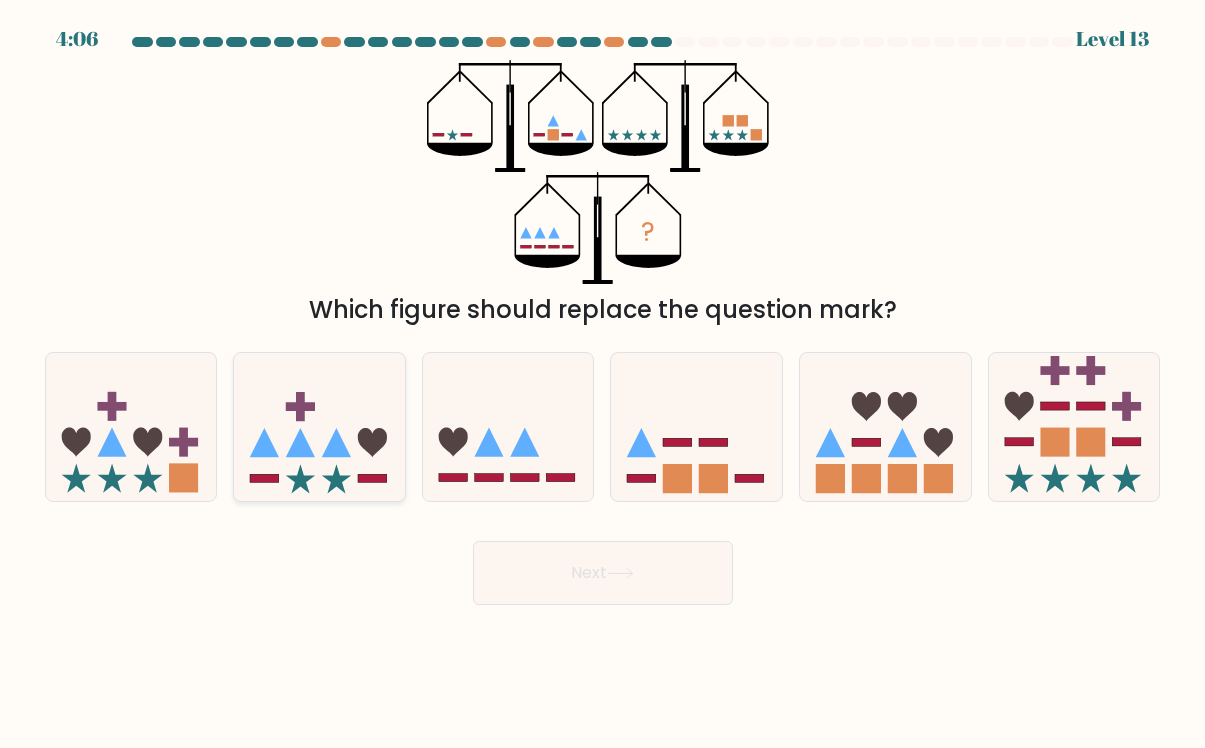 click 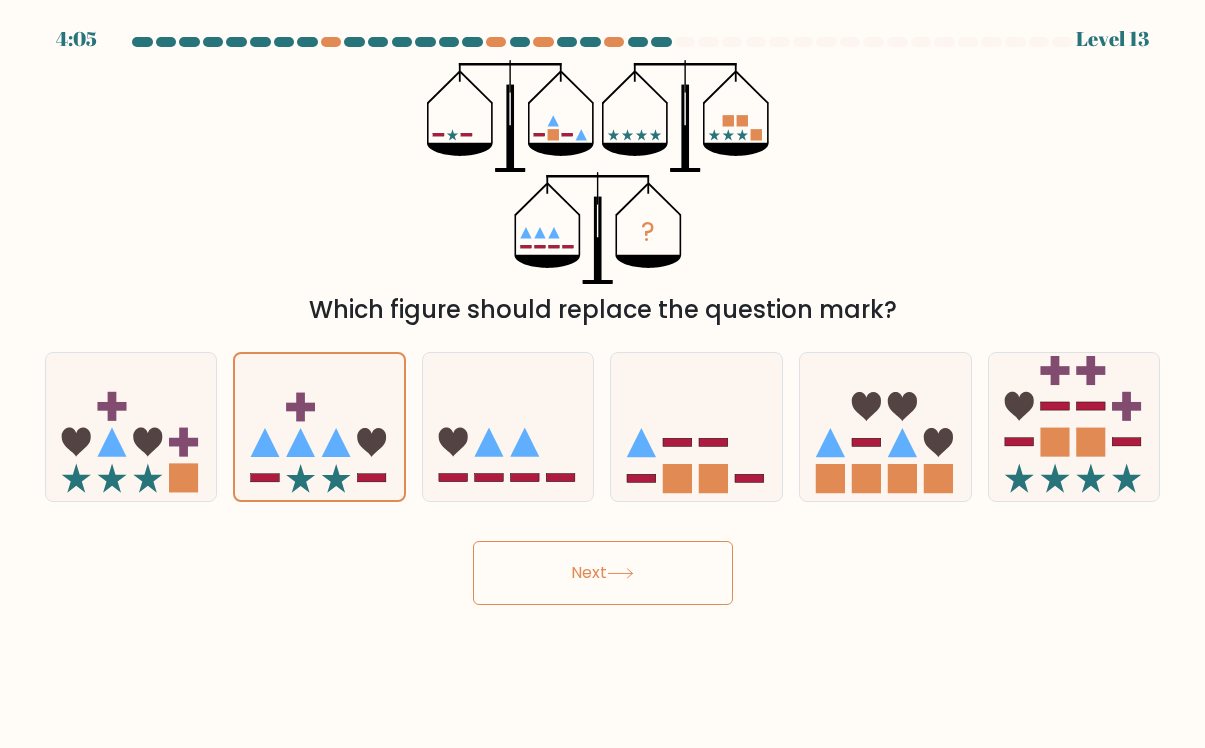 click on "Next" at bounding box center (603, 573) 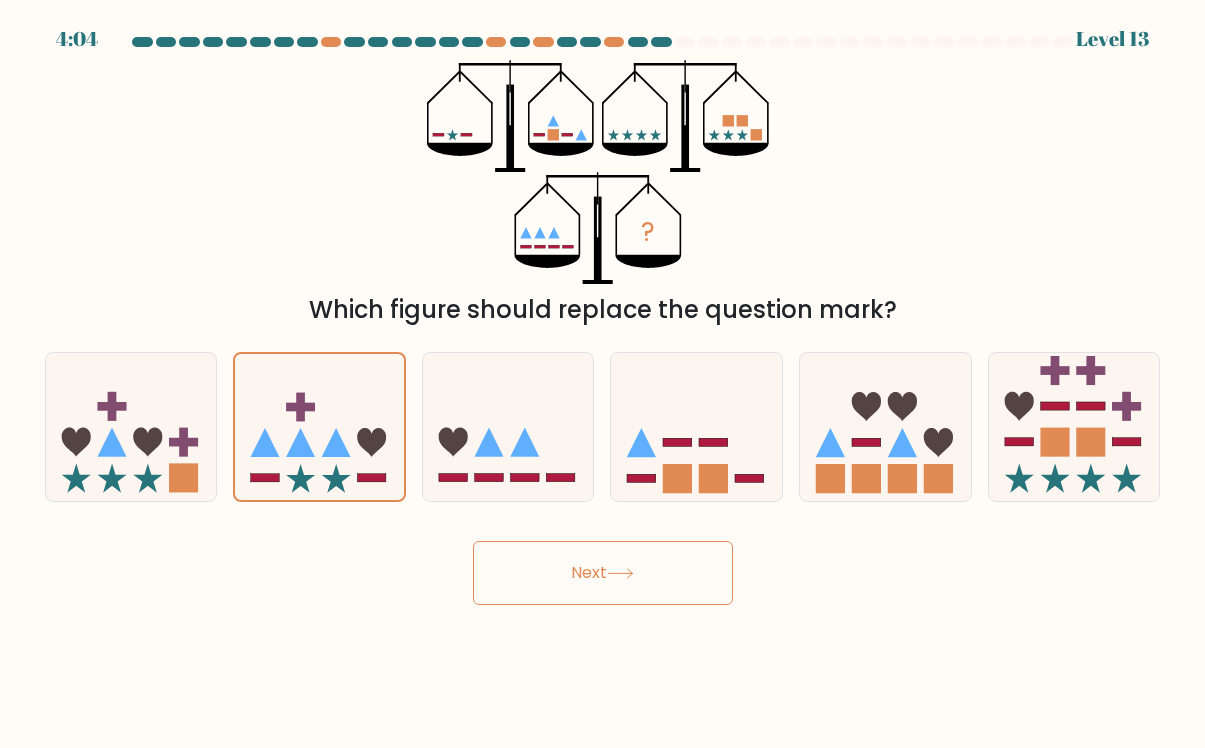 click on "Next" at bounding box center [603, 573] 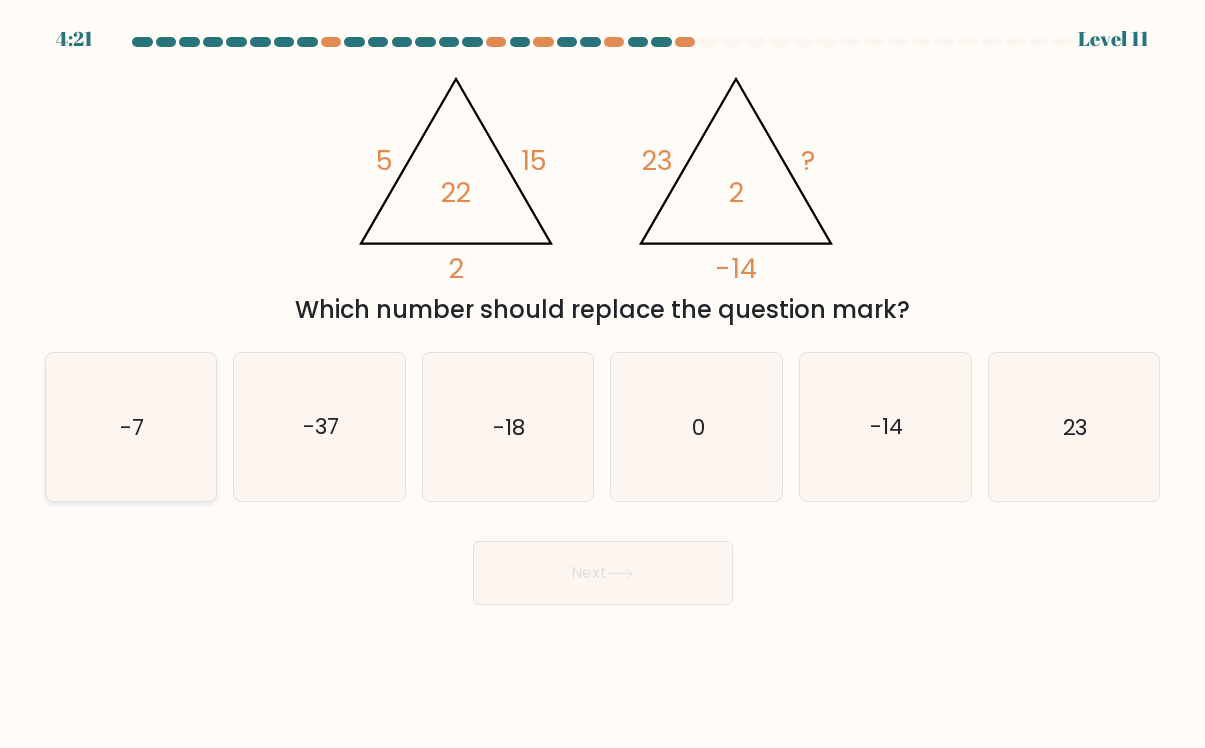 click on "-7" 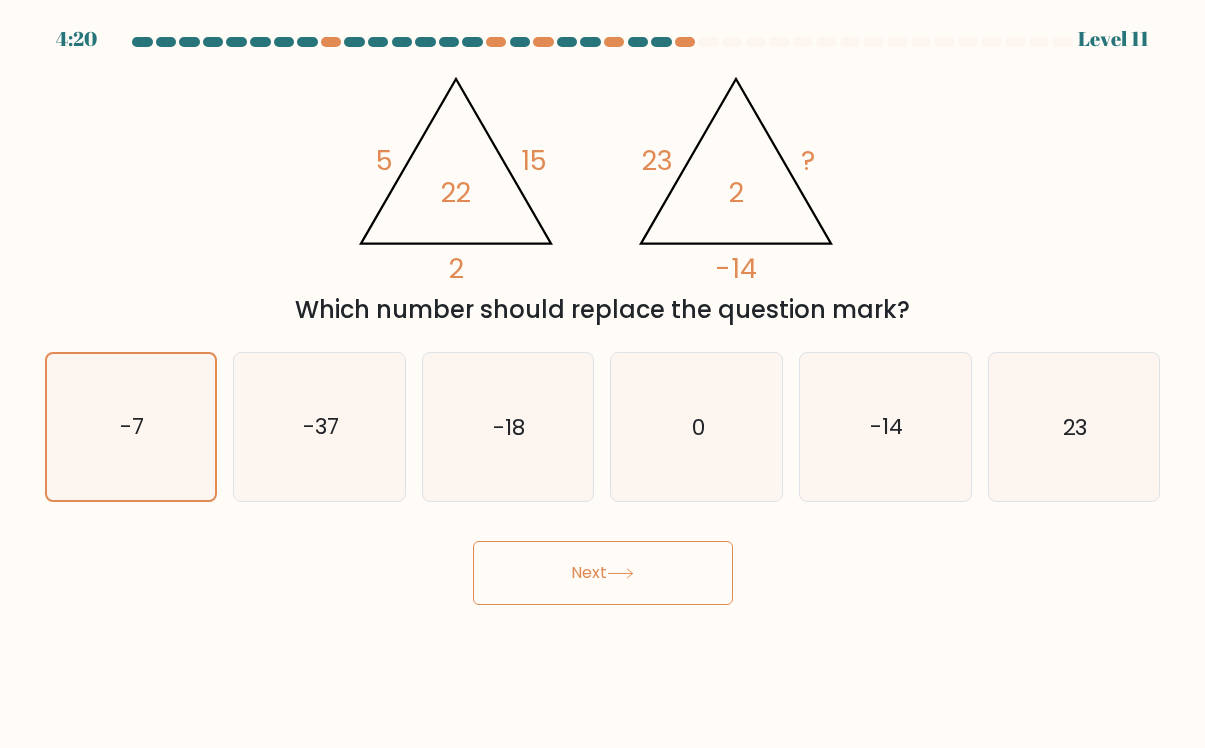 click on "Next" at bounding box center (603, 573) 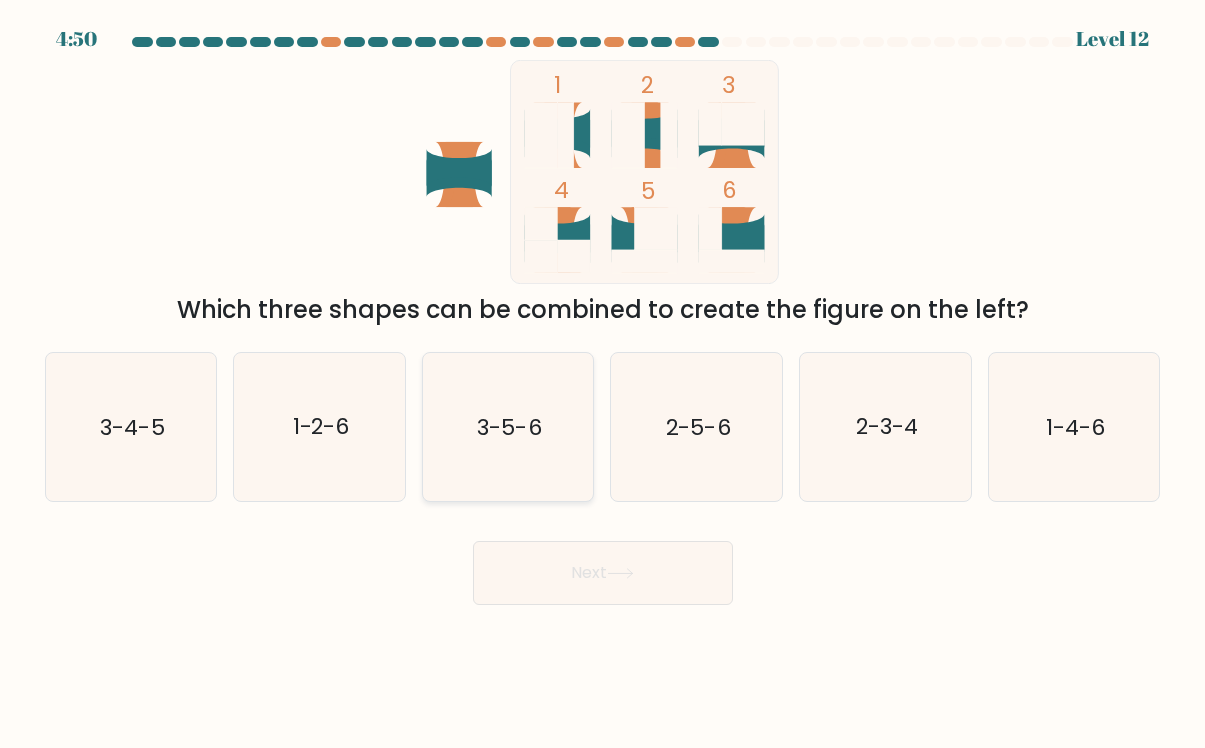click on "3-5-6" 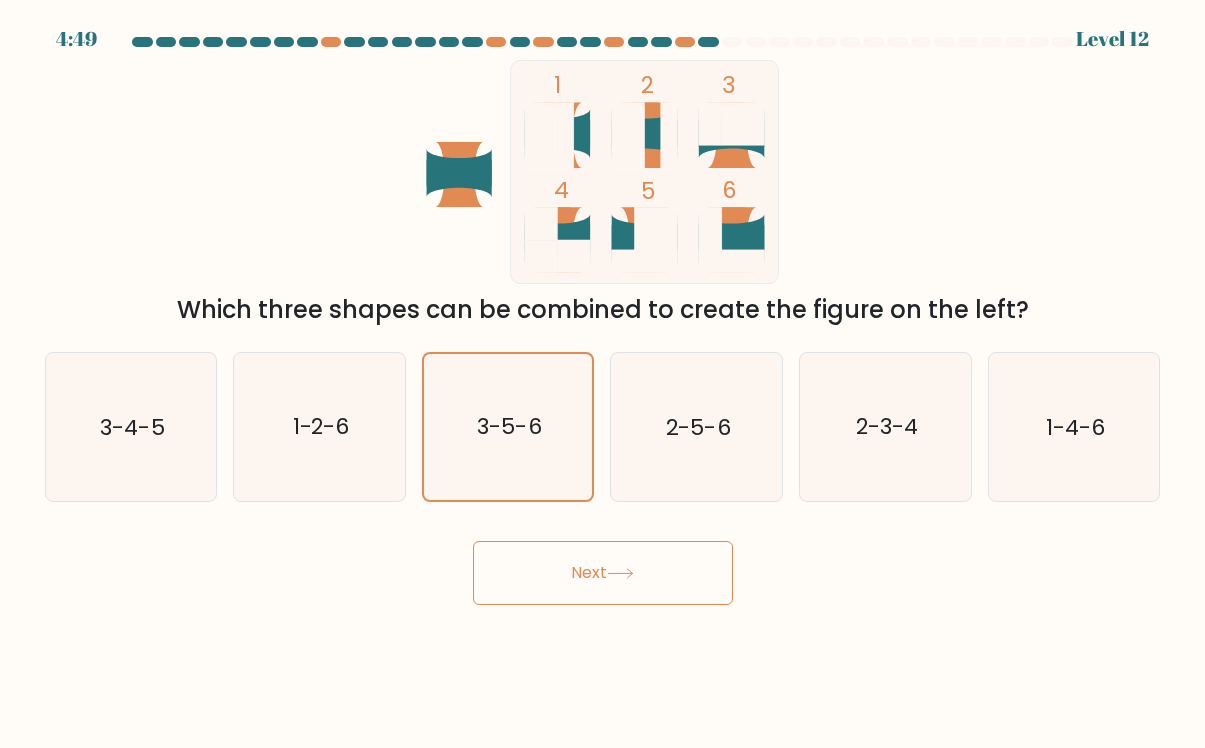 click on "Next" at bounding box center [603, 573] 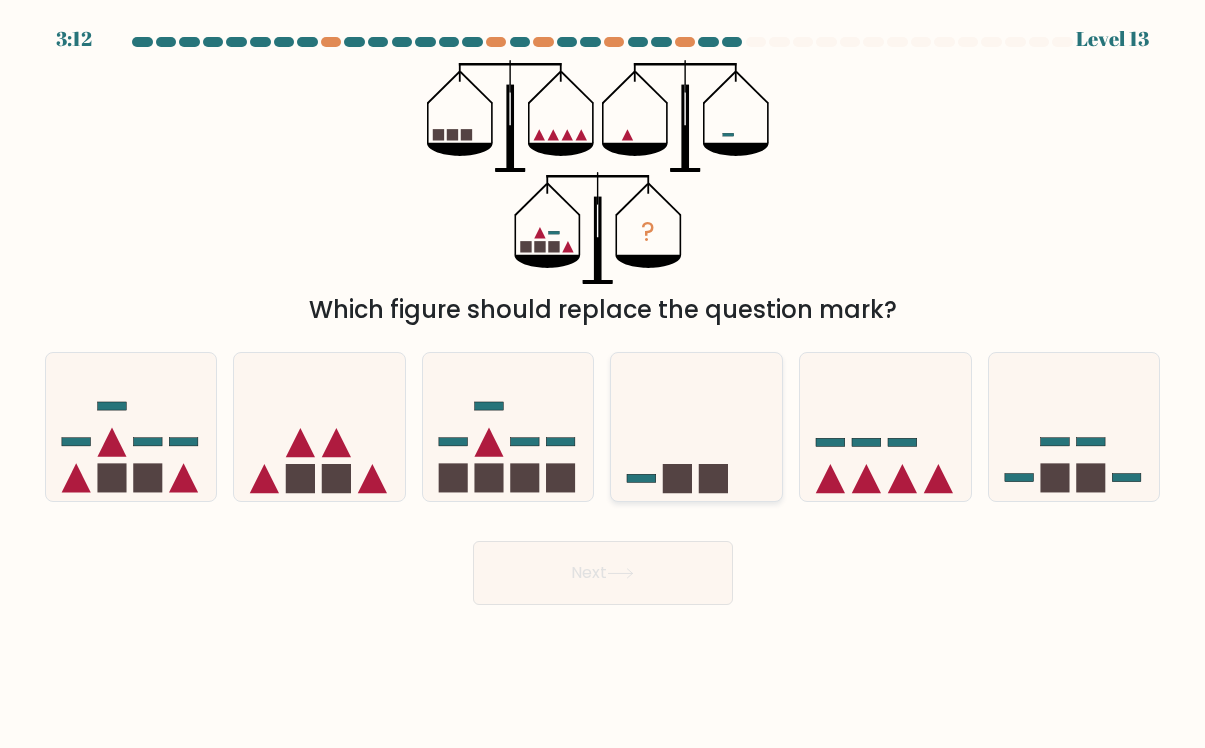 drag, startPoint x: 862, startPoint y: 473, endPoint x: 760, endPoint y: 463, distance: 102.48902 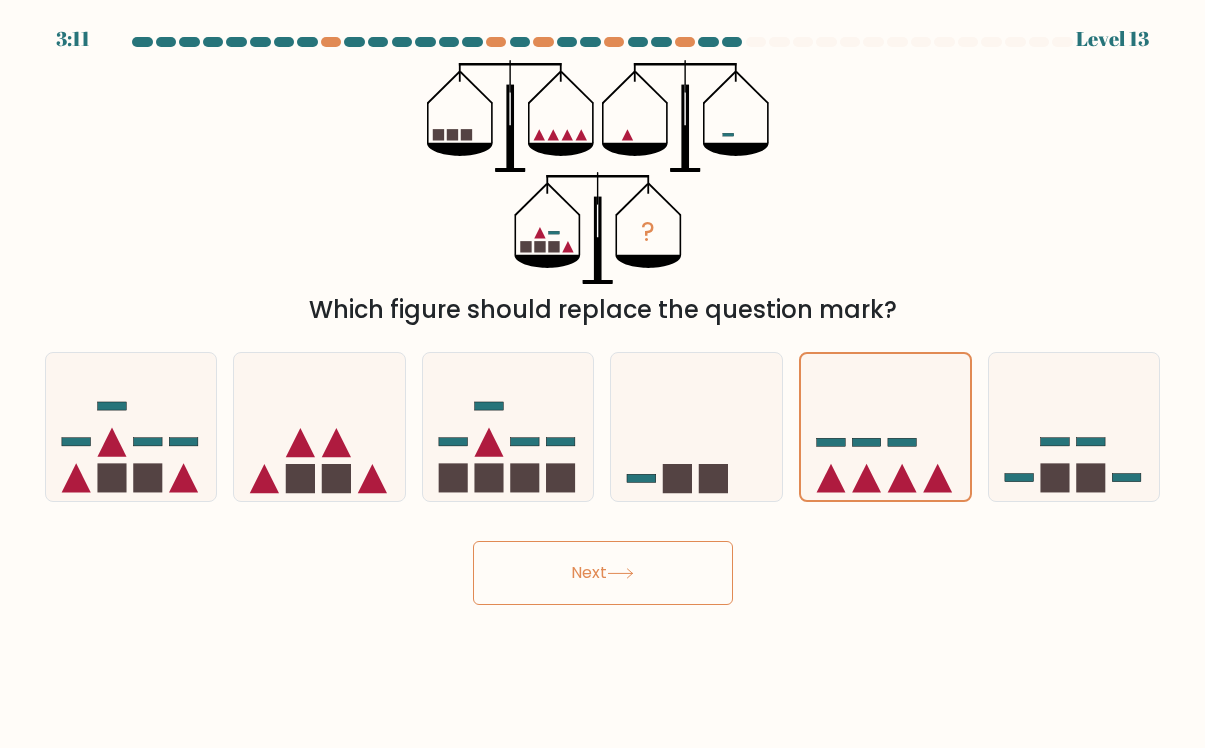 click on "Next" at bounding box center (603, 573) 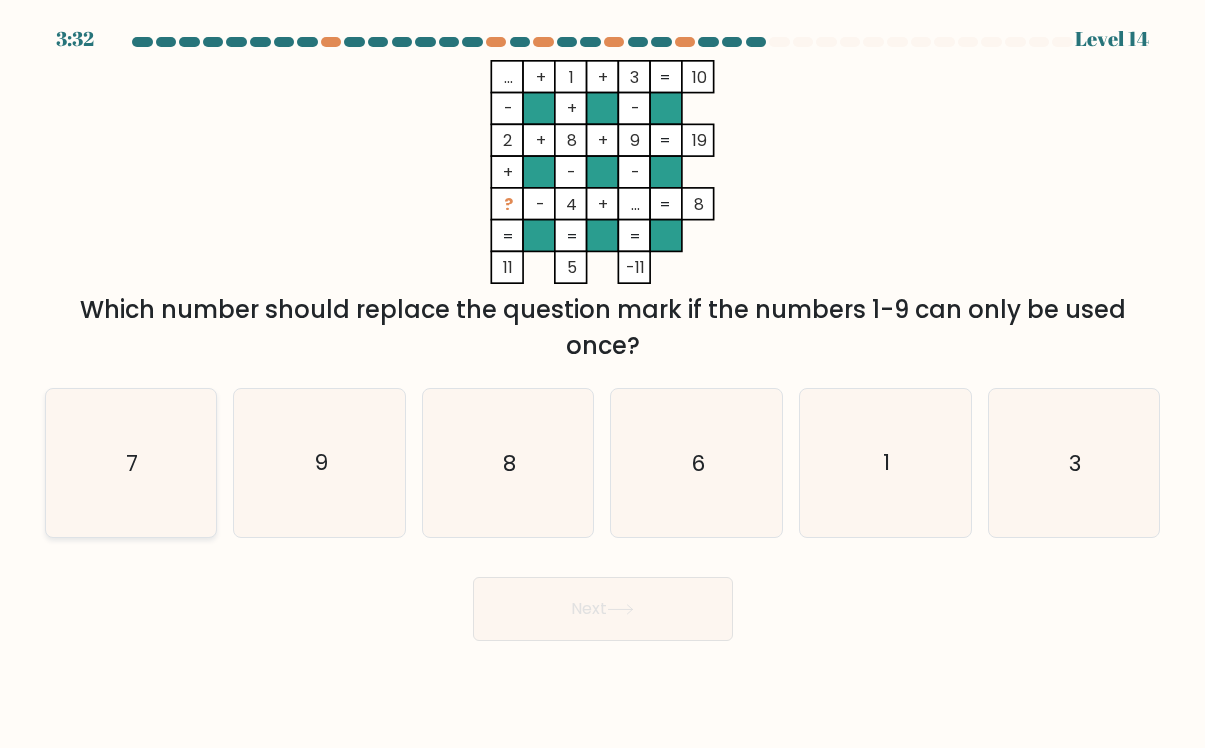 click on "7" 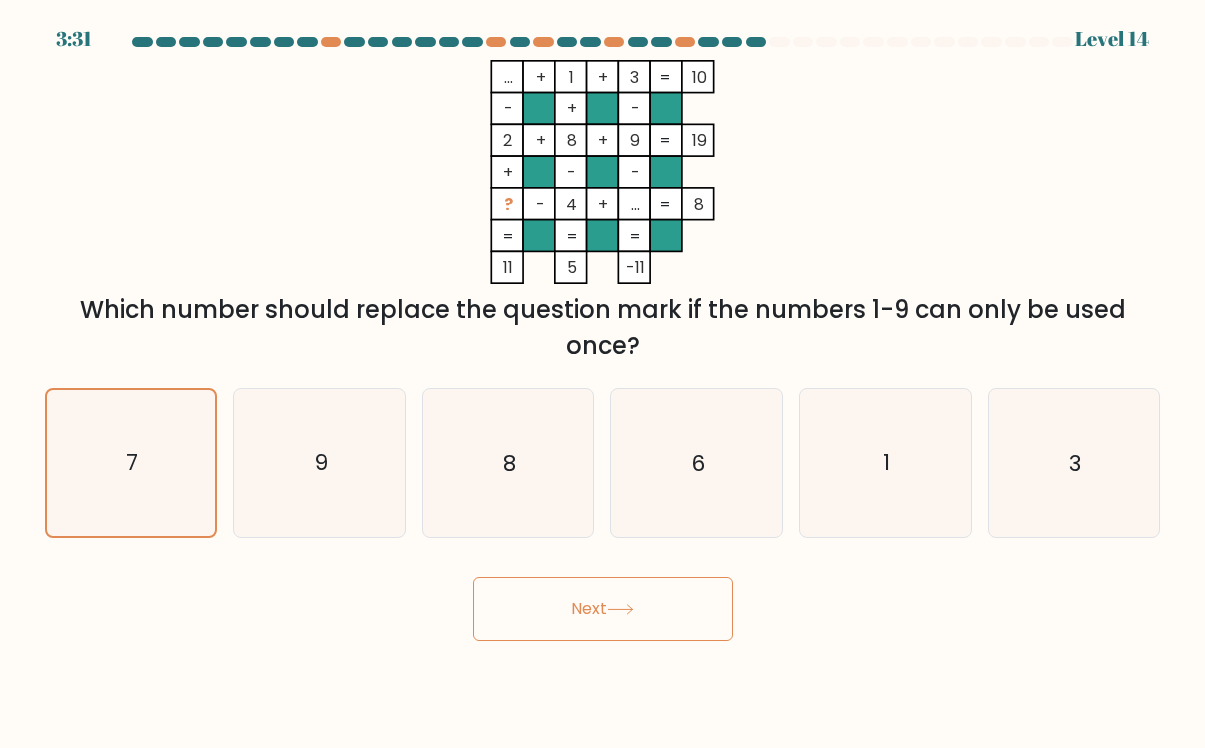 click on "Next" at bounding box center (603, 609) 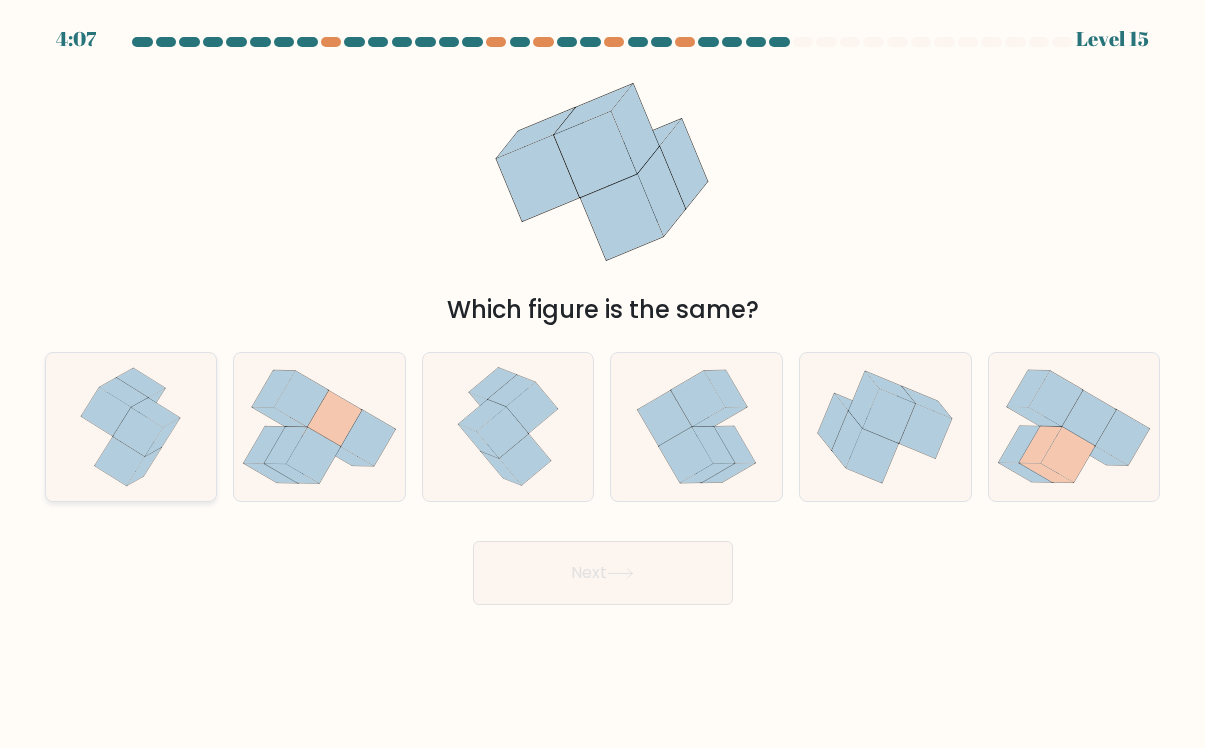 click 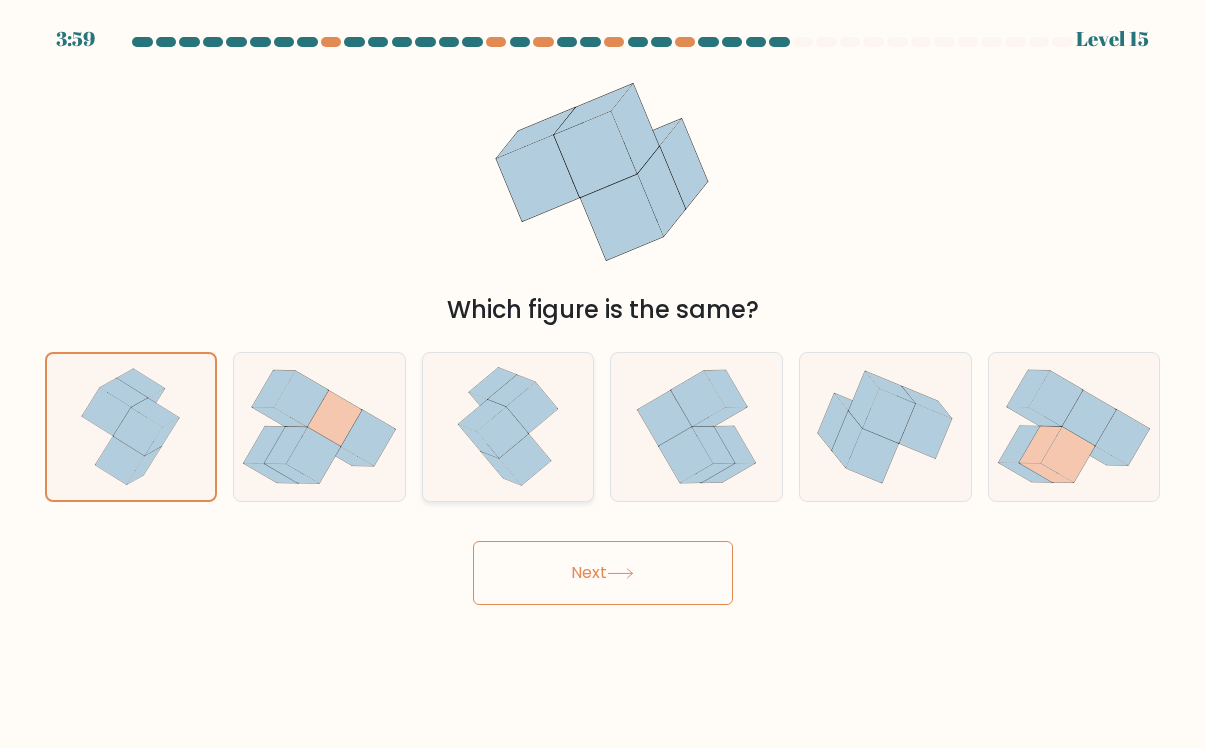 click 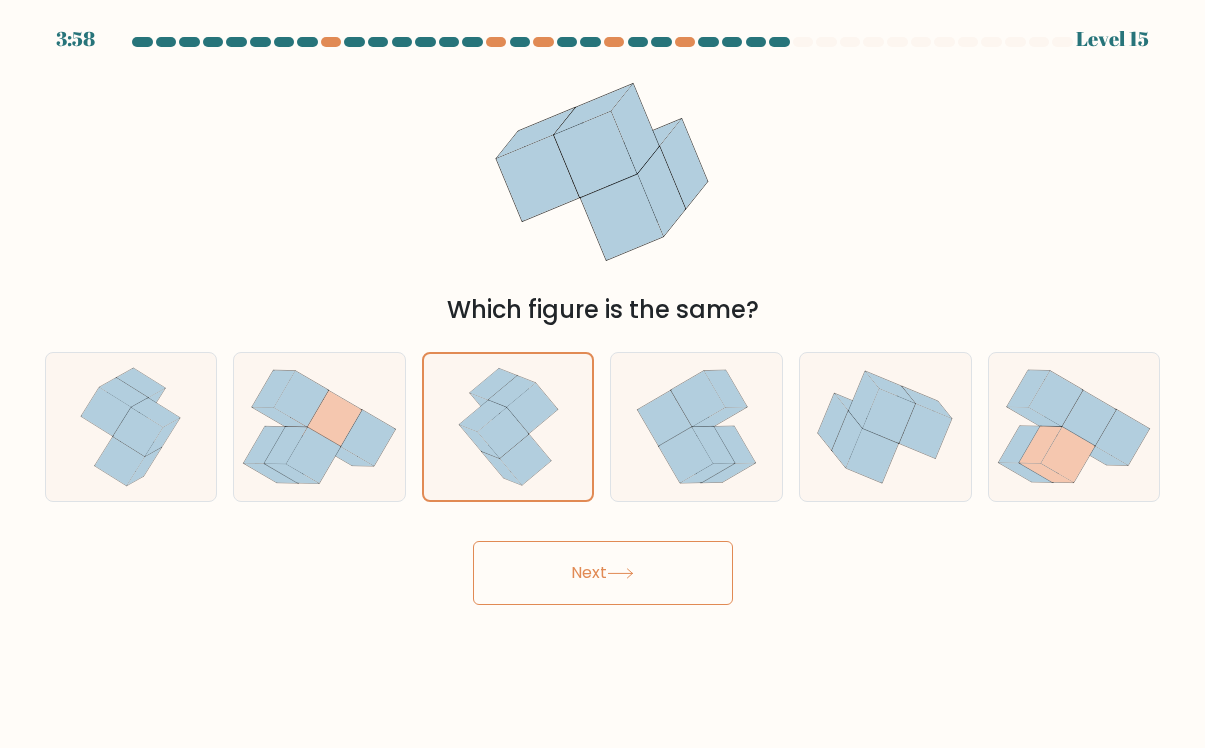 click on "Next" at bounding box center [603, 573] 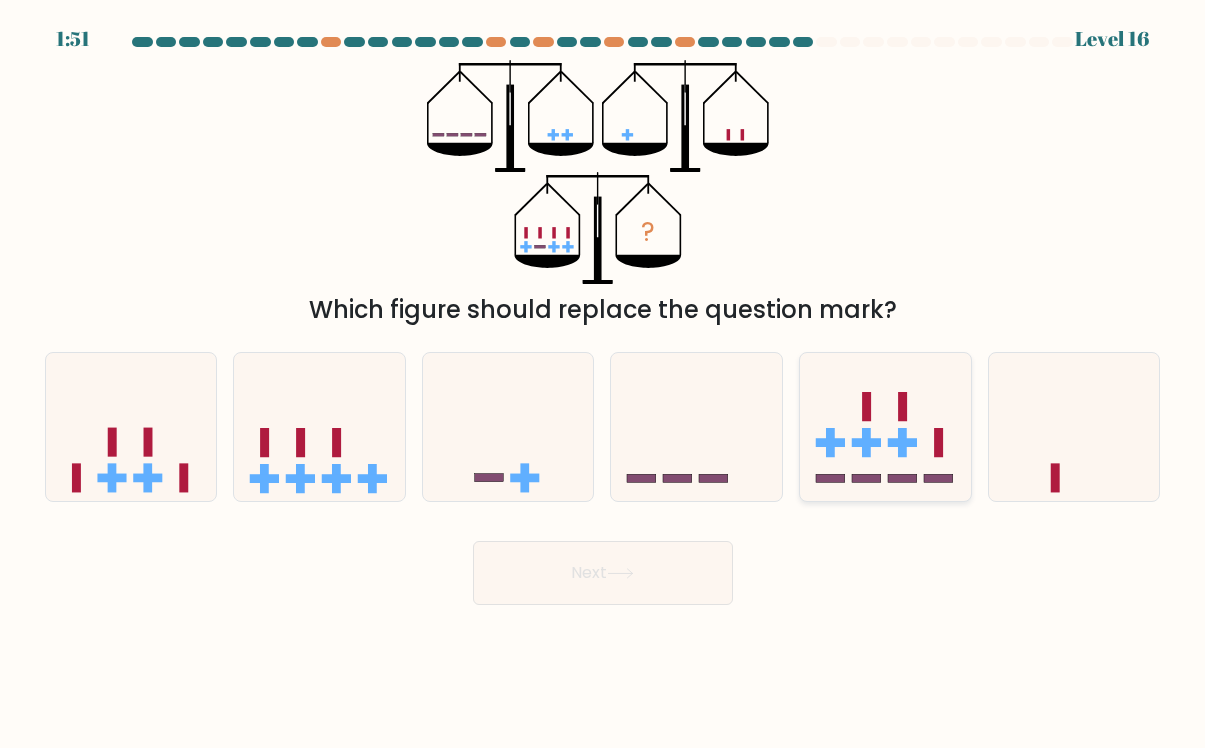 click 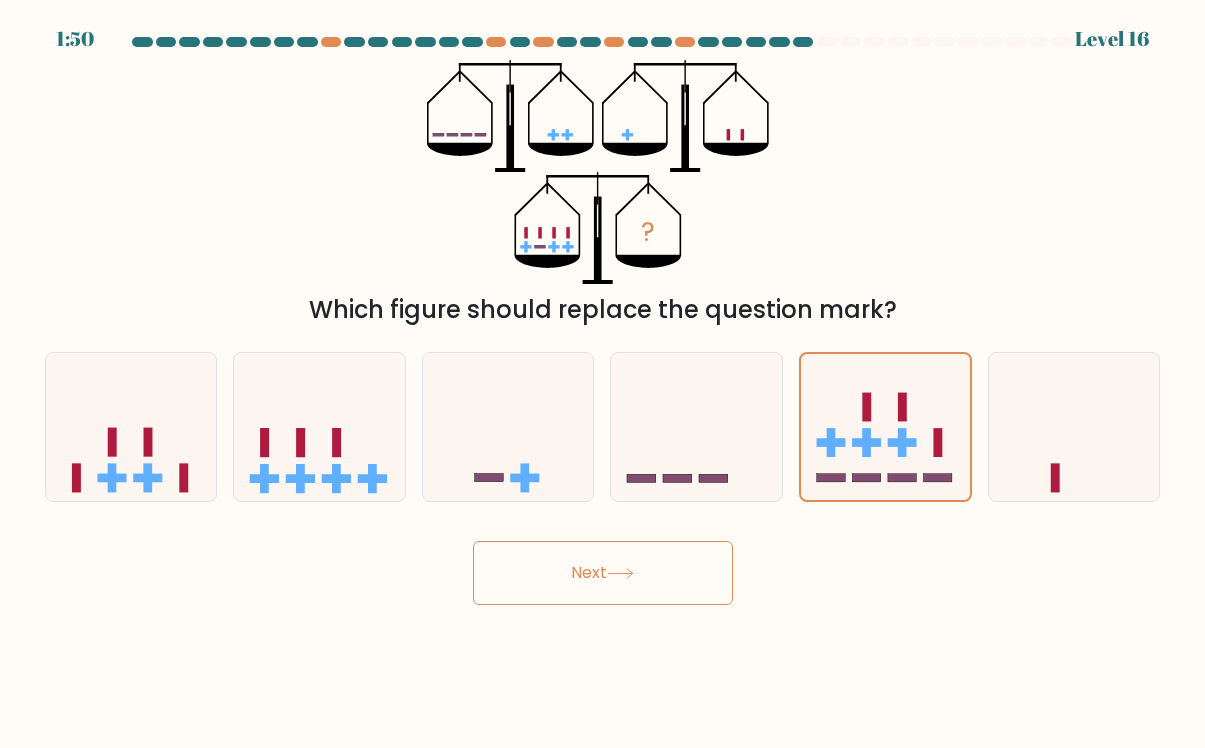 click on "Next" at bounding box center [603, 573] 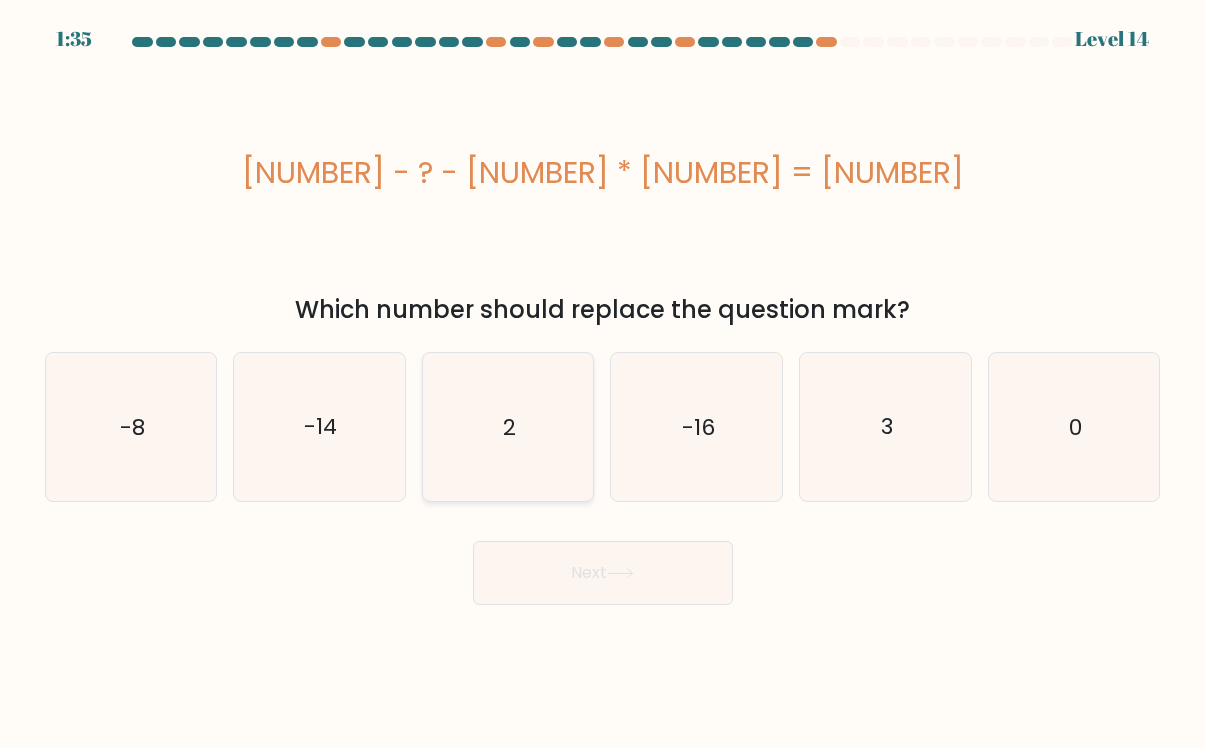 click on "2" 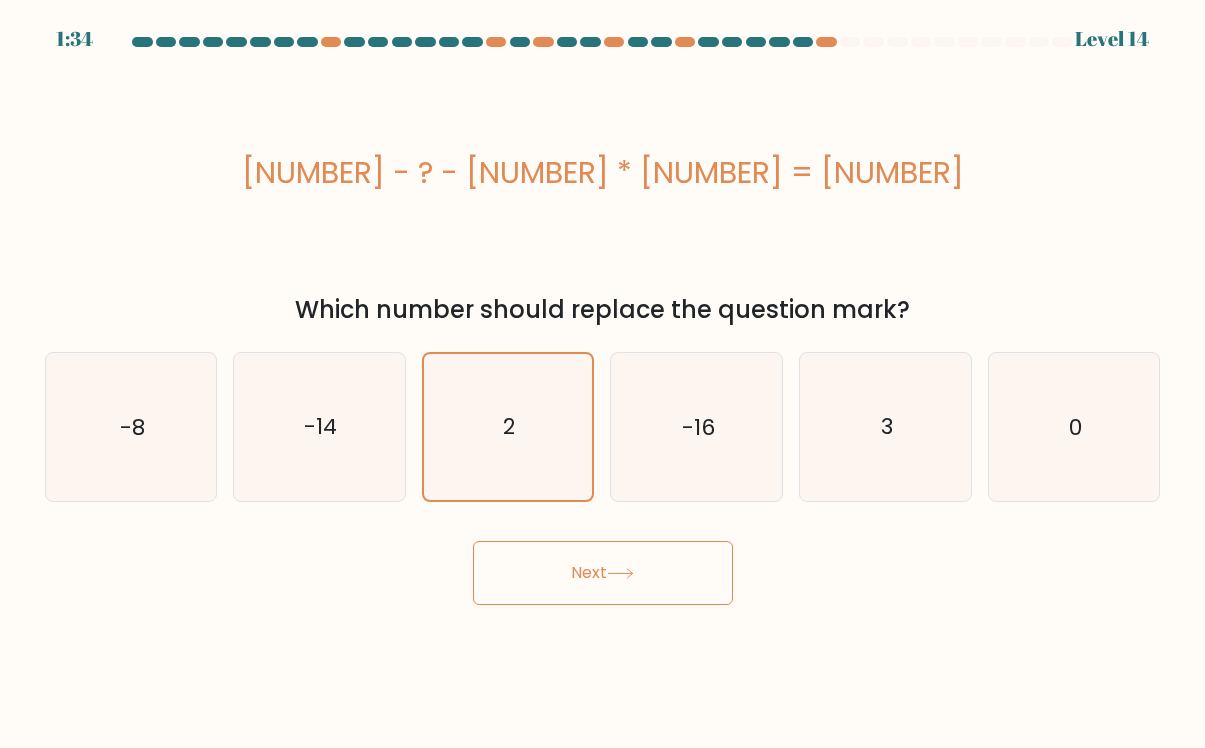 click on "Next" at bounding box center (603, 573) 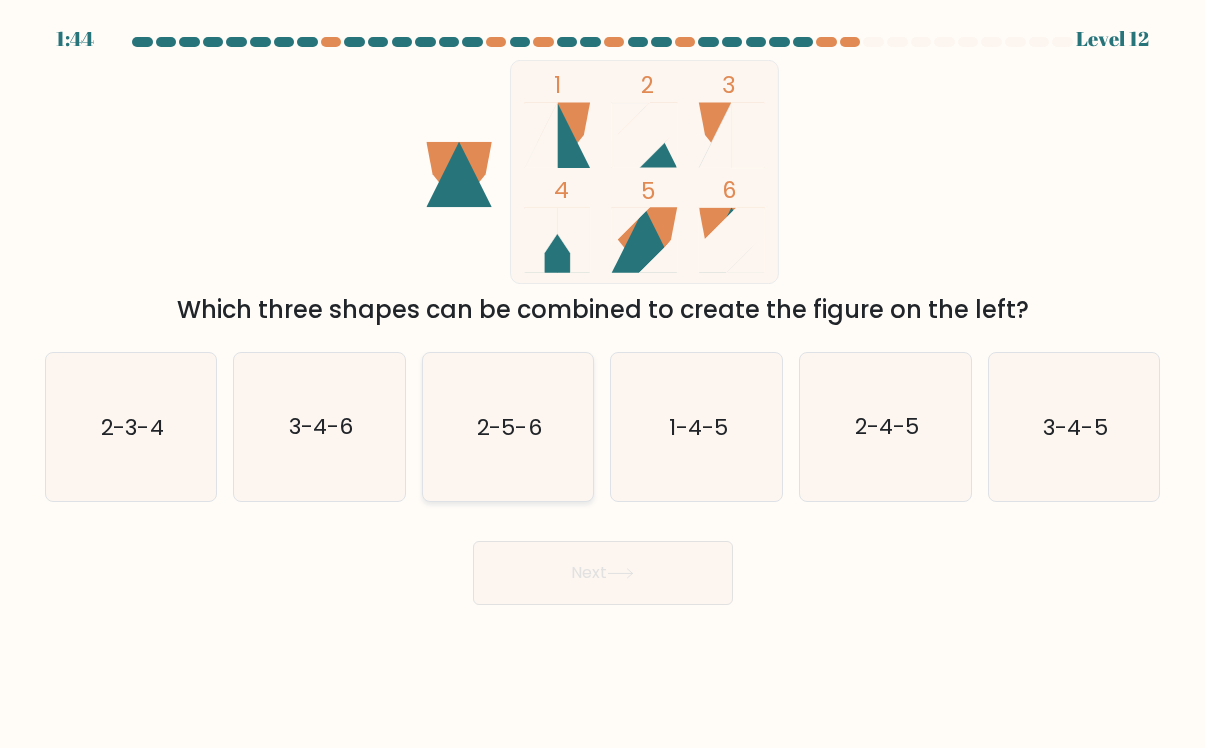 click on "2-5-6" 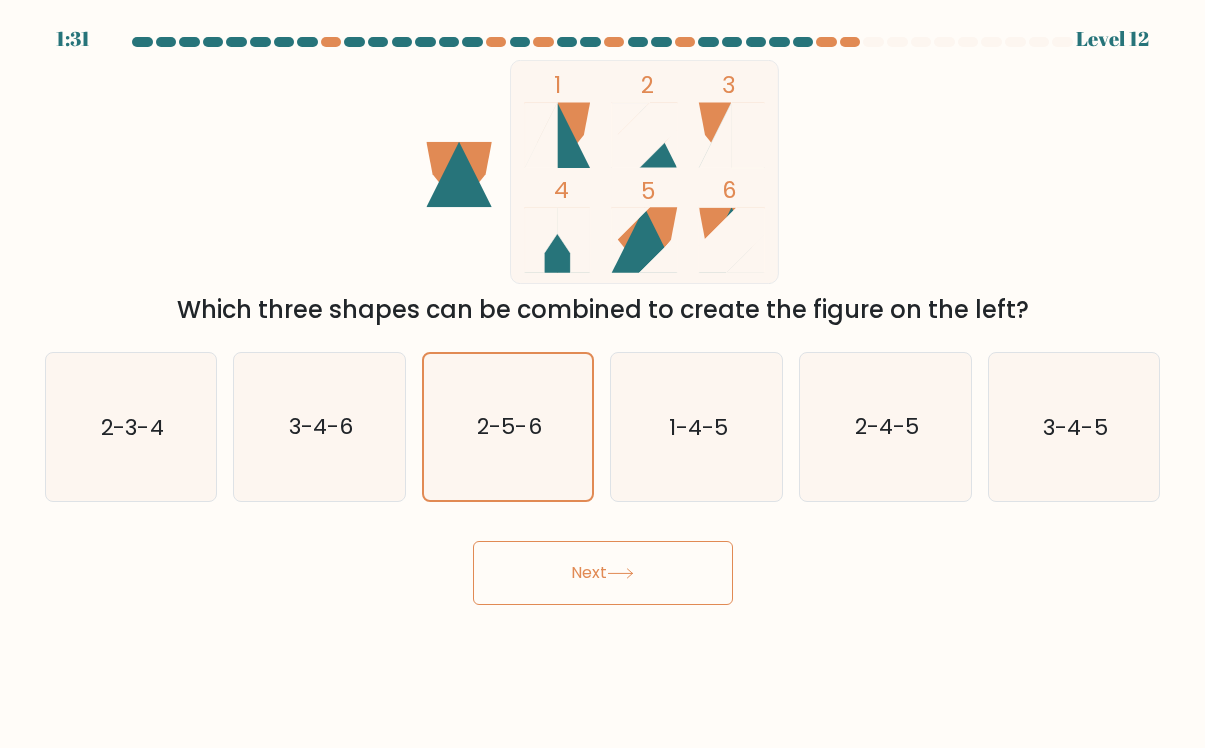 click on "Next" at bounding box center [603, 573] 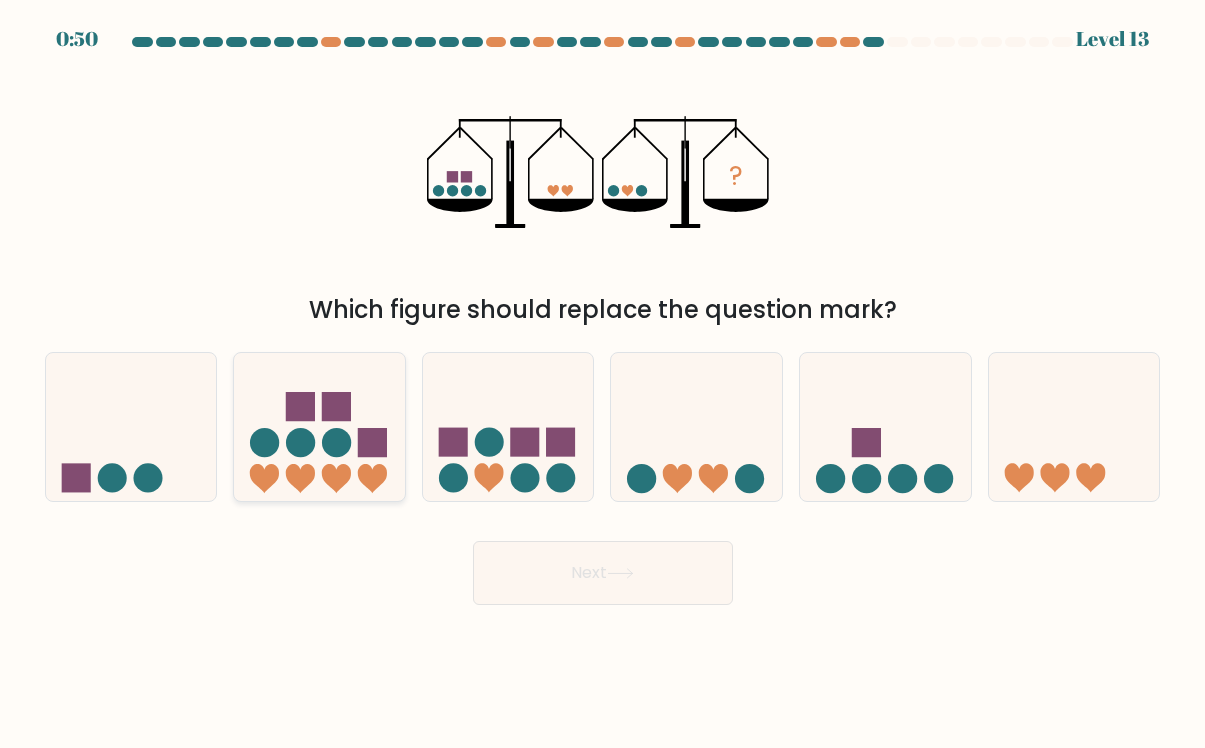 click 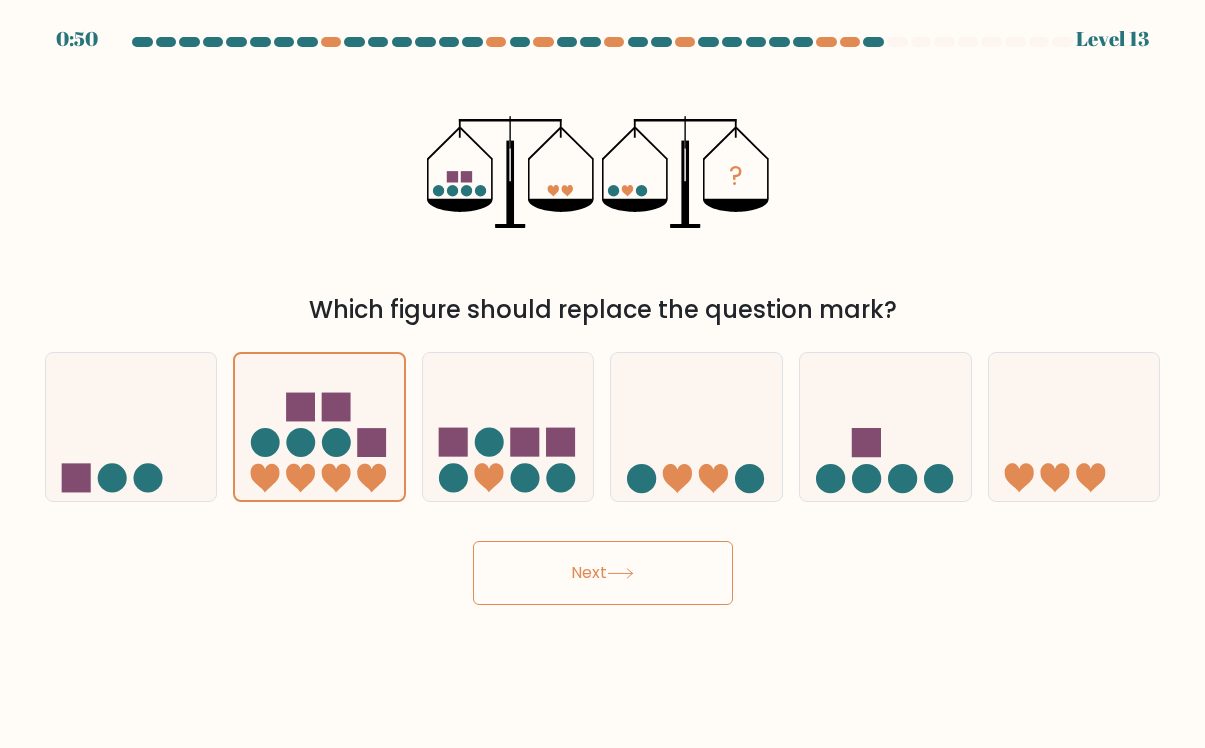 click on "Next" at bounding box center (603, 573) 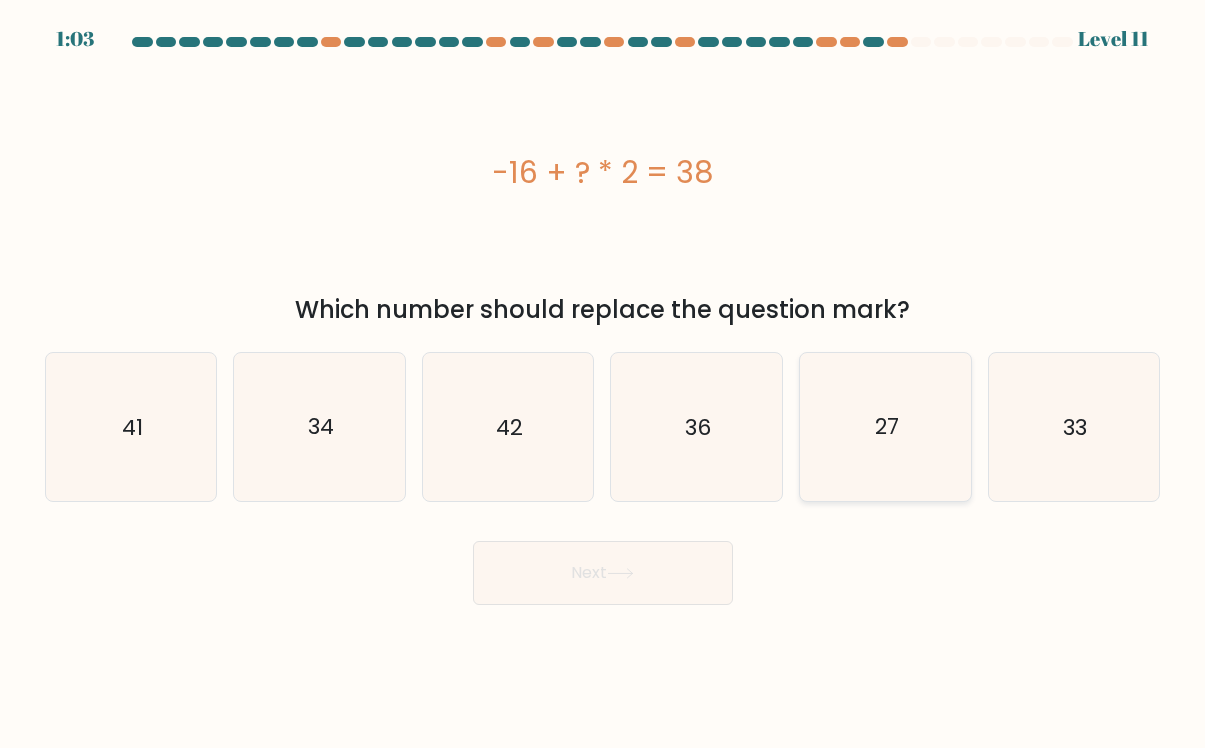 click on "27" 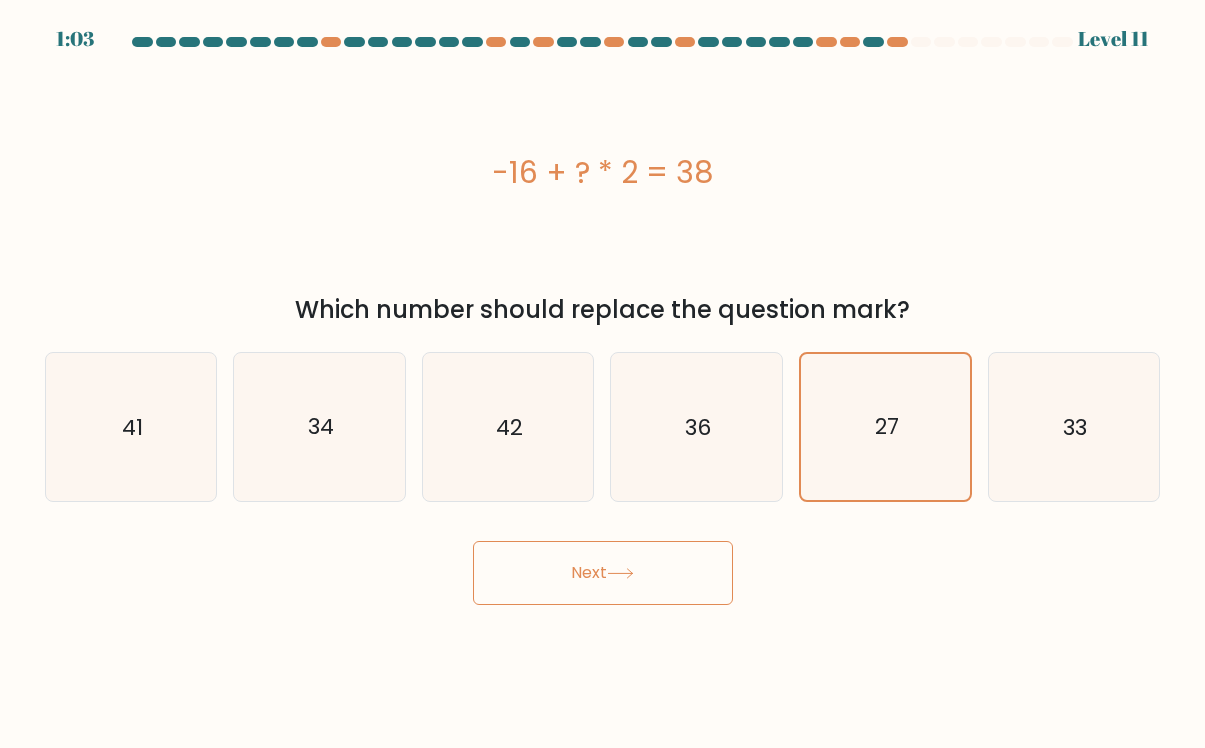 click on "Next" at bounding box center (603, 573) 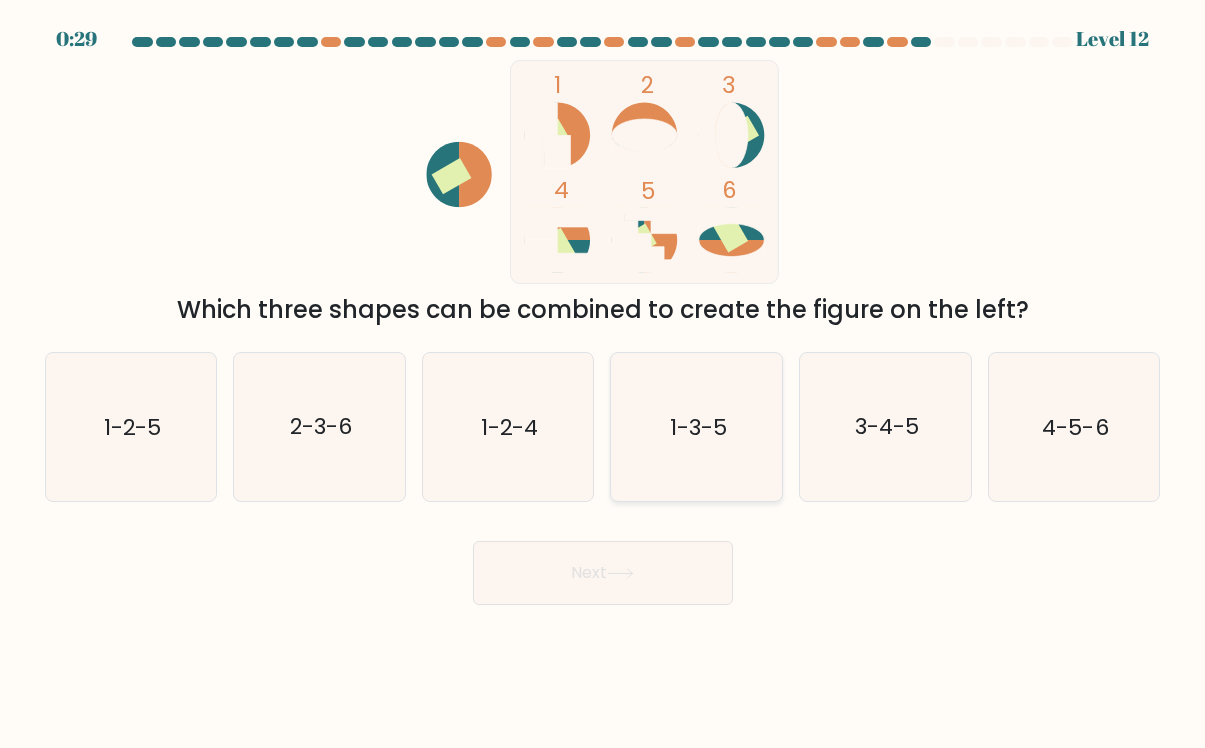 click on "1-3-5" 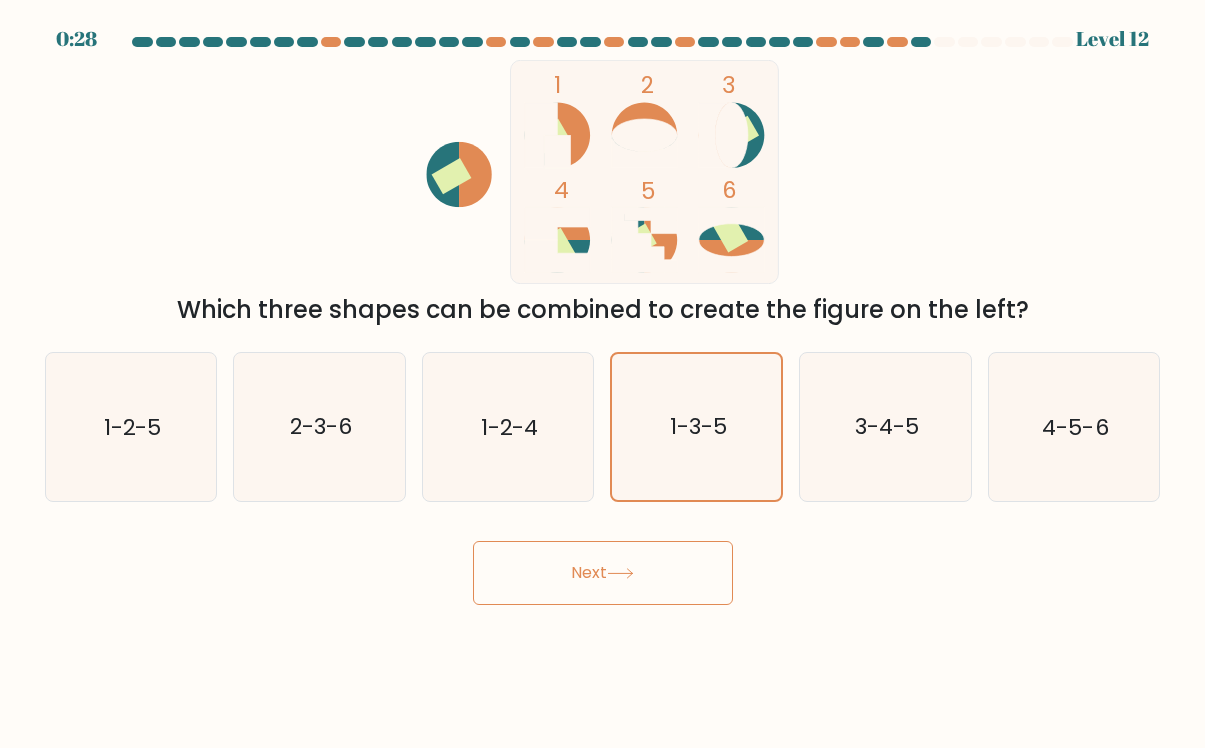 click on "Next" at bounding box center (603, 573) 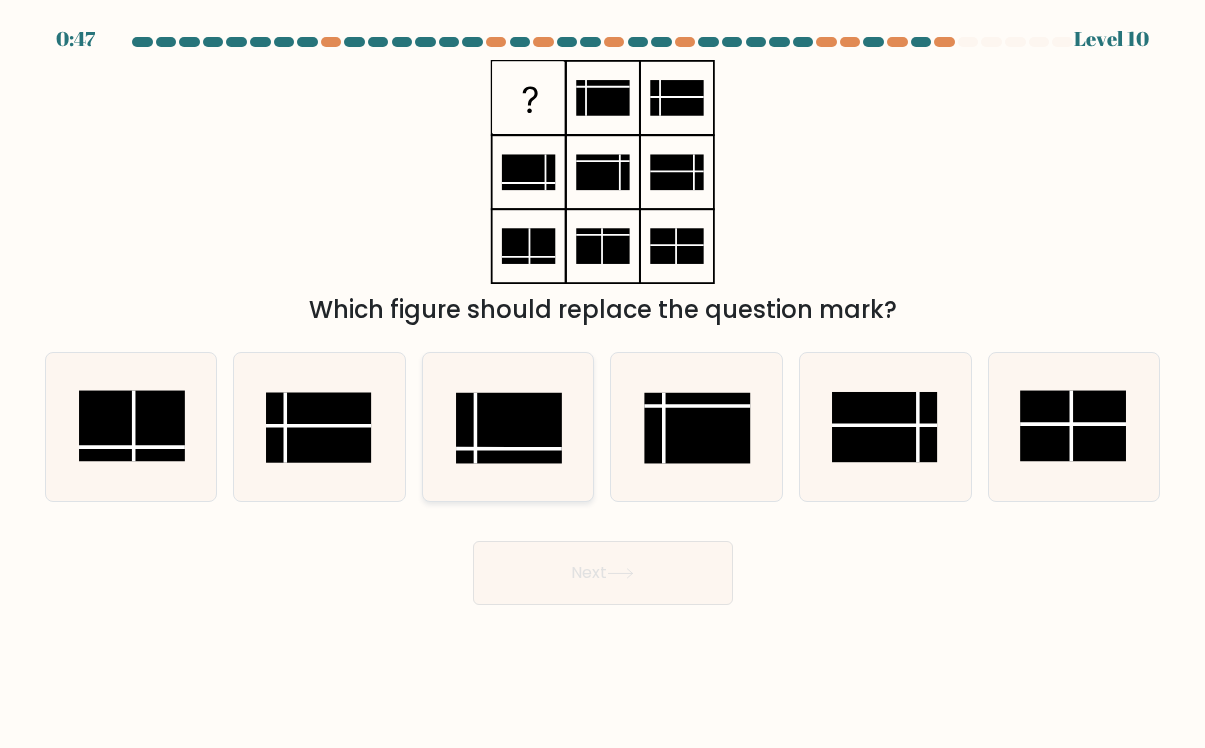 click 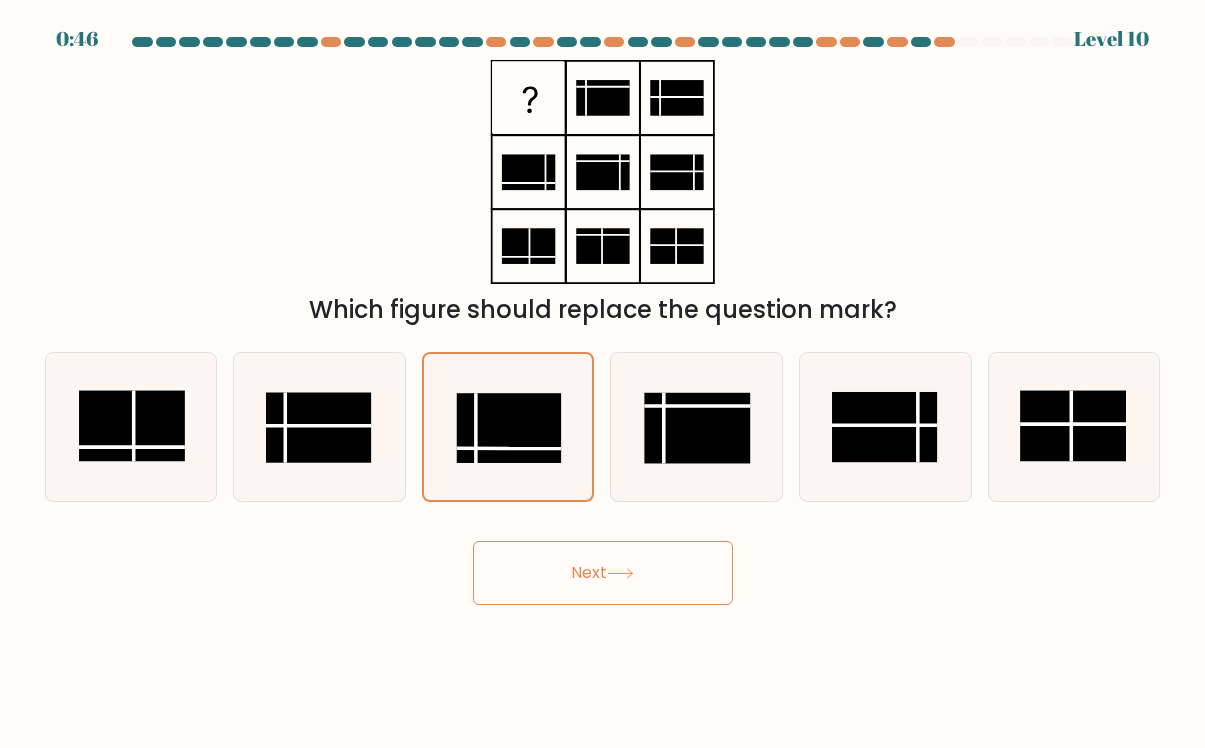 click on "Next" at bounding box center [603, 565] 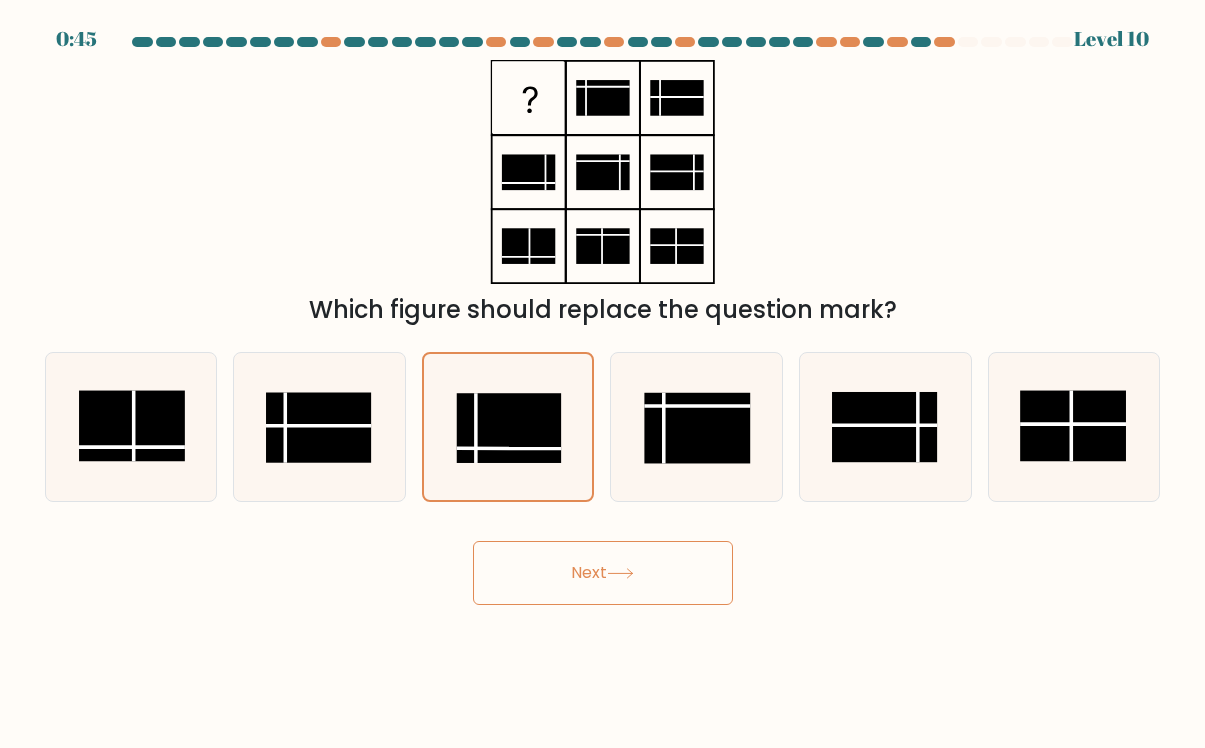 click on "Next" at bounding box center [603, 573] 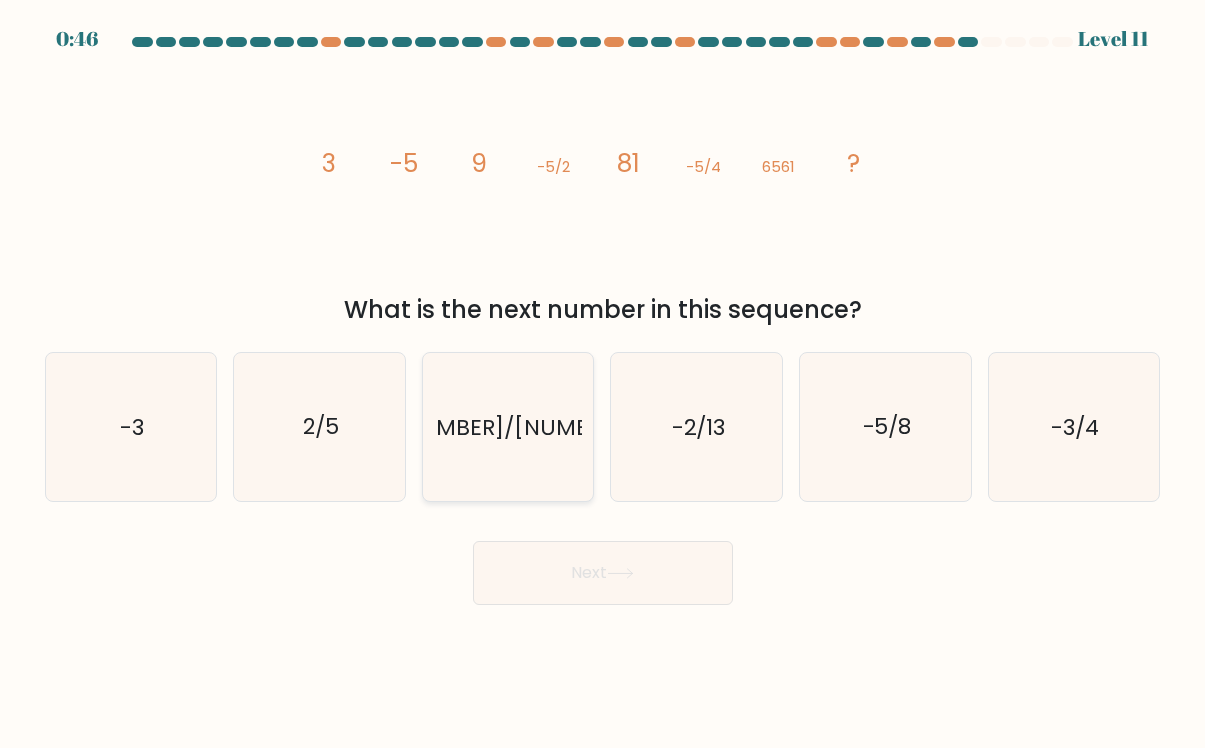 click on "653/8" 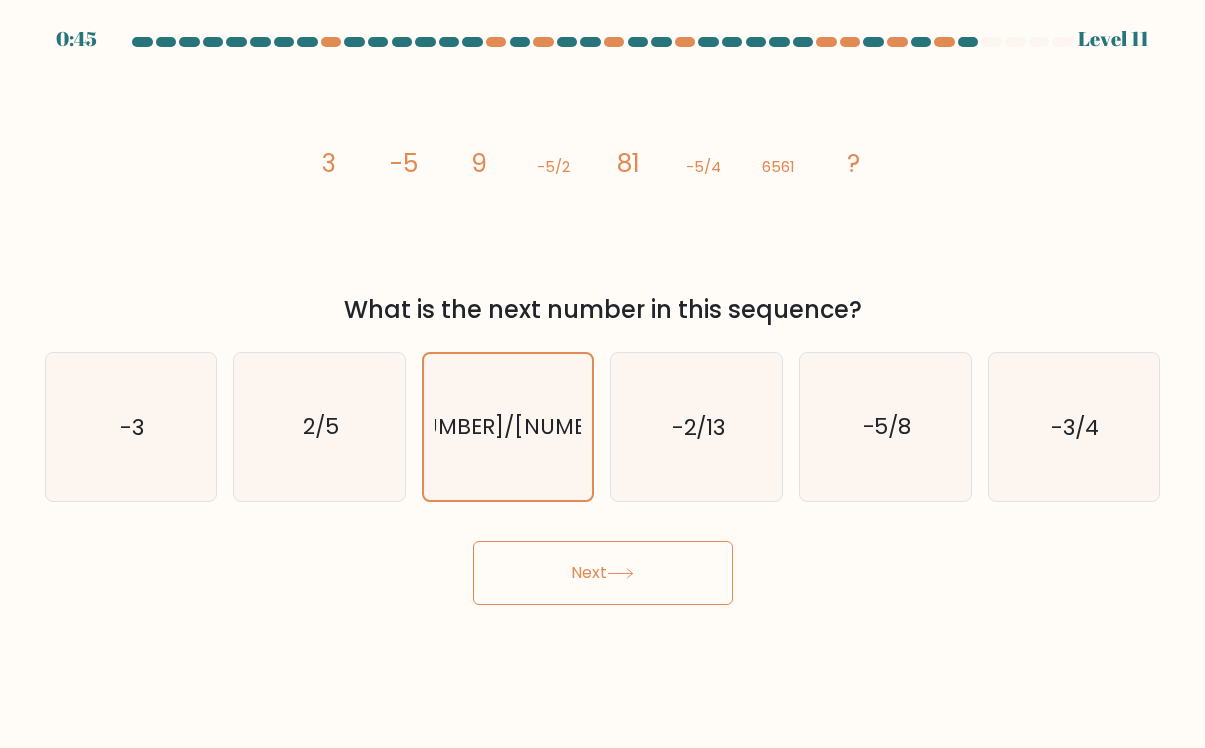 click on "Next" at bounding box center (603, 573) 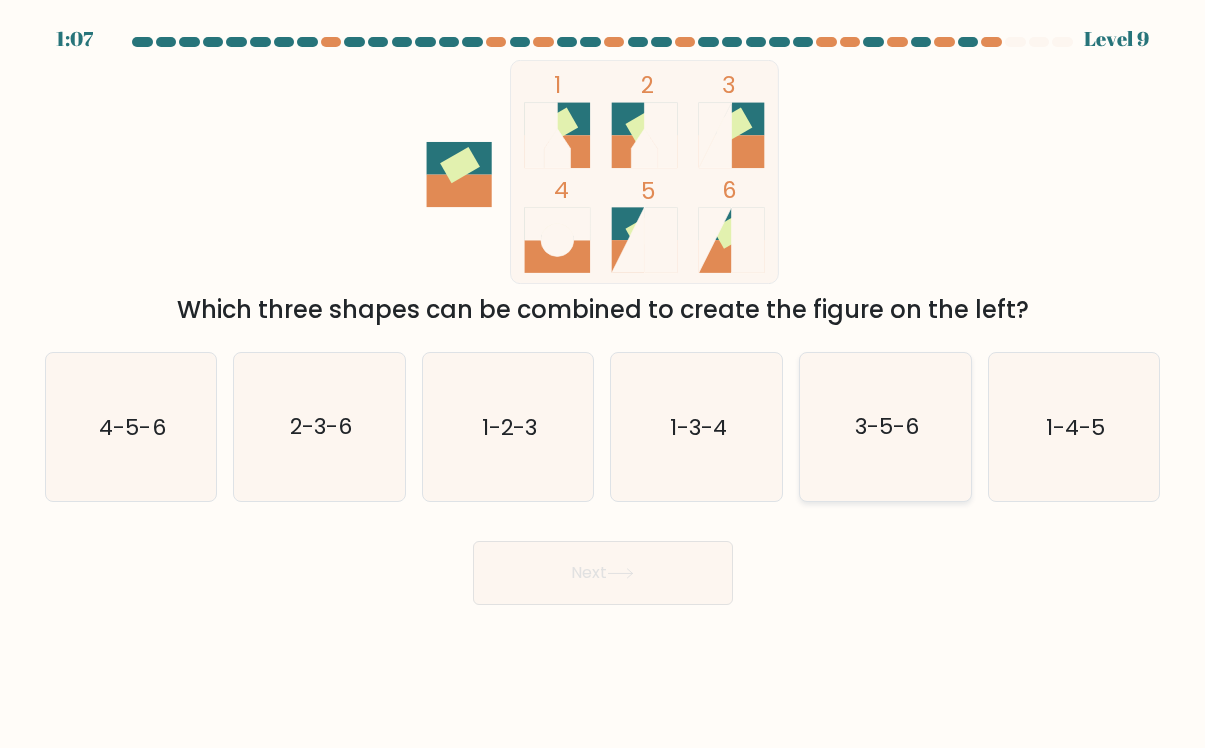 click on "3-5-6" 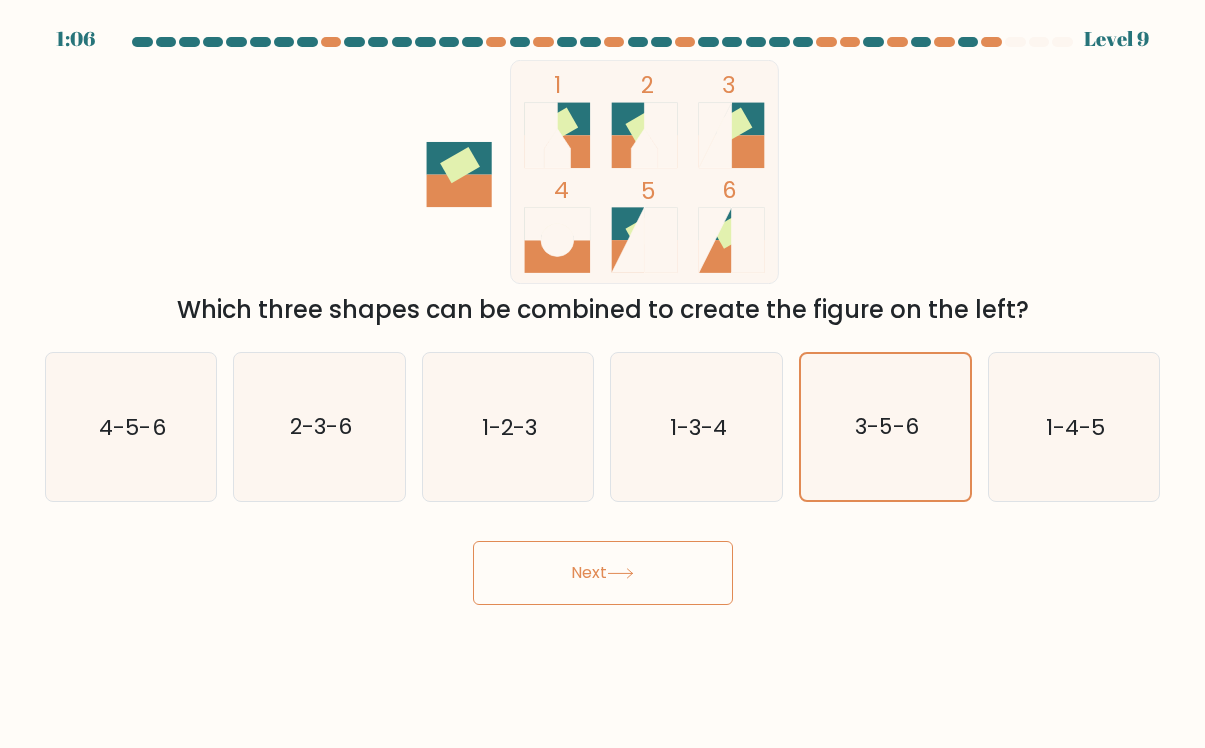 click on "Next" at bounding box center (603, 573) 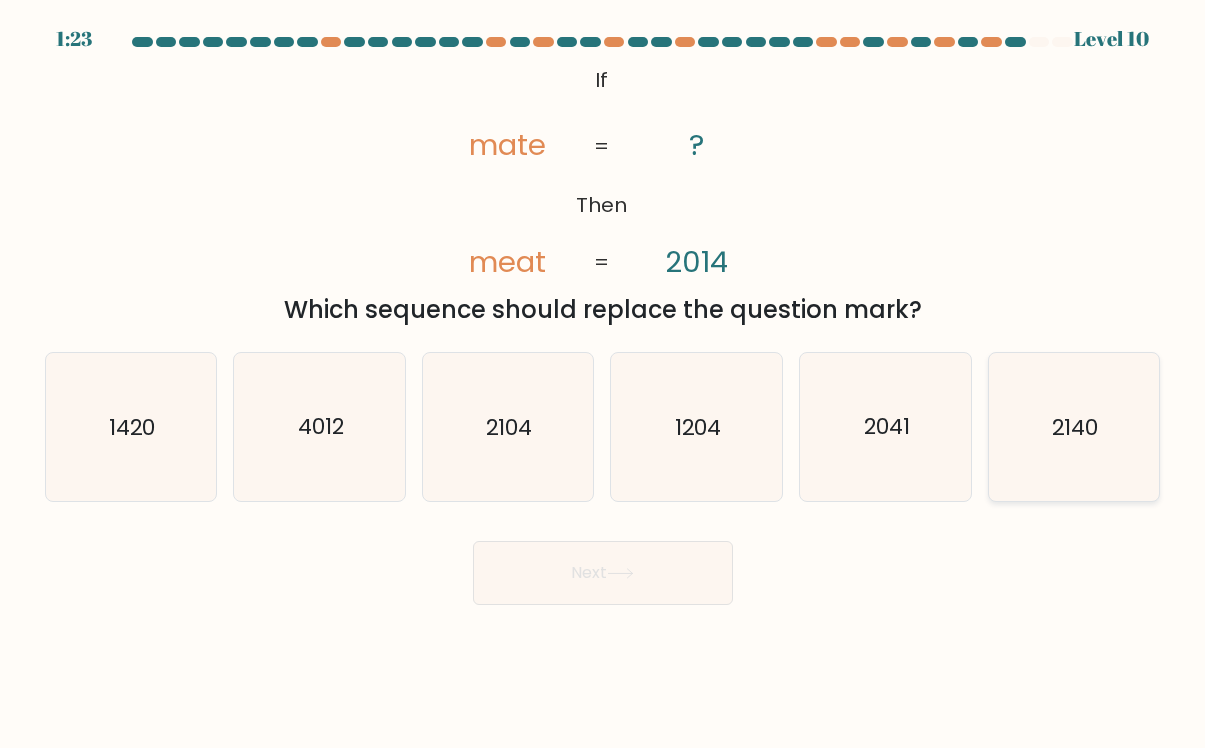 click on "2140" 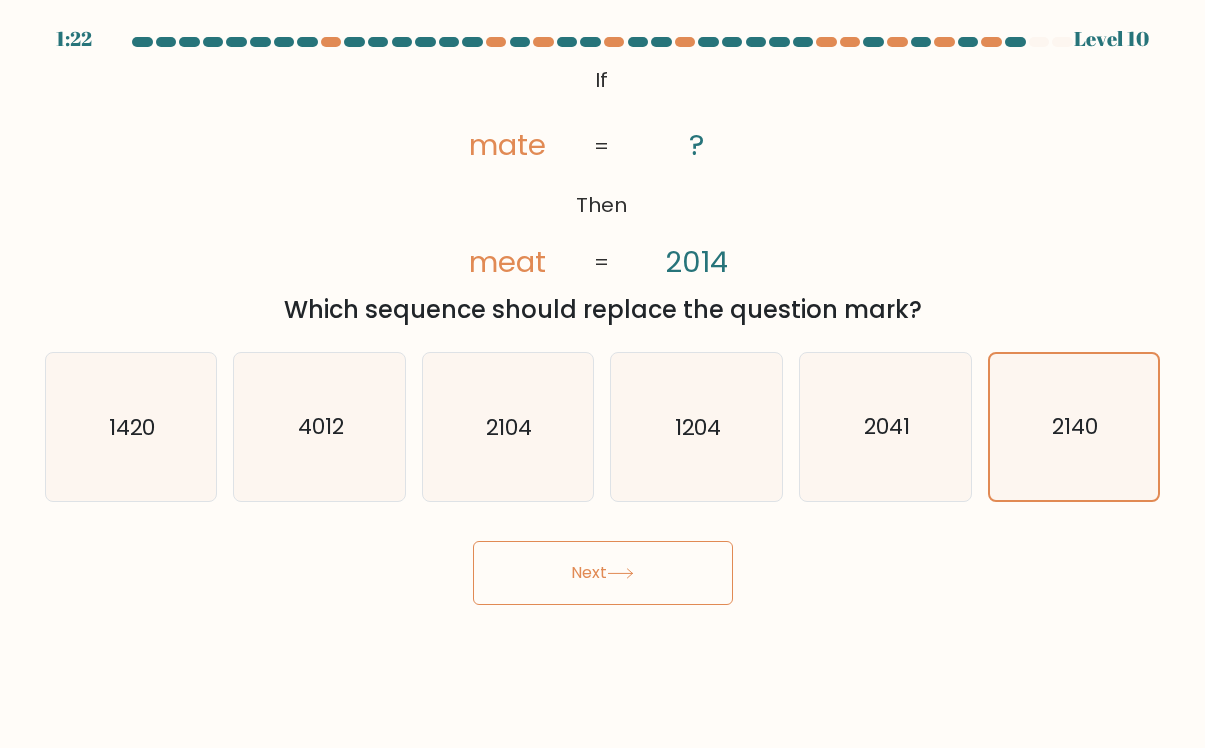 click on "Next" at bounding box center [603, 573] 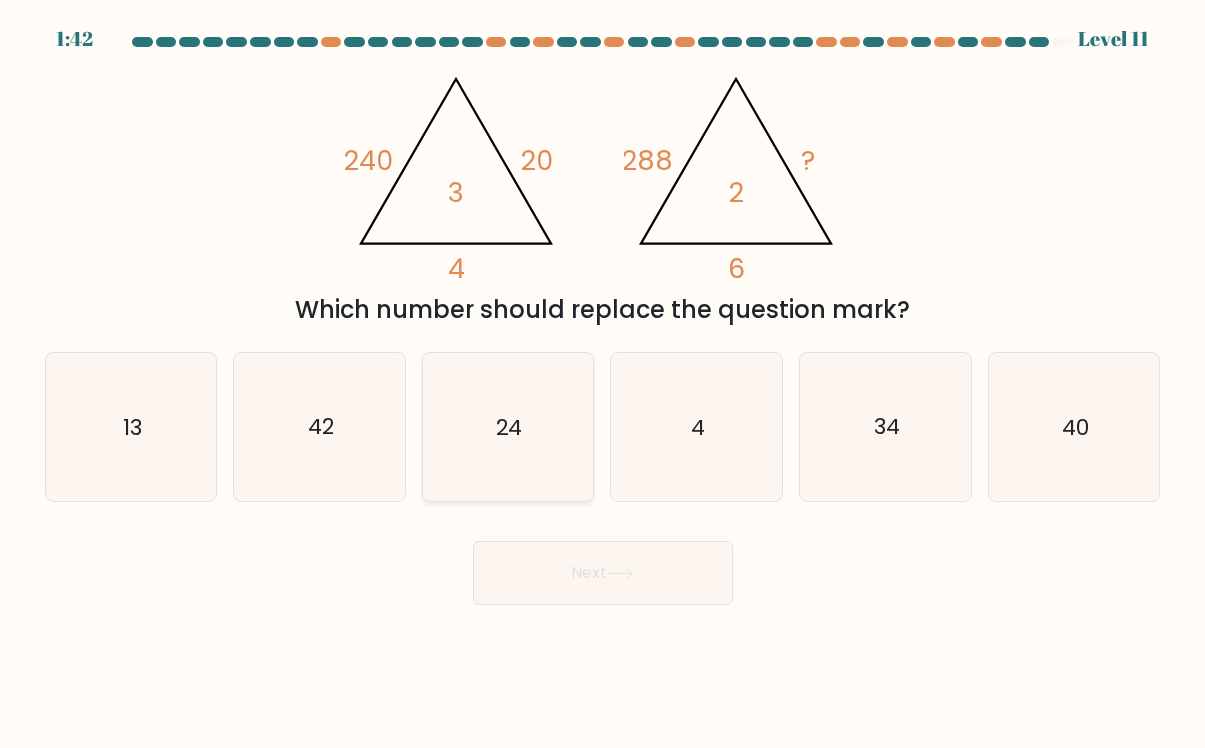 click on "24" 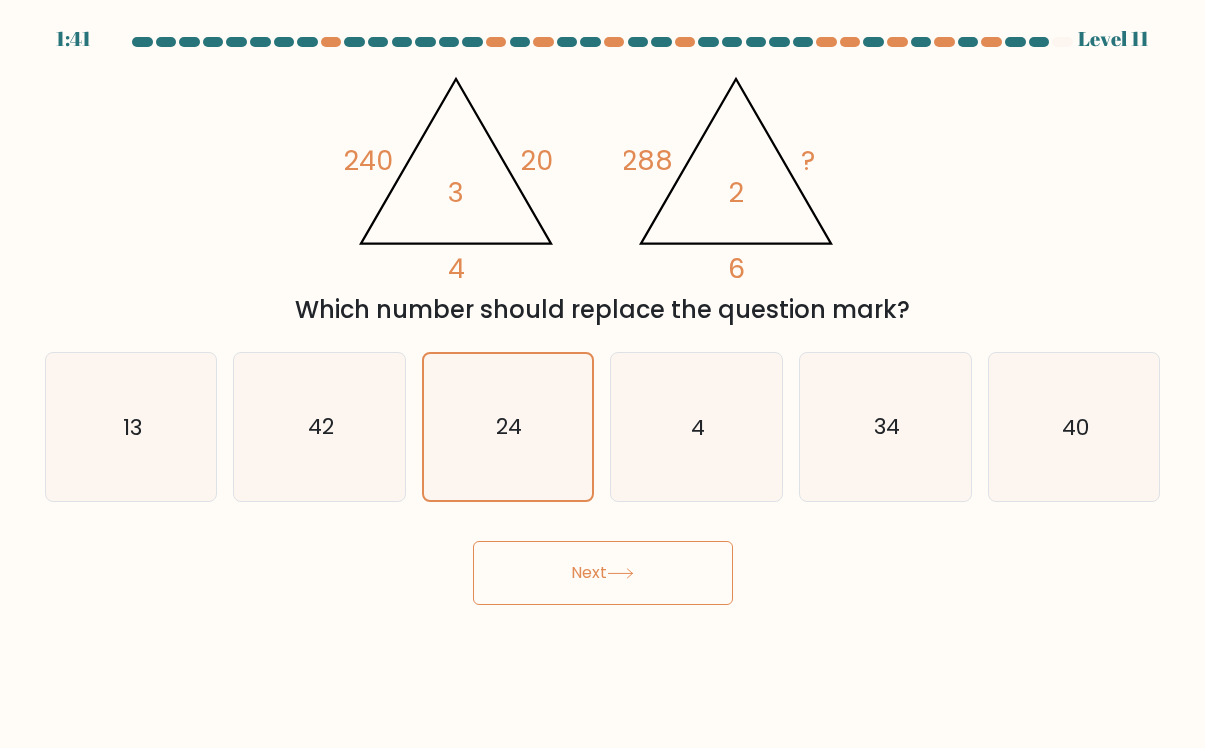 click on "Next" at bounding box center [603, 573] 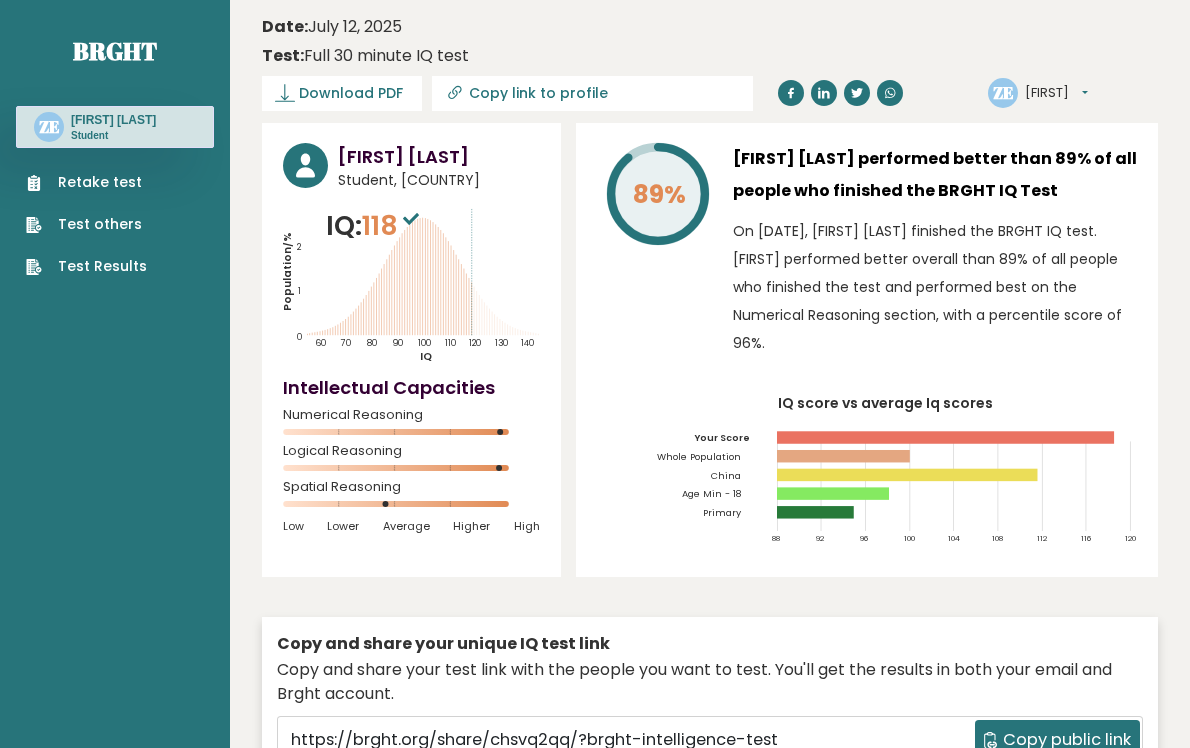scroll, scrollTop: 0, scrollLeft: 0, axis: both 